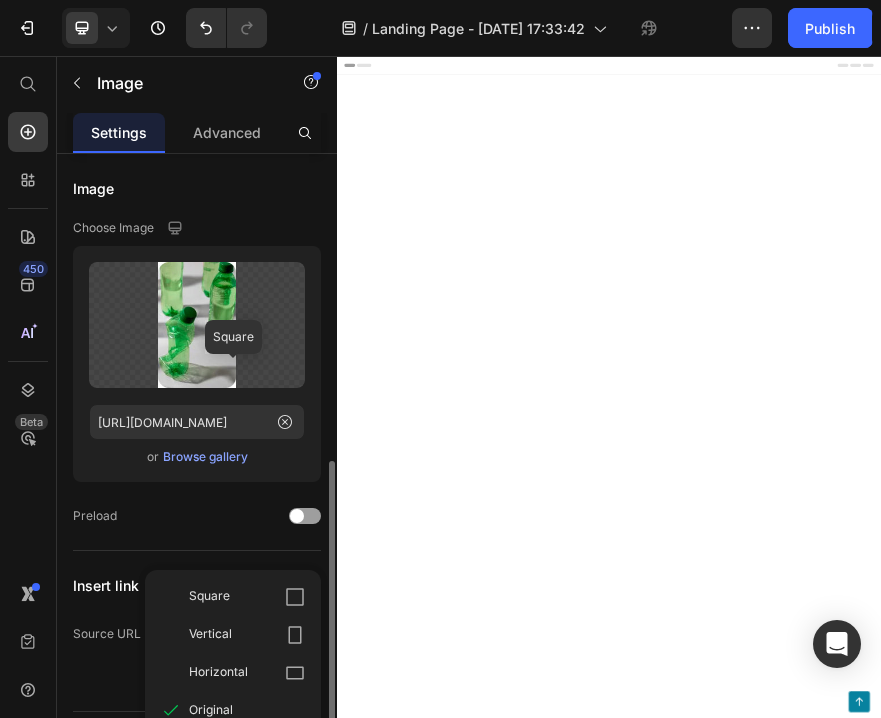 scroll, scrollTop: 0, scrollLeft: 0, axis: both 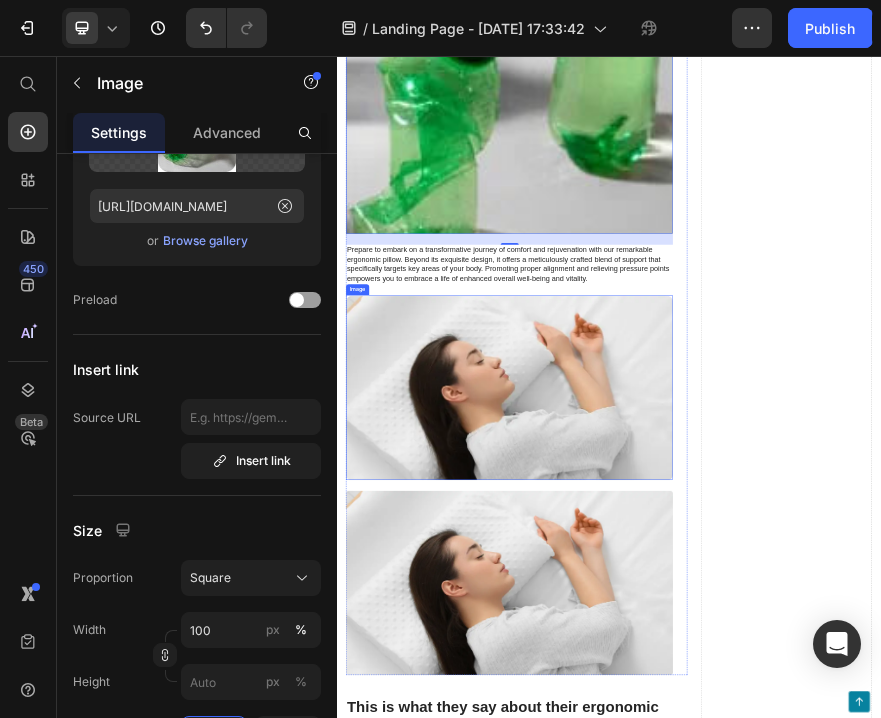 click at bounding box center [717, 787] 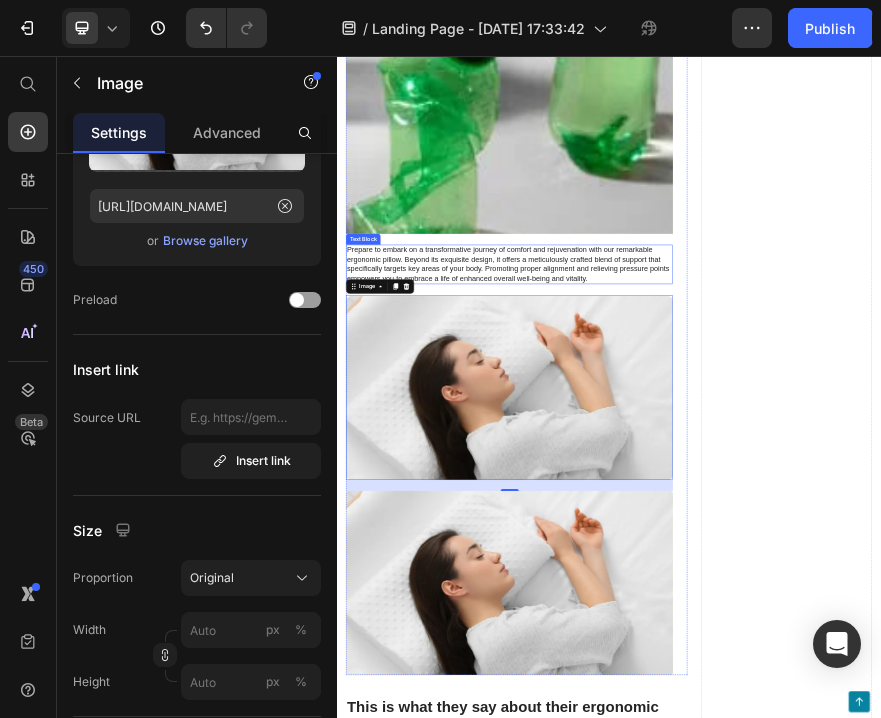 click on "Prepare to embark on a transformative journey of comfort and rejuvenation with our remarkable ergonomic pillow. Beyond its exquisite design, it offers a meticulously crafted blend of support that specifically targets key areas of your body. Promoting proper alignment and relieving pressure points empowers you to embrace a life of enhanced overall well-being and vitality." at bounding box center [717, 515] 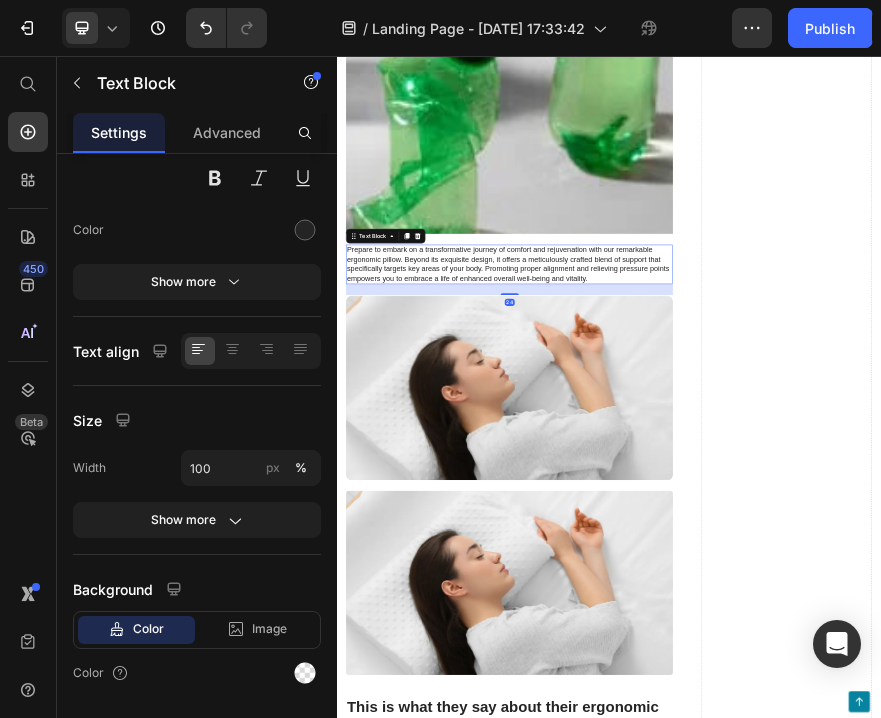 scroll, scrollTop: 0, scrollLeft: 0, axis: both 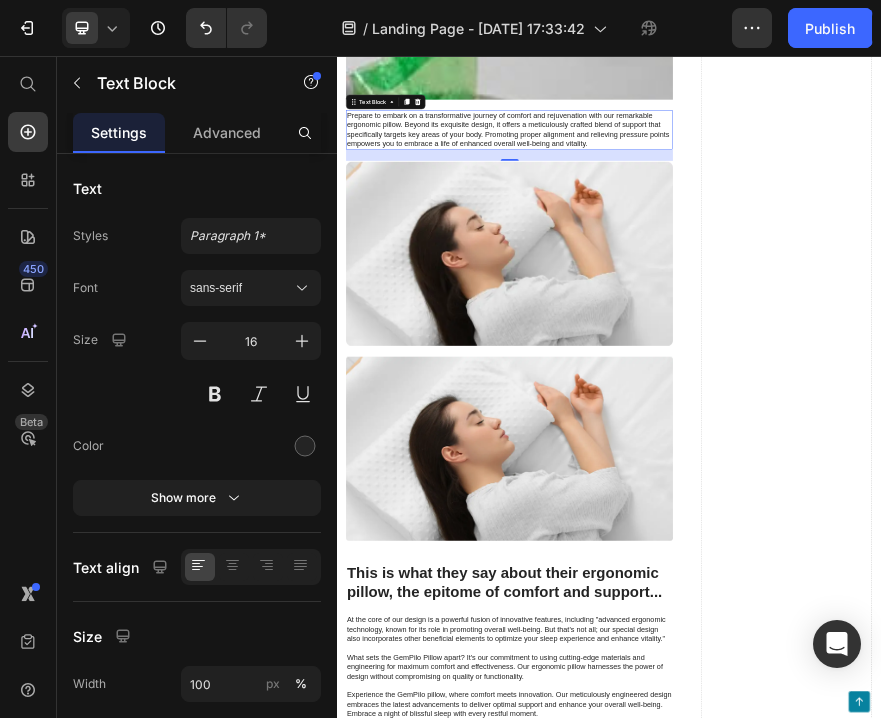 click at bounding box center [717, 491] 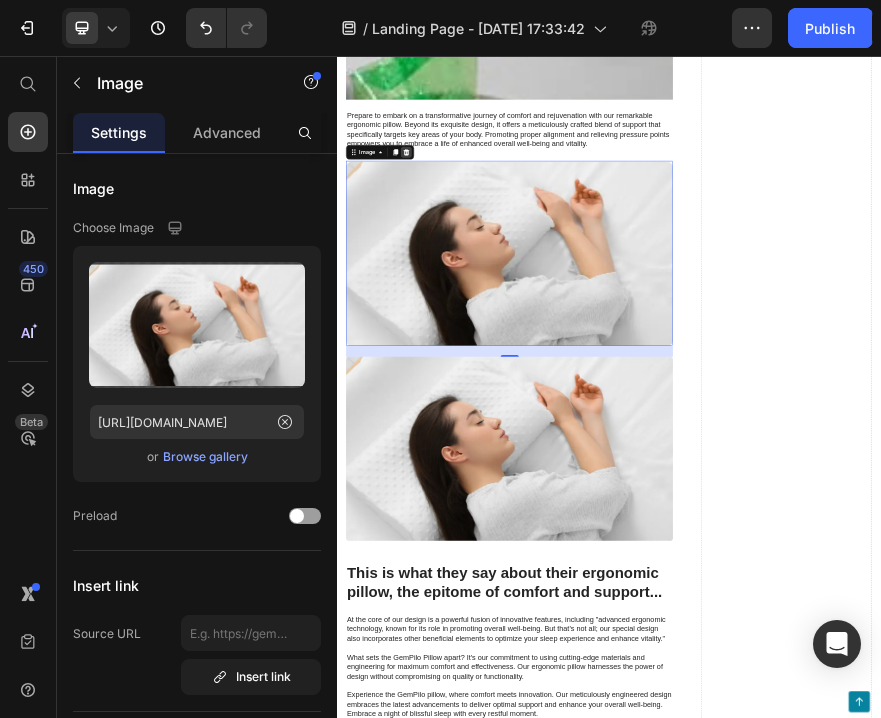 click 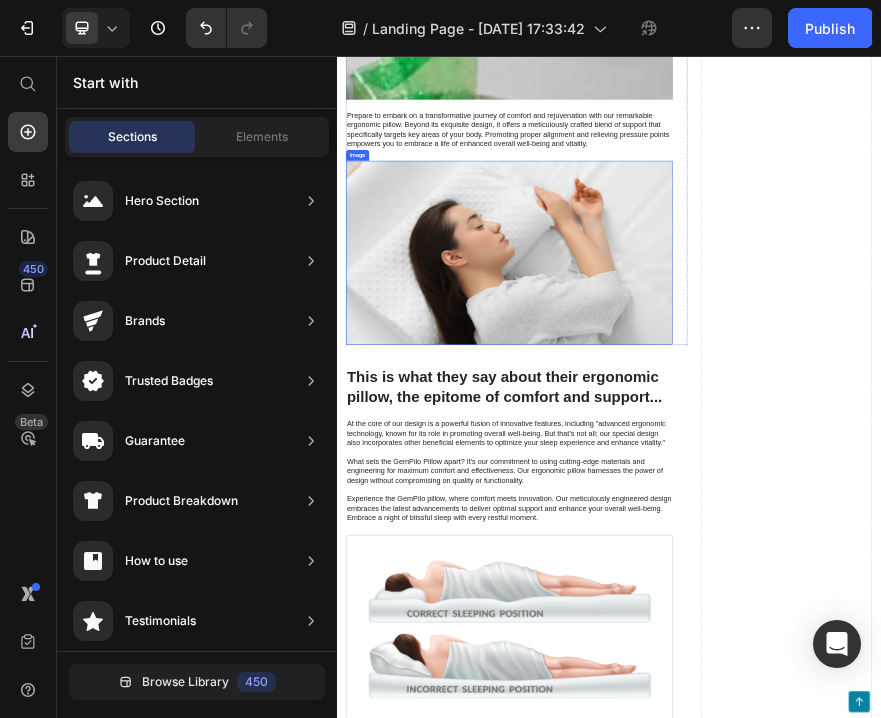 click at bounding box center [717, 490] 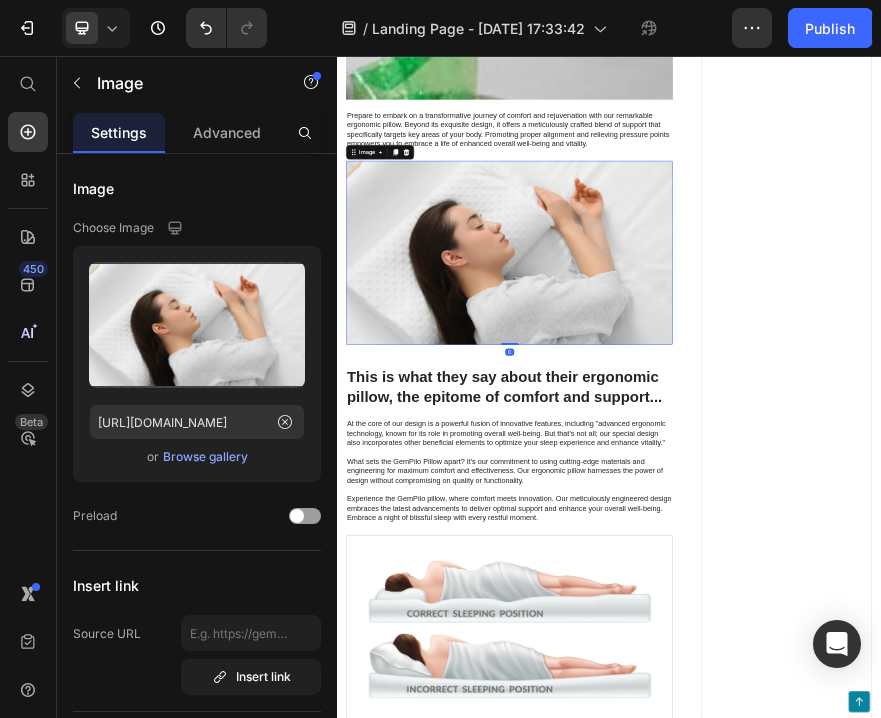 click at bounding box center [717, 490] 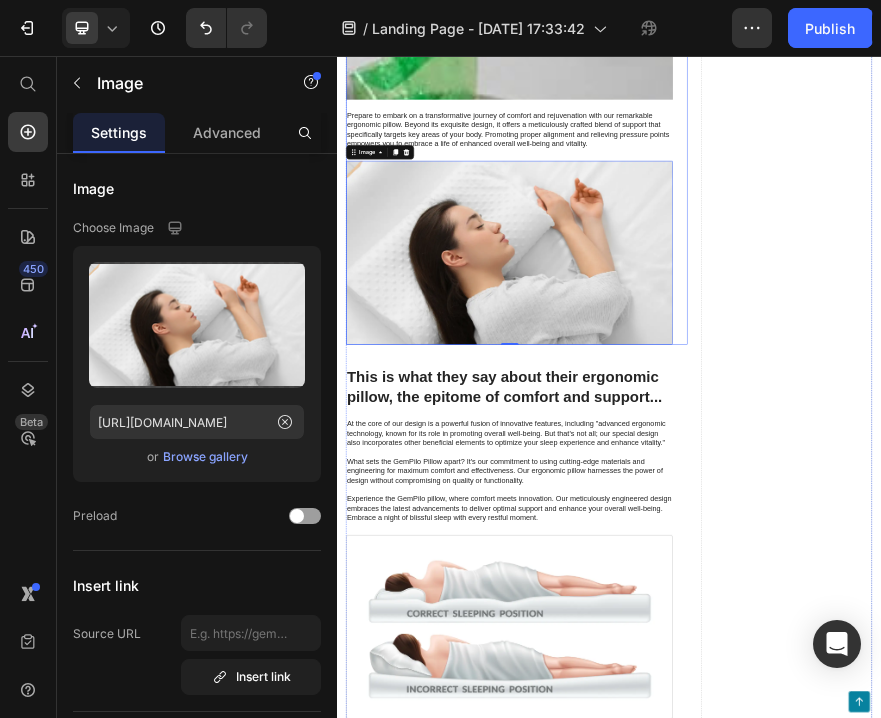 click on "Prepare to embark on a transformative journey of comfort and rejuvenation with our remarkable ergonomic pillow. Beyond its exquisite design, it offers a meticulously crafted blend of support that specifically targets key areas of your body. Promoting proper alignment and relieving pressure points empowers you to embrace a life of enhanced overall well-being and vitality." at bounding box center (717, 219) 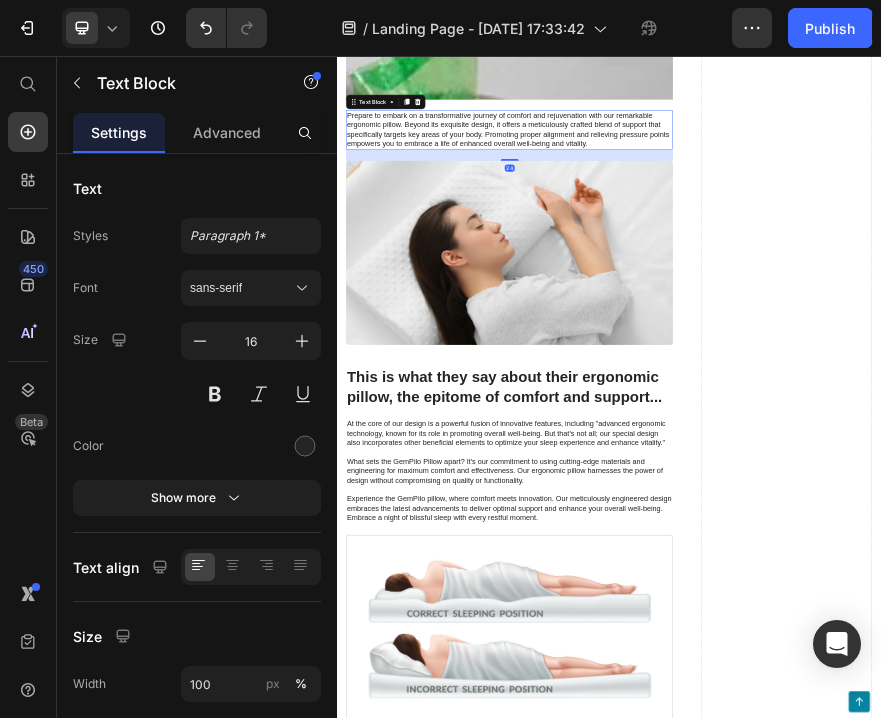 click on "Prepare to embark on a transformative journey of comfort and rejuvenation with our remarkable ergonomic pillow. Beyond its exquisite design, it offers a meticulously crafted blend of support that specifically targets key areas of your body. Promoting proper alignment and relieving pressure points empowers you to embrace a life of enhanced overall well-being and vitality." at bounding box center (717, 219) 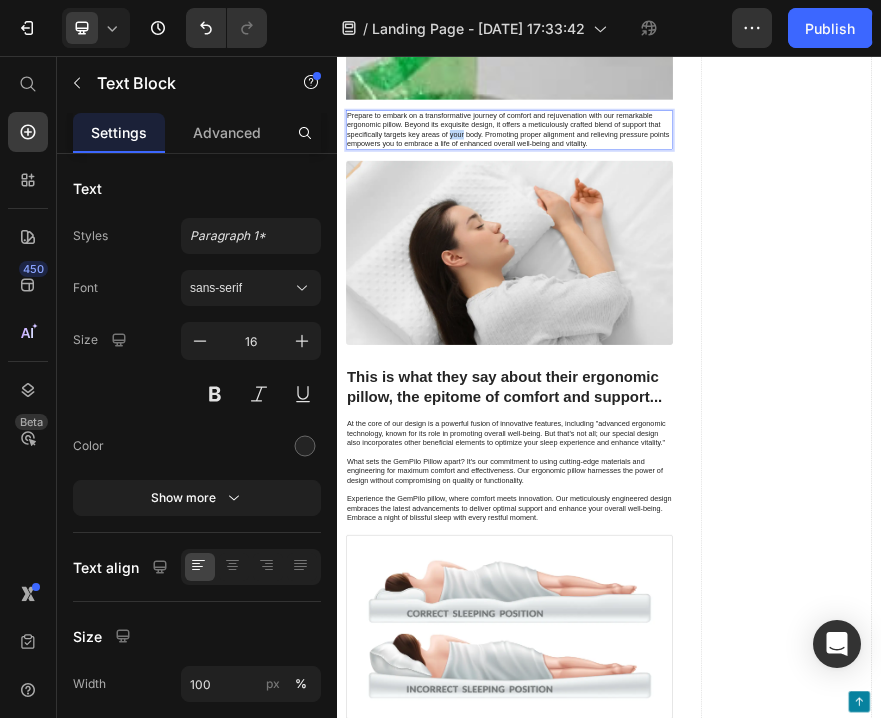 click on "Prepare to embark on a transformative journey of comfort and rejuvenation with our remarkable ergonomic pillow. Beyond its exquisite design, it offers a meticulously crafted blend of support that specifically targets key areas of your body. Promoting proper alignment and relieving pressure points empowers you to embrace a life of enhanced overall well-being and vitality." at bounding box center [717, 219] 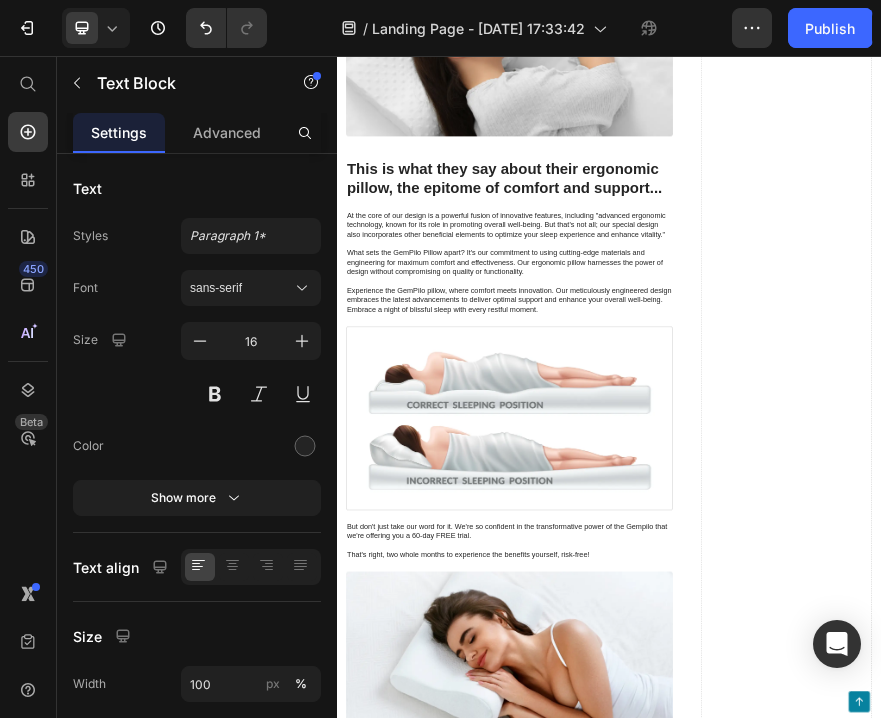 scroll, scrollTop: 7154, scrollLeft: 0, axis: vertical 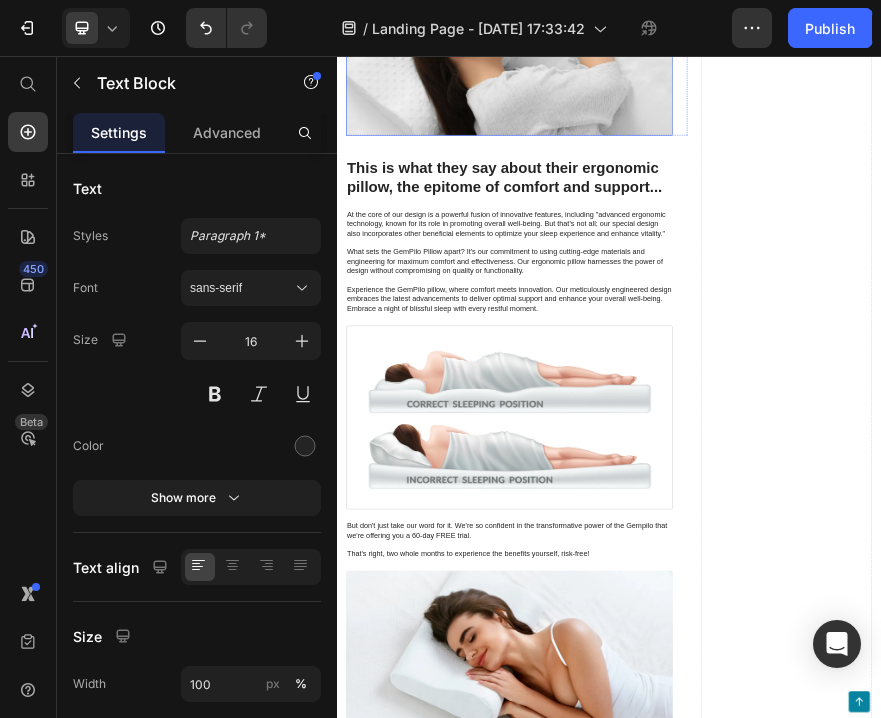 click at bounding box center (717, 28) 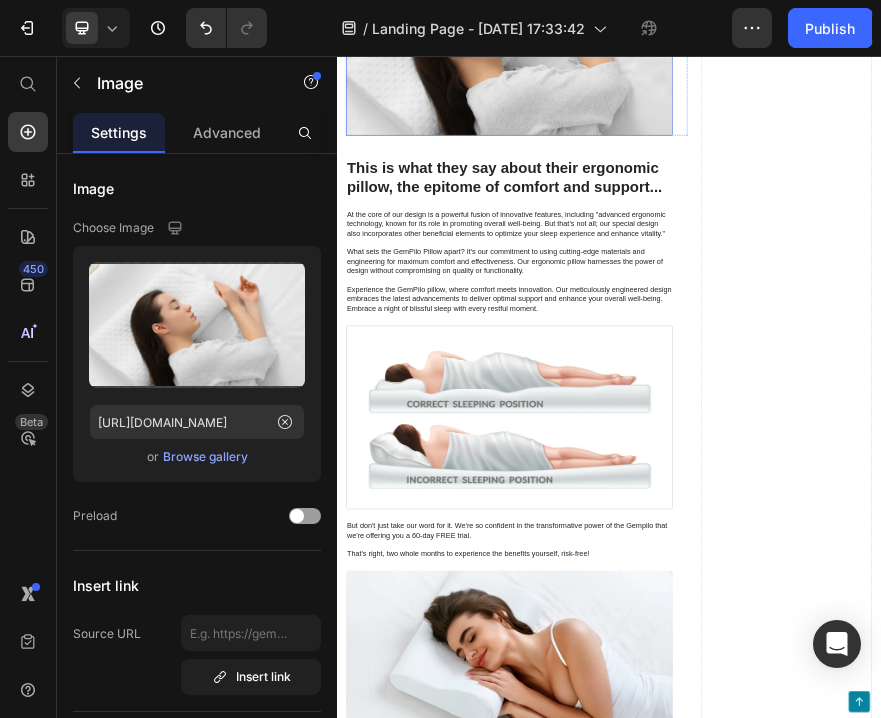 scroll, scrollTop: 0, scrollLeft: 0, axis: both 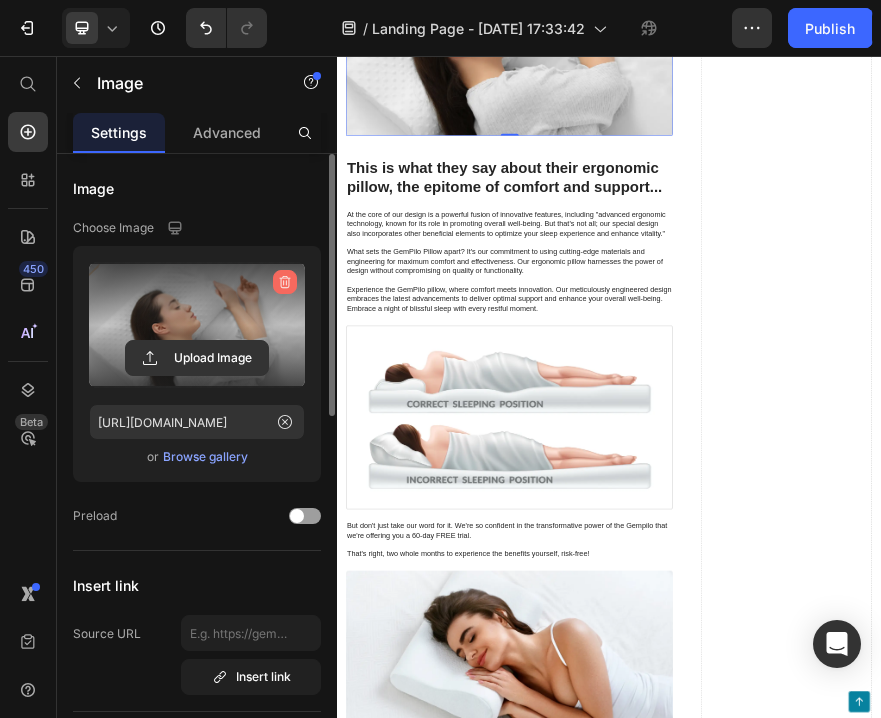 click 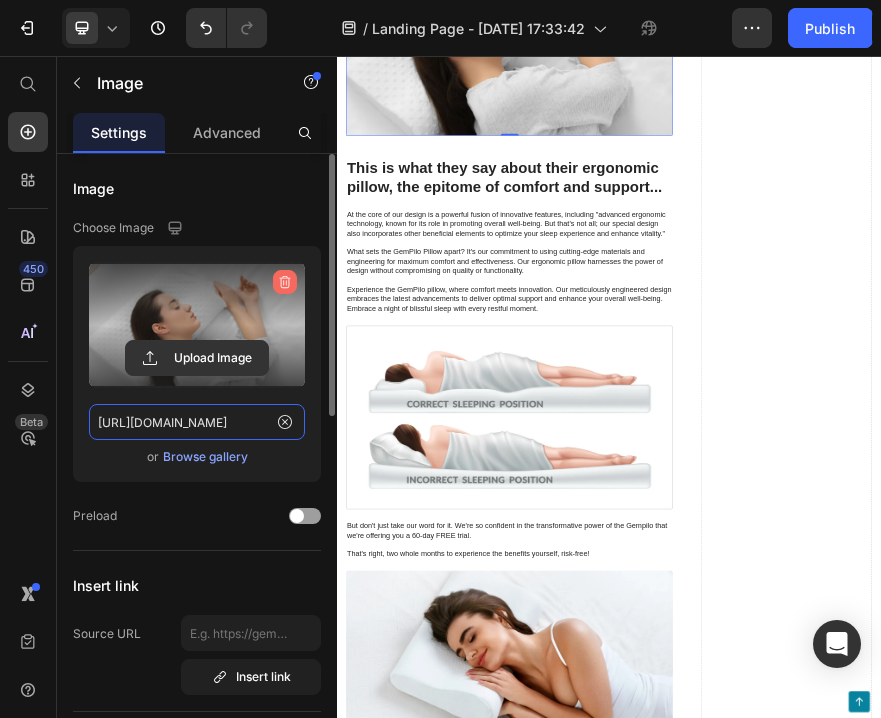 type 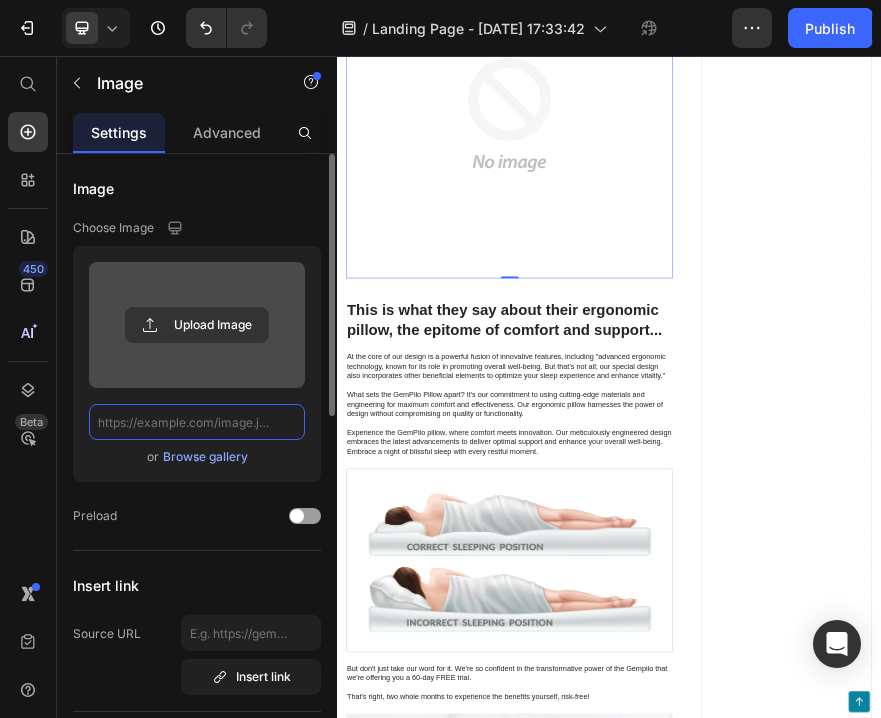 scroll, scrollTop: 0, scrollLeft: 0, axis: both 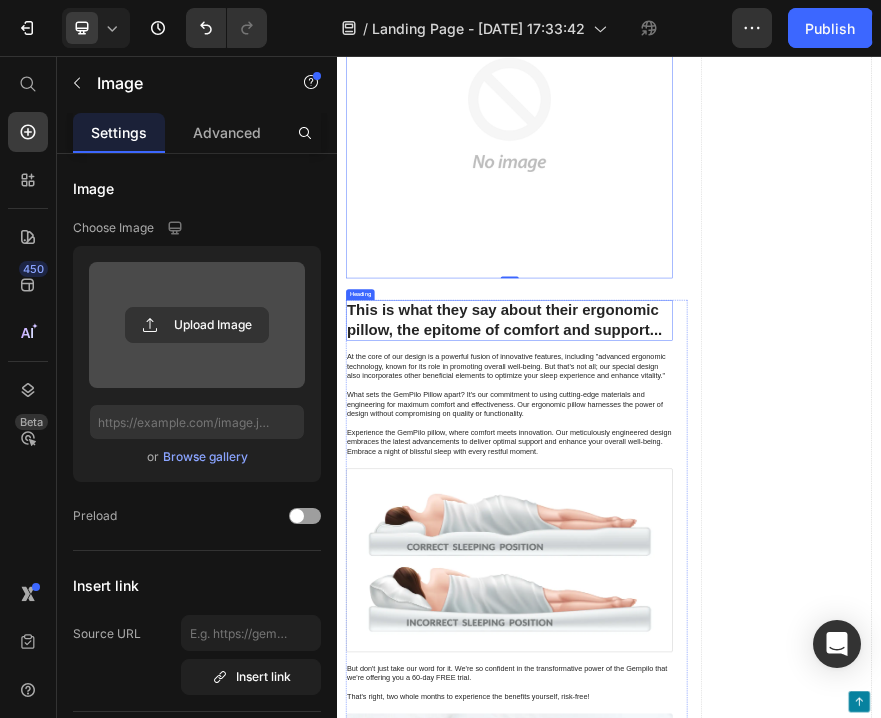 click on "This is what they say about their ergonomic pillow, the epitome of comfort and support..." at bounding box center [717, 639] 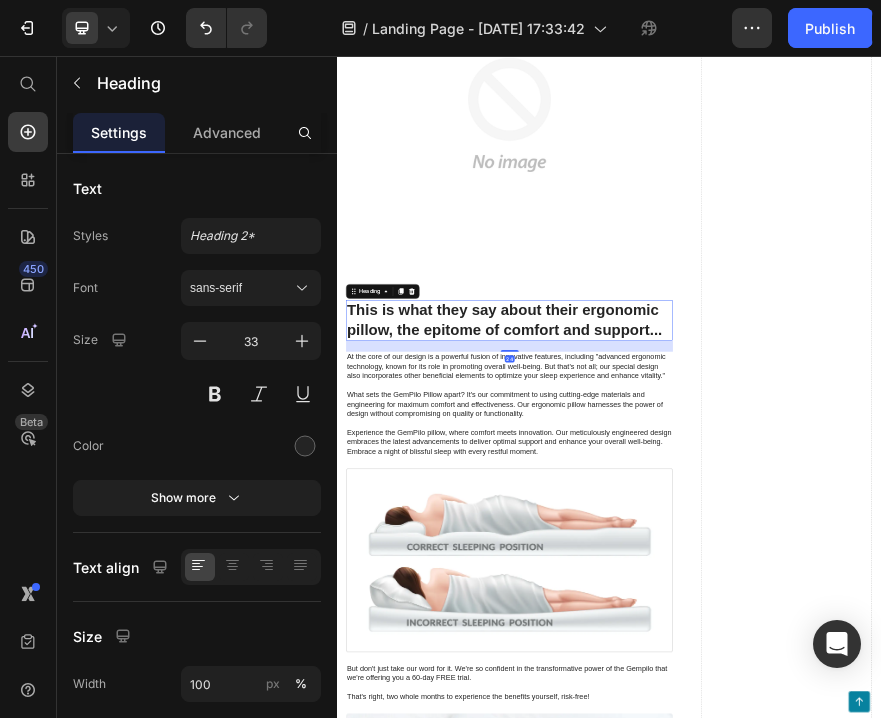 click on "This is what they say about their ergonomic pillow, the epitome of comfort and support..." at bounding box center [717, 639] 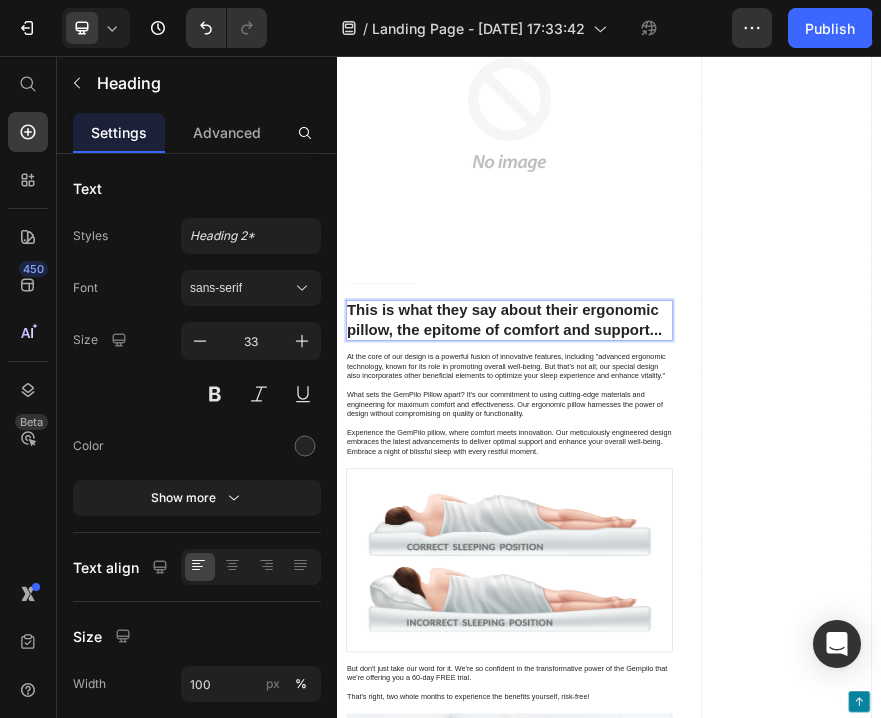 click on "This is what they say about their ergonomic pillow, the epitome of comfort and support..." at bounding box center (717, 639) 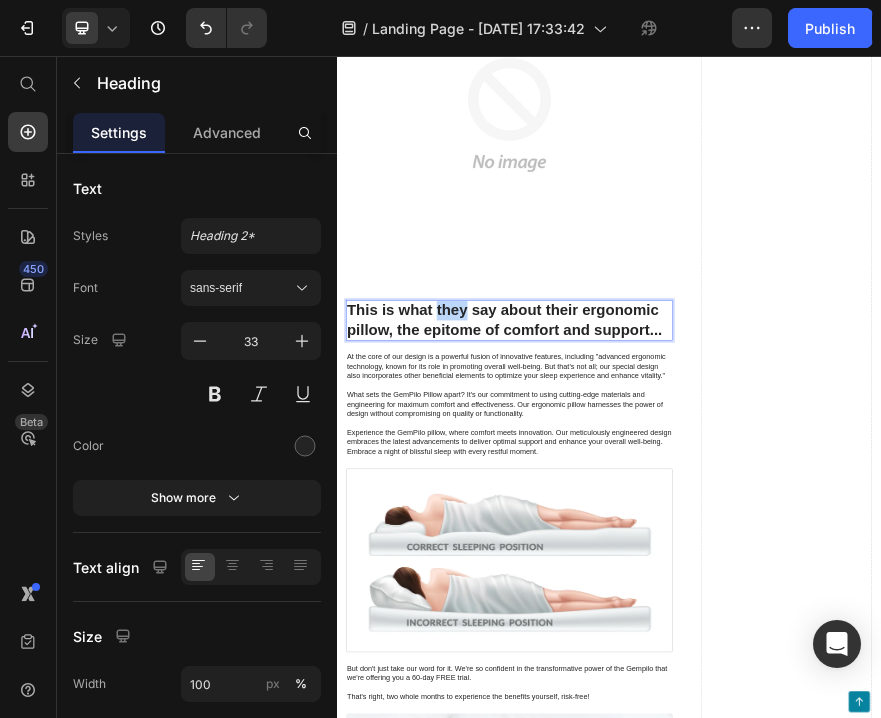 click on "This is what they say about their ergonomic pillow, the epitome of comfort and support..." at bounding box center [717, 639] 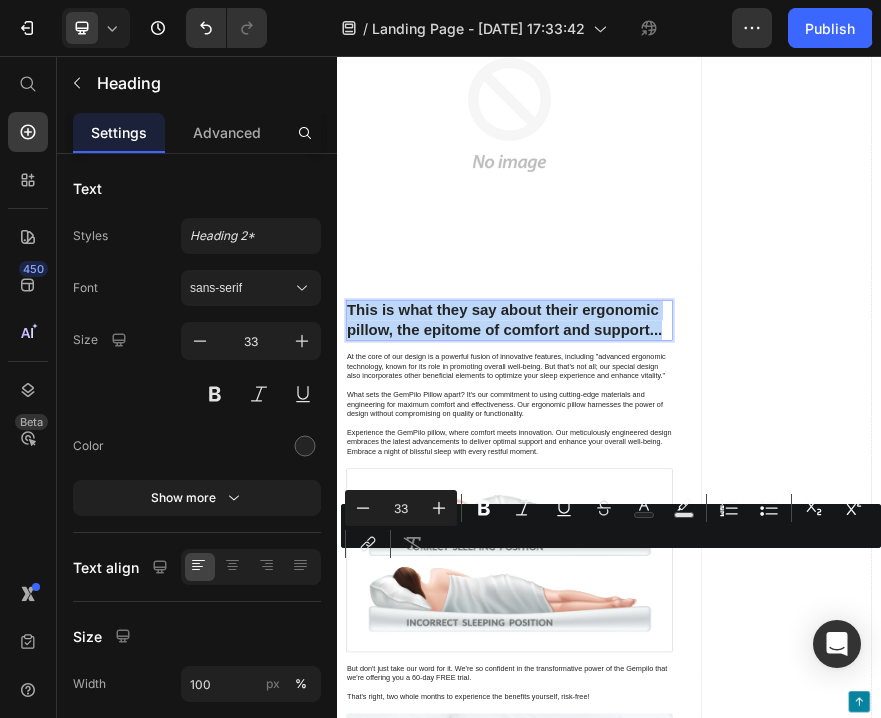 scroll, scrollTop: 60, scrollLeft: 0, axis: vertical 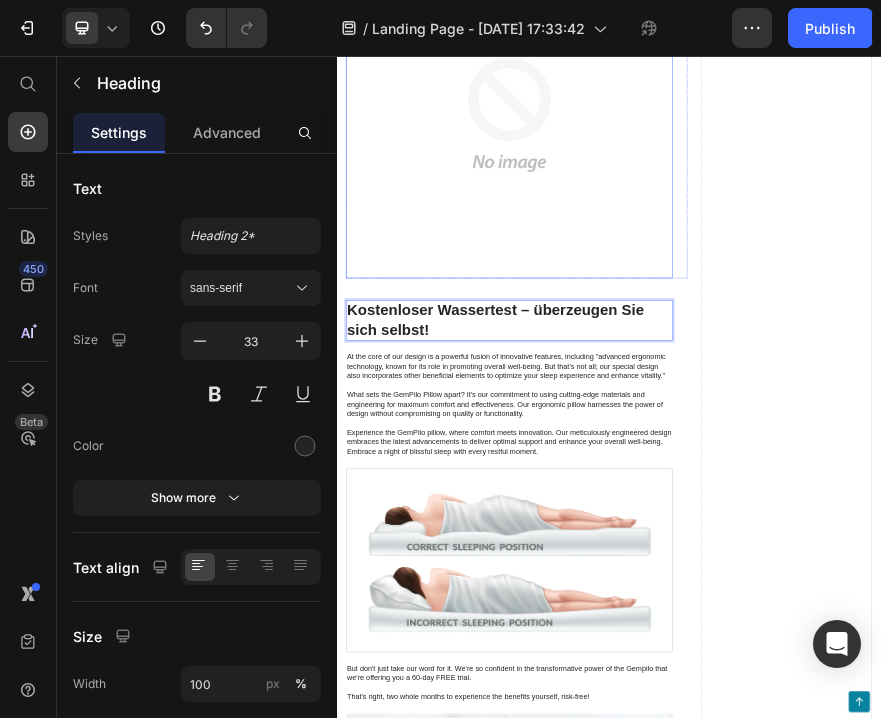 click at bounding box center (717, 185) 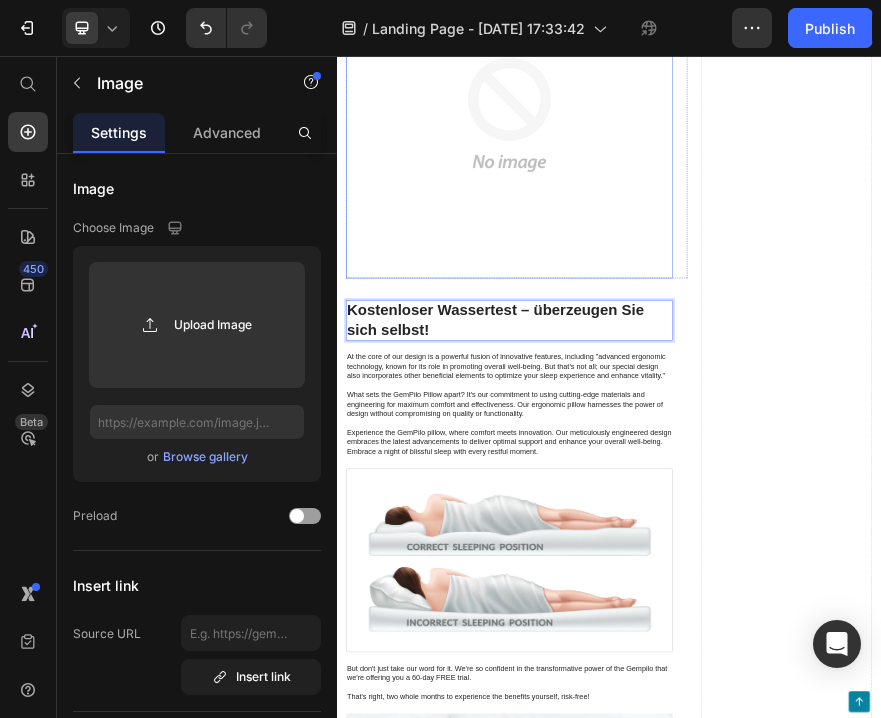 scroll, scrollTop: 0, scrollLeft: 0, axis: both 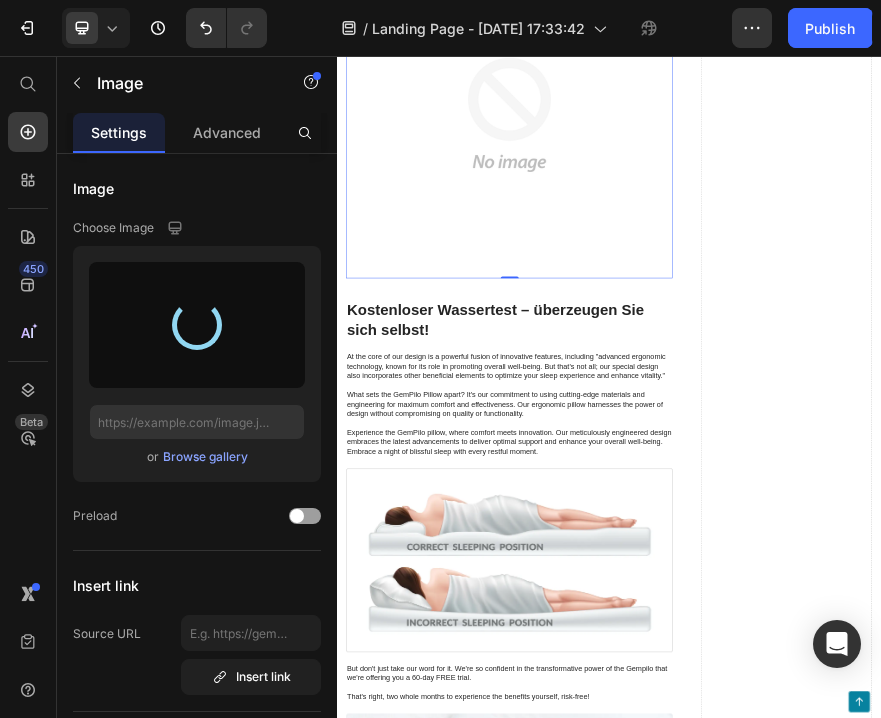 type on "[URL][DOMAIN_NAME]" 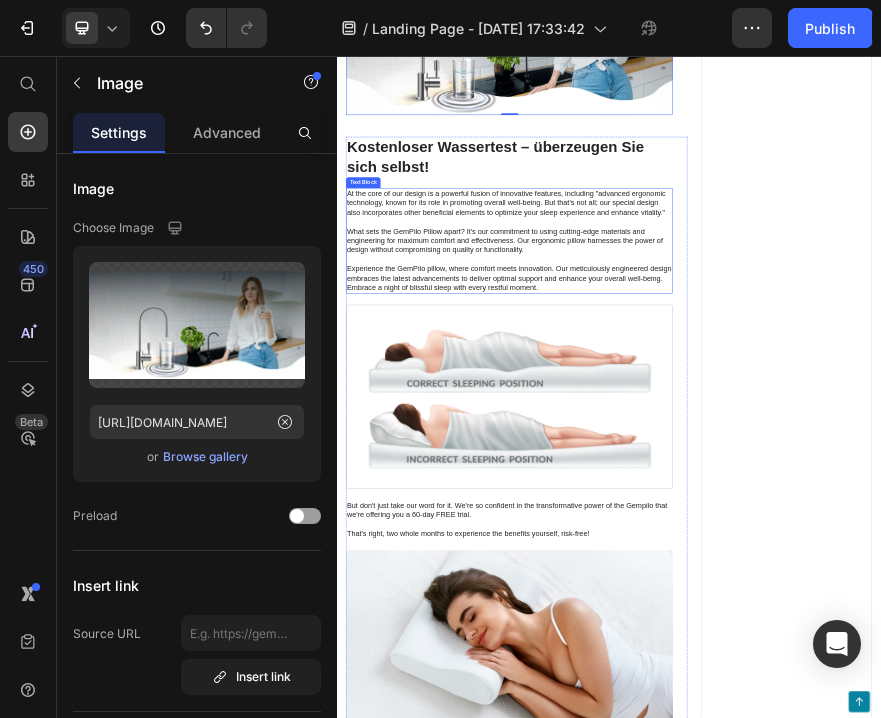 click on "At the core of our design is a powerful fusion of innovative features, including "advanced ergonomic technology, known for its role in promoting overall well-being. But that's not all; our special design also incorporates other beneficial elements to optimize your sleep experience and enhance vitality."  What sets the GemPilo Pillow apart? It's our commitment to using cutting-edge materials and engineering for maximum comfort and effectiveness. Our ergonomic pillow harnesses the power of design without compromising on quality or functionality.  Experience the GemPilo pillow, where comfort meets innovation. Our meticulously engineered design embraces the latest advancements to deliver optimal support and enhance your overall well-being. Embrace a night of blissful sleep with every restful moment." at bounding box center (717, 463) 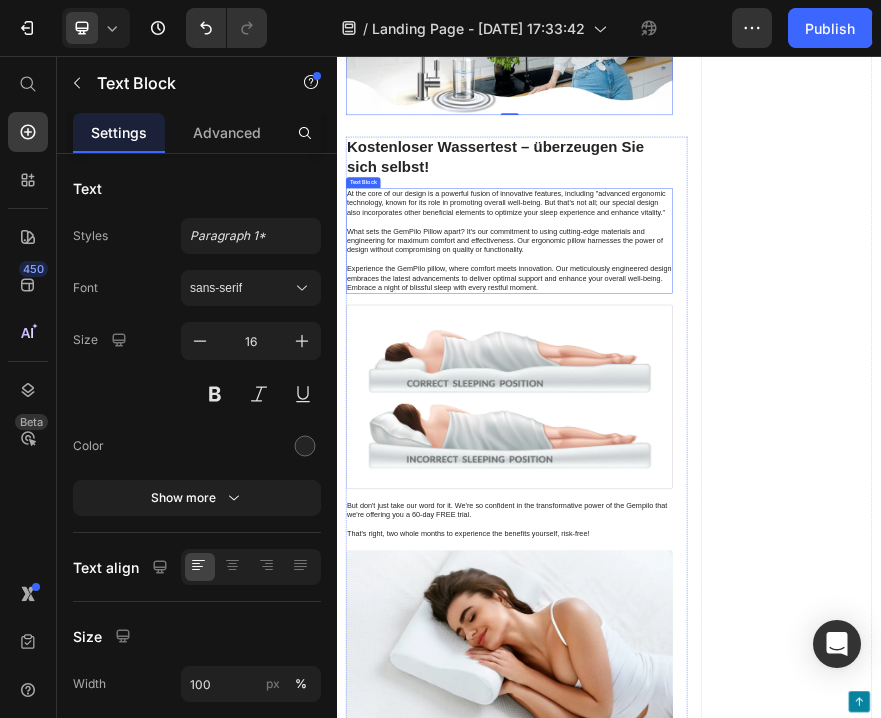 click on "At the core of our design is a powerful fusion of innovative features, including "advanced ergonomic technology, known for its role in promoting overall well-being. But that's not all; our special design also incorporates other beneficial elements to optimize your sleep experience and enhance vitality."  What sets the GemPilo Pillow apart? It's our commitment to using cutting-edge materials and engineering for maximum comfort and effectiveness. Our ergonomic pillow harnesses the power of design without compromising on quality or functionality.  Experience the GemPilo pillow, where comfort meets innovation. Our meticulously engineered design embraces the latest advancements to deliver optimal support and enhance your overall well-being. Embrace a night of blissful sleep with every restful moment." at bounding box center (717, 463) 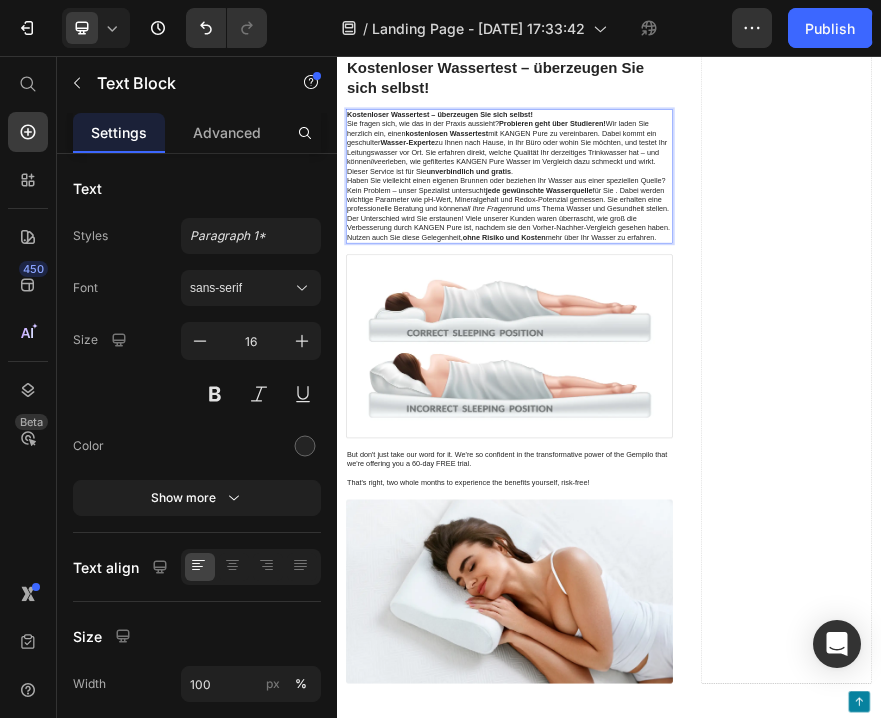 scroll, scrollTop: 7327, scrollLeft: 0, axis: vertical 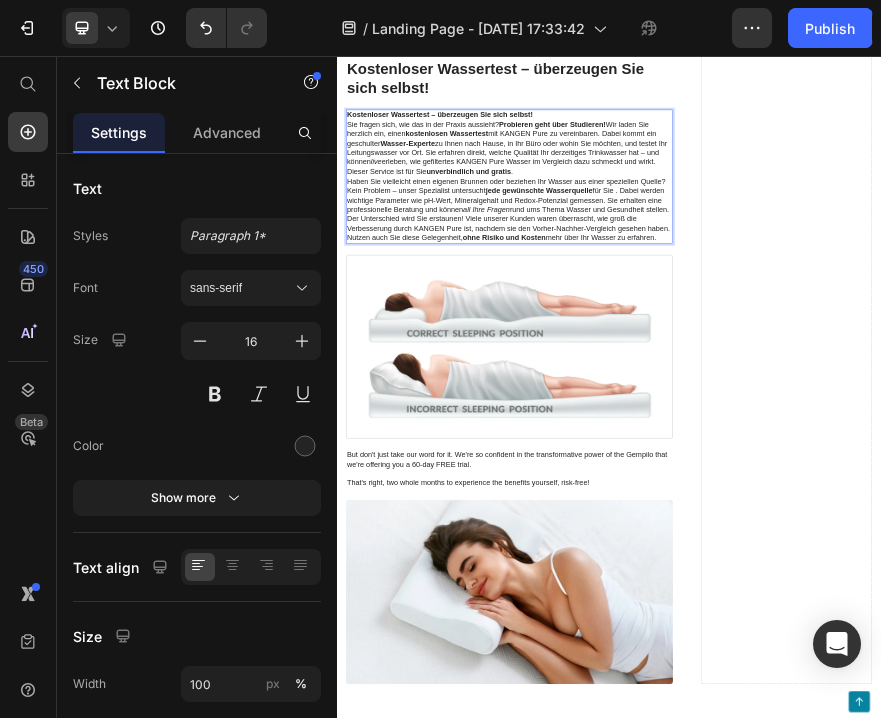click at bounding box center (717, 697) 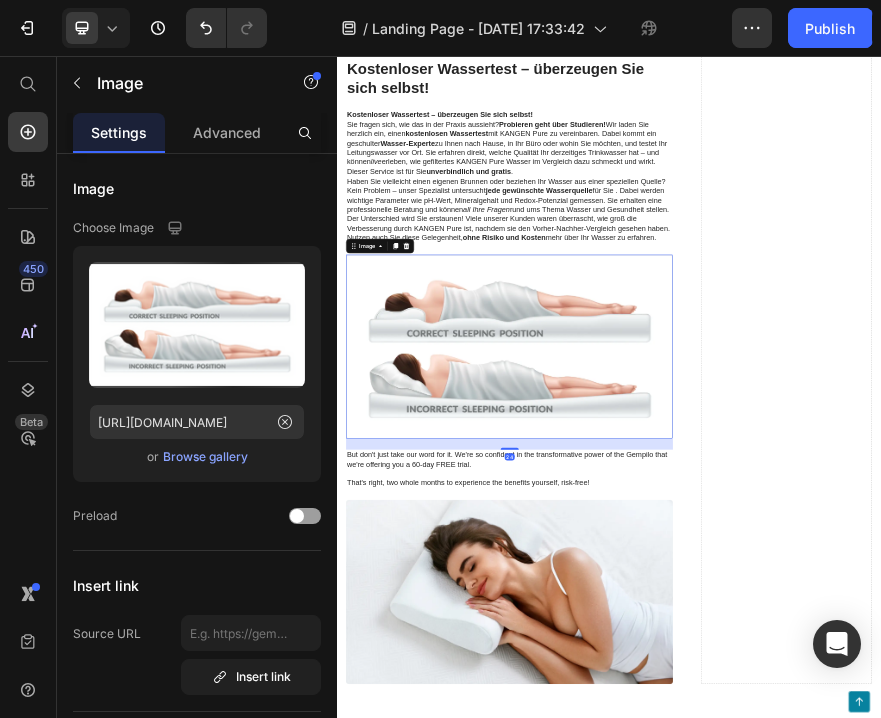 scroll, scrollTop: 0, scrollLeft: 0, axis: both 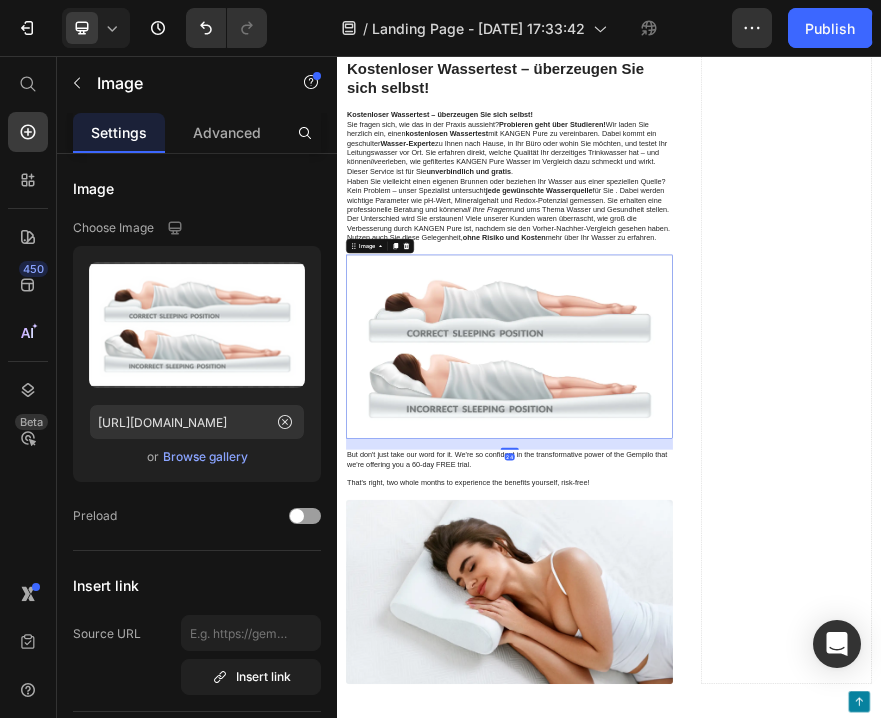 click on "Image" at bounding box center (432, 475) 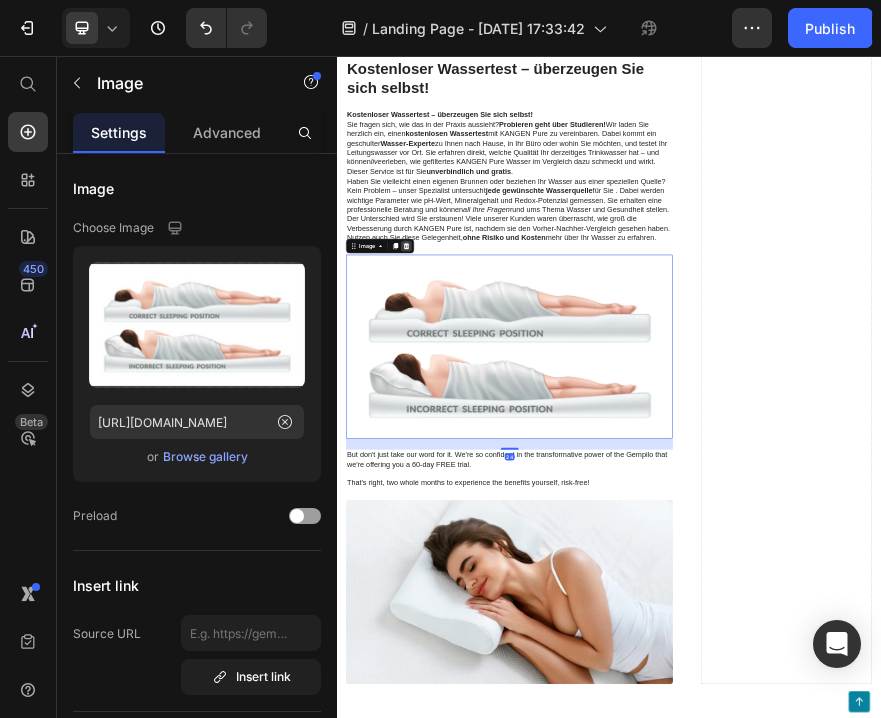click 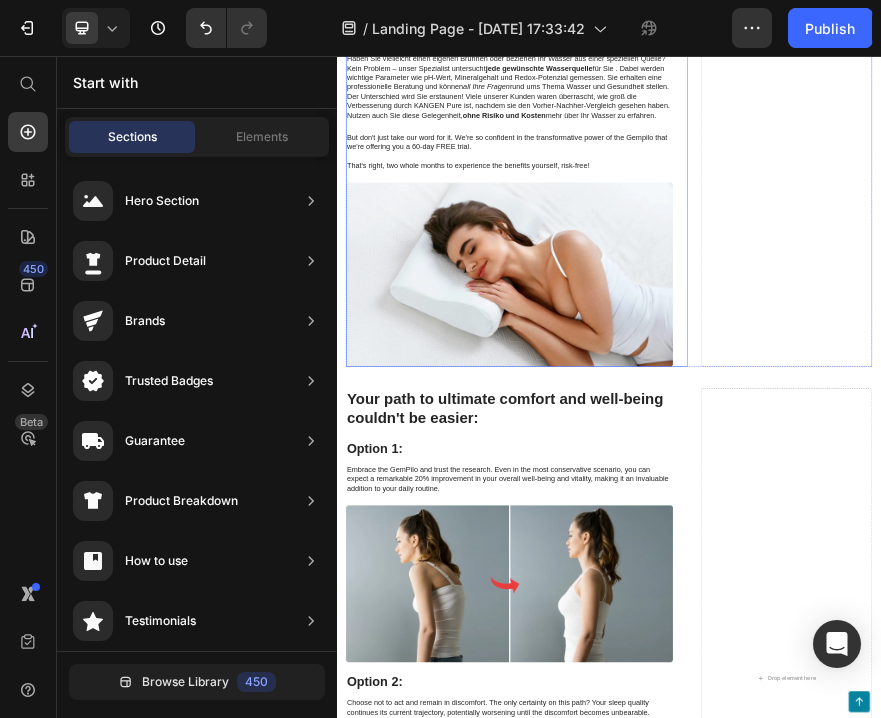 scroll, scrollTop: 7601, scrollLeft: 0, axis: vertical 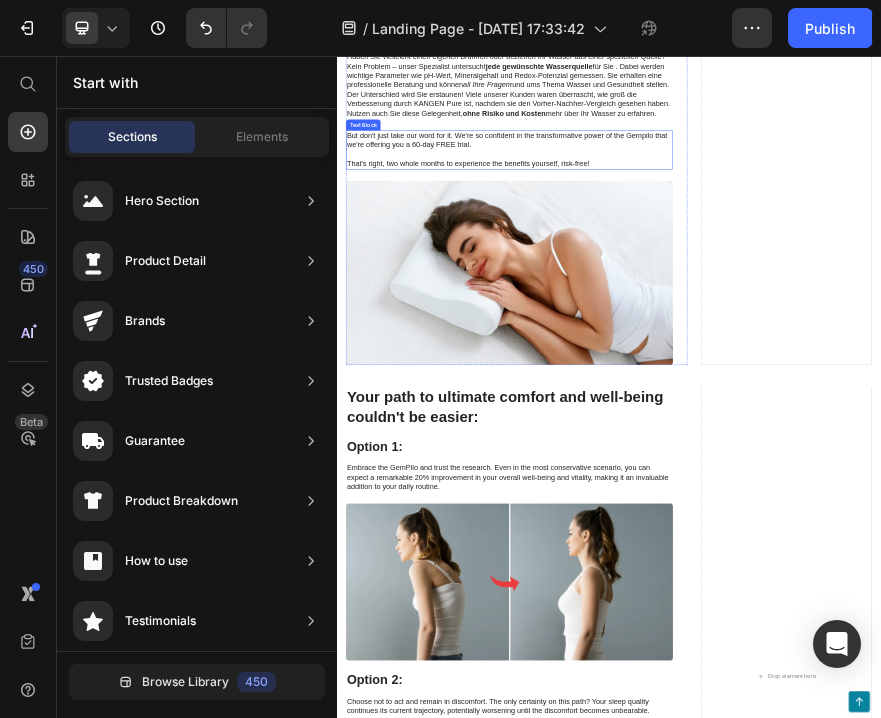 click on "But don't just take our word for it. We're so confident in the transformative power of the Gempilo that we're offering you a 60-day FREE trial. That's right, two whole months to experience the benefits yourself, risk-free!" at bounding box center (717, 263) 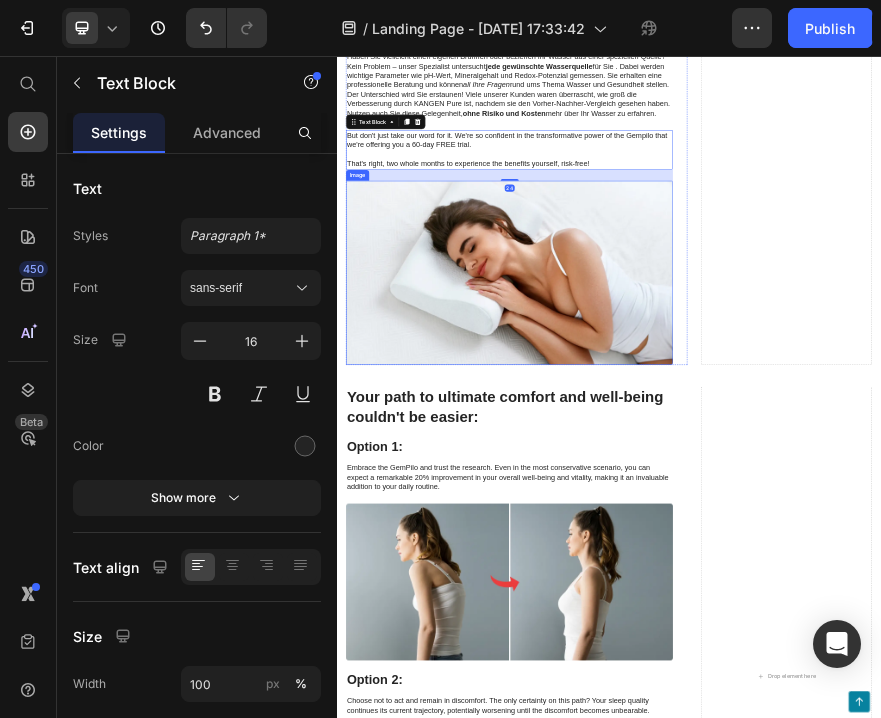 click at bounding box center (717, 534) 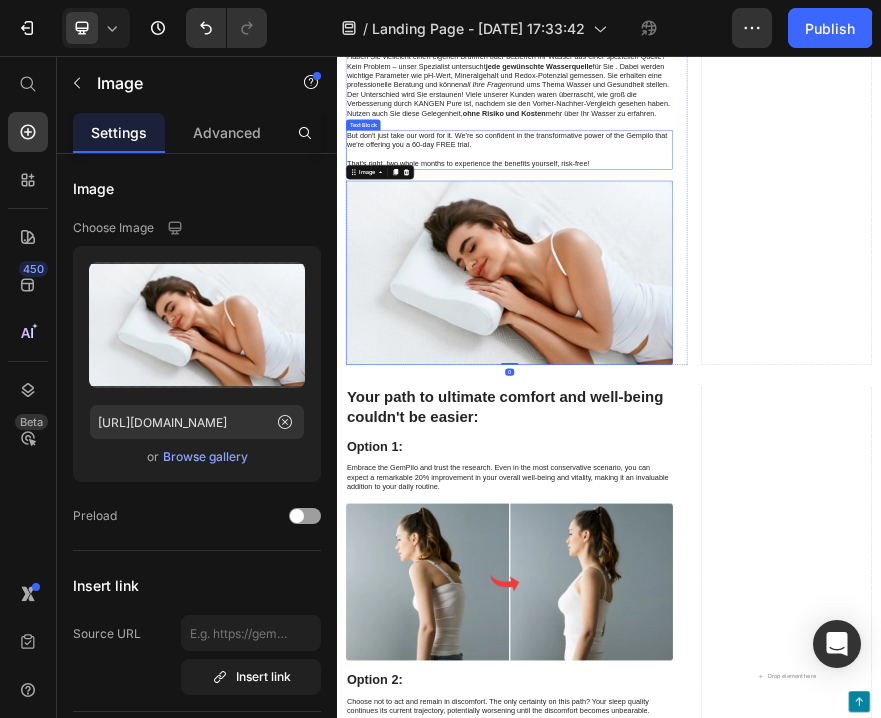 click on "But don't just take our word for it. We're so confident in the transformative power of the Gempilo that we're offering you a 60-day FREE trial. That's right, two whole months to experience the benefits yourself, risk-free!" at bounding box center [717, 263] 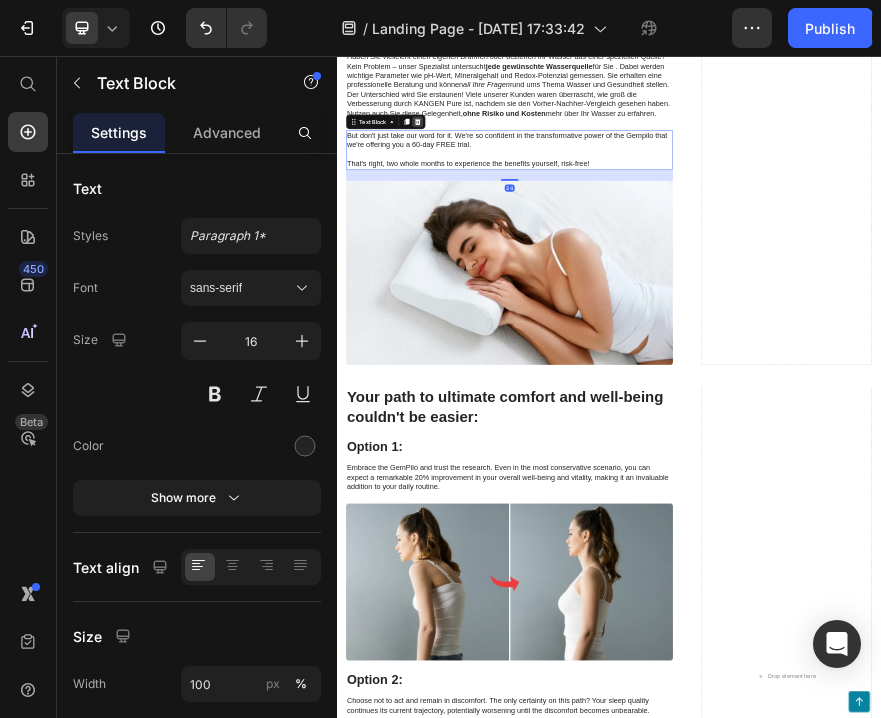 click 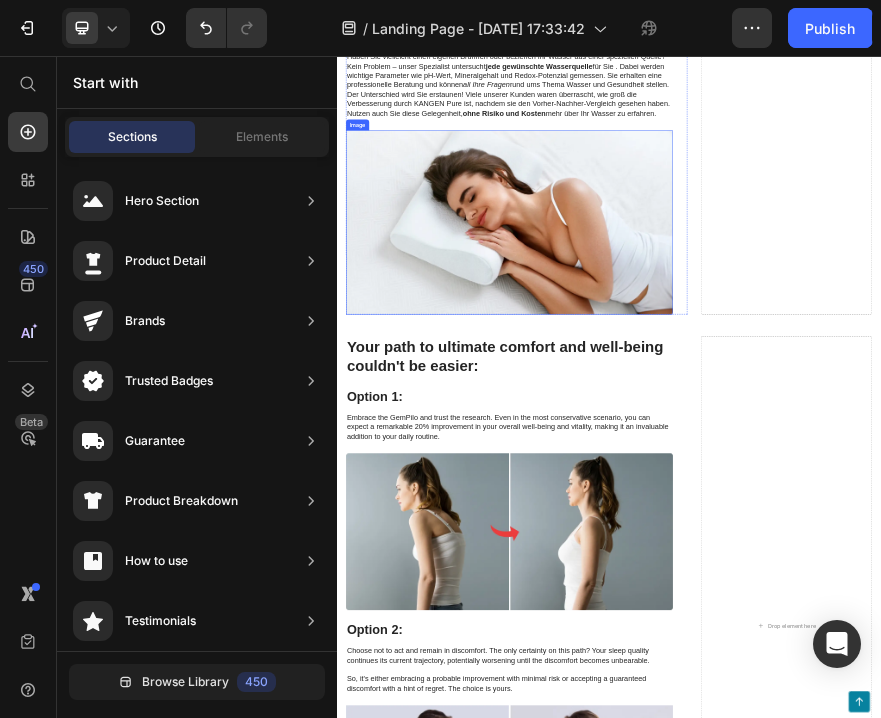 click at bounding box center [717, 423] 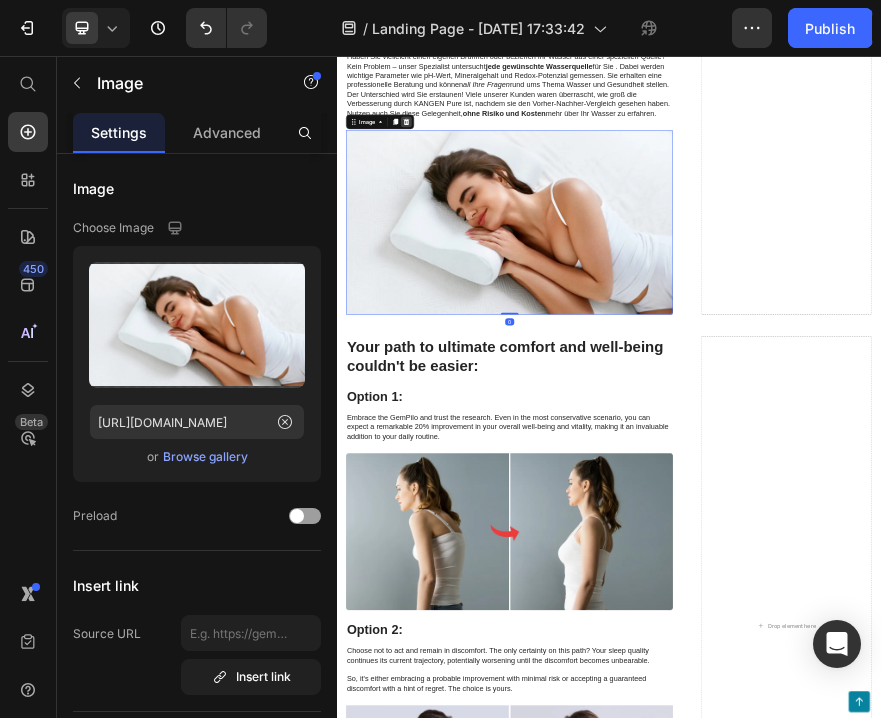 click 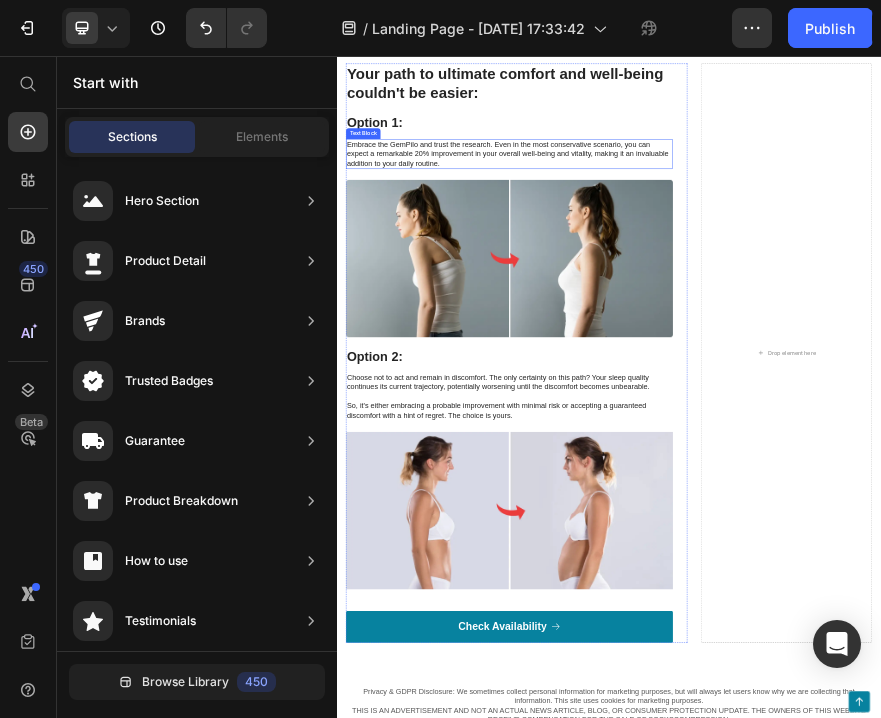 scroll, scrollTop: 7791, scrollLeft: 0, axis: vertical 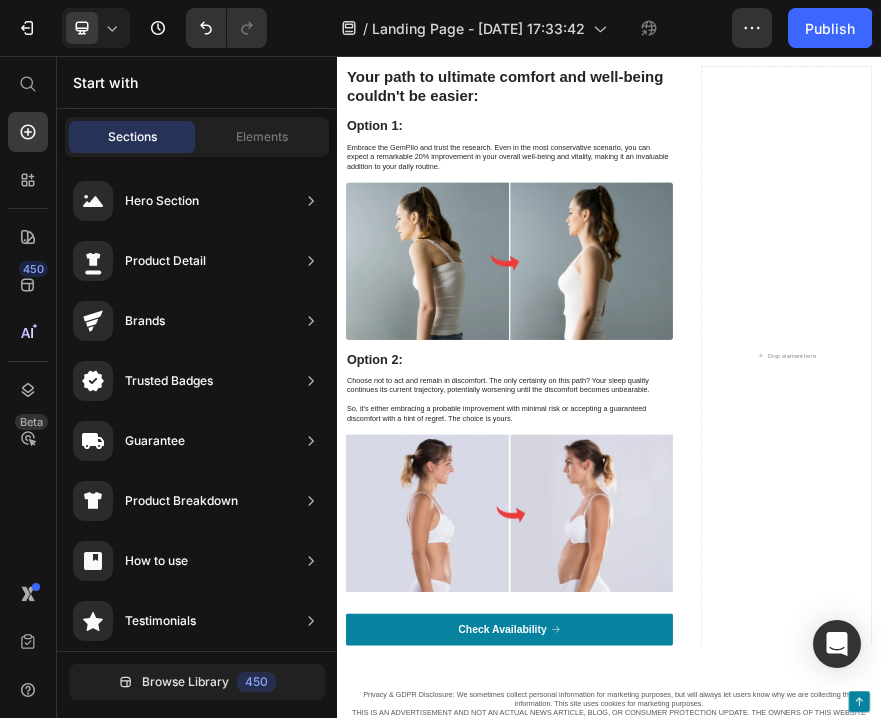 click on "Your path to ultimate comfort and well-being couldn't be easier:" at bounding box center [717, 123] 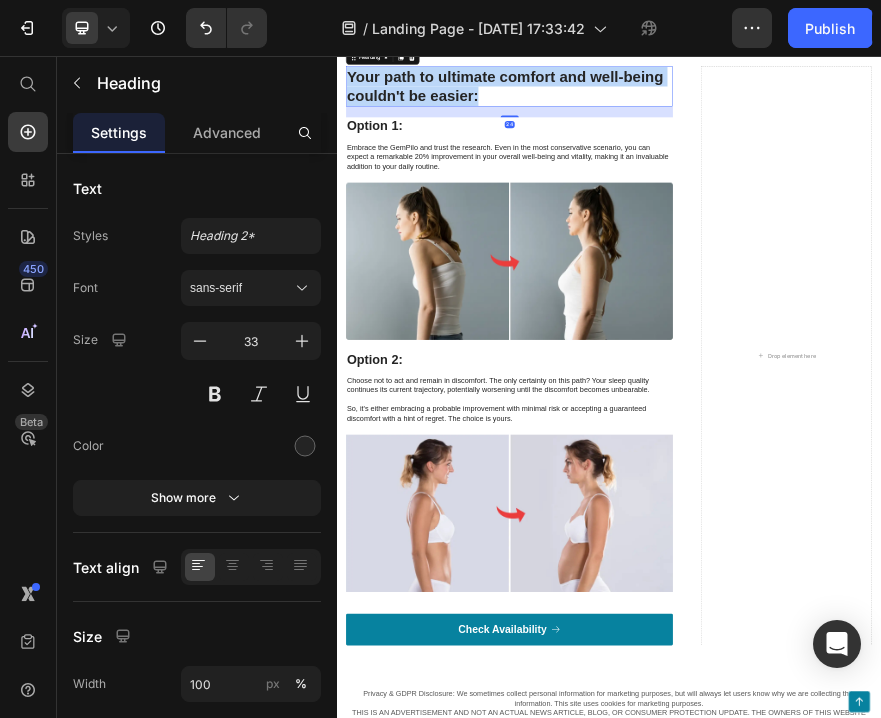 click on "Your path to ultimate comfort and well-being couldn't be easier:" at bounding box center [717, 123] 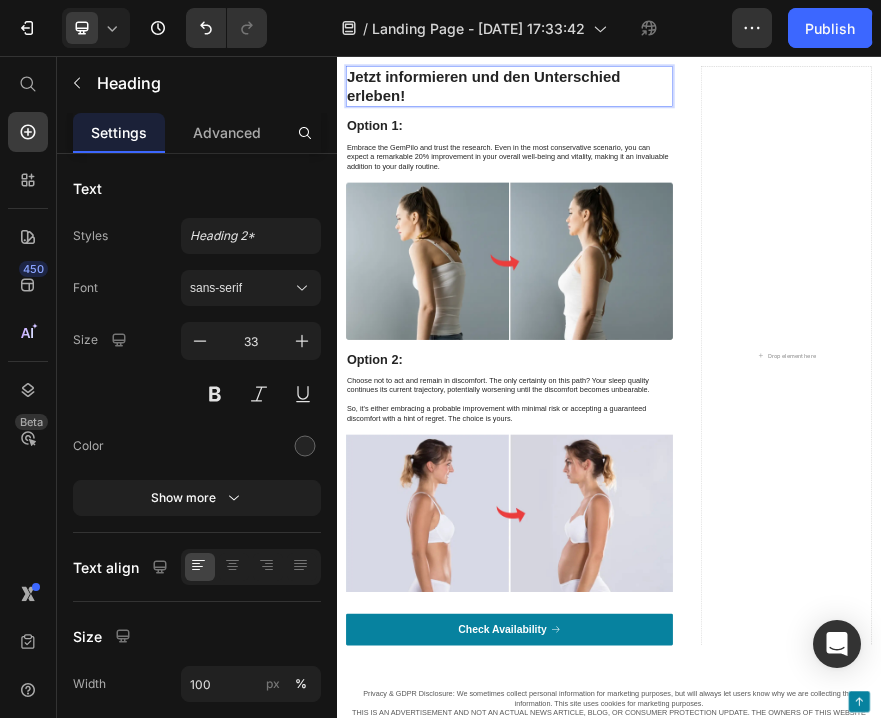 scroll, scrollTop: 23, scrollLeft: 0, axis: vertical 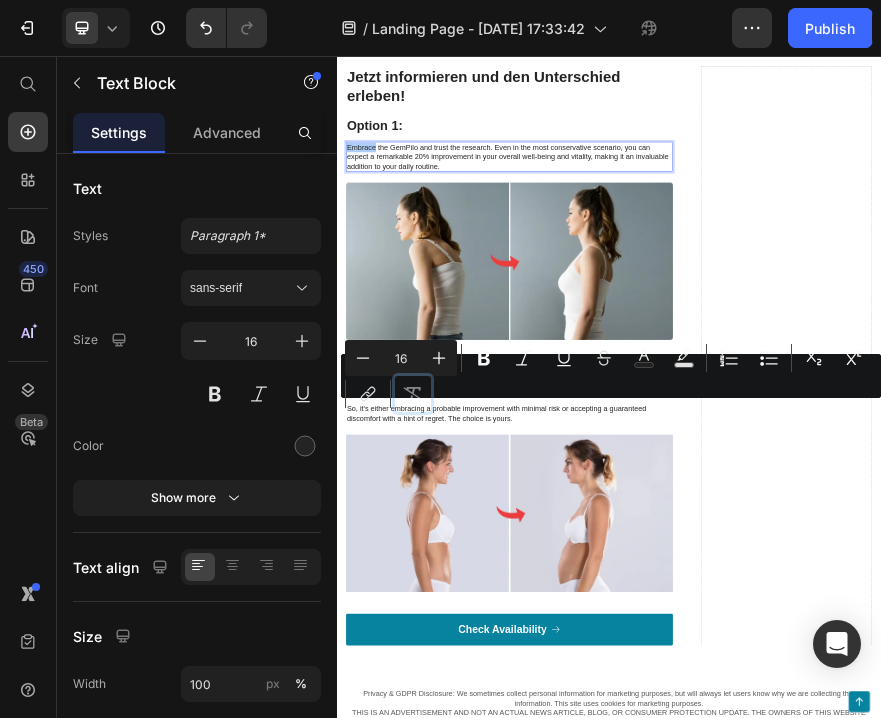 click 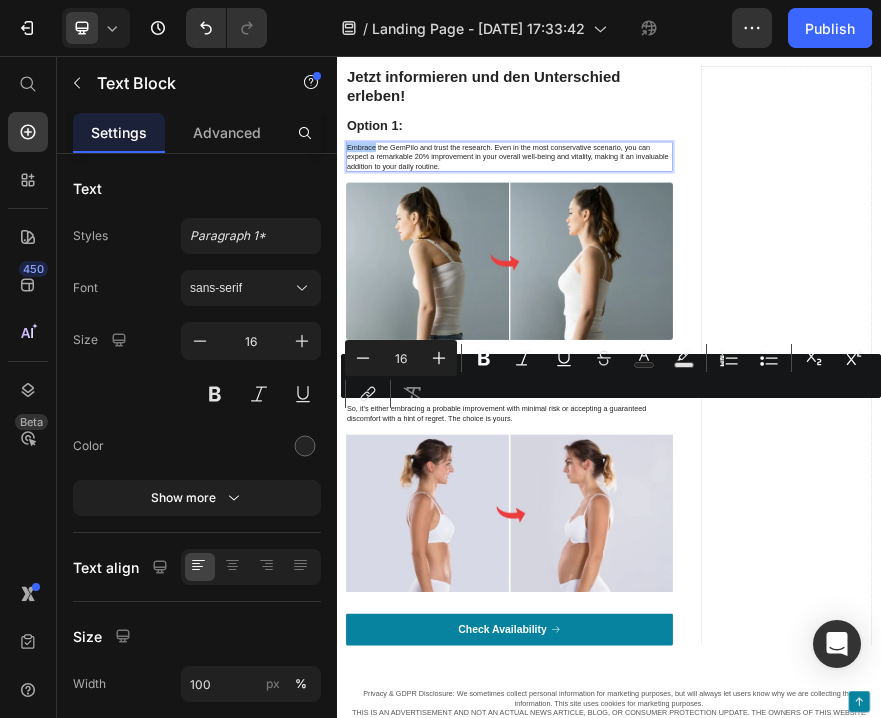 click on "Minus 16 Plus Bold Italic Underline       Strikethrough
Text Color
Text Background Color Numbered List Bulleted List Subscript Superscript       link Remove Format" at bounding box center [611, 376] 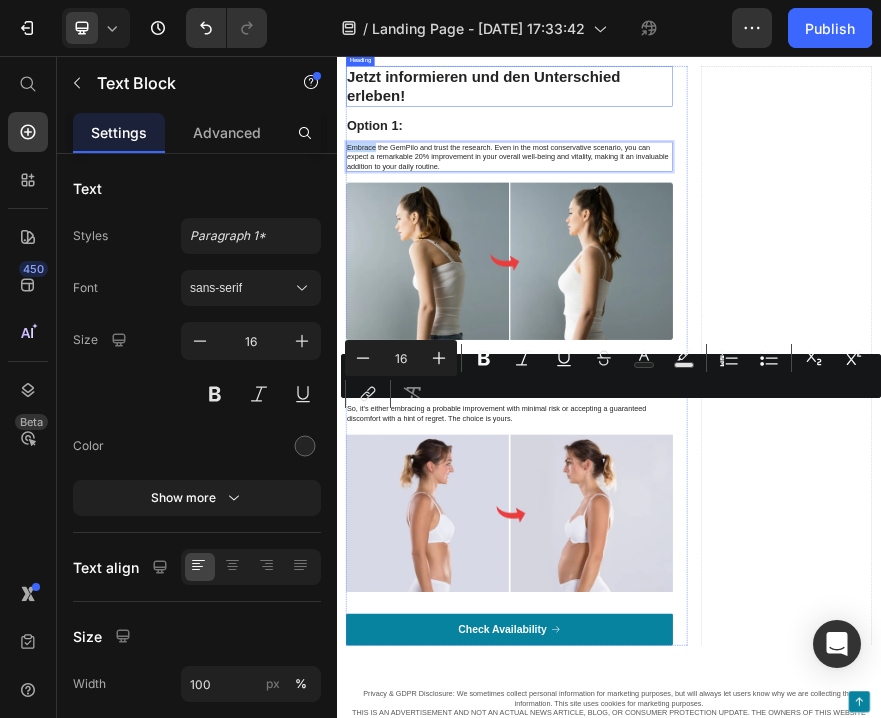 click on "Jetzt informieren und den Unterschied erleben!" at bounding box center [660, 122] 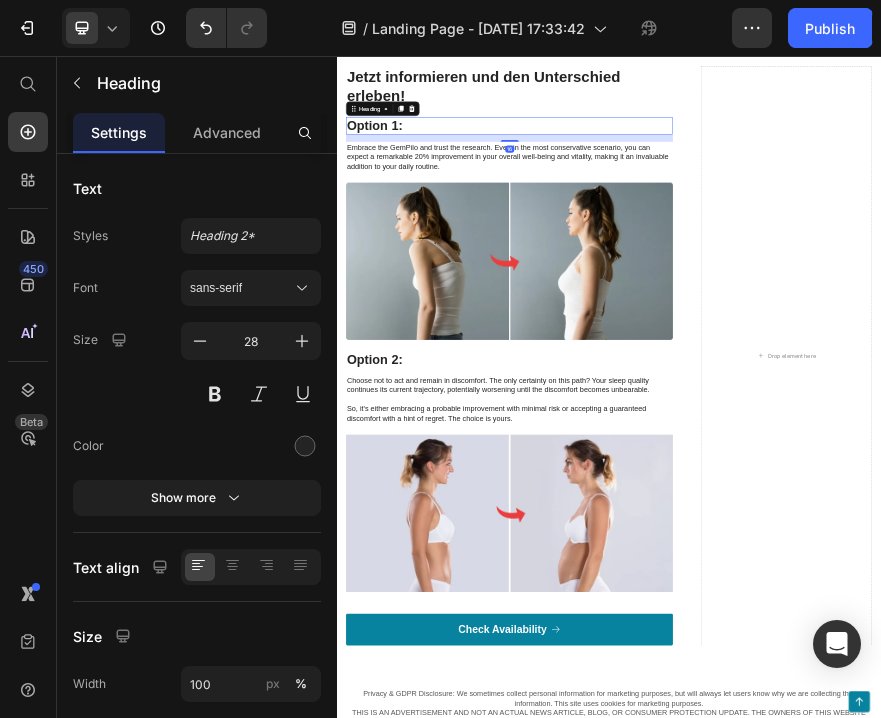 click on "Option 1:" at bounding box center [717, 210] 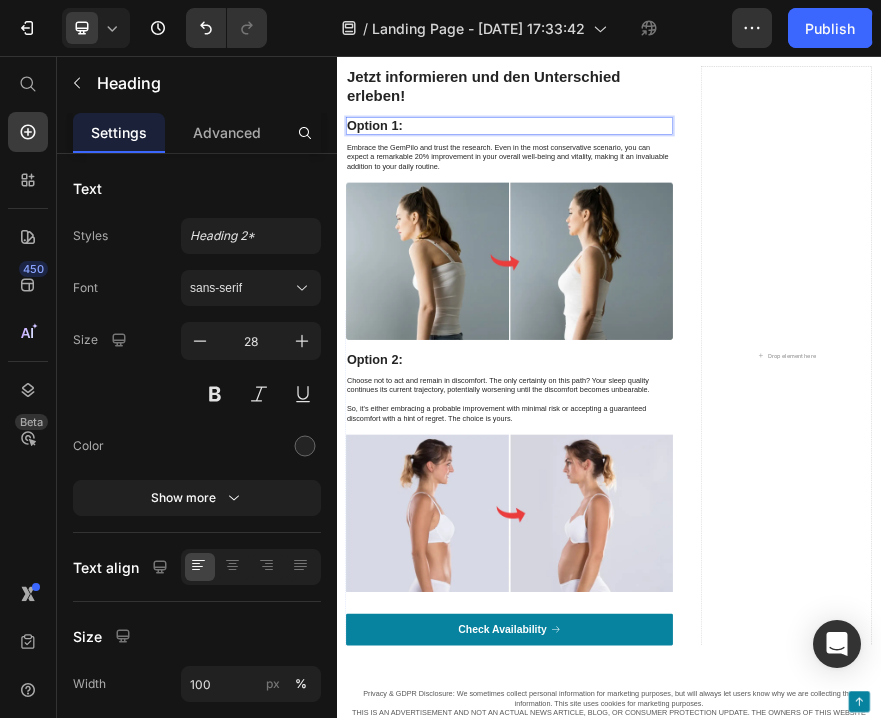 click on "Option 1:" at bounding box center [717, 210] 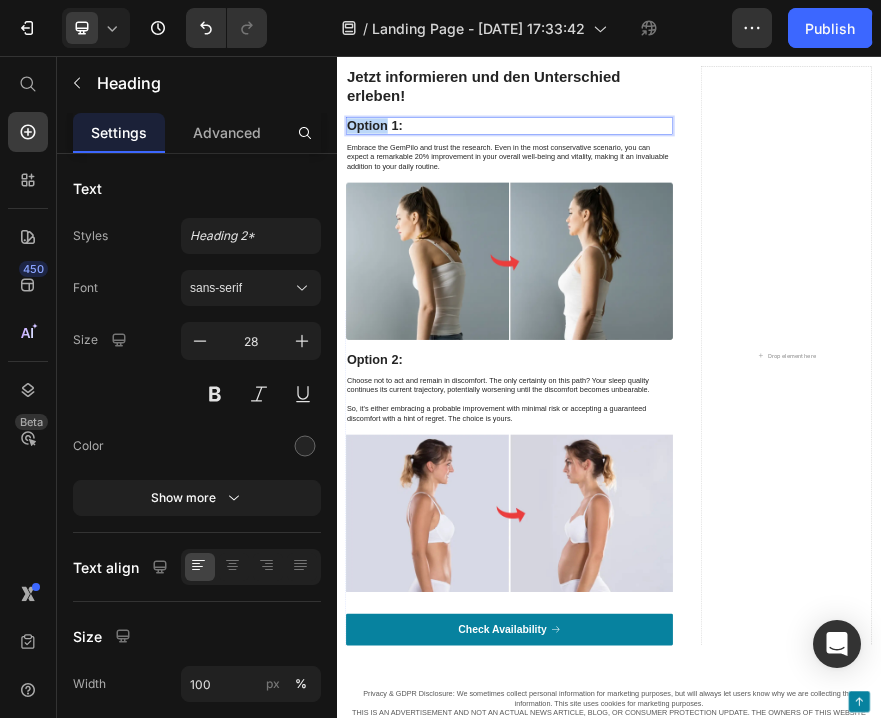click on "Option 1:" at bounding box center [717, 210] 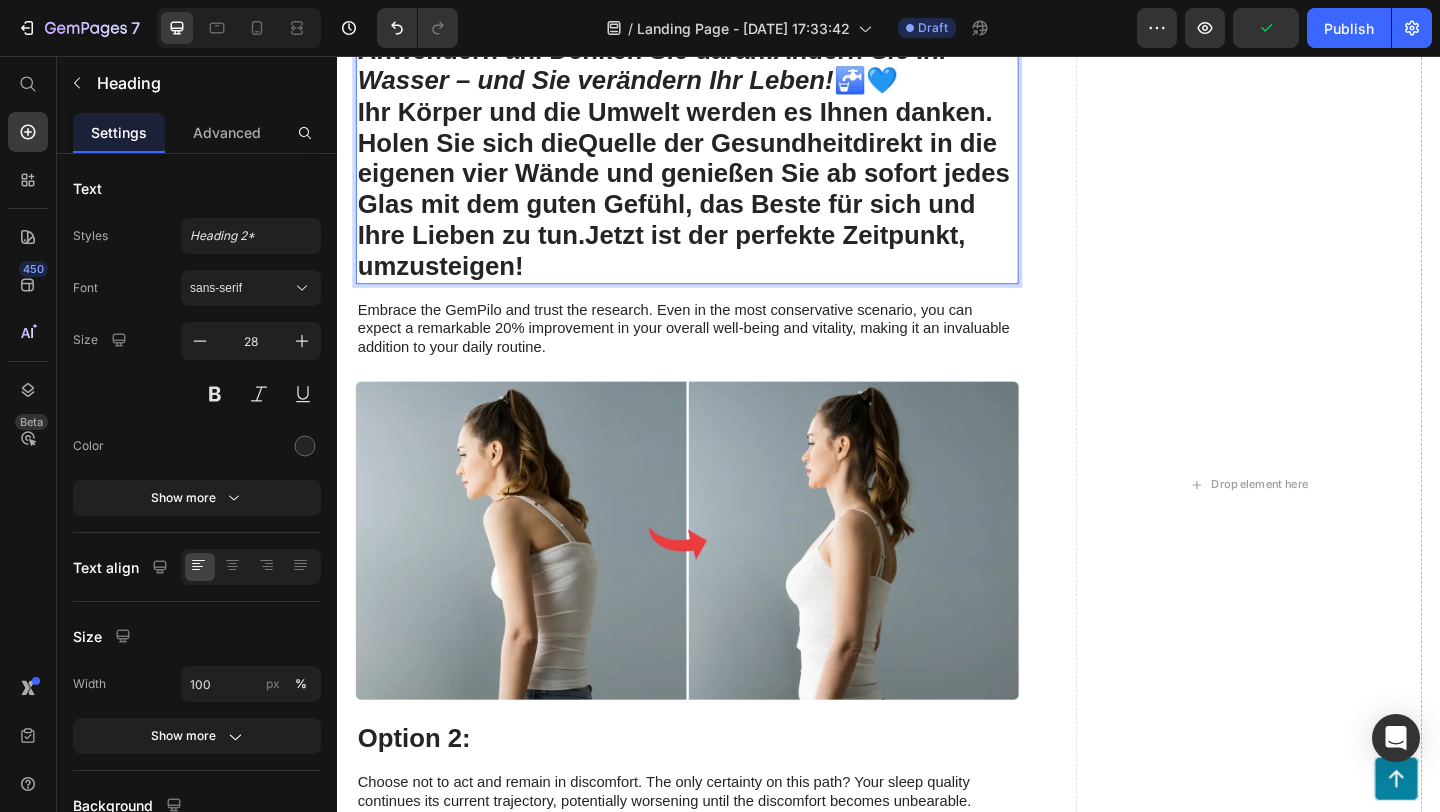scroll, scrollTop: 8253, scrollLeft: 0, axis: vertical 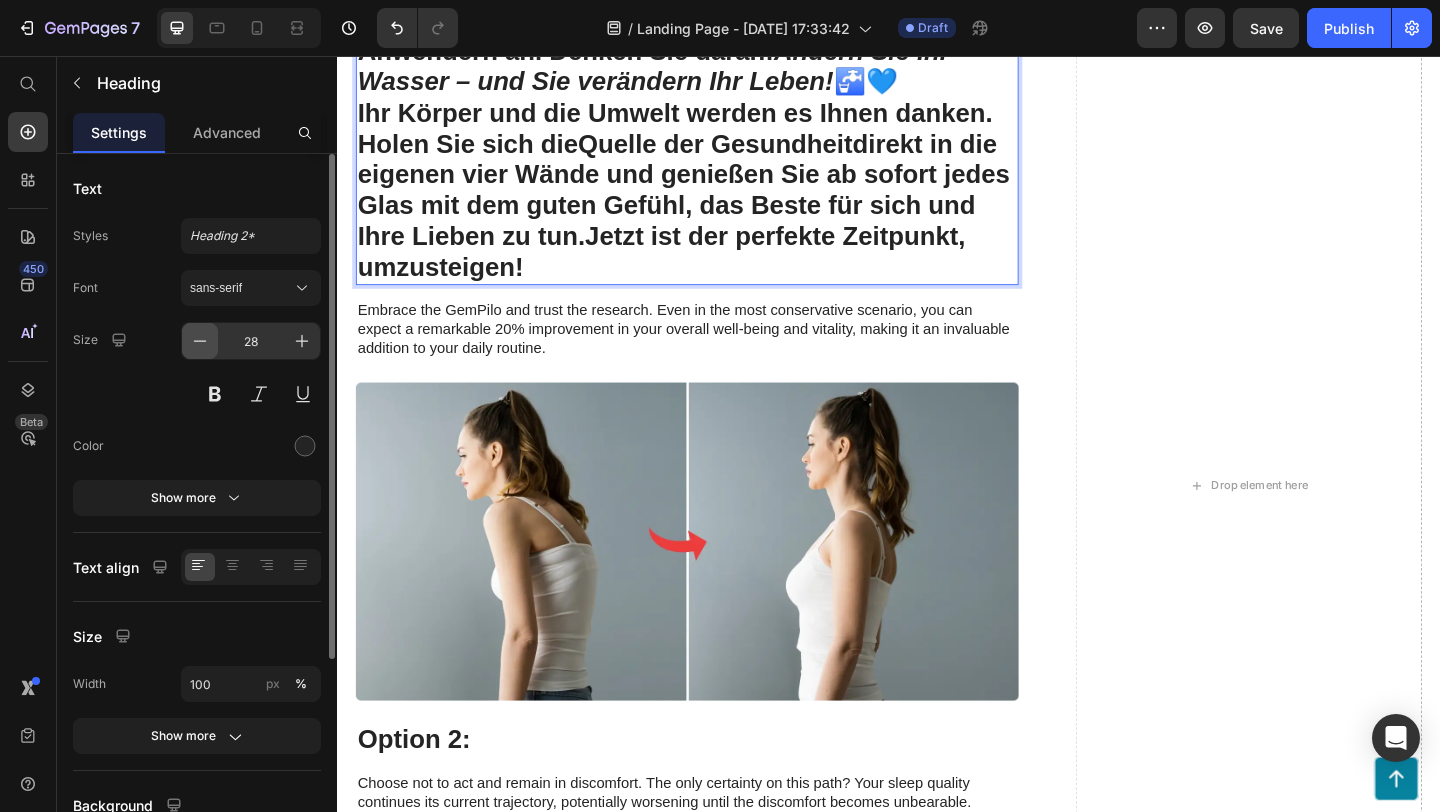 click at bounding box center (200, 341) 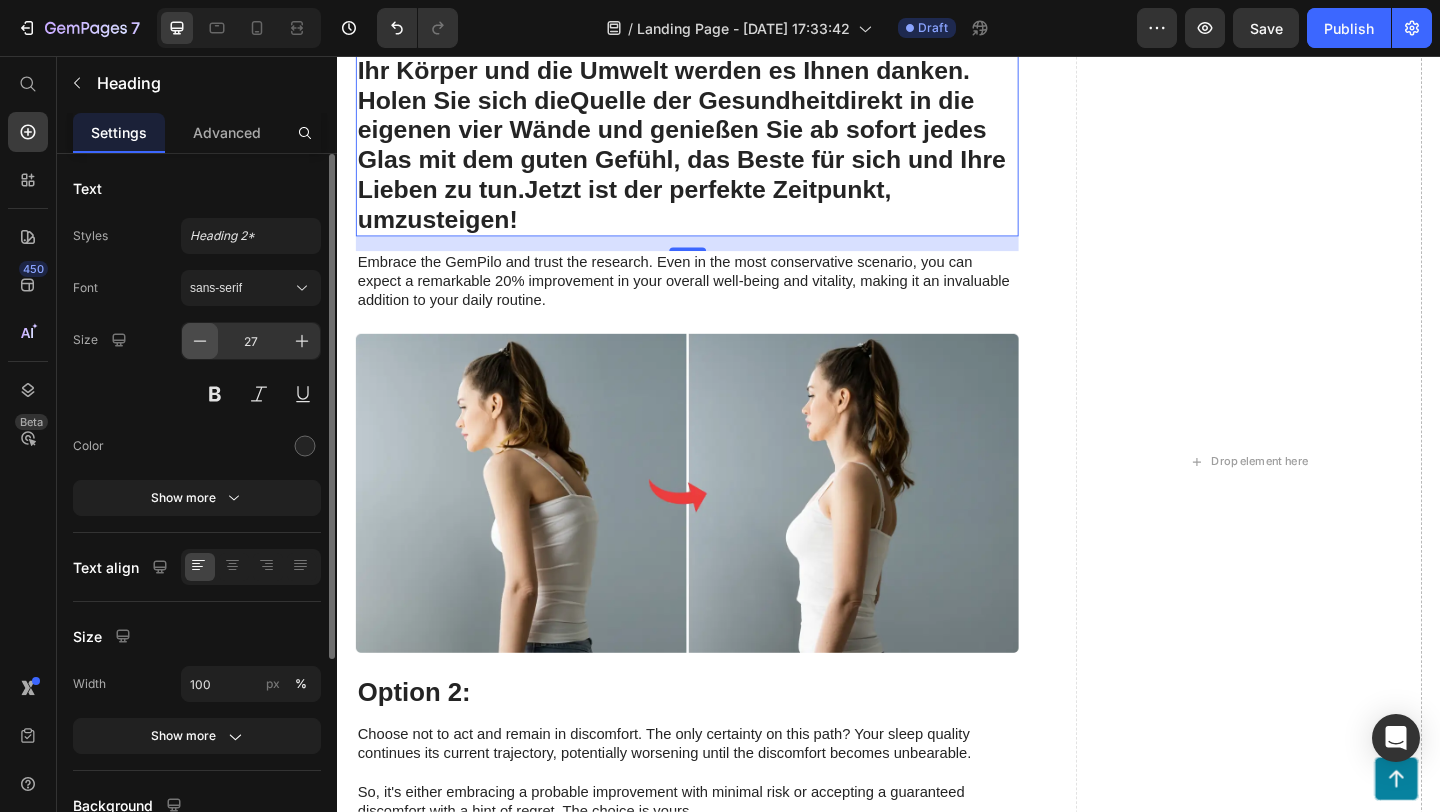 click 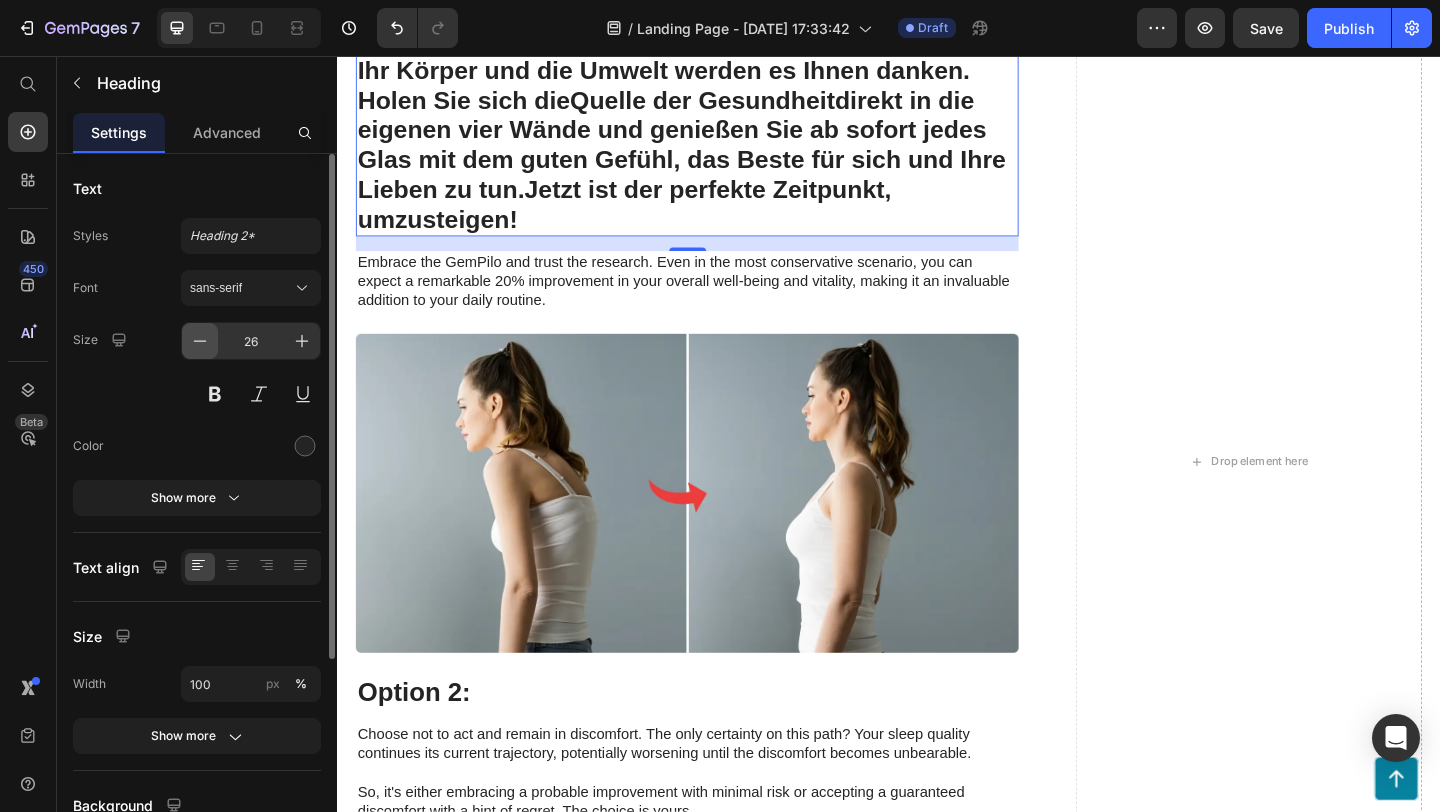click 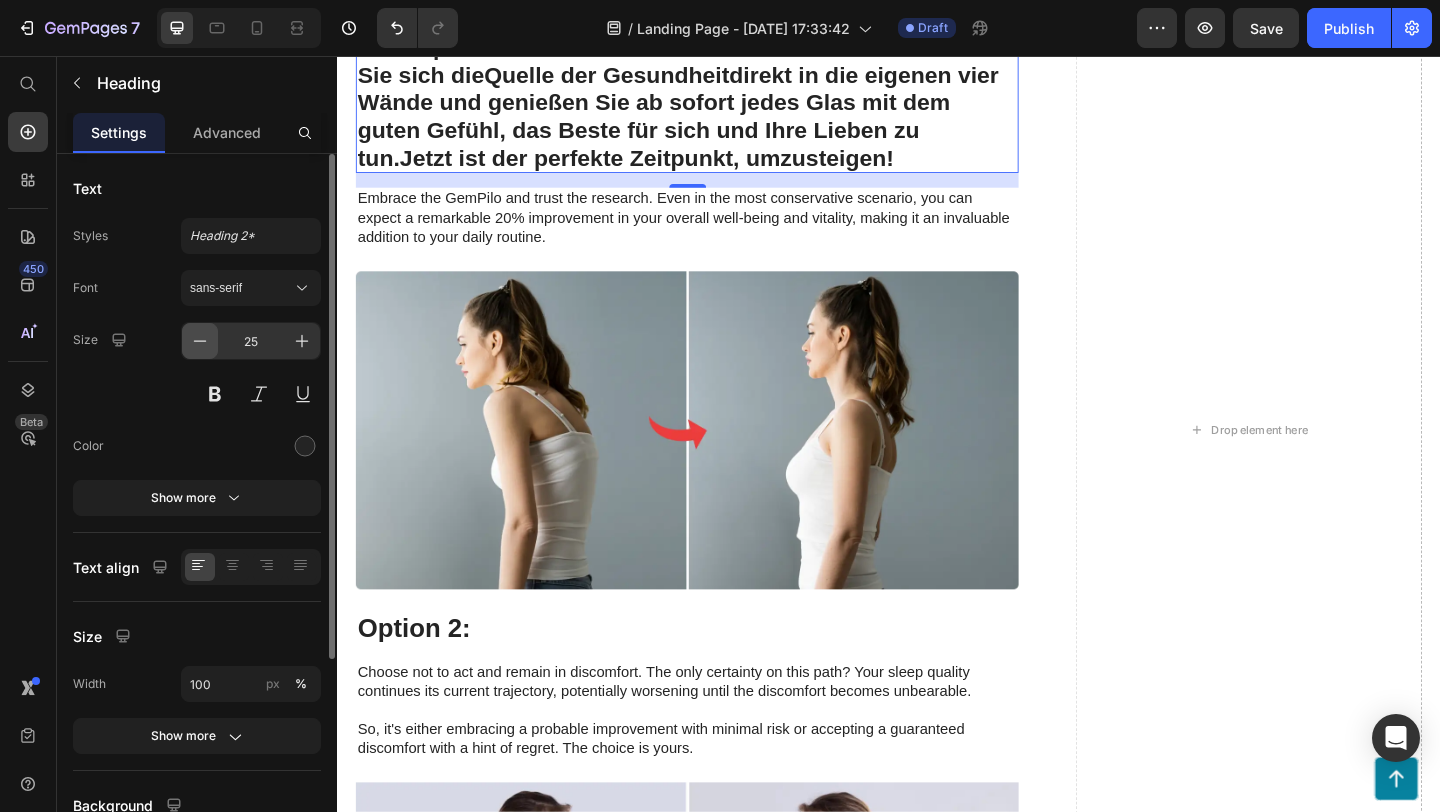 click 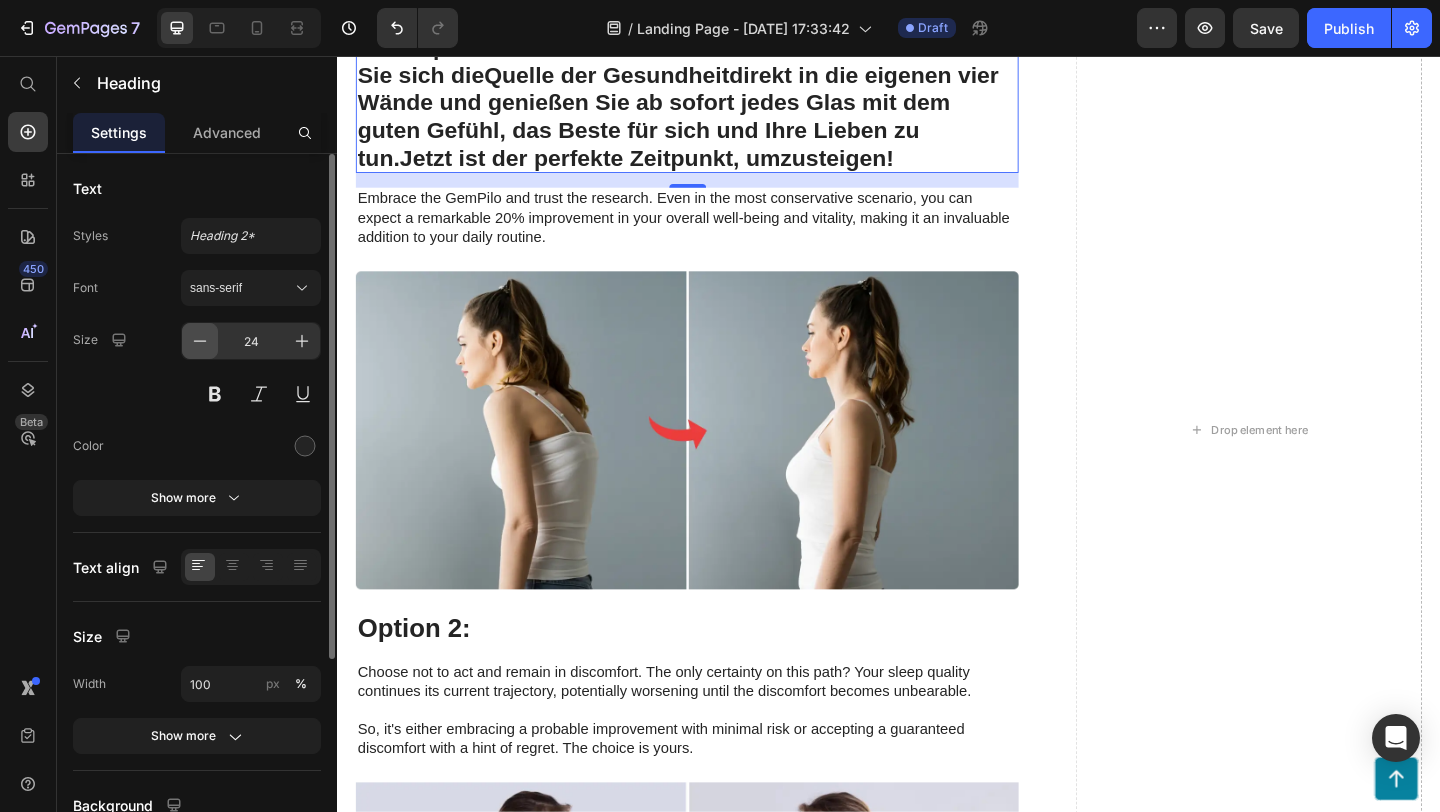 click 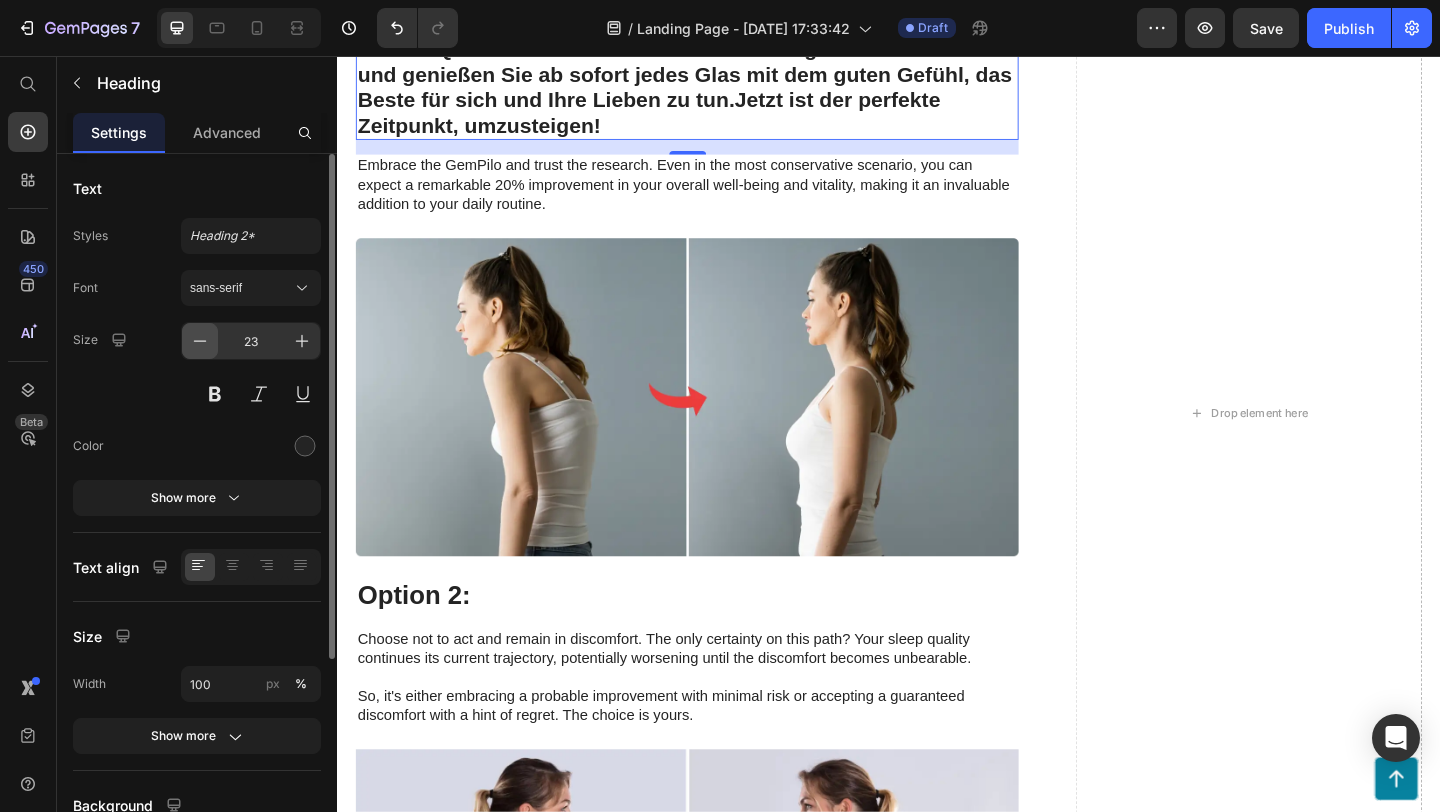 click 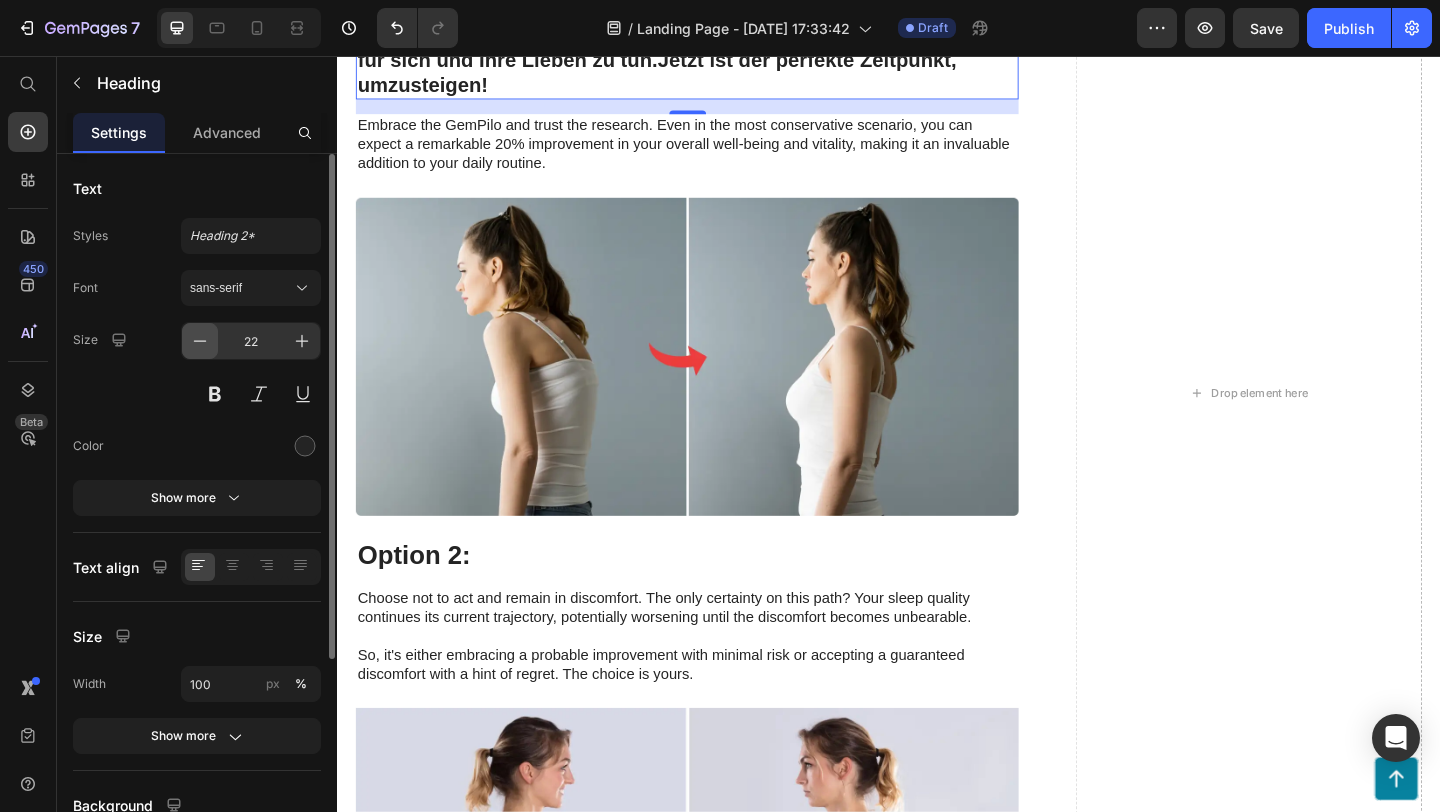 click 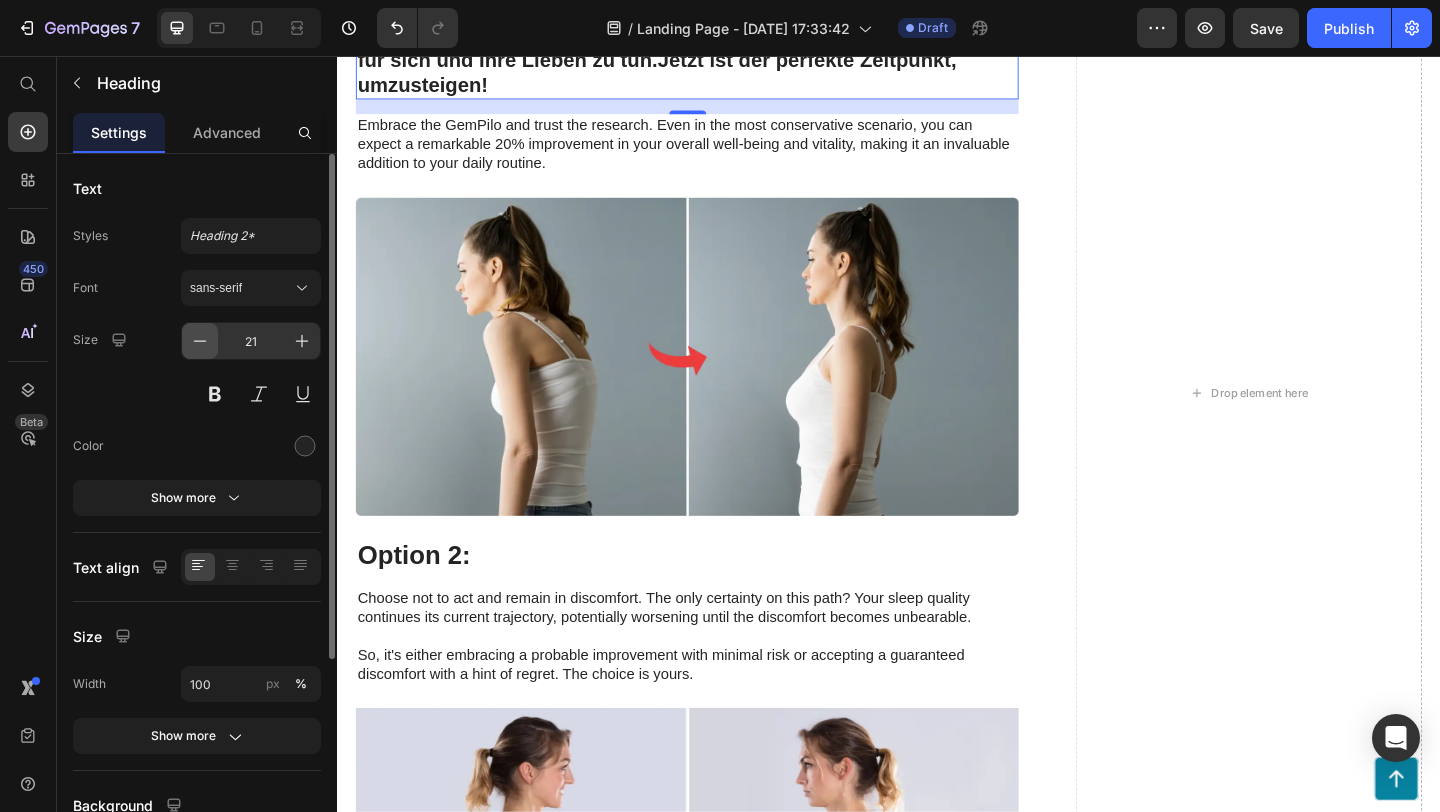 click 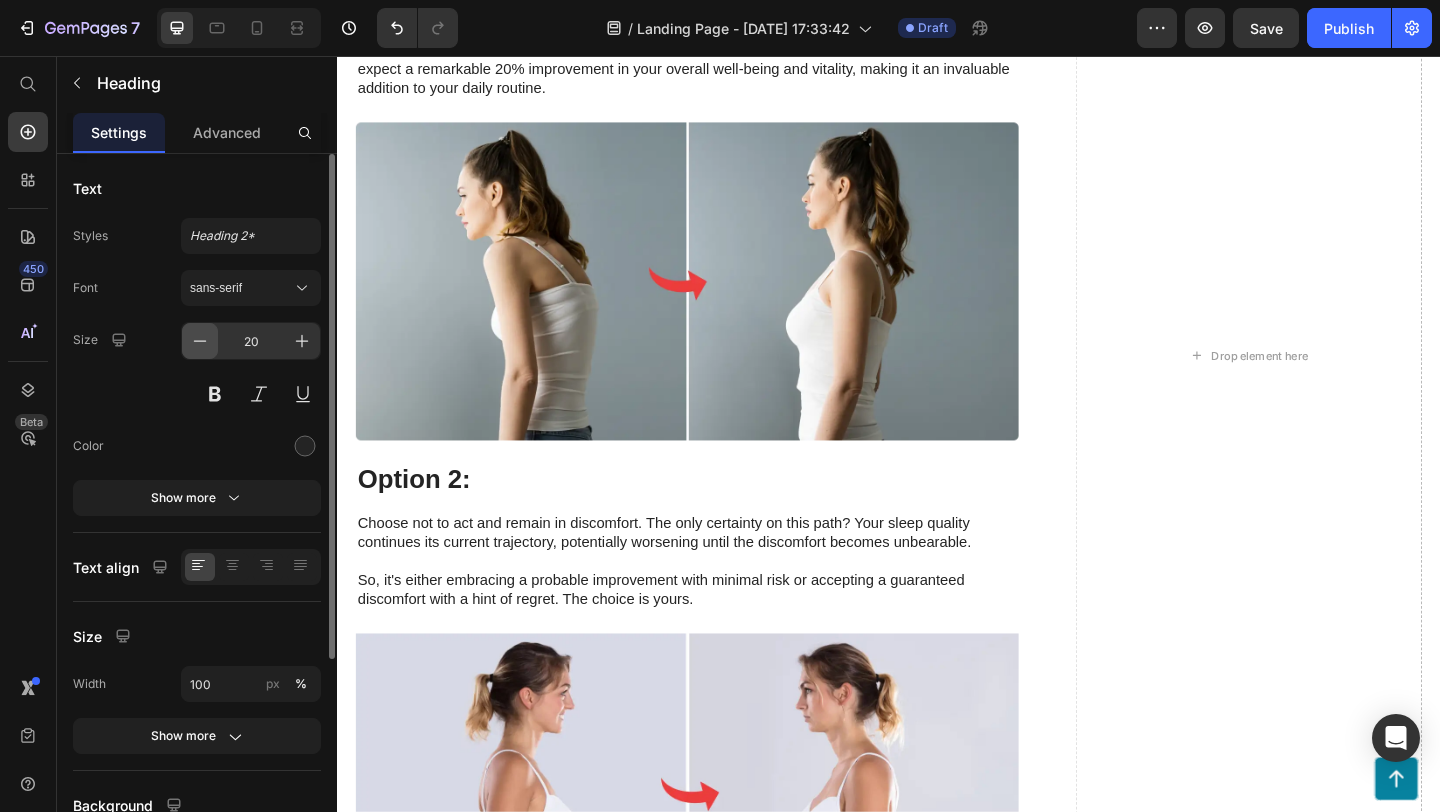 click 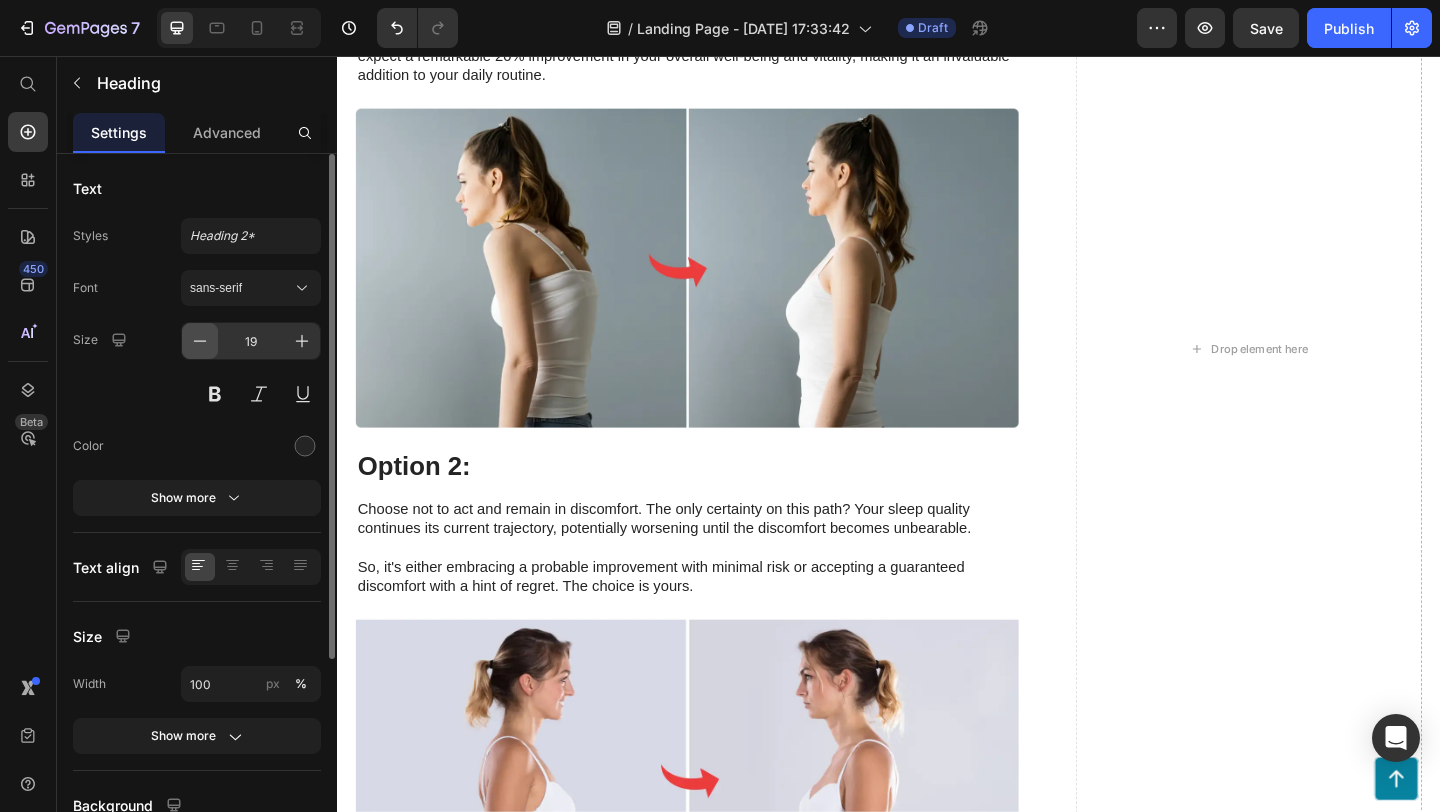 click 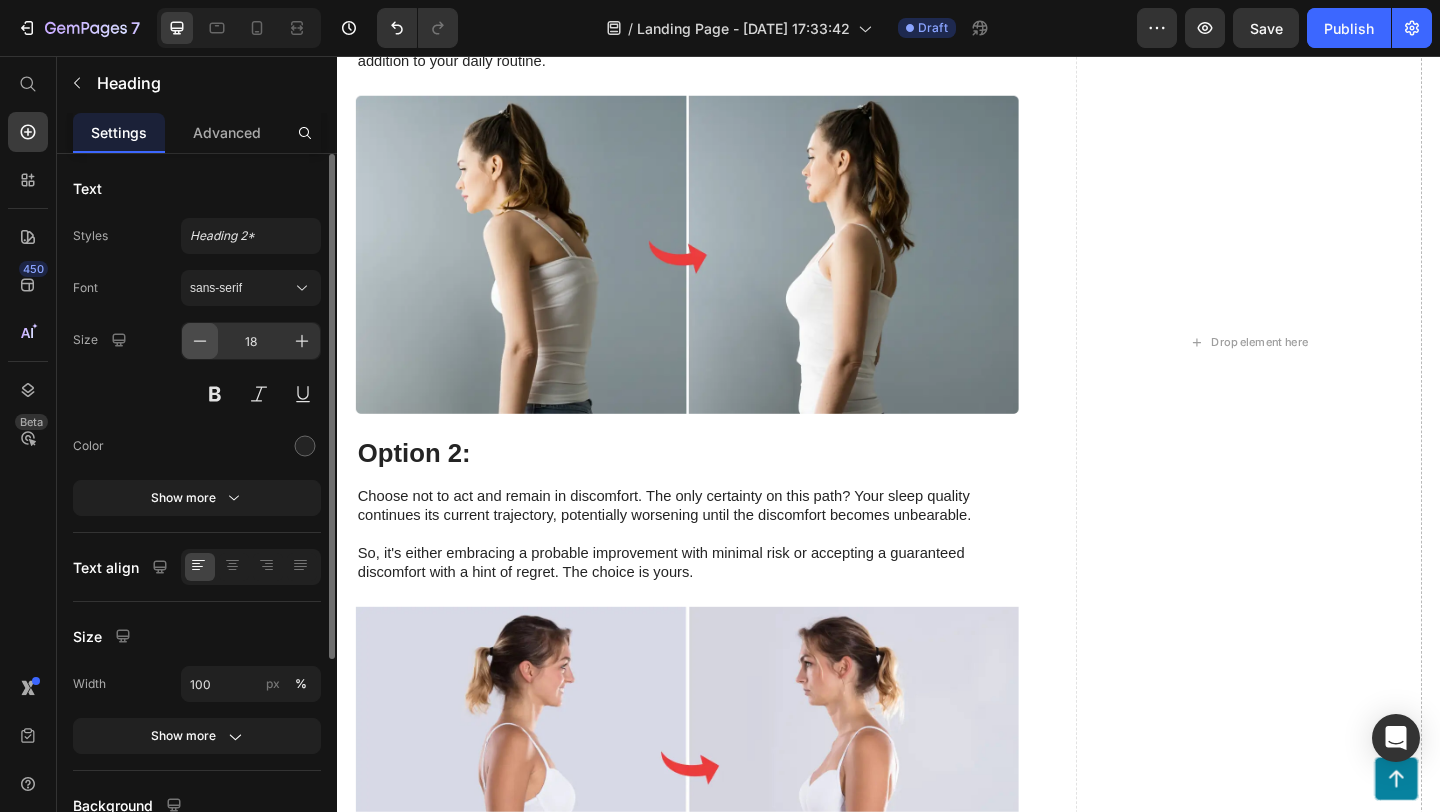 click 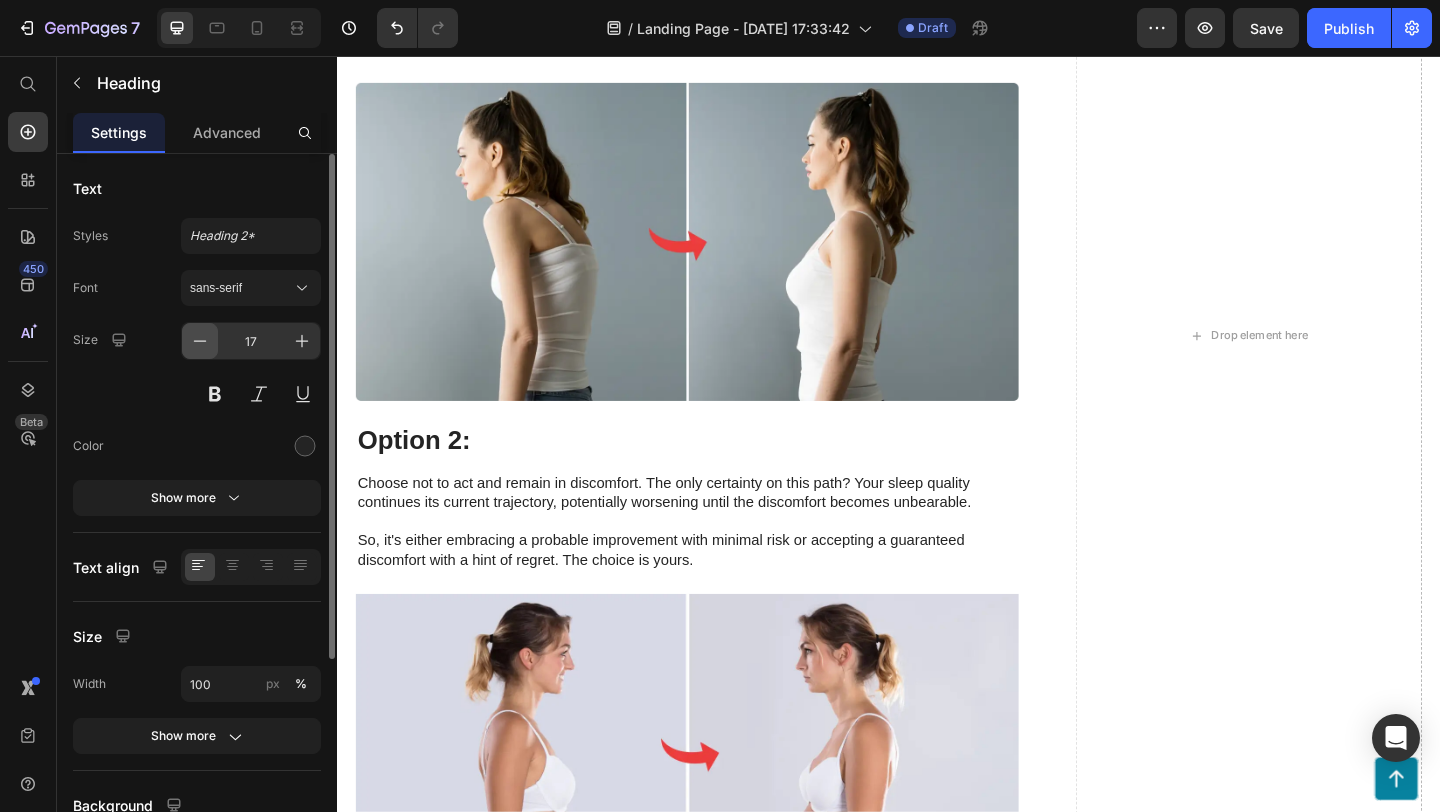 click 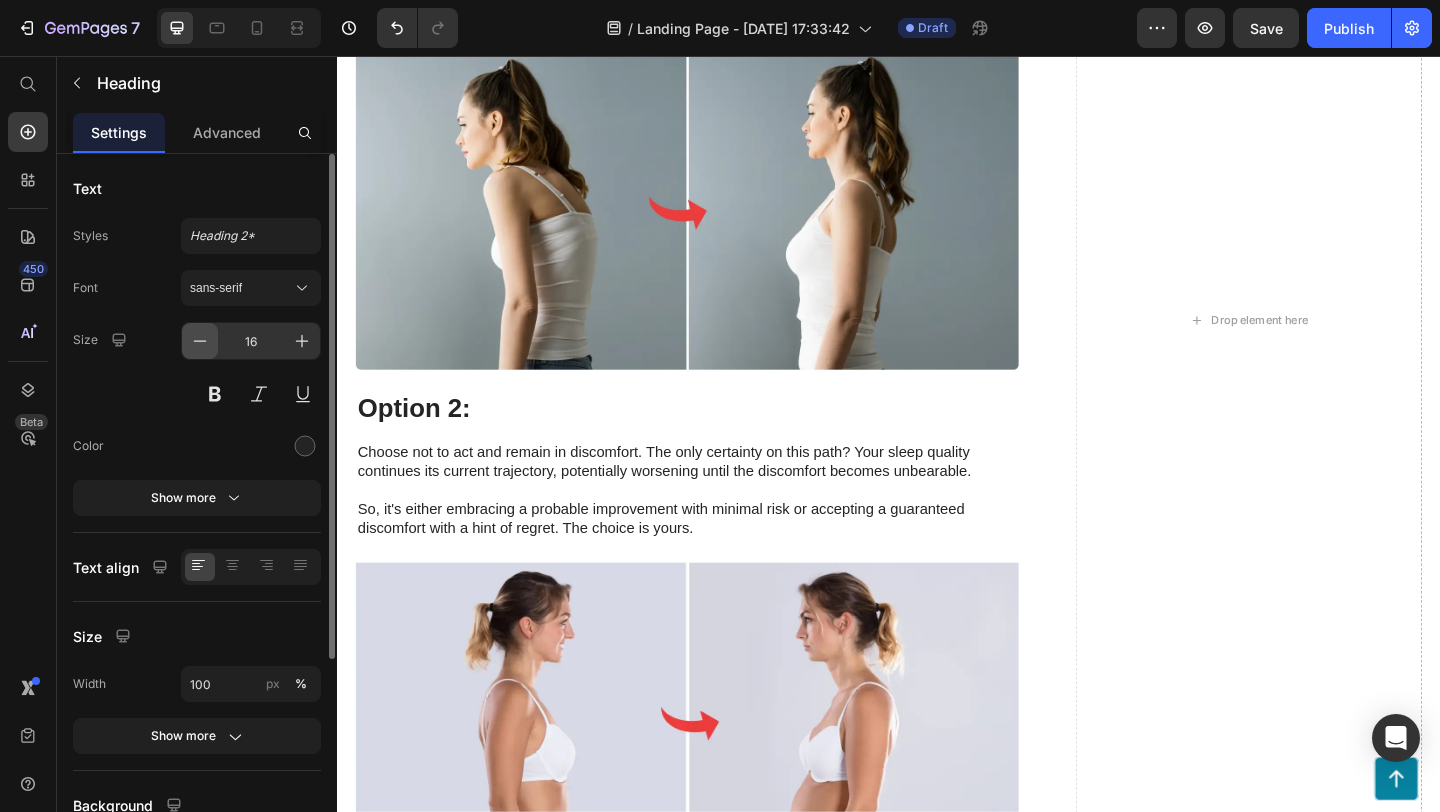 click 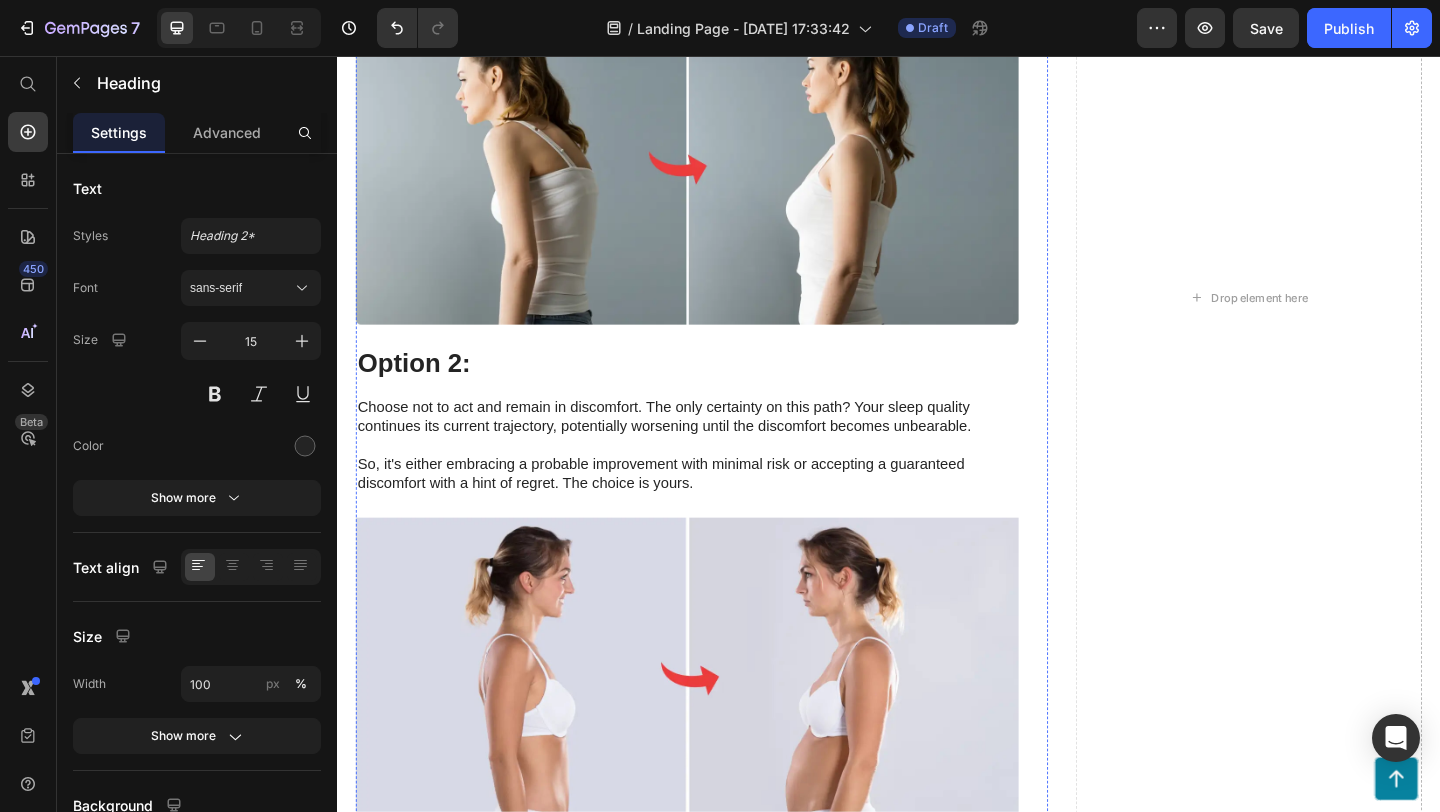 click on "Embrace the GemPilo and trust the research. Even in the most conservative scenario, you can expect a remarkable 20% improvement in your overall well-being and vitality, making it an invaluable addition to your daily routine." at bounding box center [717, -56] 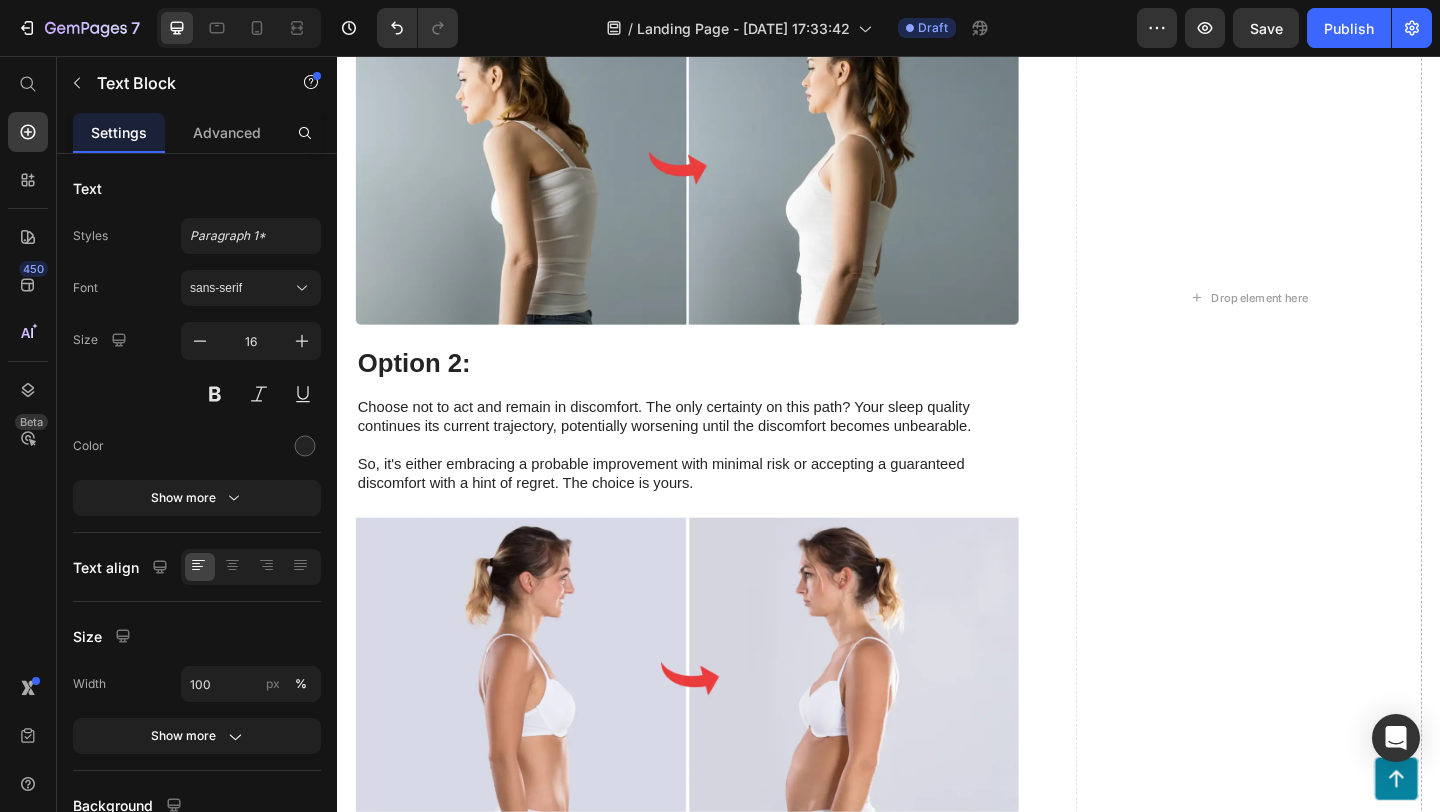 click on "Embrace the GemPilo and trust the research. Even in the most conservative scenario, you can expect a remarkable 20% improvement in your overall well-being and vitality, making it an invaluable addition to your daily routine." at bounding box center [717, -56] 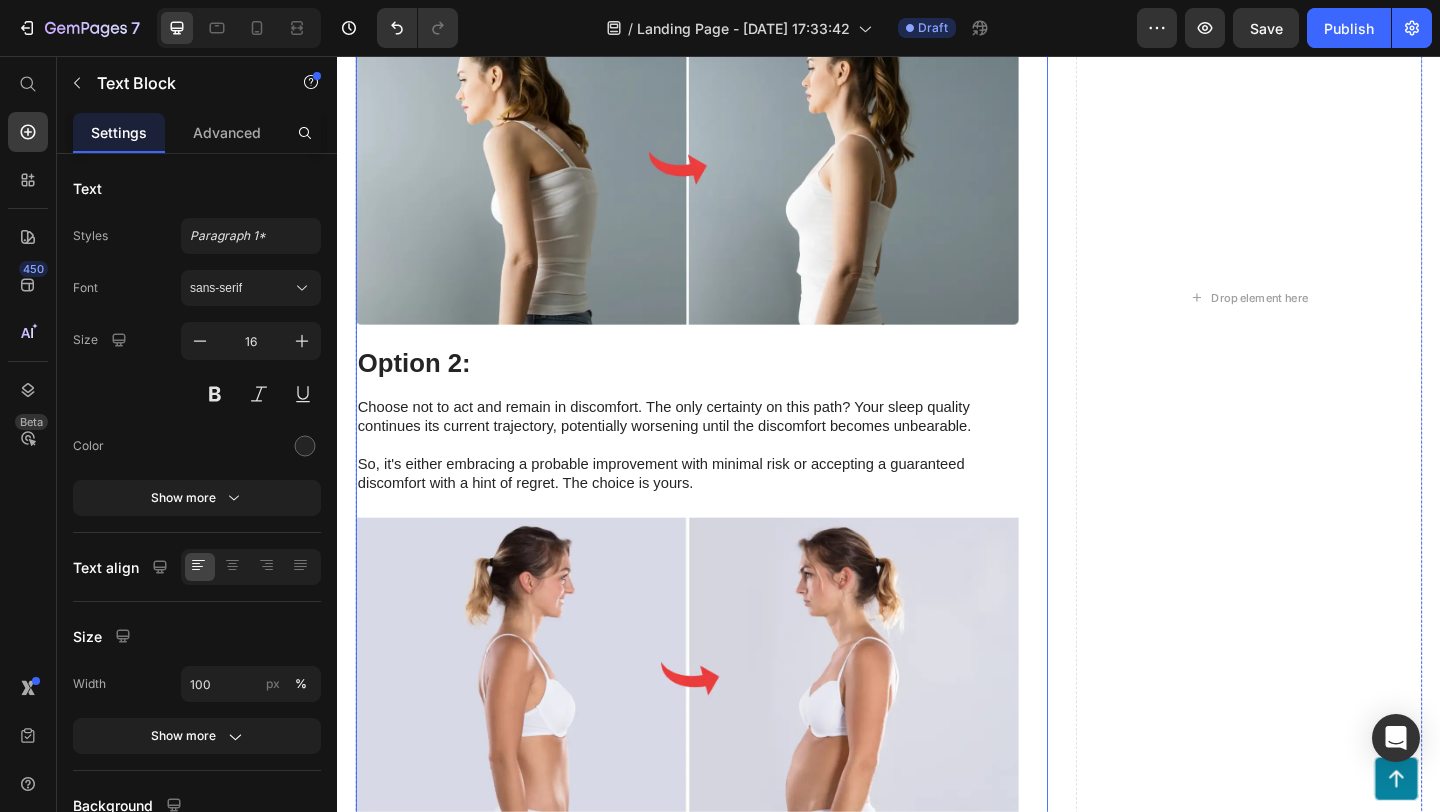 click on "⁠⁠⁠⁠⁠⁠⁠ Jetzt informieren und den Unterschied erleben! Heading Gesund, komfortabel, sparsam und umweltfreundlich – all das bietet KANGEN Pure. [PERSON_NAME] warten Sie also noch?  Sind Sie bereit, die Kraft des reinen Wassers selbst zu erleben?  Dann zögern Sie nicht: ➡️  Besuchen Sie jetzt unsere Webseite und vereinbaren Sie Ihren kostenlosen Wassertest!  ⬅️ Steigen auch Sie um auf die Revolution des Wassers und schließen Sie sich den vielen zufriedenen Anwendern an. Denken Sie daran:  Ändern Sie Ihr Wasser – und Sie verändern Ihr Leben!  🚰💙 Ihr Körper und die Umwelt werden es Ihnen danken. Holen Sie sich die  Quelle der Gesundheit  direkt in die eigenen vier Wände und genießen Sie ab sofort jedes Glas mit dem guten Gefühl, das Beste für sich und Ihre Lieben zu tun.  Jetzt ist der perfekte Zeitpunkt, umzusteigen! Heading Text Block   24 Image Option 2: Heading Text Block Image
Check Availability Button" at bounding box center (717, 319) 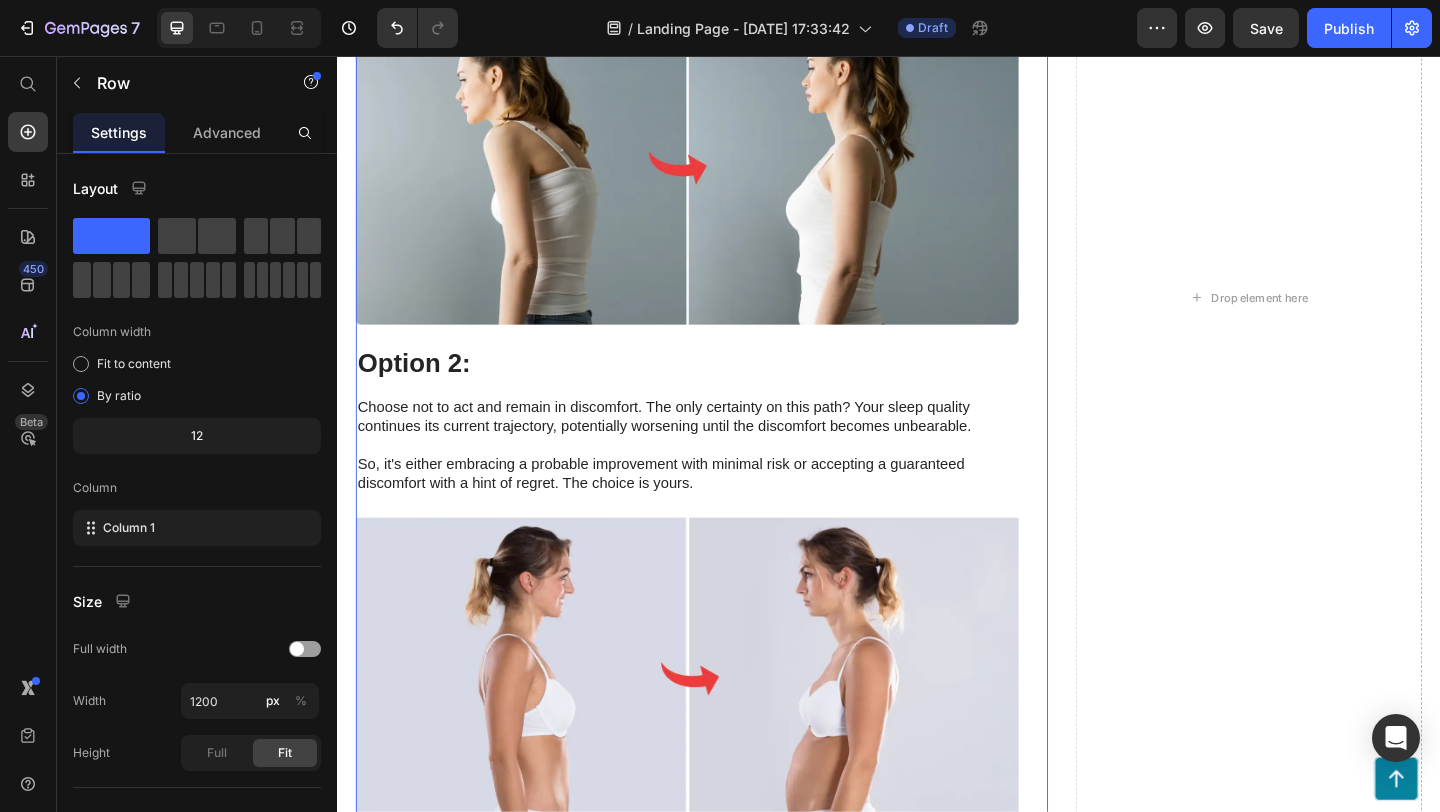 click on "Embrace the GemPilo and trust the research. Even in the most conservative scenario, you can expect a remarkable 20% improvement in your overall well-being and vitality, making it an invaluable addition to your daily routine." at bounding box center (717, -56) 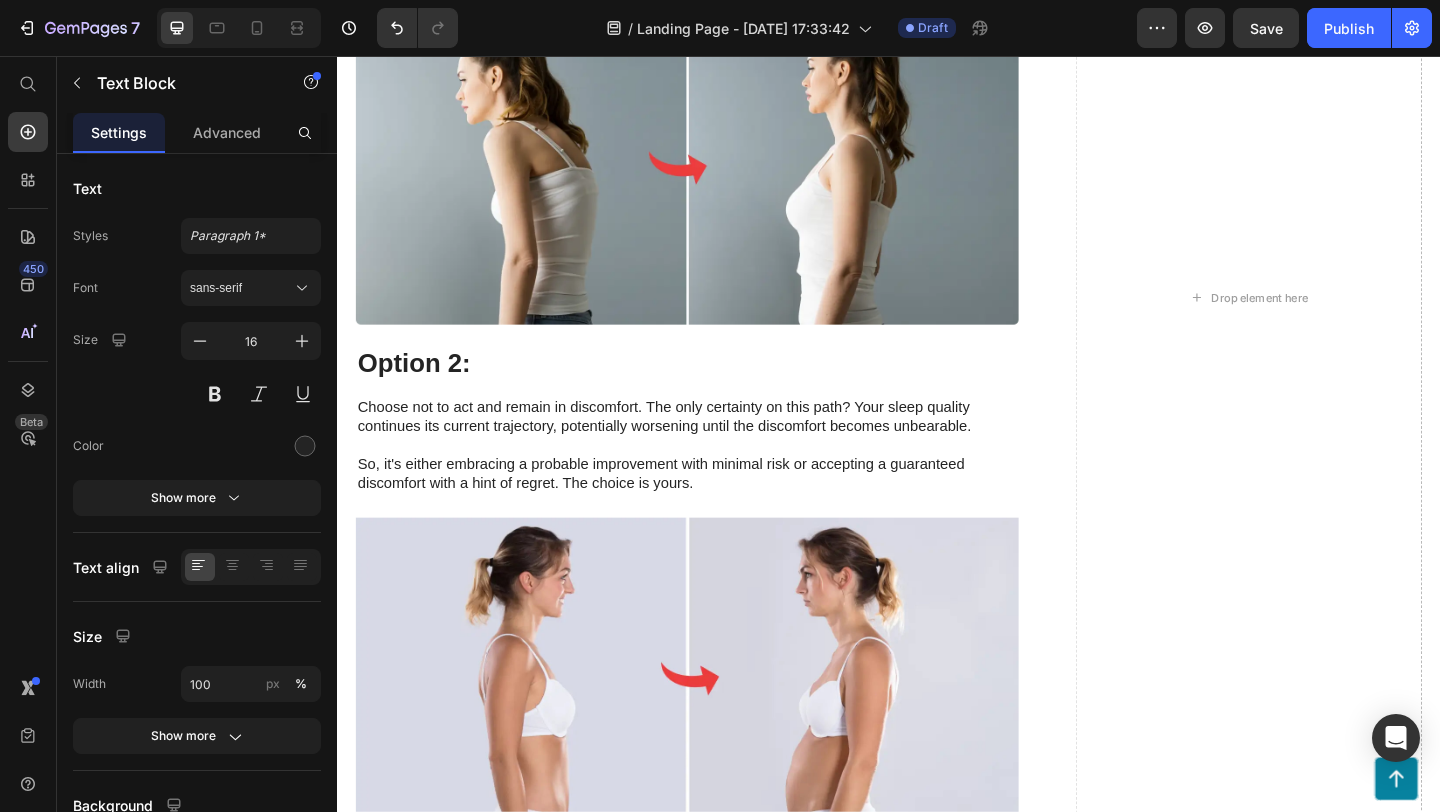 click 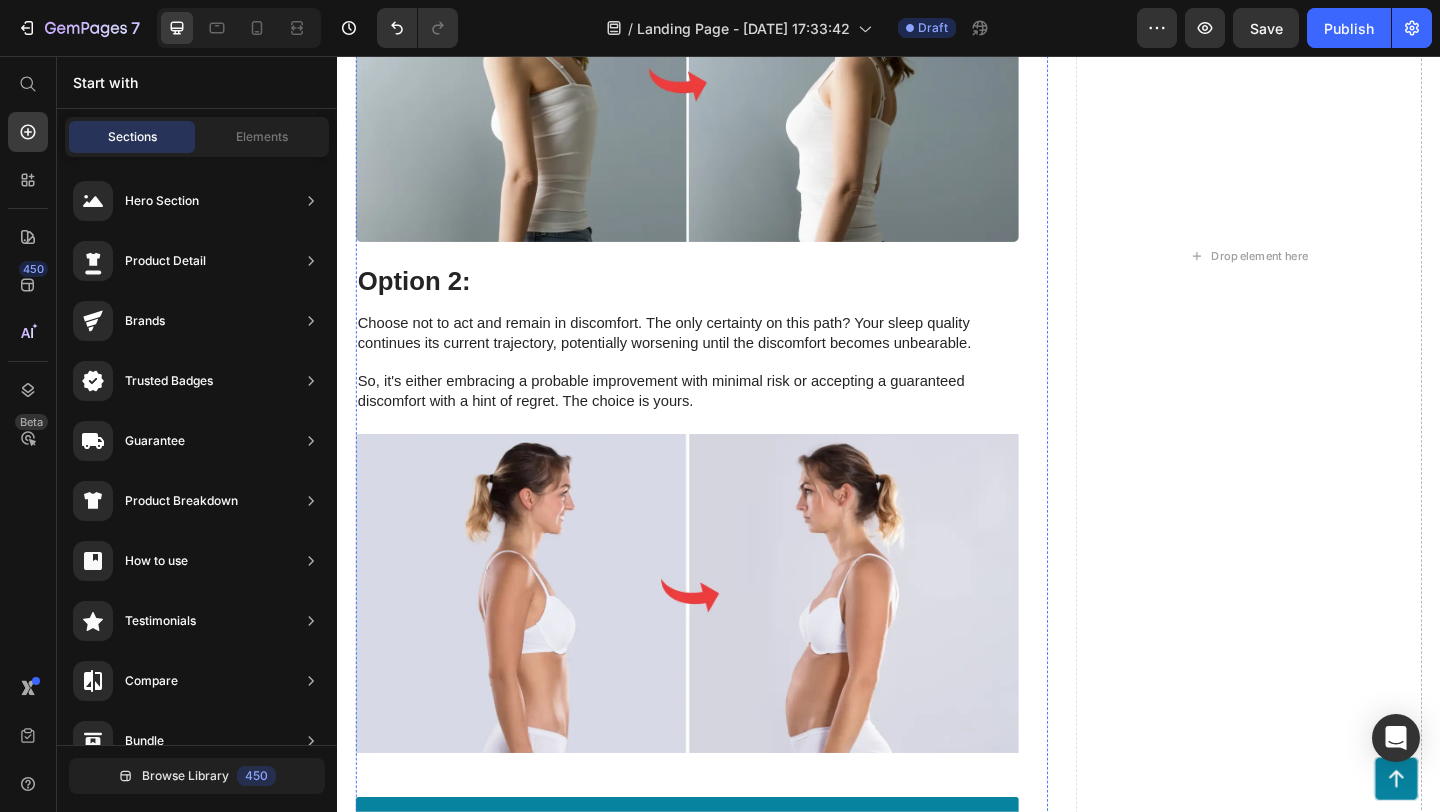 click at bounding box center (717, 84) 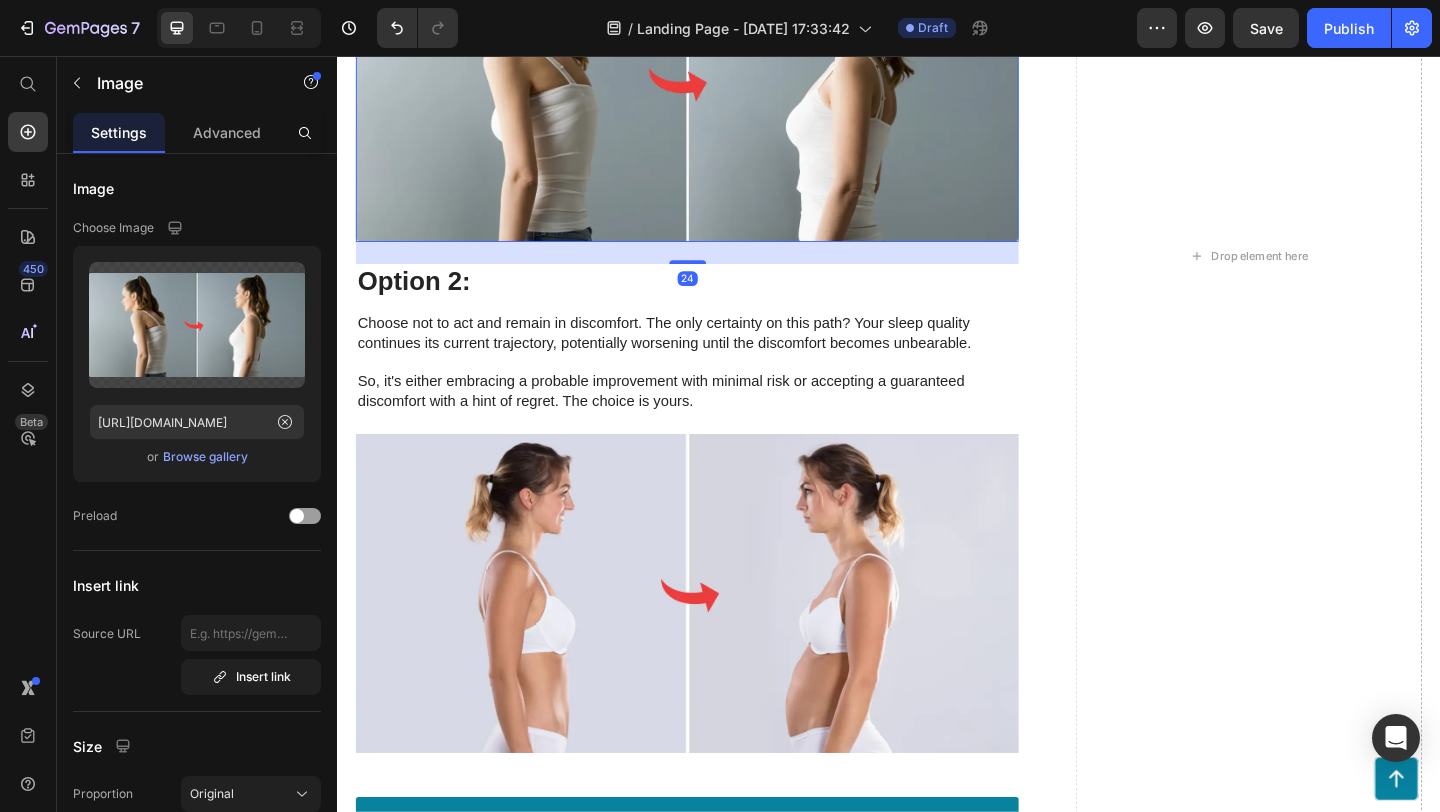 click at bounding box center [490, -108] 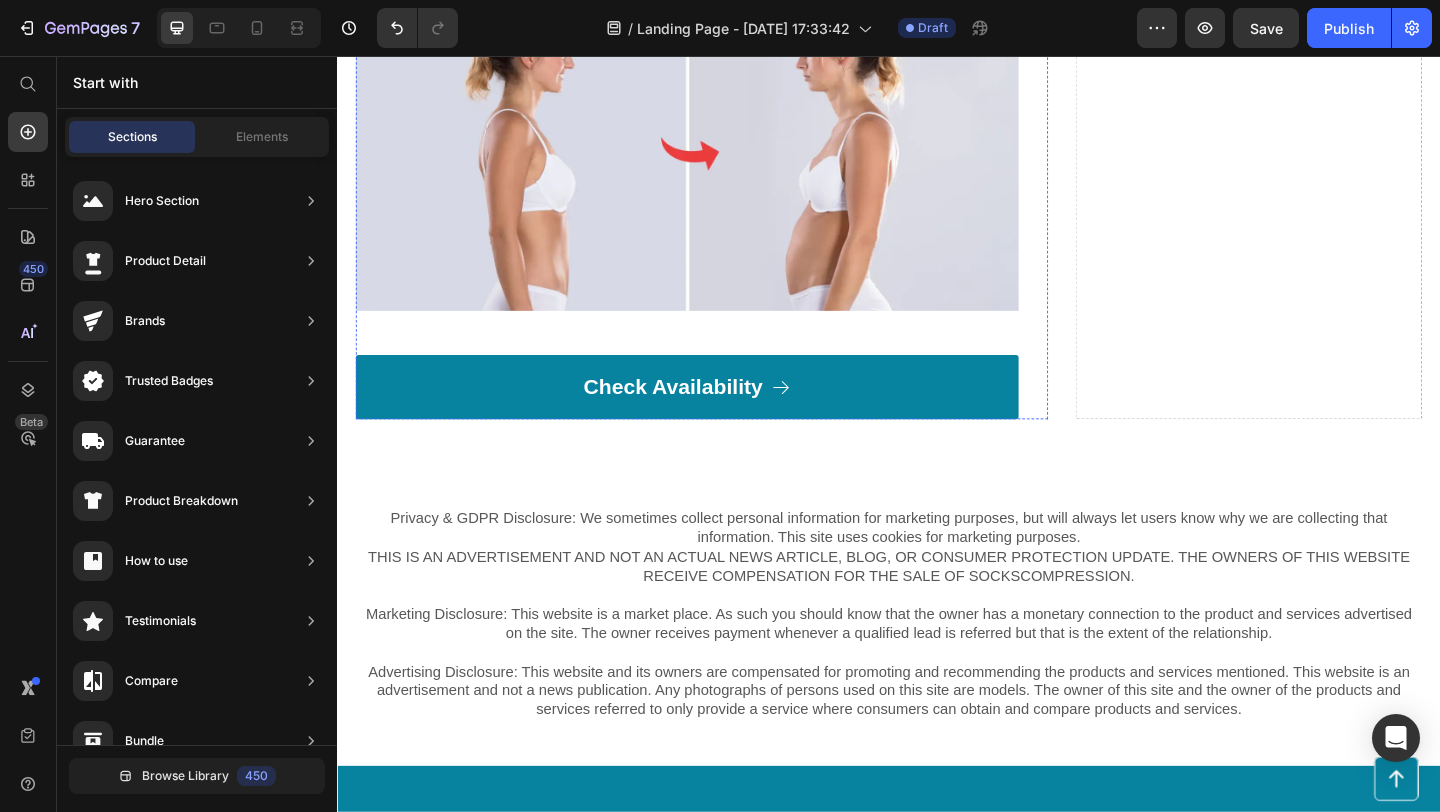scroll, scrollTop: 8362, scrollLeft: 0, axis: vertical 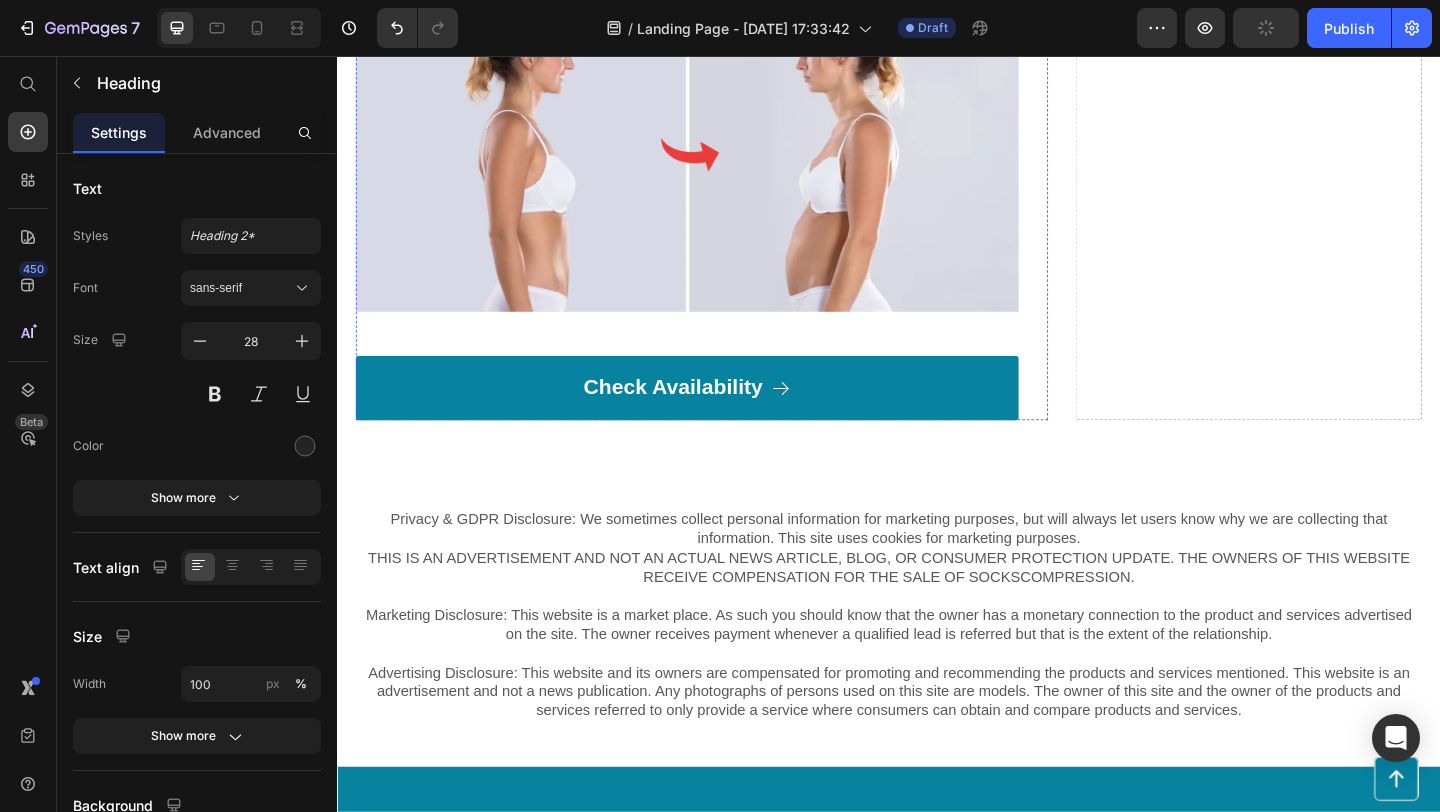 click on "Option 2:" at bounding box center [717, -179] 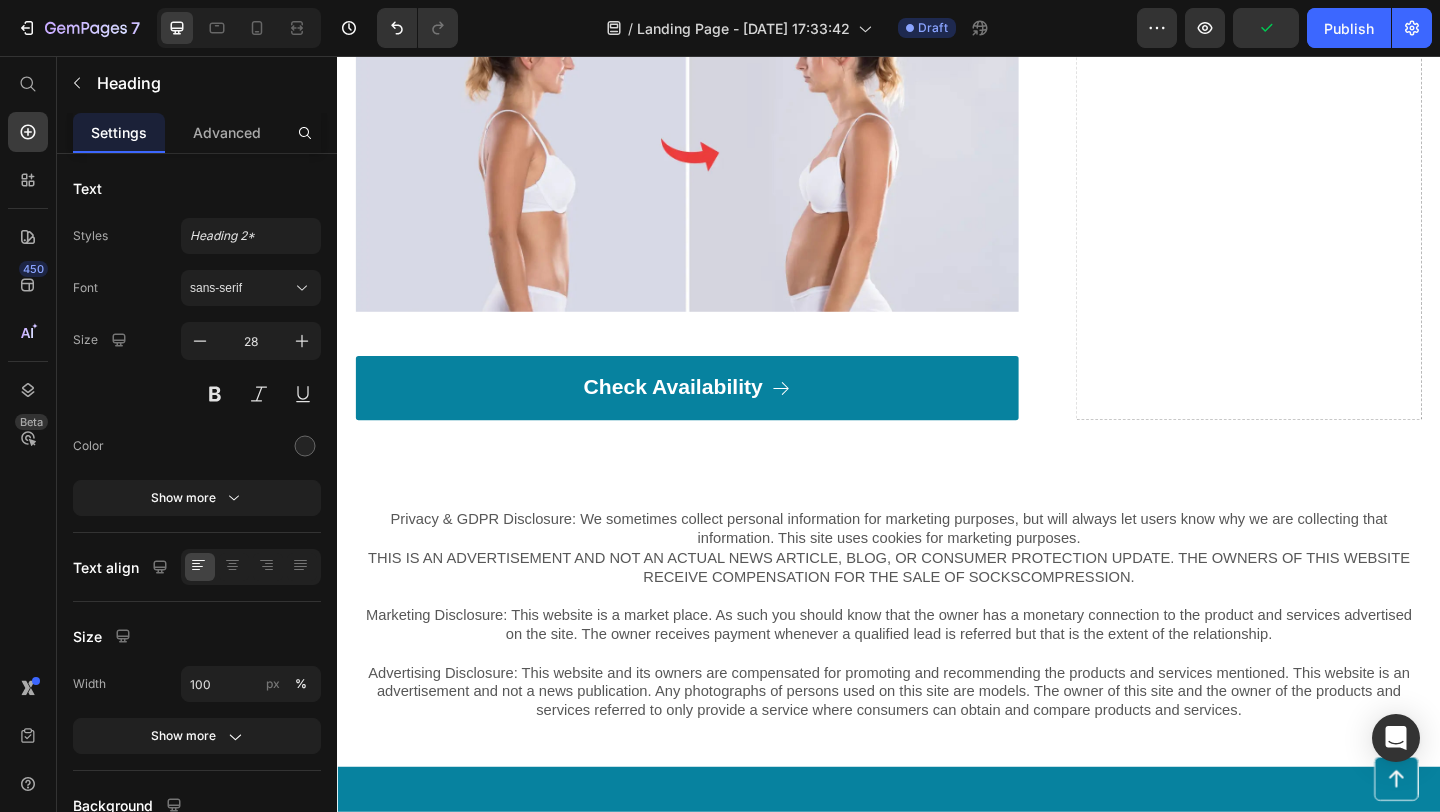 click 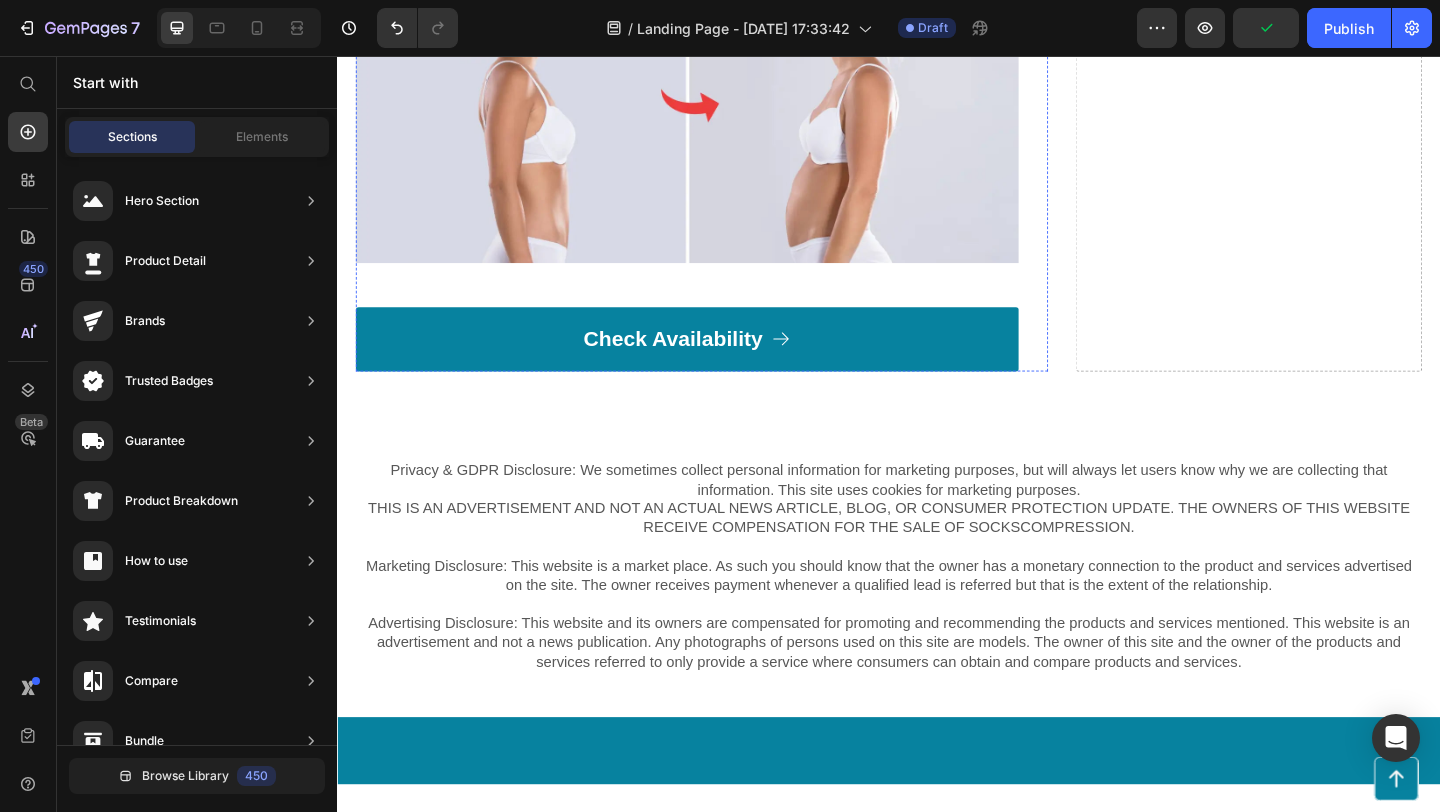 click on "Choose not to act and remain in discomfort. The only certainty on this path? Your sleep quality continues its current trajectory, potentially worsening until the discomfort becomes unbearable.  So, it's either embracing a probable improvement with minimal risk or accepting a guaranteed discomfort with a hint of regret. The choice is yours." at bounding box center [717, -144] 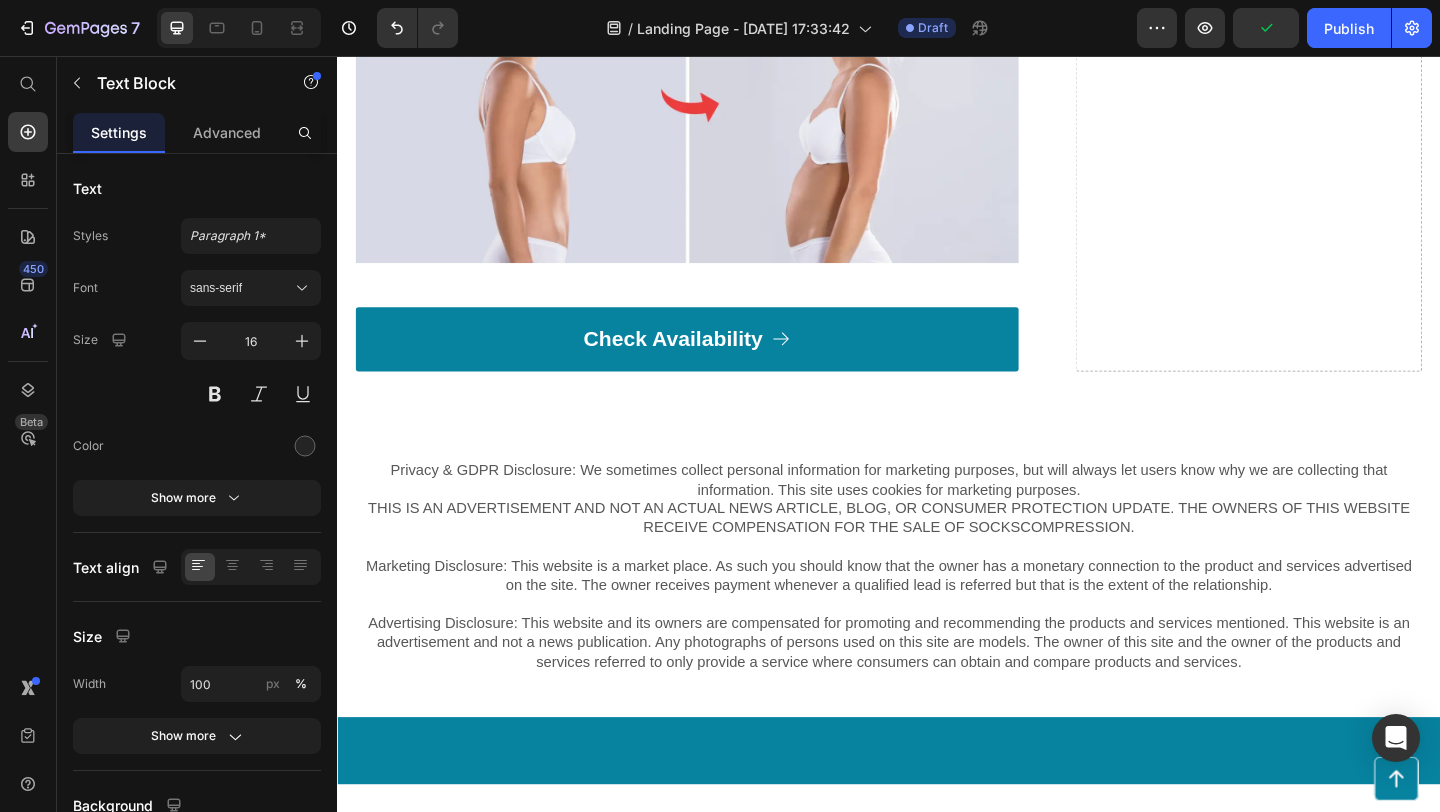 click 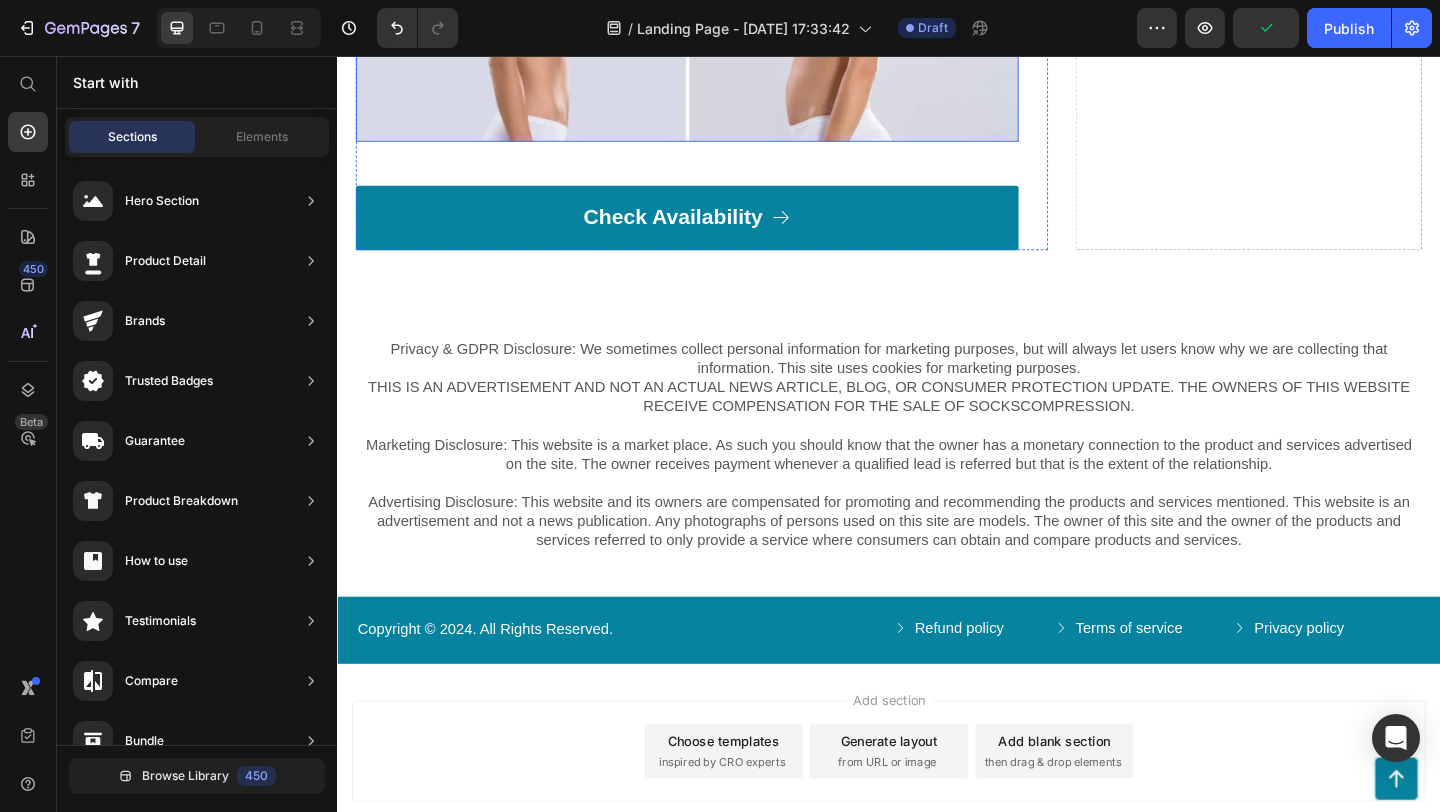 scroll, scrollTop: 8488, scrollLeft: 0, axis: vertical 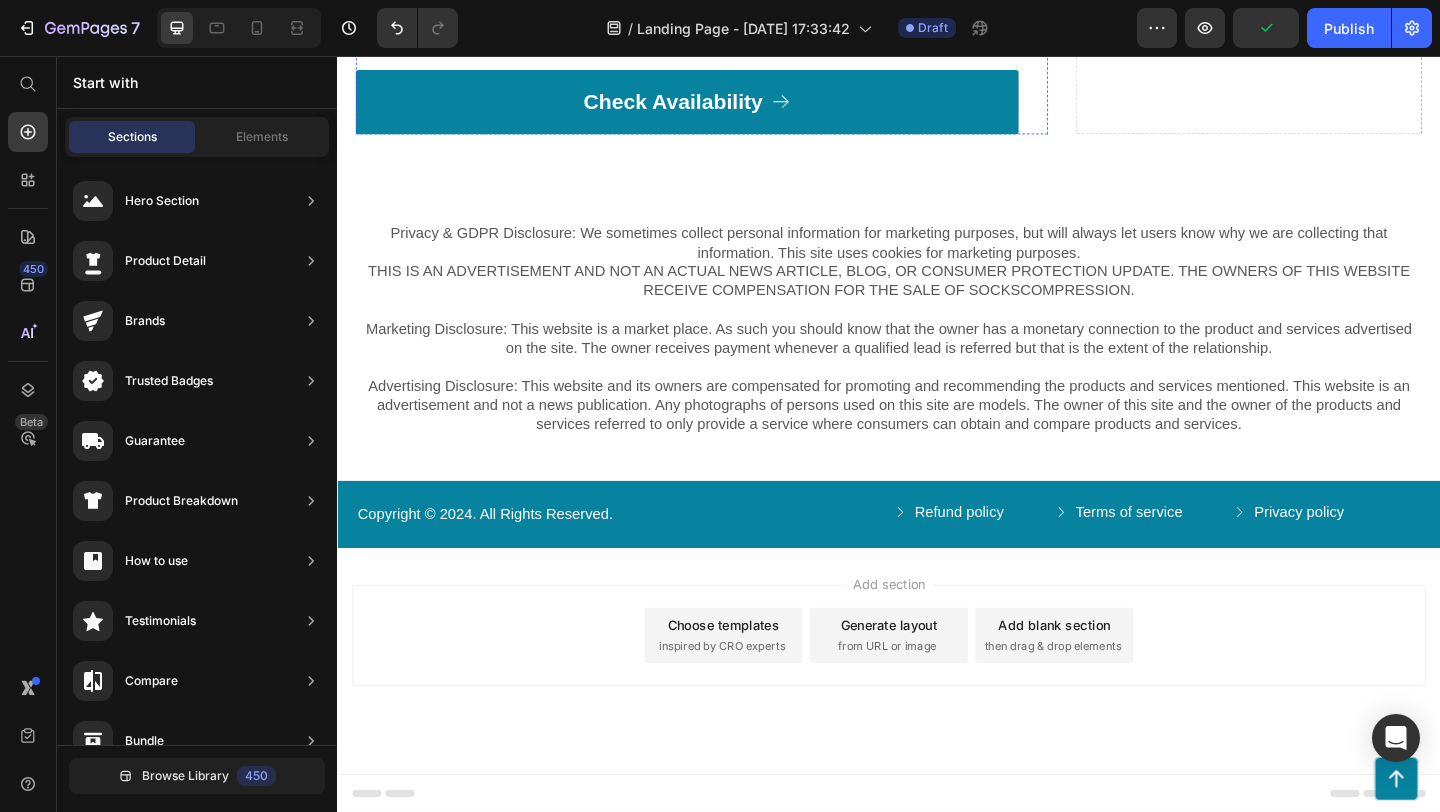 click at bounding box center [717, -151] 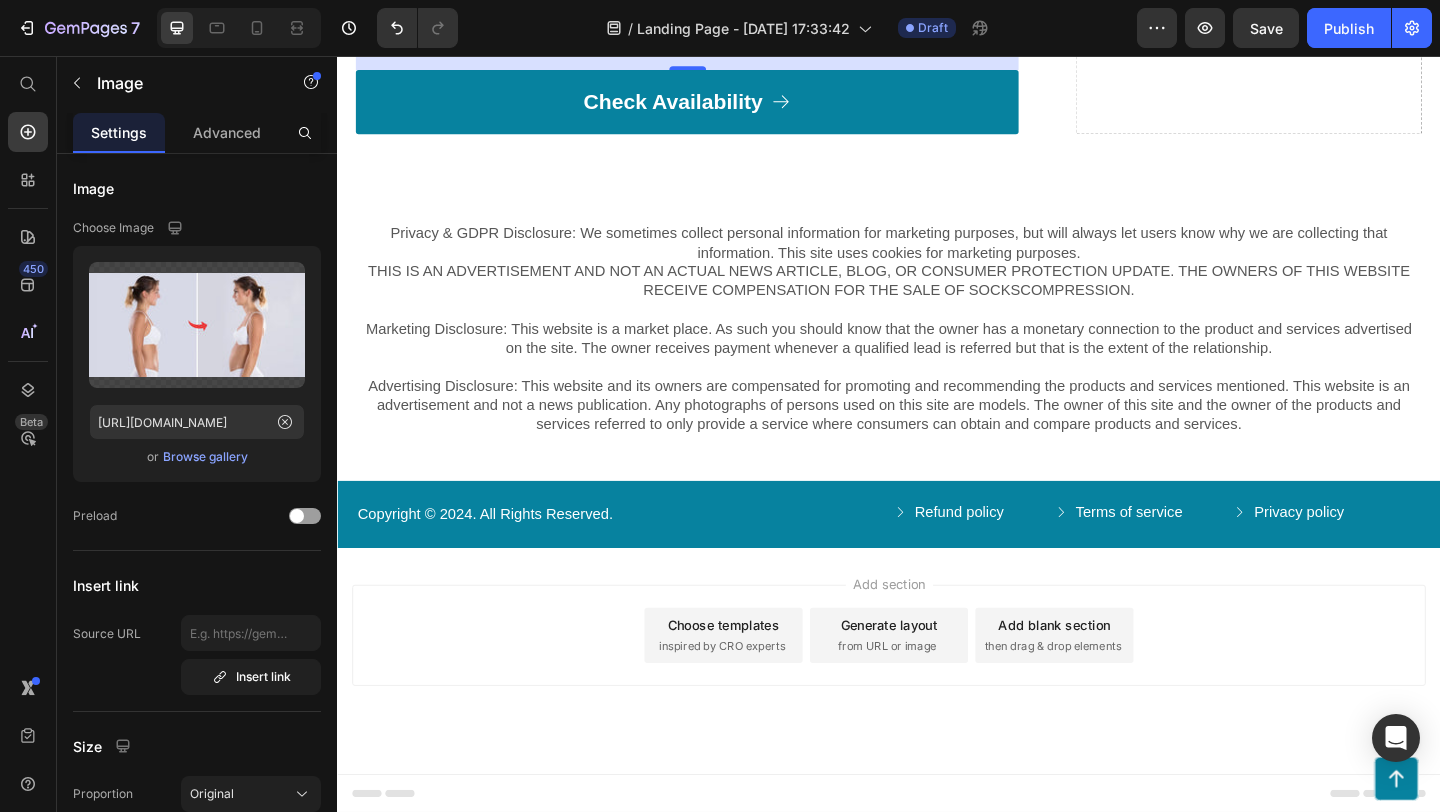 click 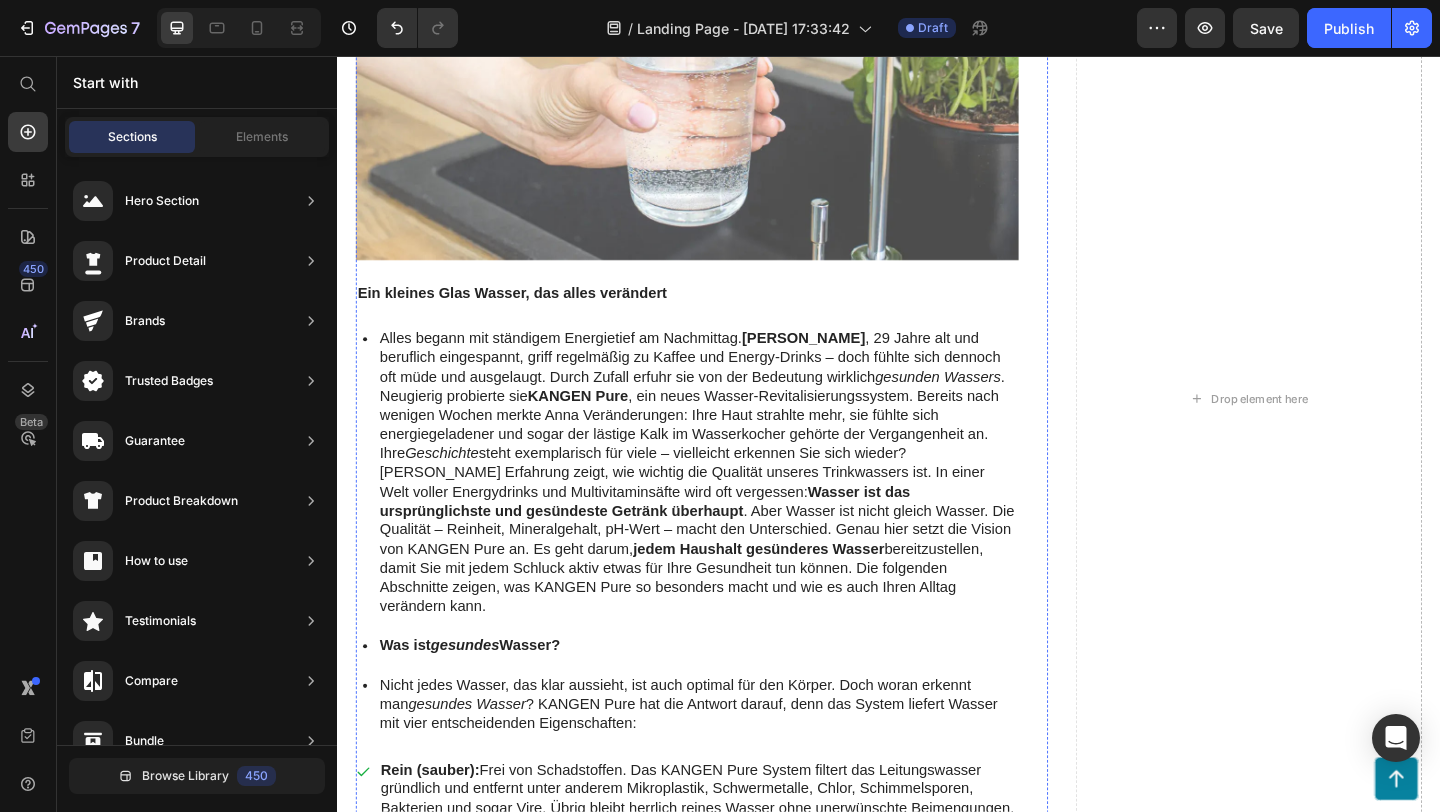 scroll, scrollTop: 767, scrollLeft: 0, axis: vertical 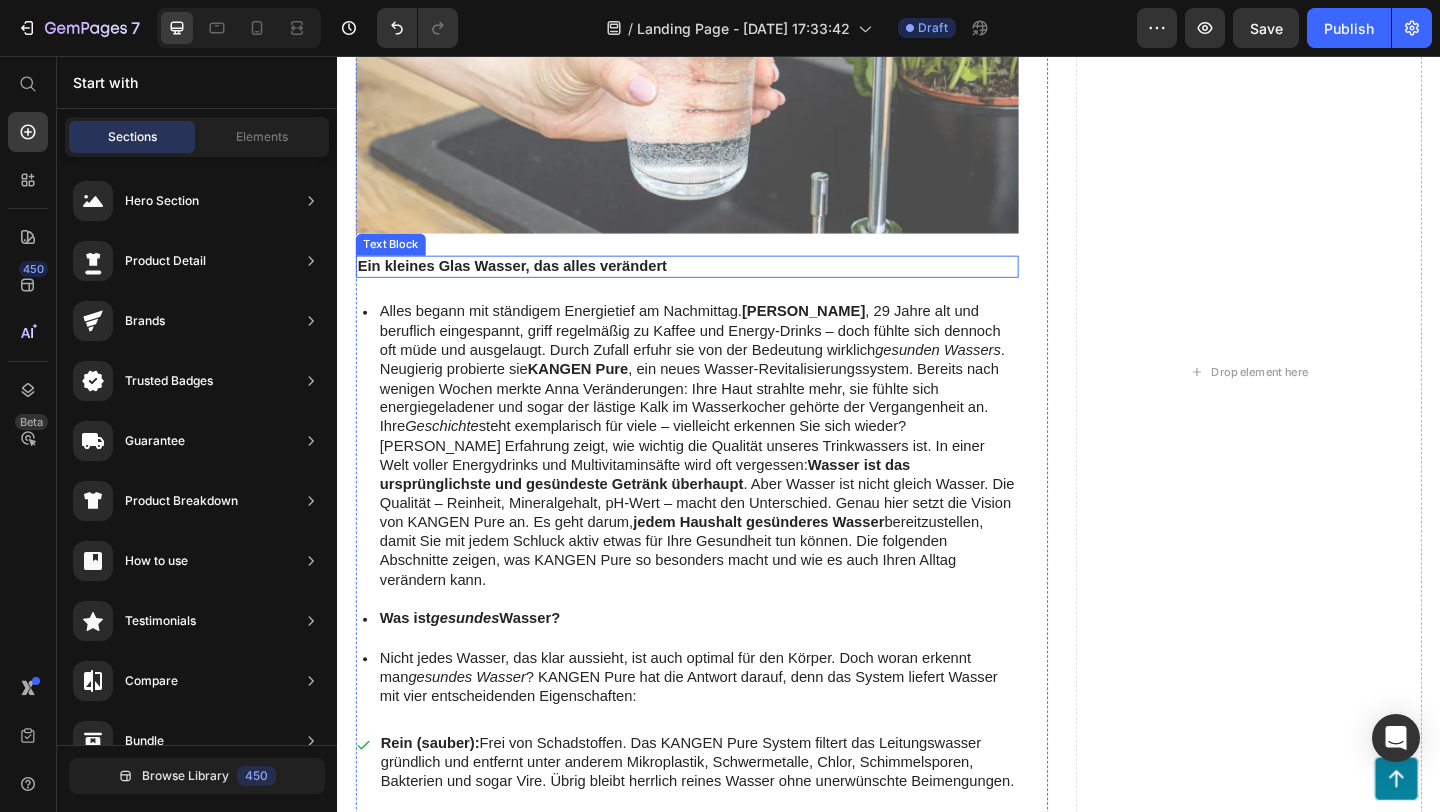 click on "Ein kleines Glas Wasser, das alles verändert" at bounding box center [717, 285] 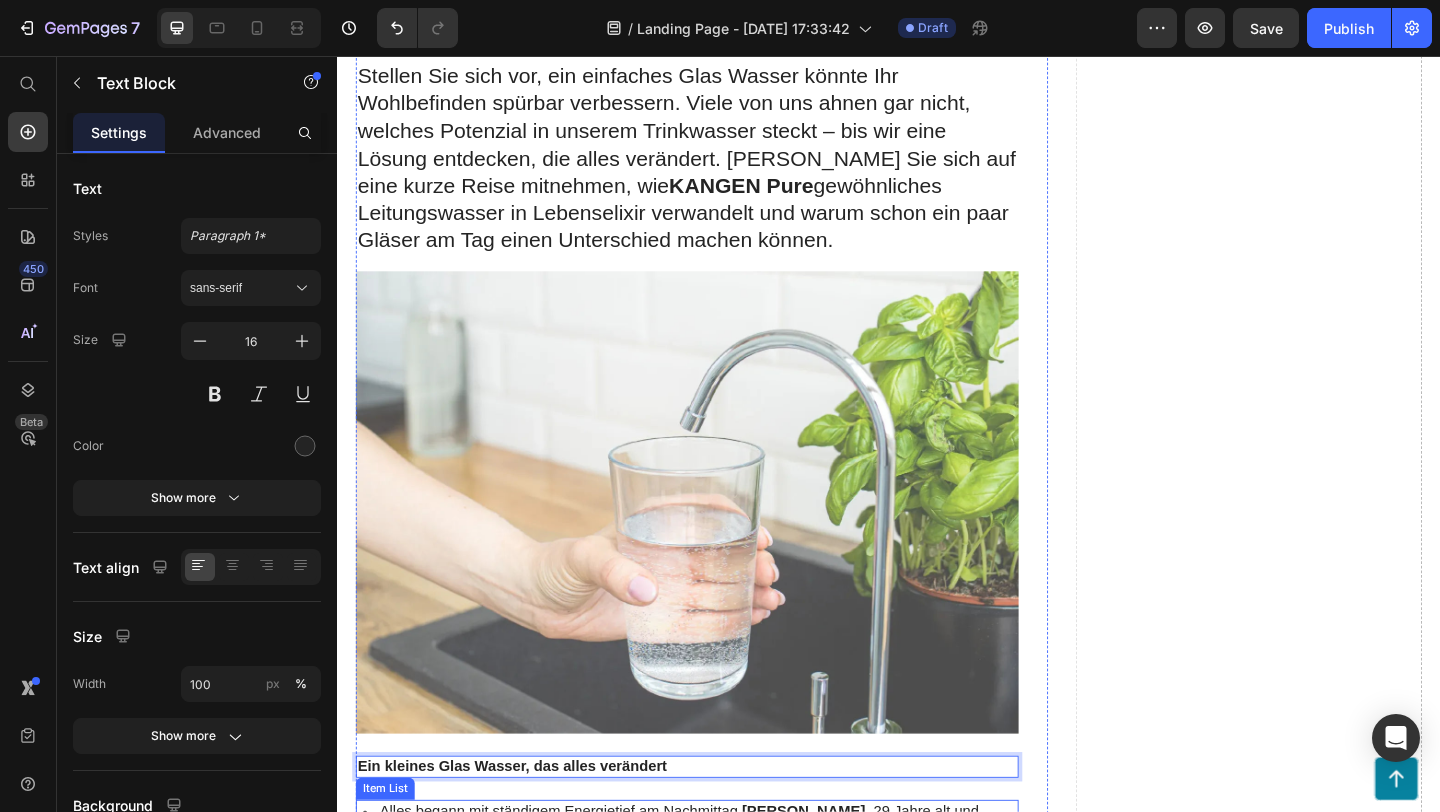 scroll, scrollTop: 137, scrollLeft: 0, axis: vertical 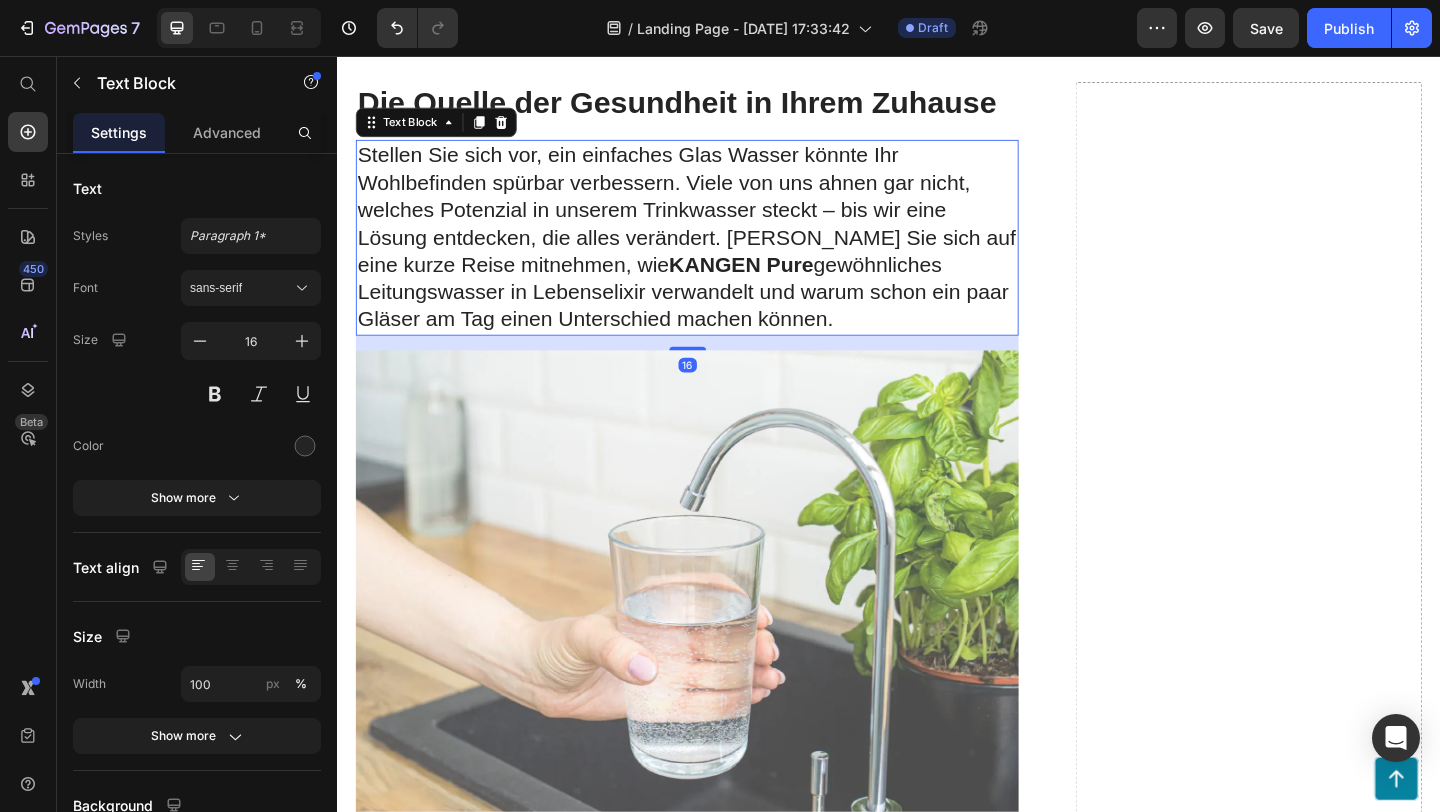 click on "Stellen Sie sich vor, ein einfaches Glas Wasser könnte Ihr Wohlbefinden spürbar verbessern. Viele von uns ahnen gar nicht, welches Potenzial in unserem Trinkwasser steckt – bis wir eine Lösung entdecken, die alles verändert. [PERSON_NAME] Sie sich auf eine kurze Reise mitnehmen, wie  KANGEN Pure  gewöhnliches Leitungswasser in Lebenselixir verwandelt und warum schon ein paar Gläser am Tag einen Unterschied machen können." at bounding box center (717, 253) 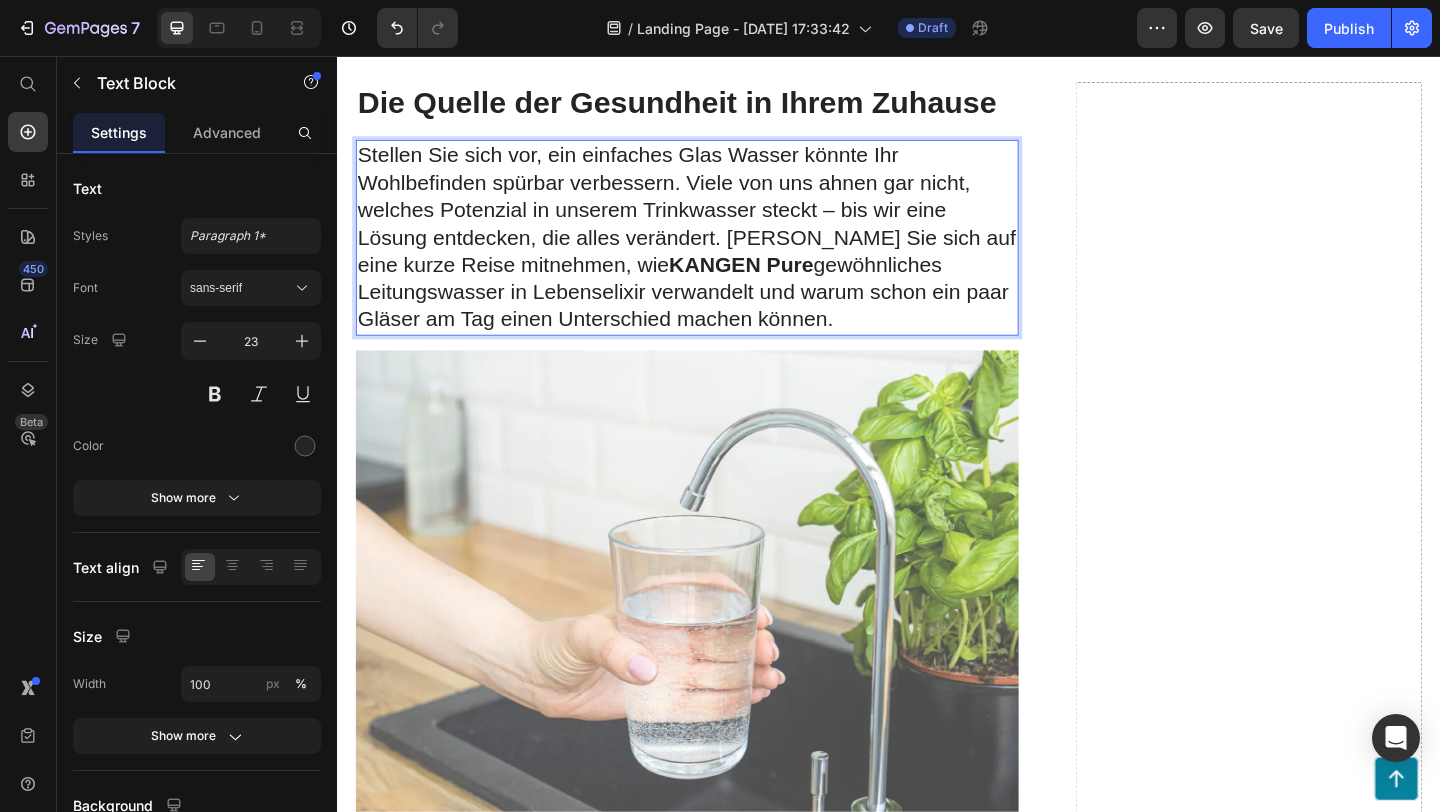 click on "Stellen Sie sich vor, ein einfaches Glas Wasser könnte Ihr Wohlbefinden spürbar verbessern. Viele von uns ahnen gar nicht, welches Potenzial in unserem Trinkwasser steckt – bis wir eine Lösung entdecken, die alles verändert. [PERSON_NAME] Sie sich auf eine kurze Reise mitnehmen, wie  KANGEN Pure  gewöhnliches Leitungswasser in Lebenselixir verwandelt und warum schon ein paar Gläser am Tag einen Unterschied machen können." at bounding box center (717, 253) 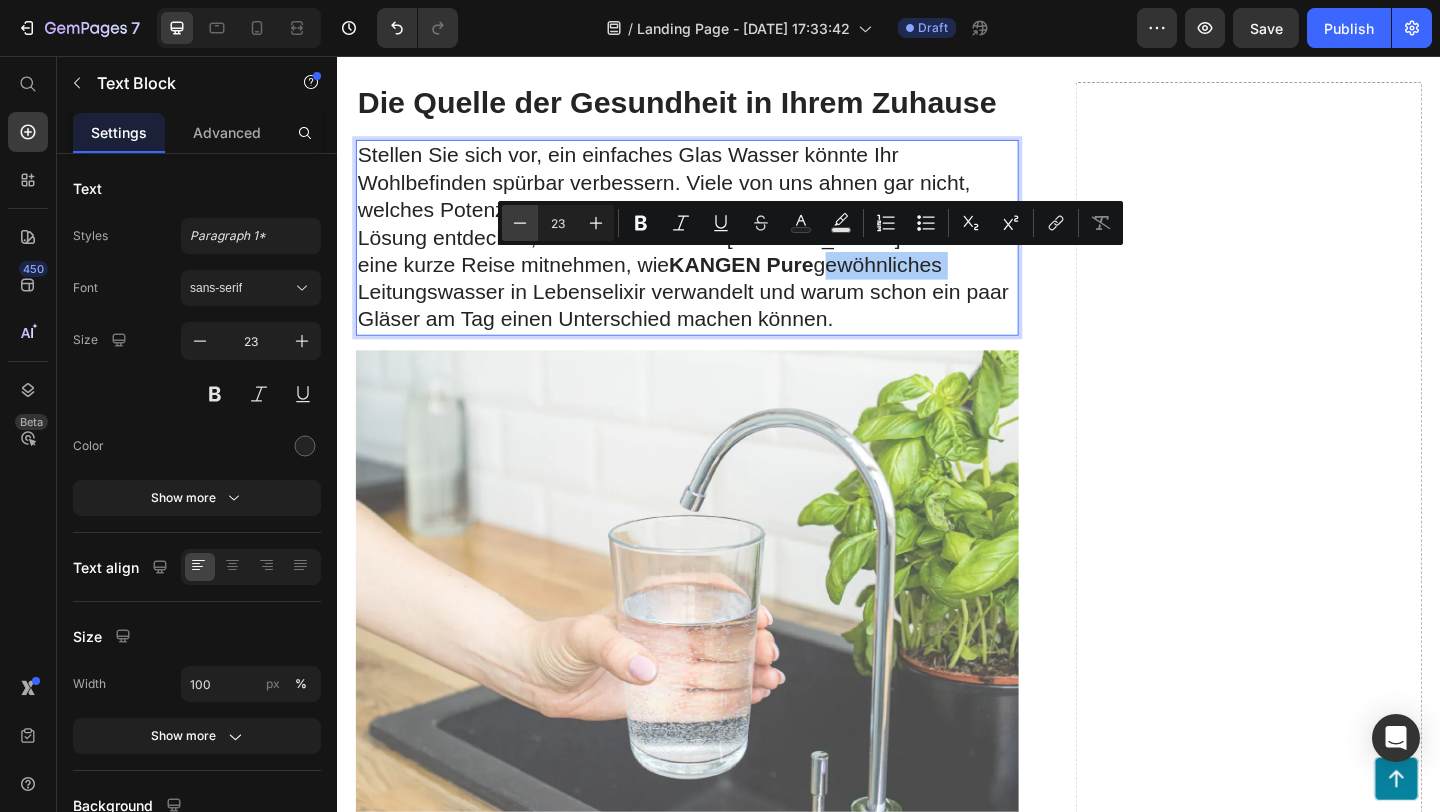 click on "Minus" at bounding box center [520, 223] 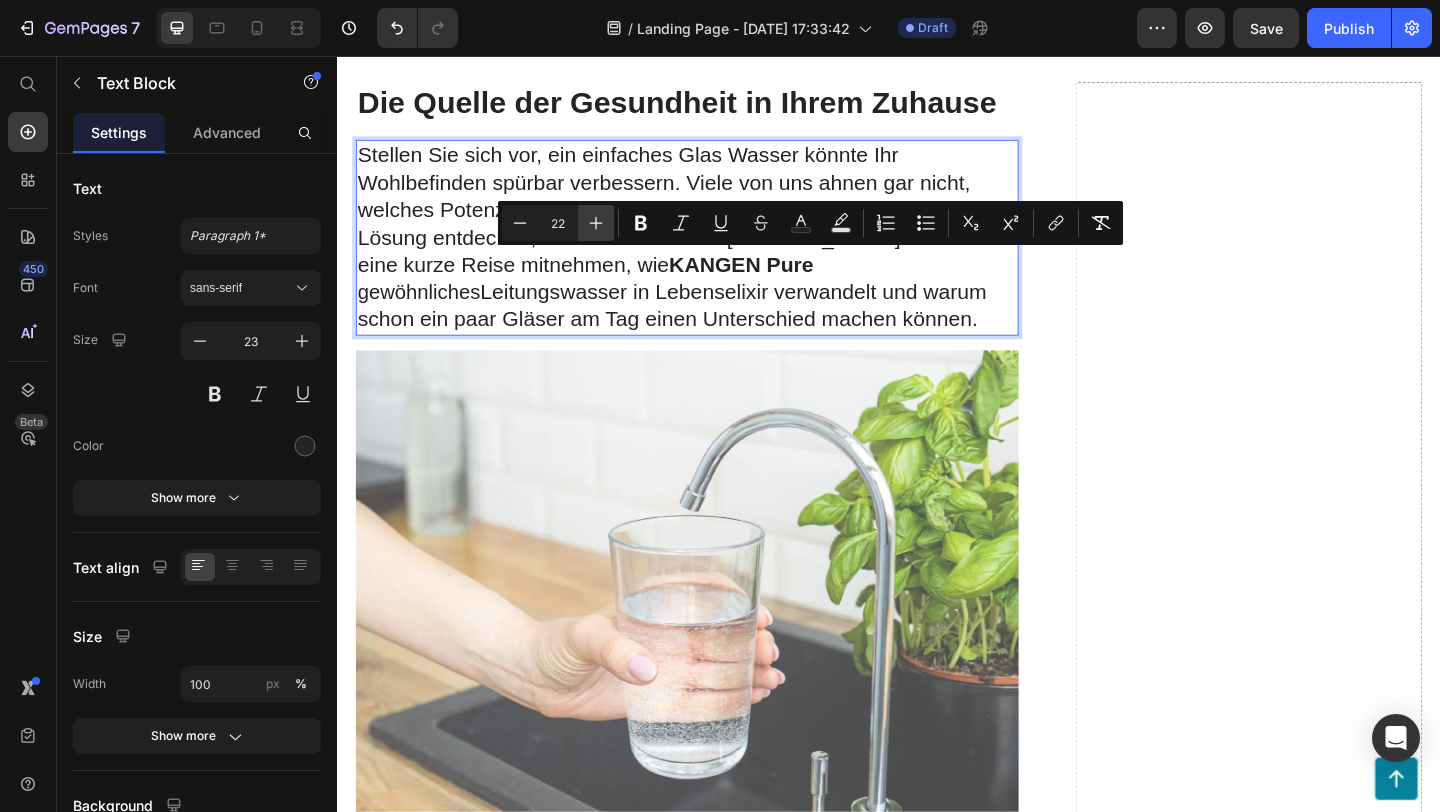 click 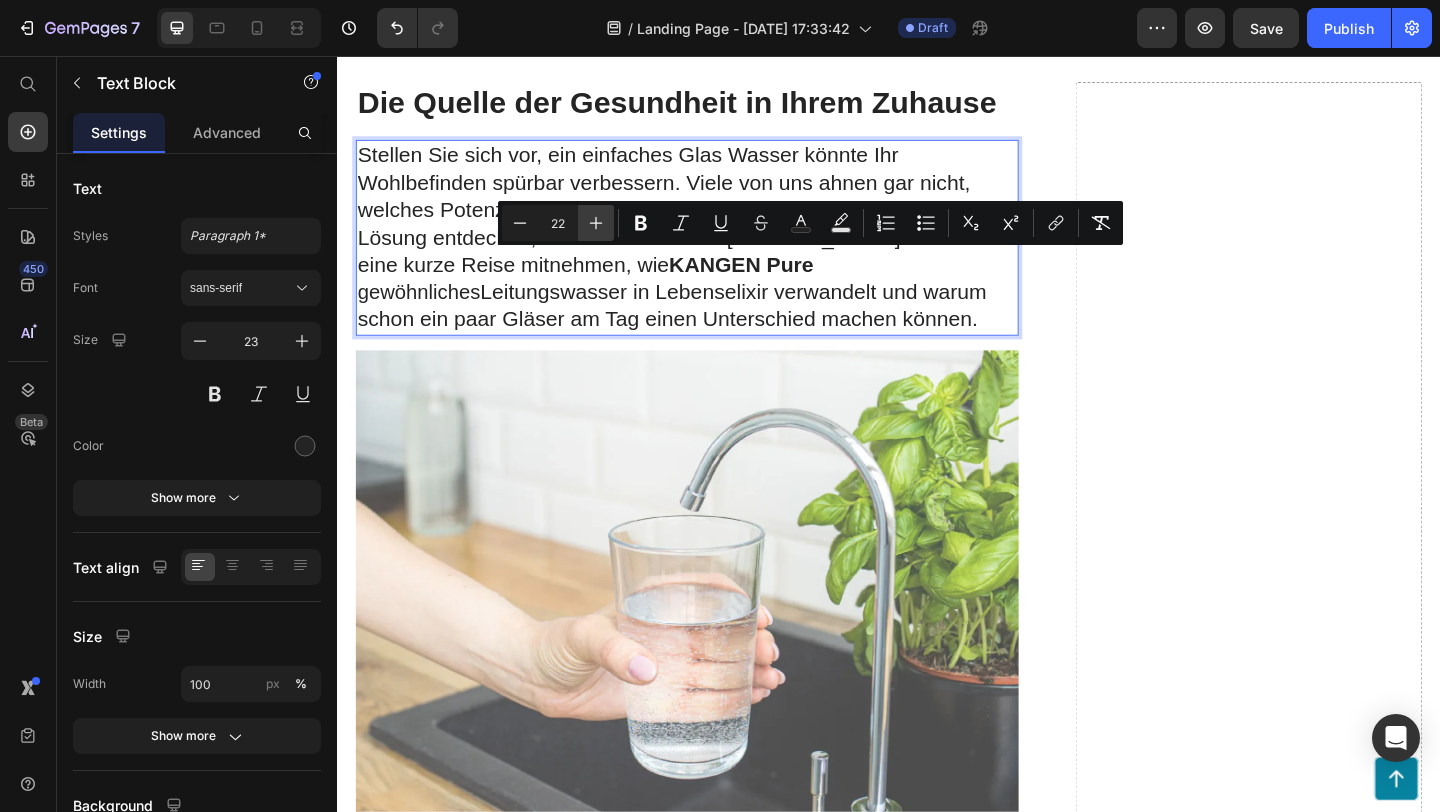 type on "23" 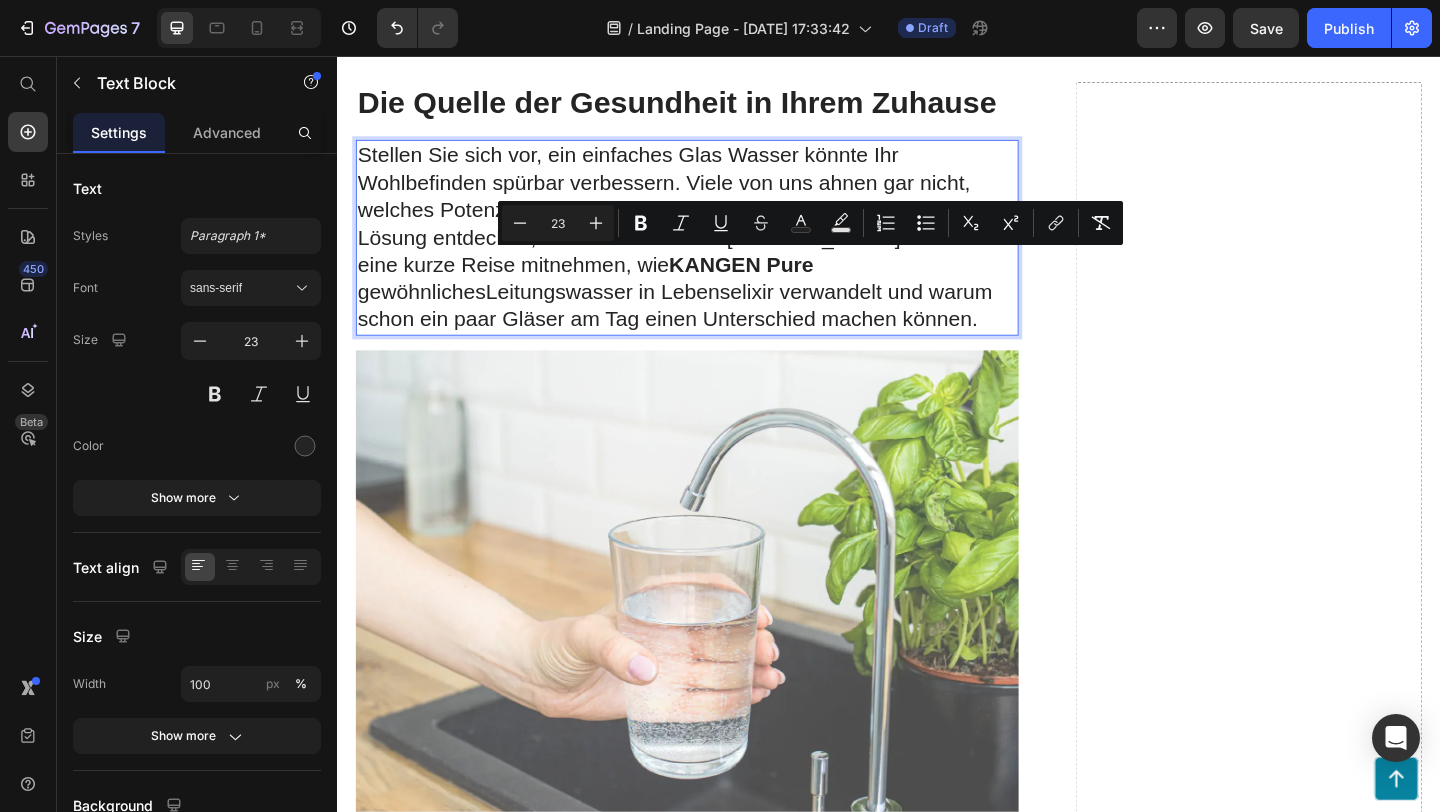 click on "Stellen Sie sich vor, ein einfaches Glas Wasser könnte Ihr Wohlbefinden spürbar verbessern. Viele von uns ahnen gar nicht, welches Potenzial in unserem Trinkwasser steckt – bis wir eine Lösung entdecken, die alles verändert. [PERSON_NAME] Sie sich auf eine kurze Reise mitnehmen, wie  KANGEN Pure   gewöhnliches  Leitungswasser in Lebenselixir verwandelt und warum schon ein paar Gläser am Tag einen Unterschied machen können." at bounding box center [717, 253] 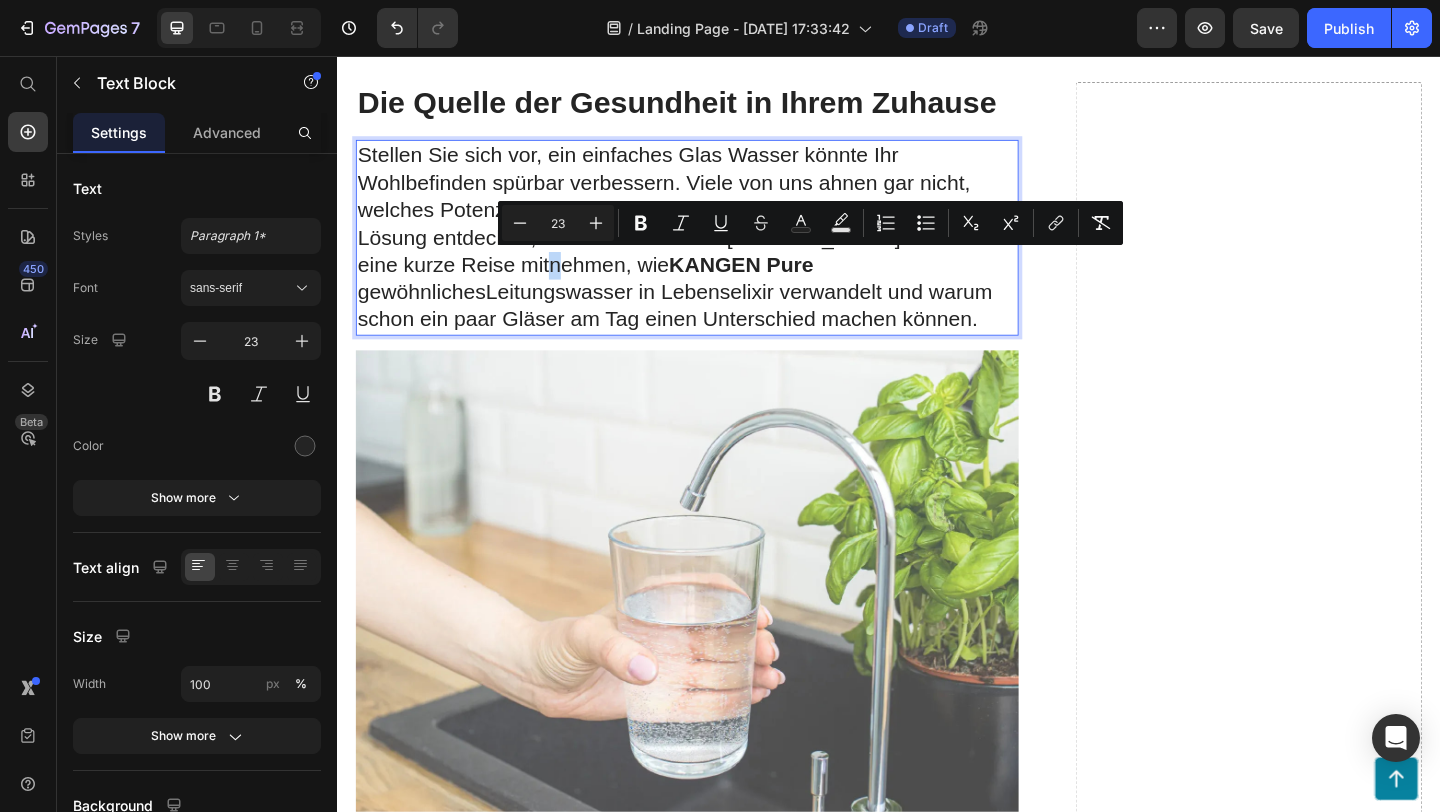 click on "Stellen Sie sich vor, ein einfaches Glas Wasser könnte Ihr Wohlbefinden spürbar verbessern. Viele von uns ahnen gar nicht, welches Potenzial in unserem Trinkwasser steckt – bis wir eine Lösung entdecken, die alles verändert. [PERSON_NAME] Sie sich auf eine kurze Reise mitnehmen, wie  KANGEN Pure   gewöhnliches  Leitungswasser in Lebenselixir verwandelt und warum schon ein paar Gläser am Tag einen Unterschied machen können." at bounding box center (717, 253) 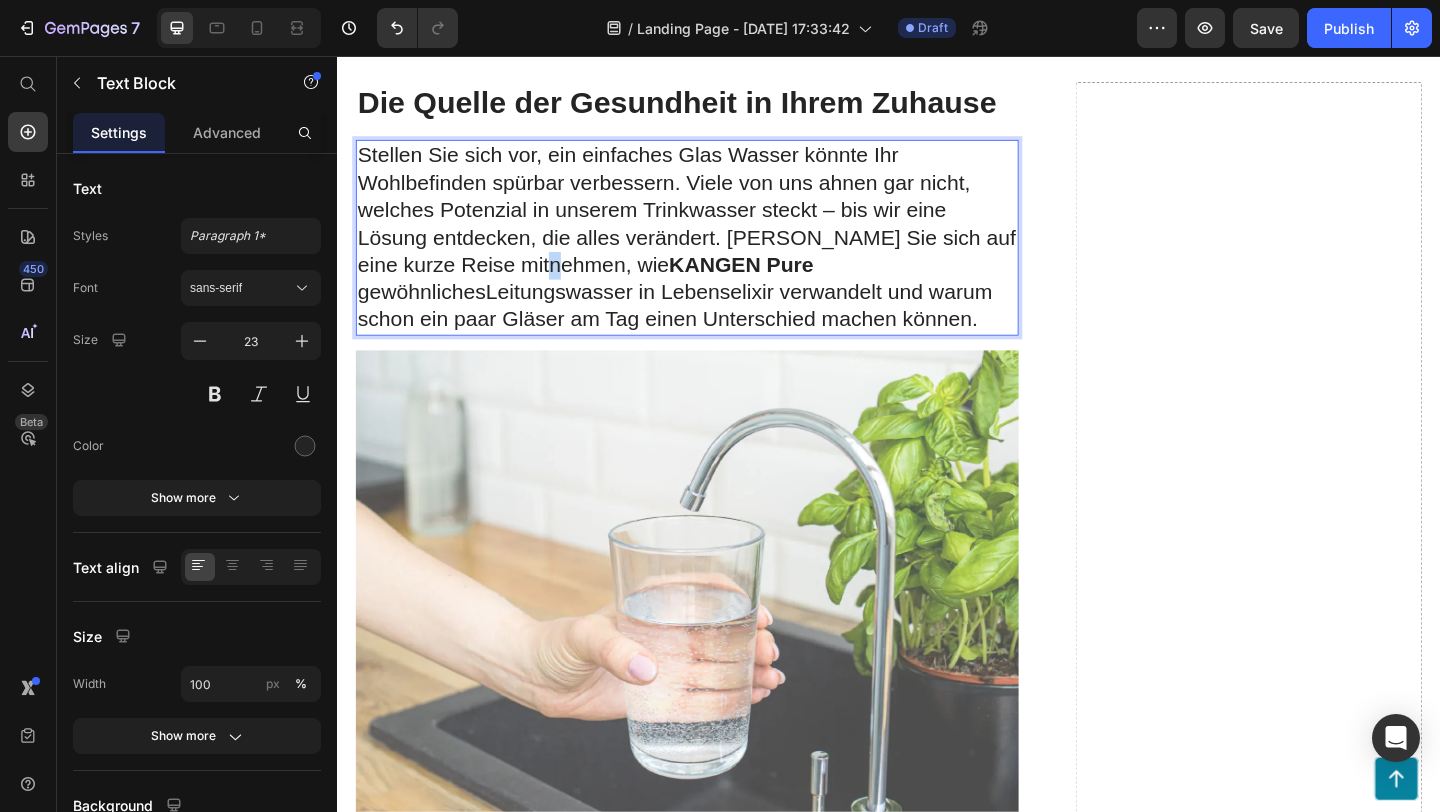 click on "Stellen Sie sich vor, ein einfaches Glas Wasser könnte Ihr Wohlbefinden spürbar verbessern. Viele von uns ahnen gar nicht, welches Potenzial in unserem Trinkwasser steckt – bis wir eine Lösung entdecken, die alles verändert. [PERSON_NAME] Sie sich auf eine kurze Reise mitnehmen, wie  KANGEN Pure   gewöhnliches  Leitungswasser in Lebenselixir verwandelt und warum schon ein paar Gläser am Tag einen Unterschied machen können." at bounding box center (717, 253) 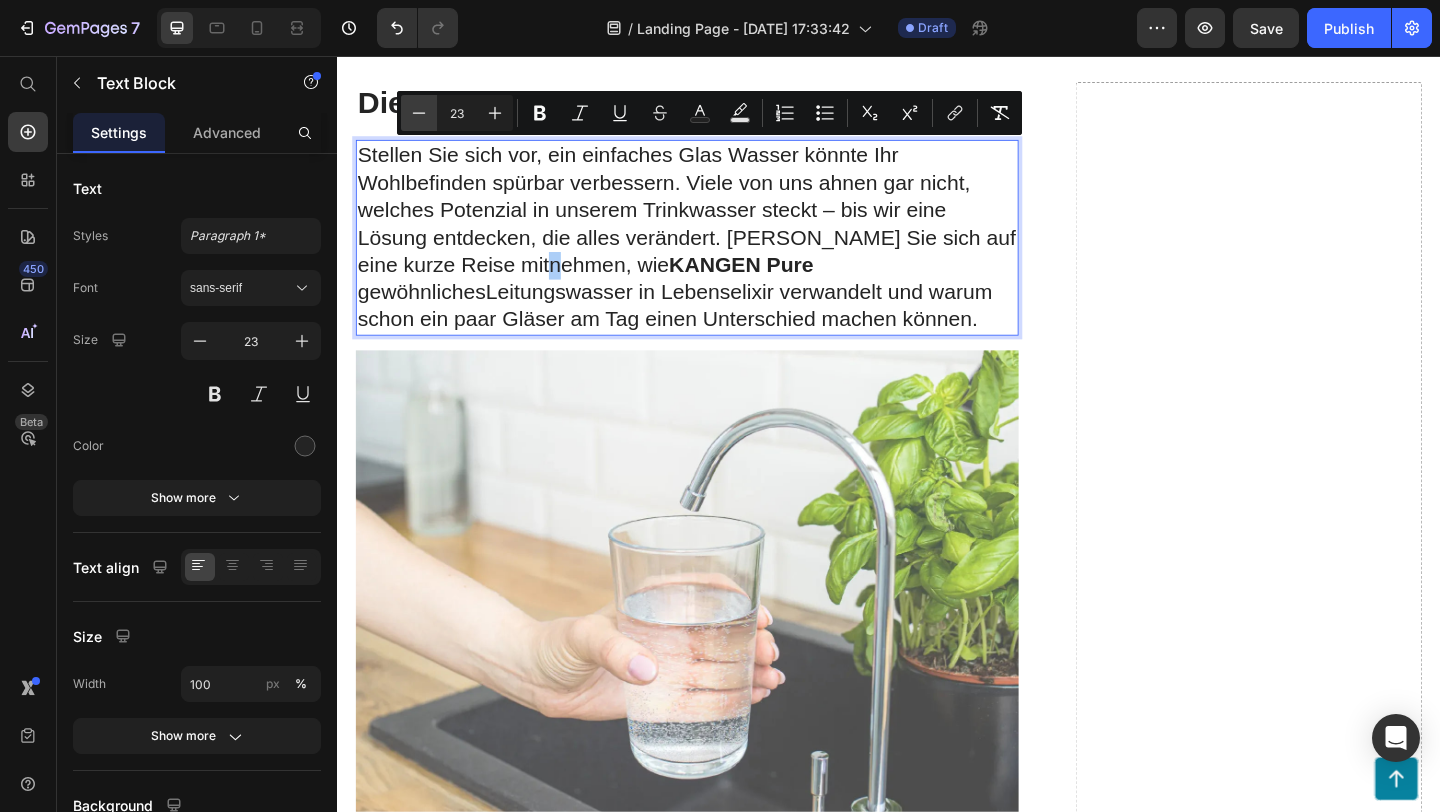 click 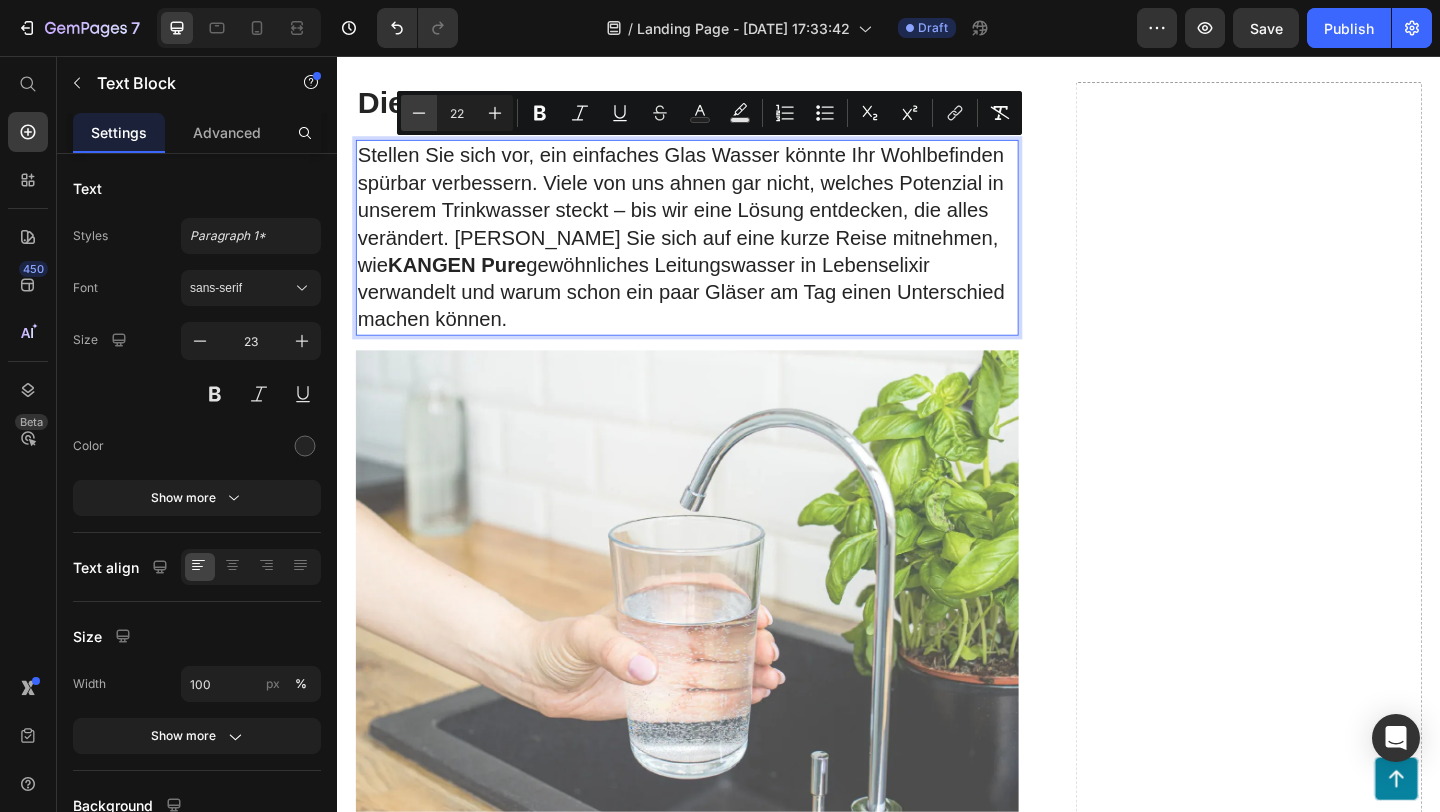 click 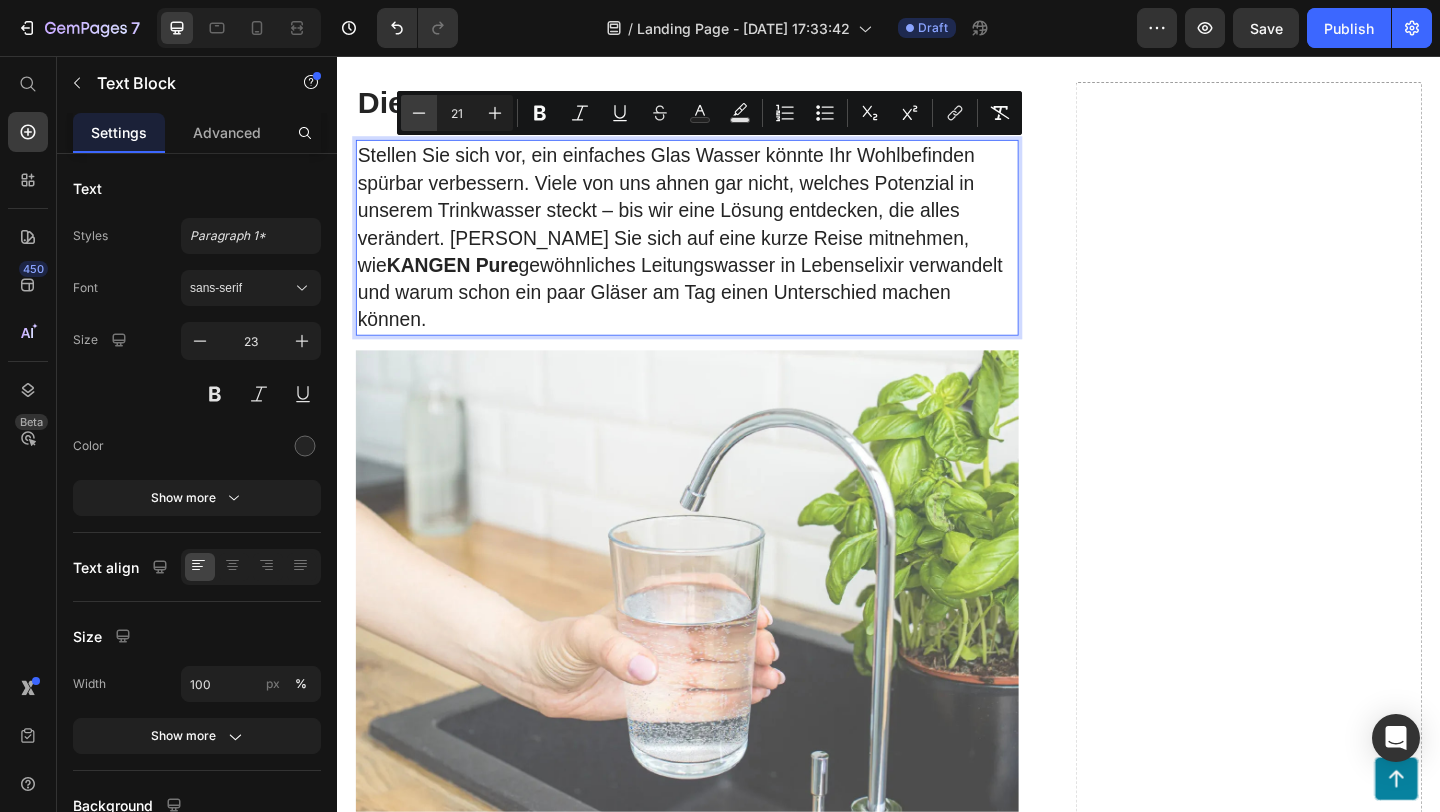 click 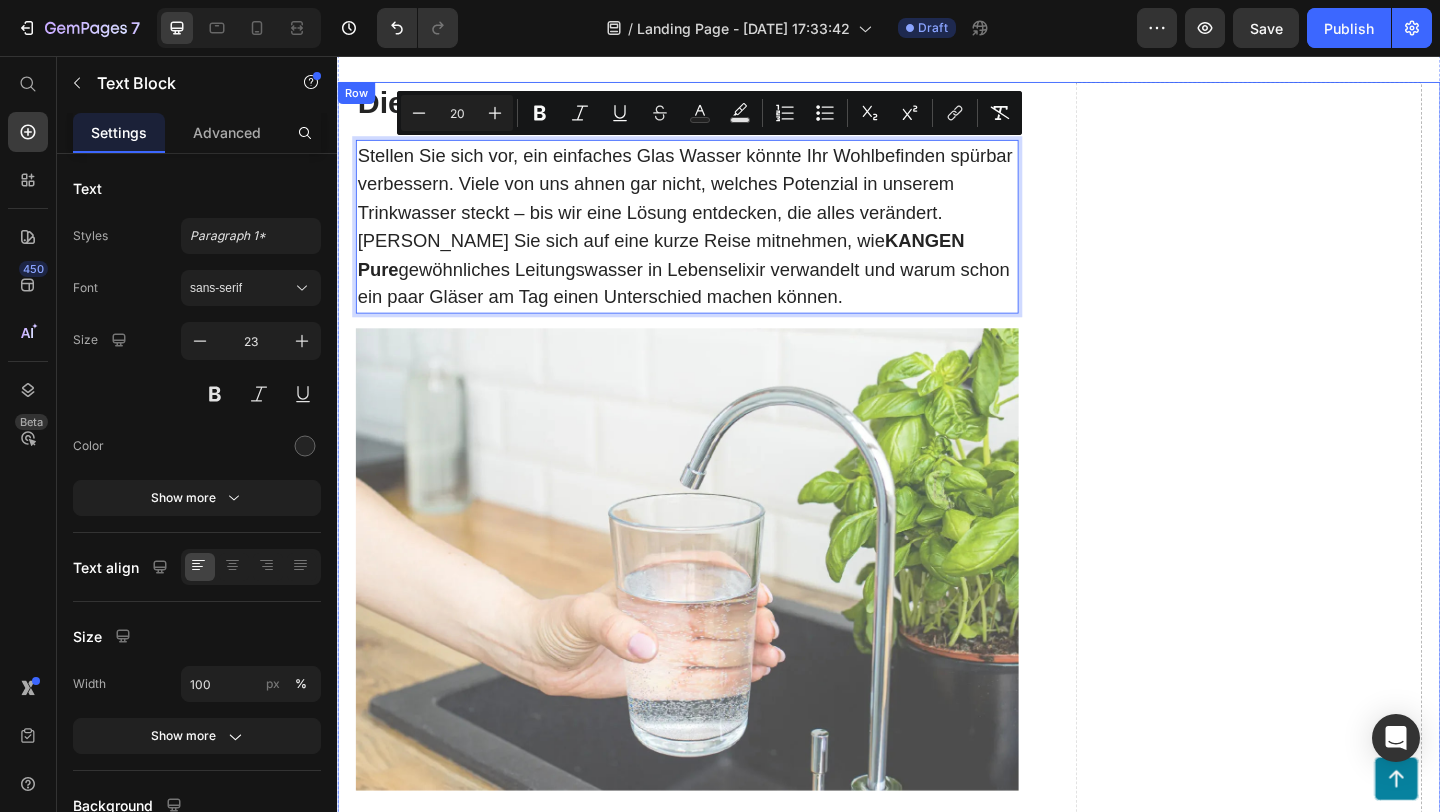 click on "Drop element here" at bounding box center [1328, 1017] 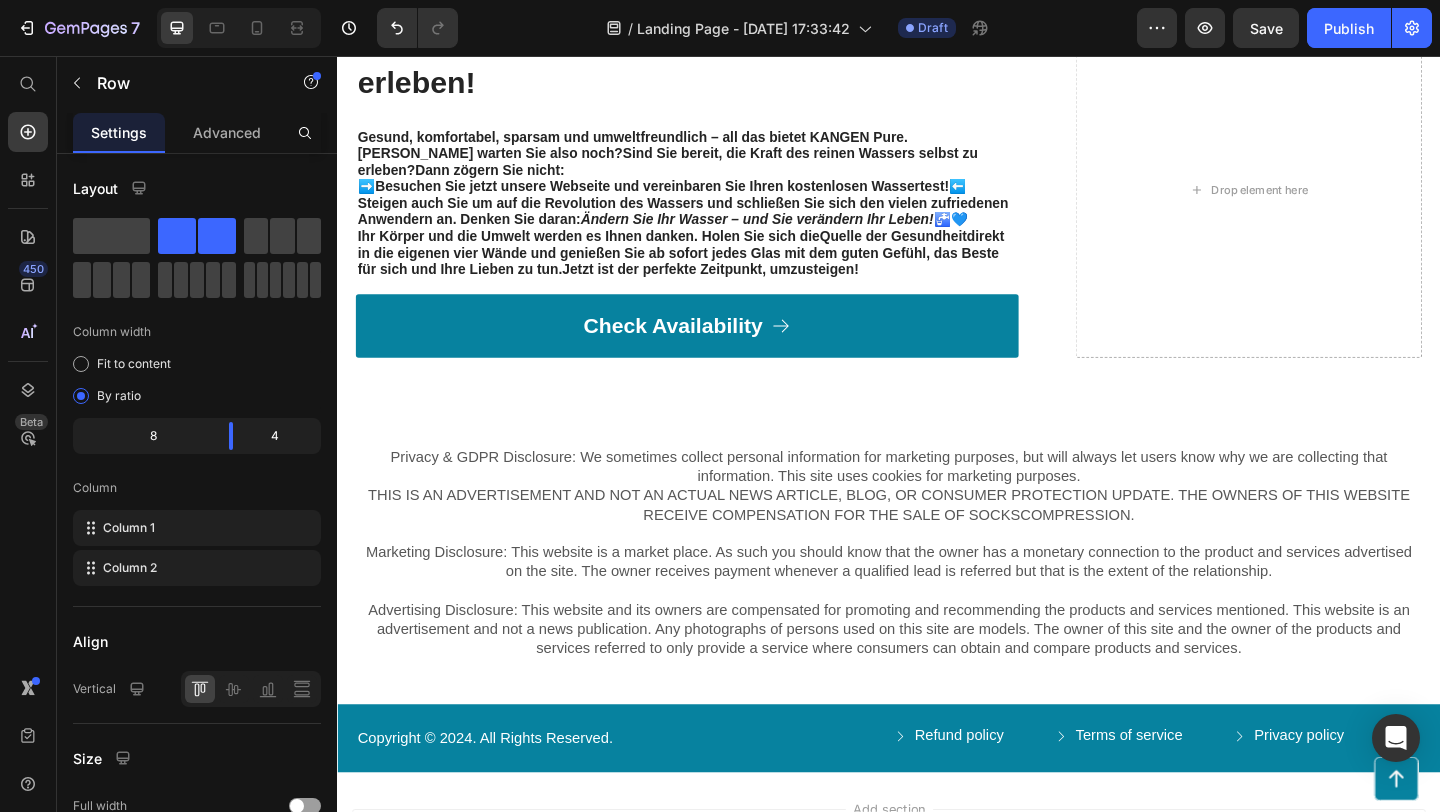 scroll, scrollTop: 7817, scrollLeft: 0, axis: vertical 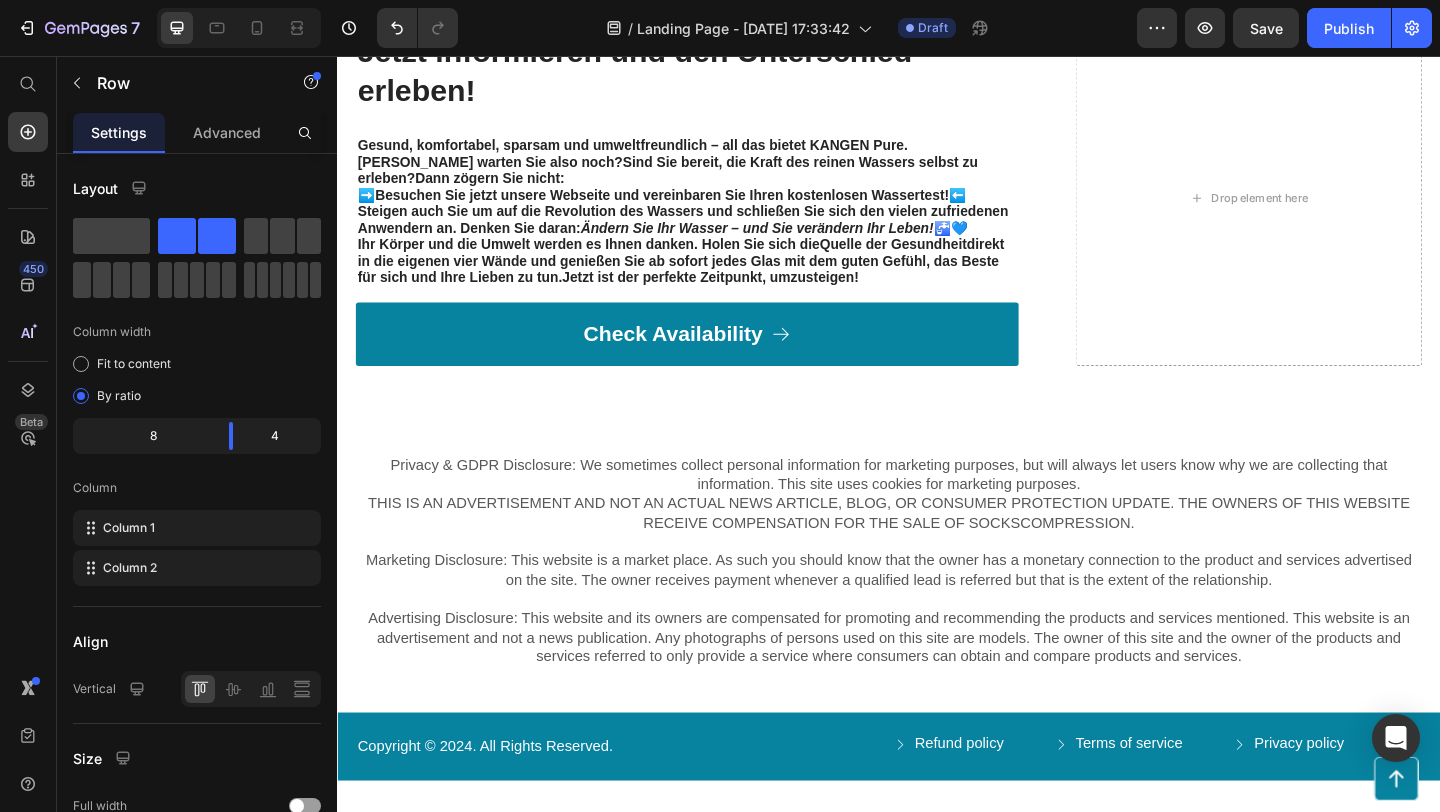 click on "Sie fragen sich, wie das in der Praxis aussieht?  Probieren geht über Studieren!  Wir laden Sie herzlich ein, einen  kostenlosen Wassertest  mit KANGEN Pure zu vereinbaren. Dabei kommt ein geschulter  Wasser-Experte  zu Ihnen nach Hause, in Ihr Büro oder wohin Sie möchten, und testet Ihr Leitungswasser vor Ort. Sie erfahren direkt, welche Qualität Ihr derzeitiges Trinkwasser hat – und können  live  erleben, wie gefiltertes KANGEN Pure Wasser im Vergleich dazu schmeckt und wirkt. Dieser Service ist für Sie  unverbindlich und gratis ." at bounding box center (717, -255) 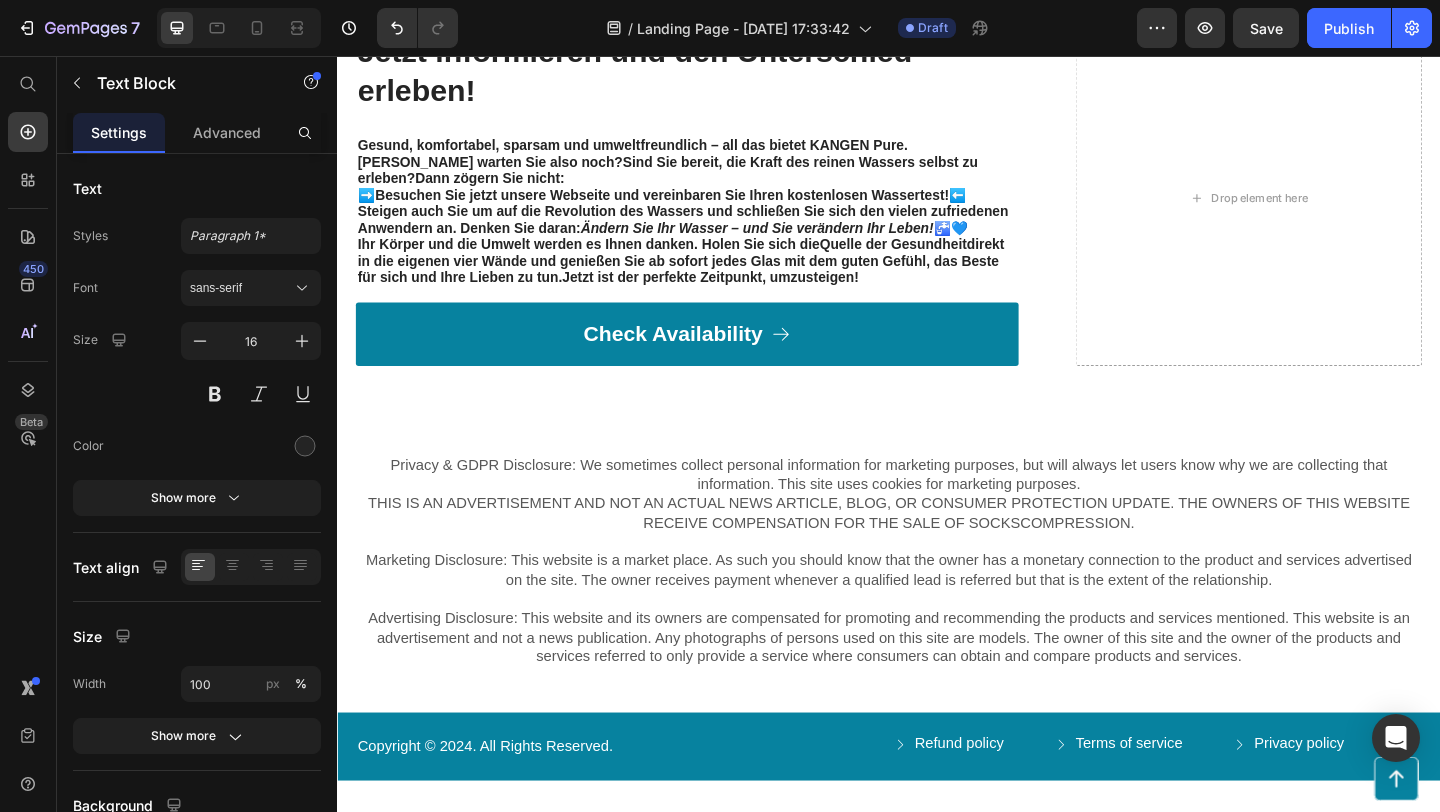click on "Sie fragen sich, wie das in der Praxis aussieht?  Probieren geht über Studieren!  Wir laden Sie herzlich ein, einen  kostenlosen Wassertest  mit KANGEN Pure zu vereinbaren. Dabei kommt ein geschulter  Wasser-Experte  zu Ihnen nach Hause, in Ihr Büro oder wohin Sie möchten, und testet Ihr Leitungswasser vor Ort. Sie erfahren direkt, welche Qualität Ihr derzeitiges Trinkwasser hat – und können  live  erleben, wie gefiltertes KANGEN Pure Wasser im Vergleich dazu schmeckt und wirkt. Dieser Service ist für Sie  unverbindlich und gratis ." at bounding box center (717, -255) 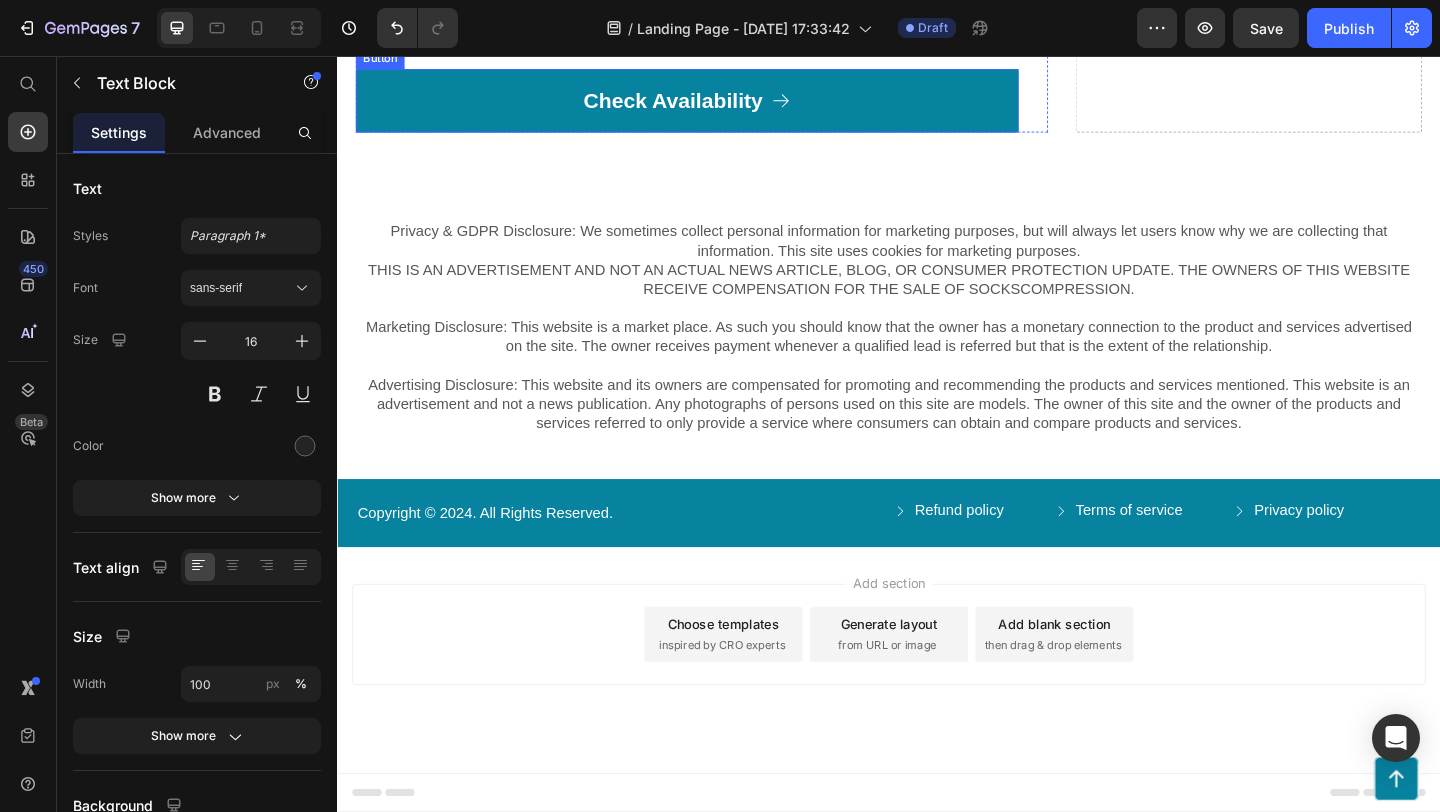 scroll, scrollTop: 8190, scrollLeft: 0, axis: vertical 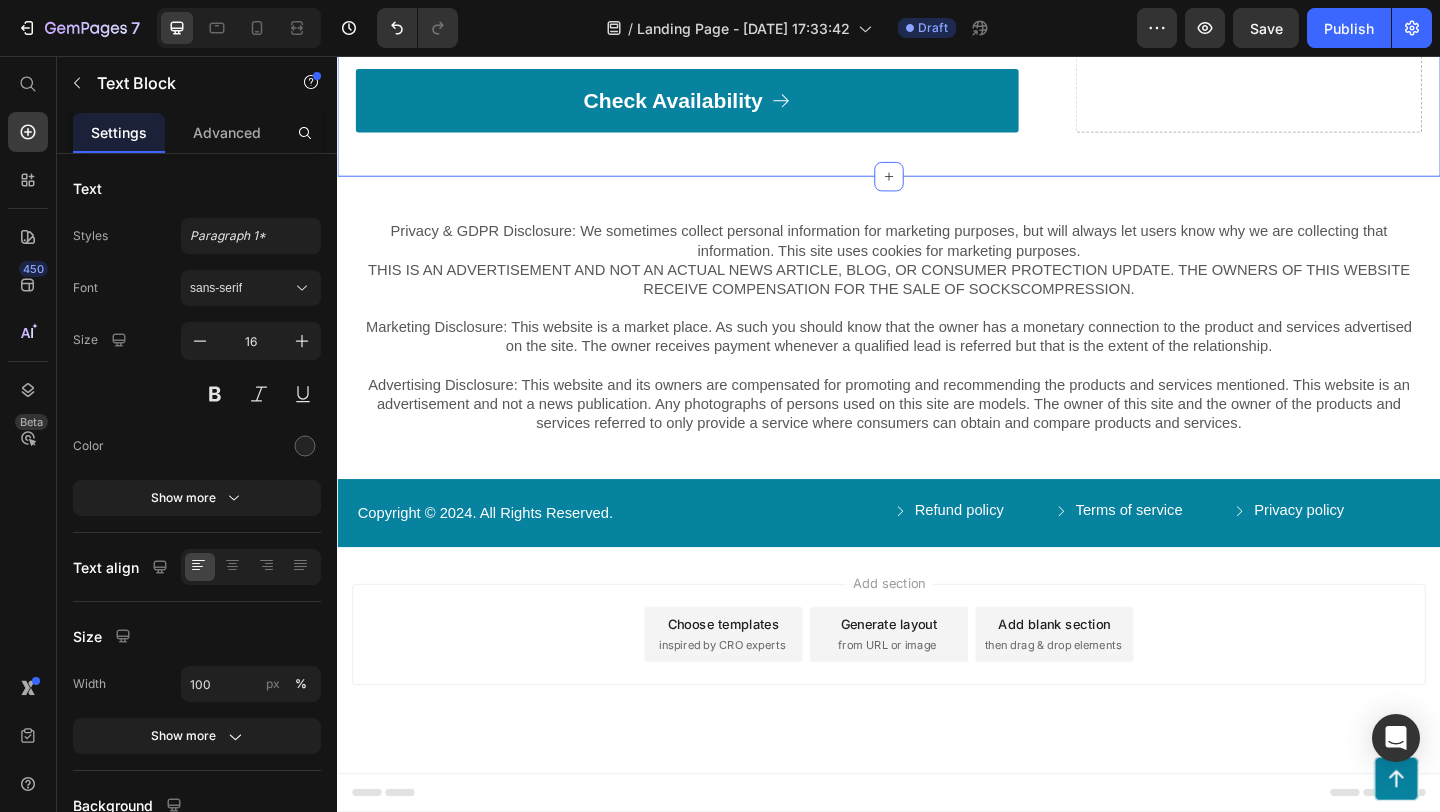 click on "Check Availability" at bounding box center [717, 105] 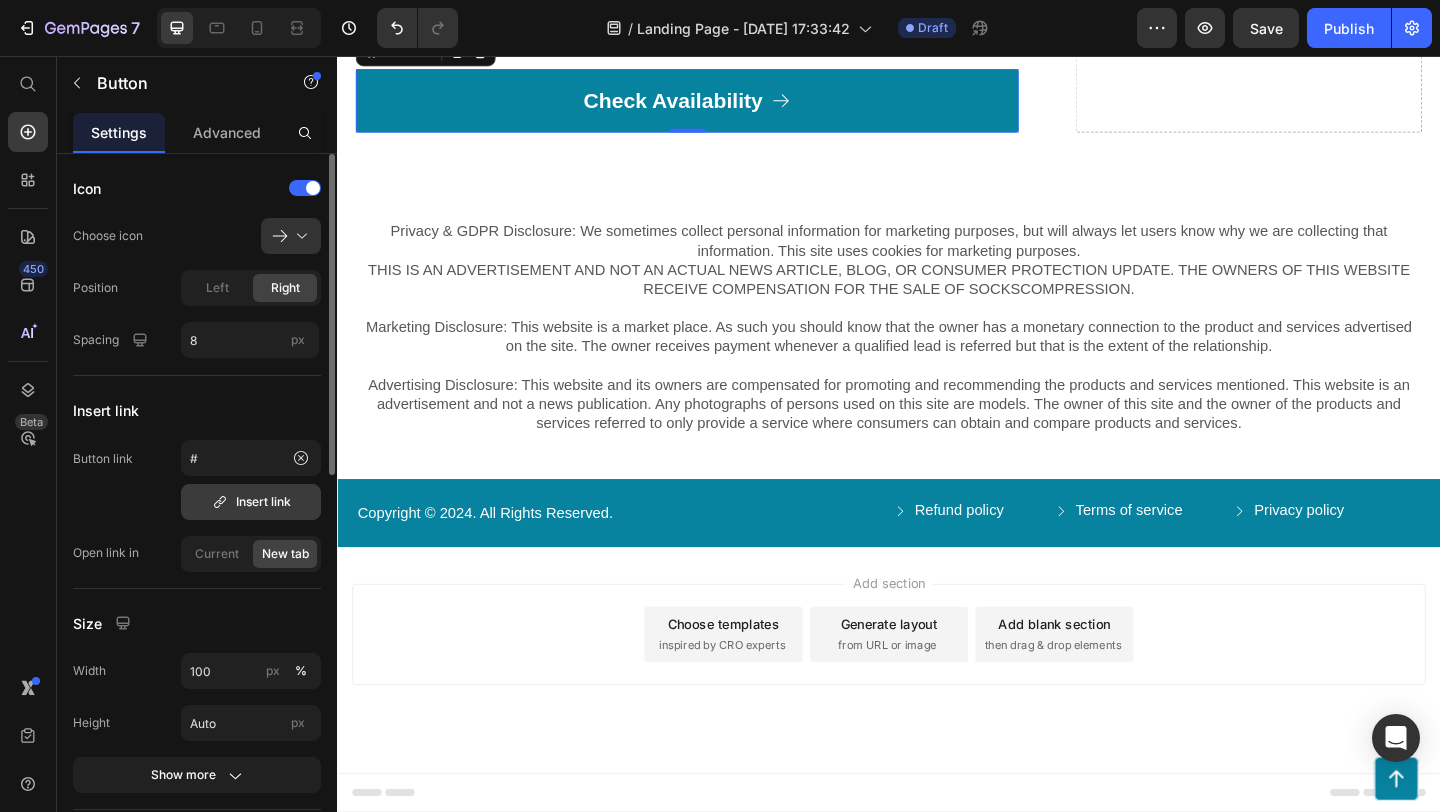 click on "Insert link" at bounding box center [251, 502] 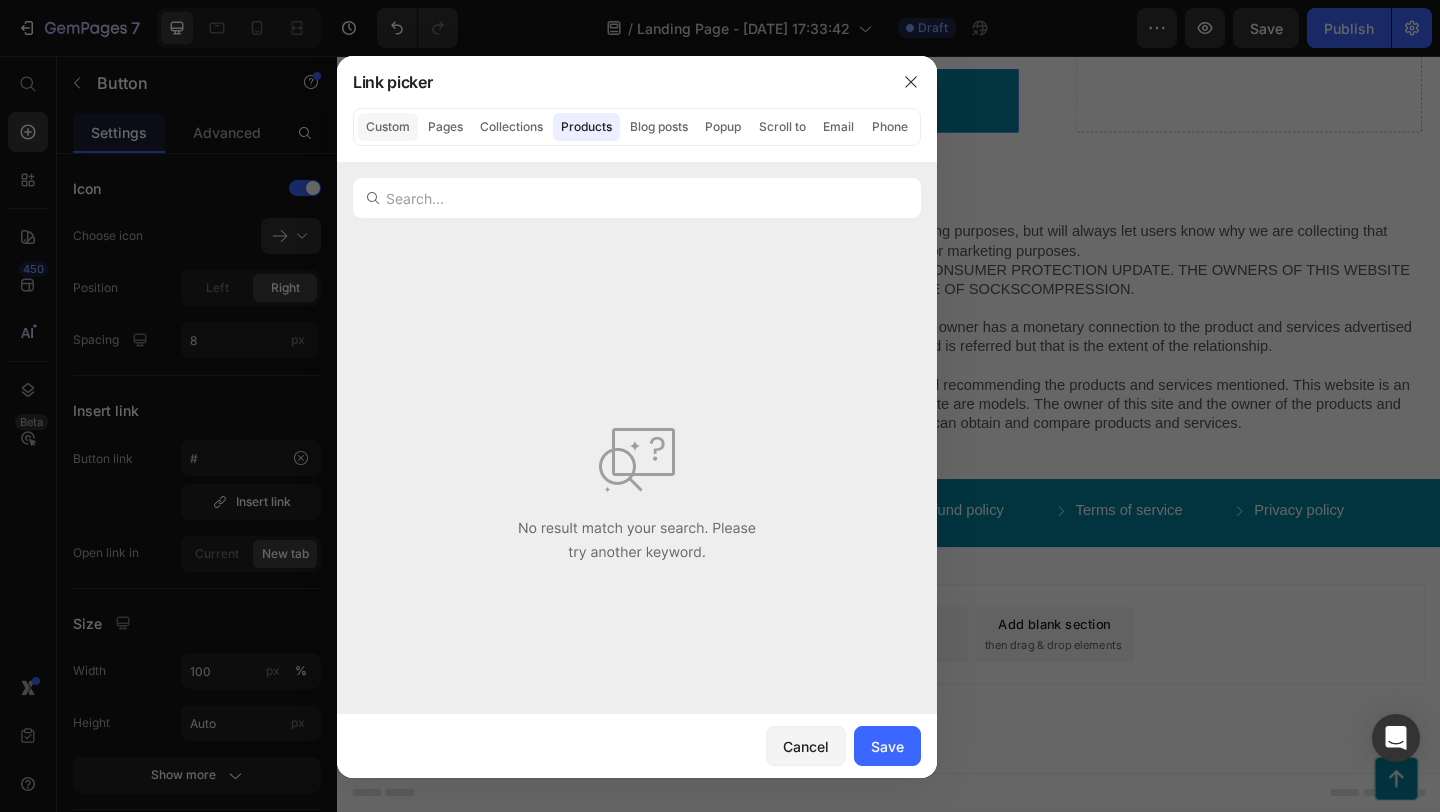 click on "Custom" 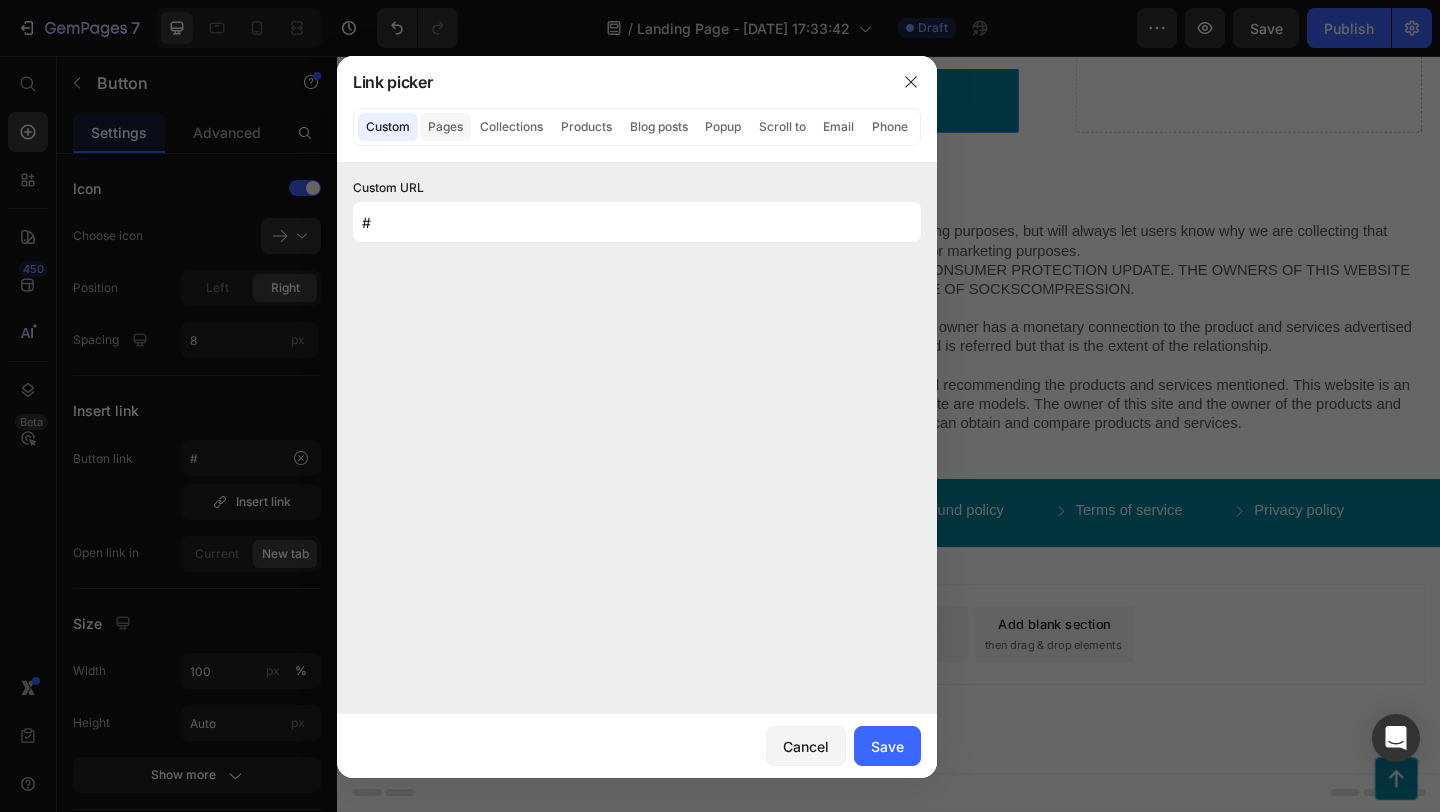 click on "Pages" 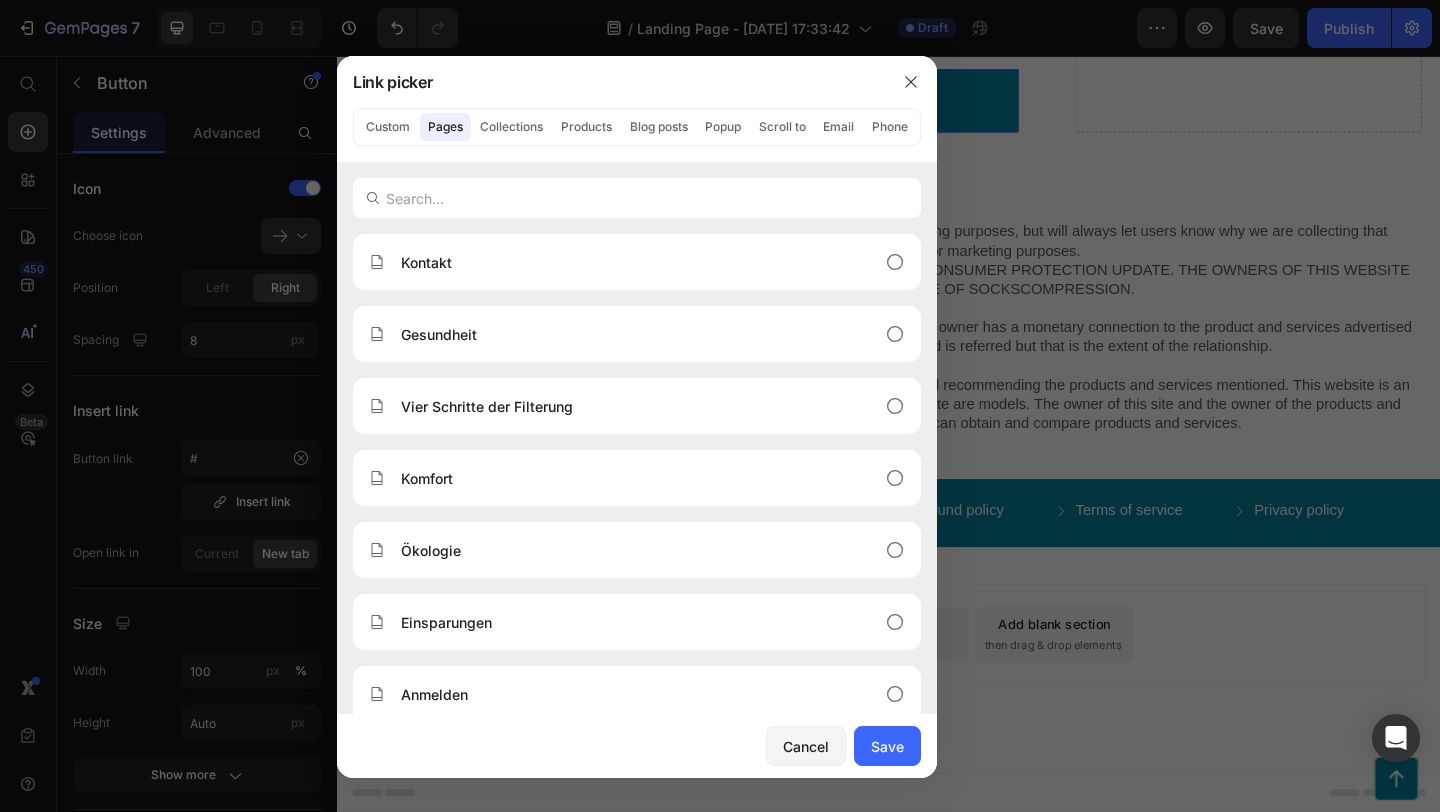 click on "Pages" 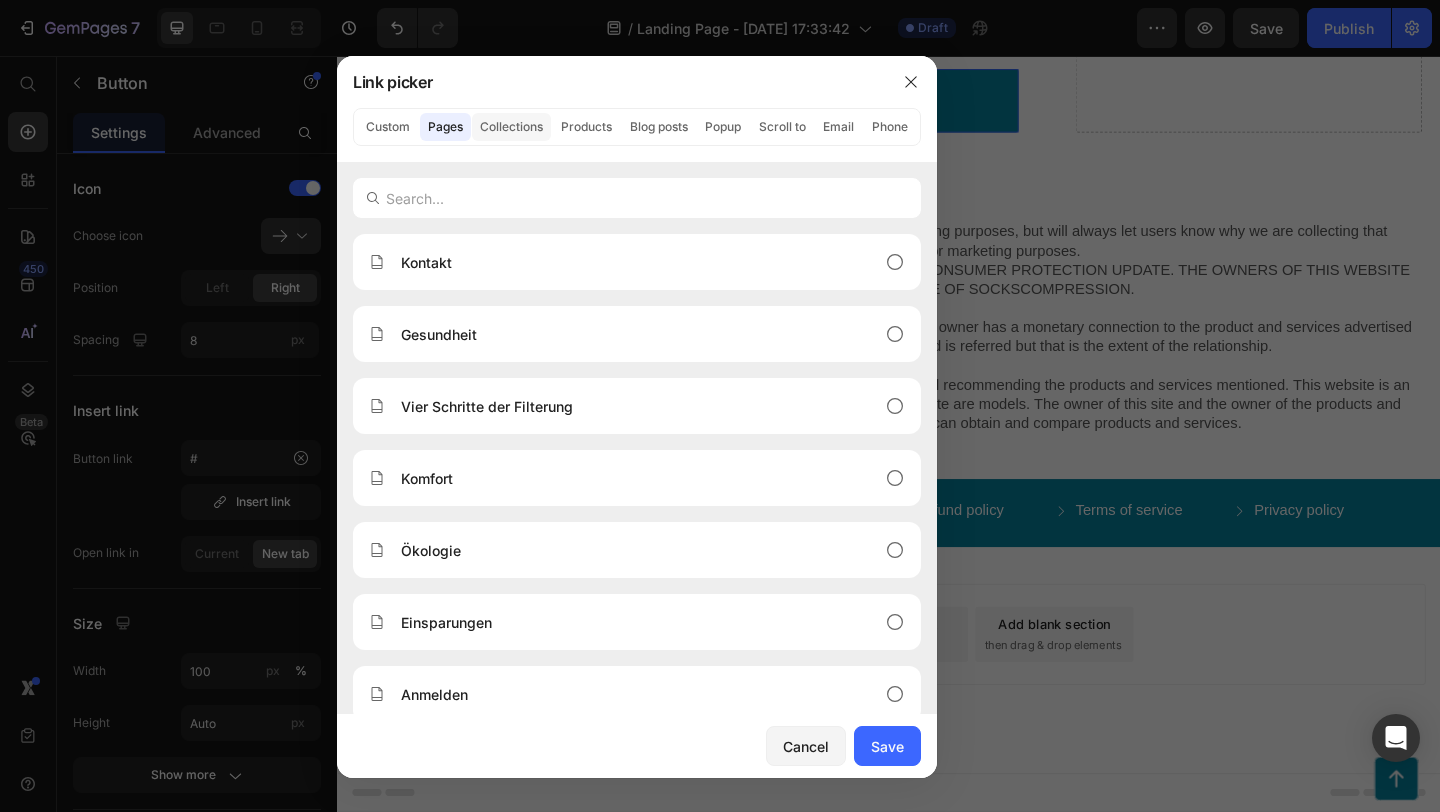 click on "Collections" 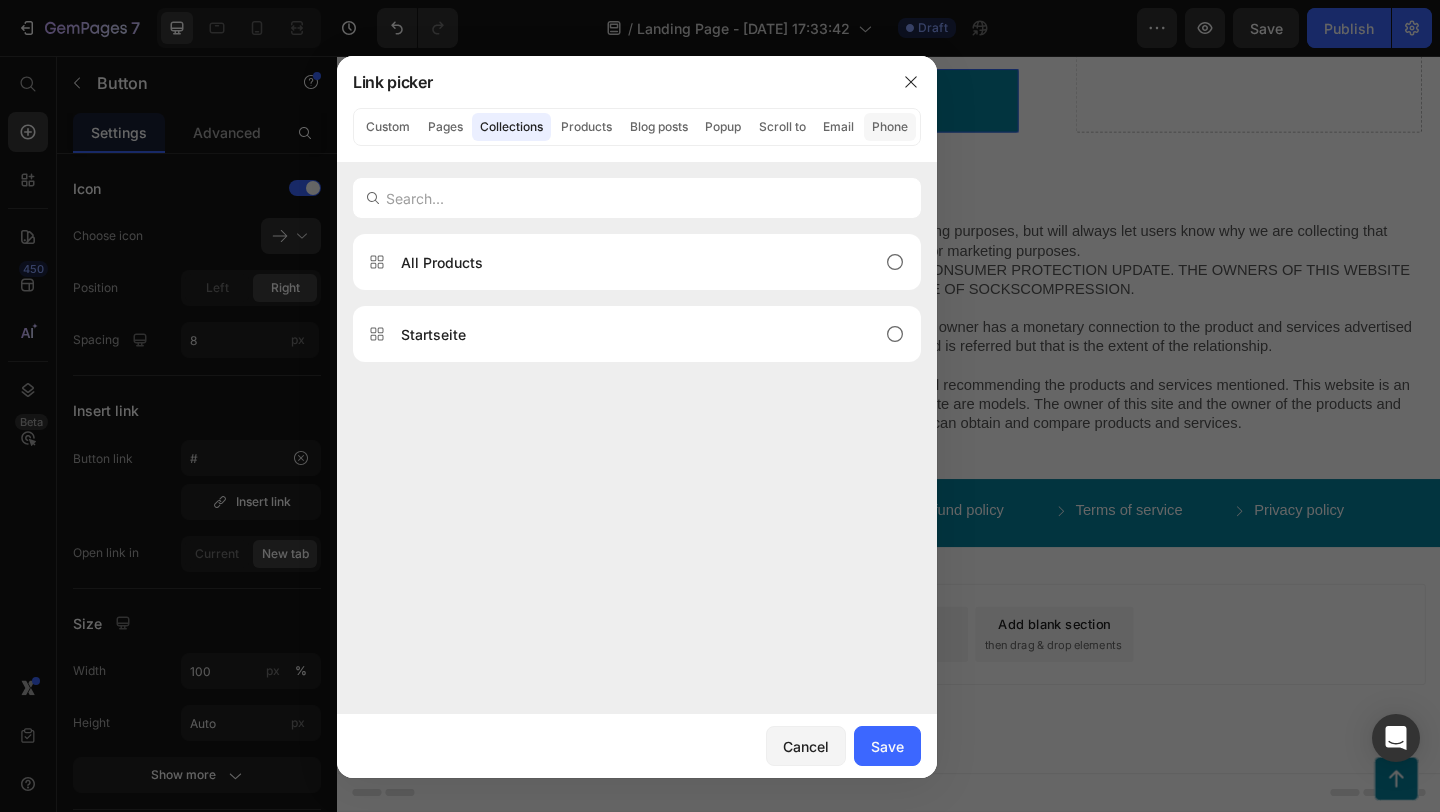 click on "Custom Pages Collections Products Blog posts Popup Scroll to Email Phone" 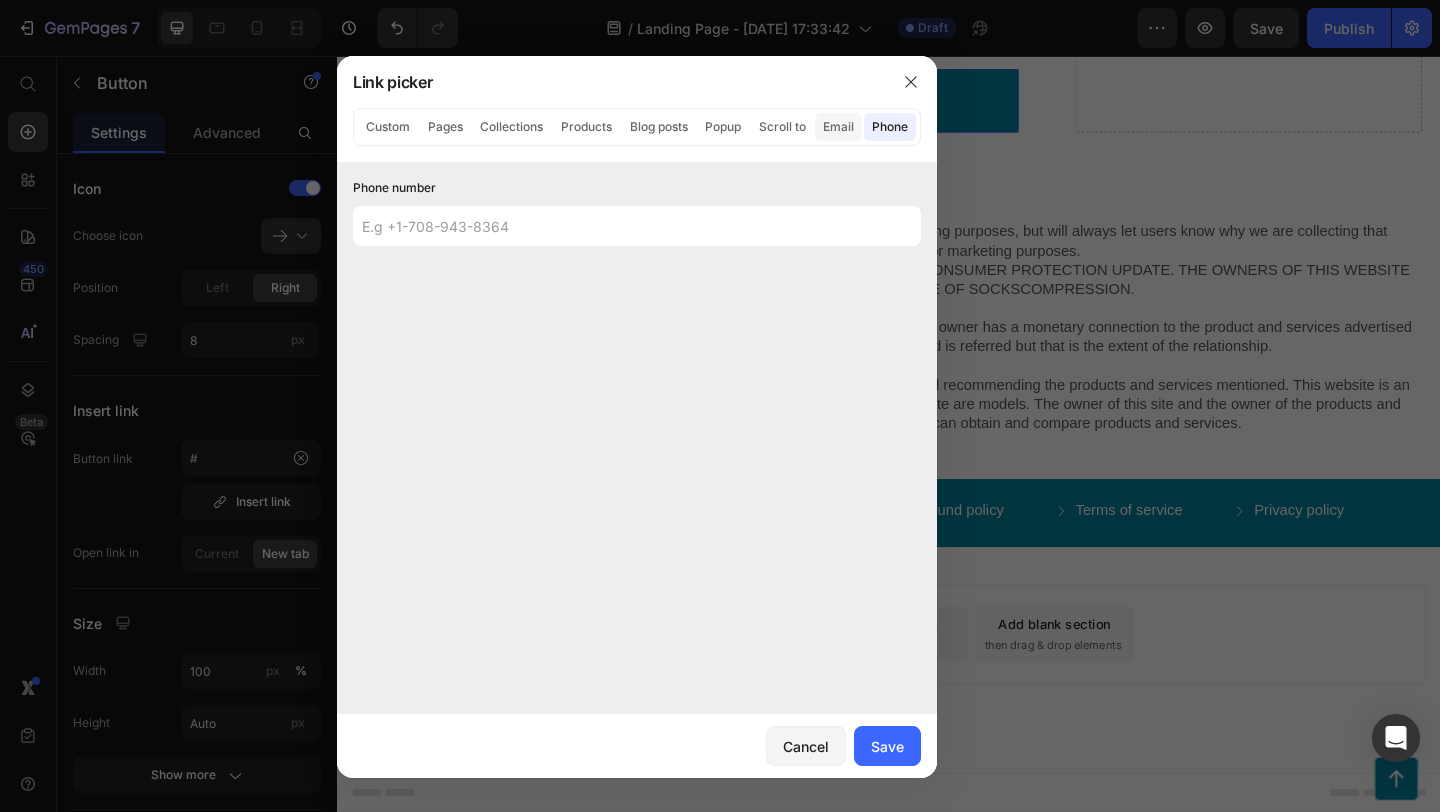 click on "Email" 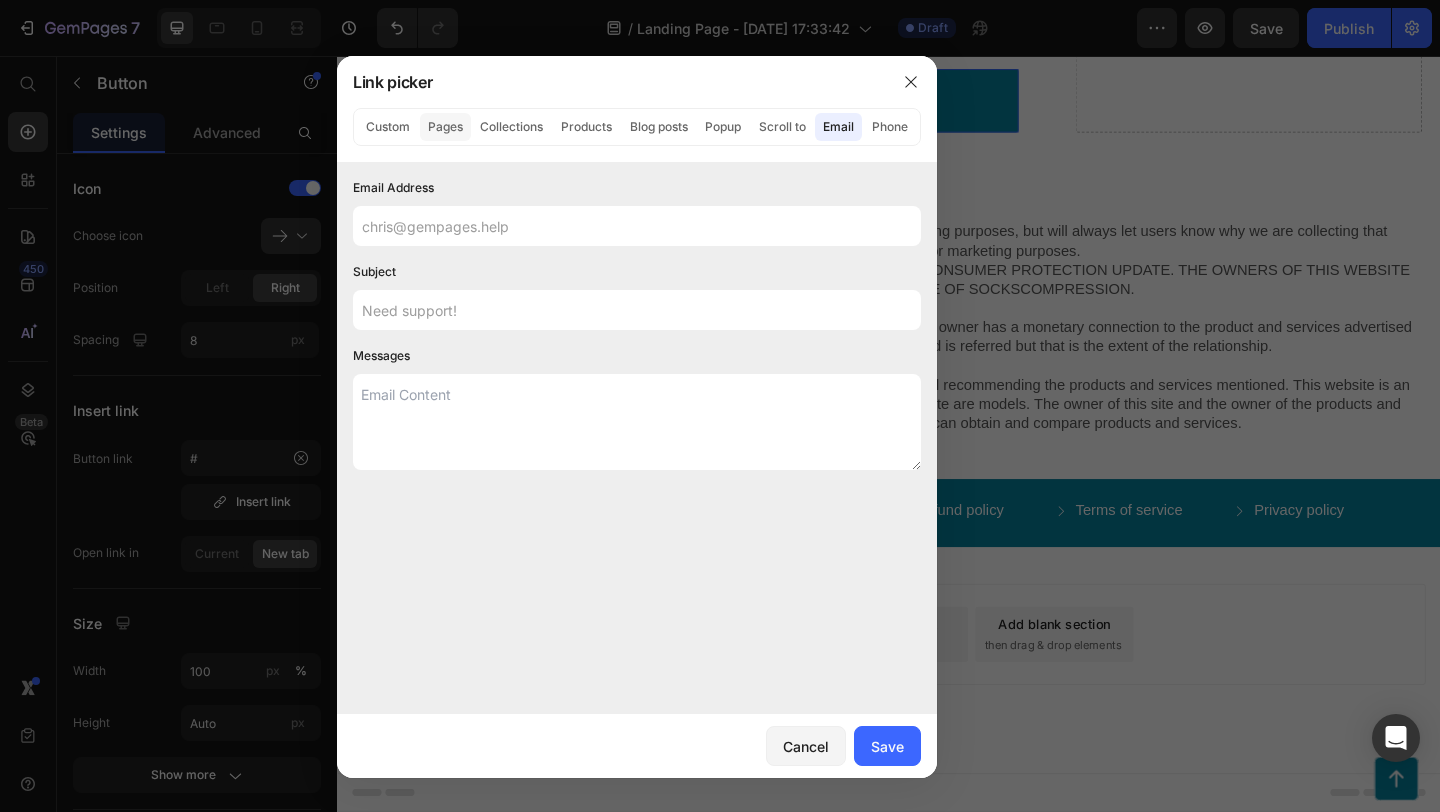 click on "Pages" 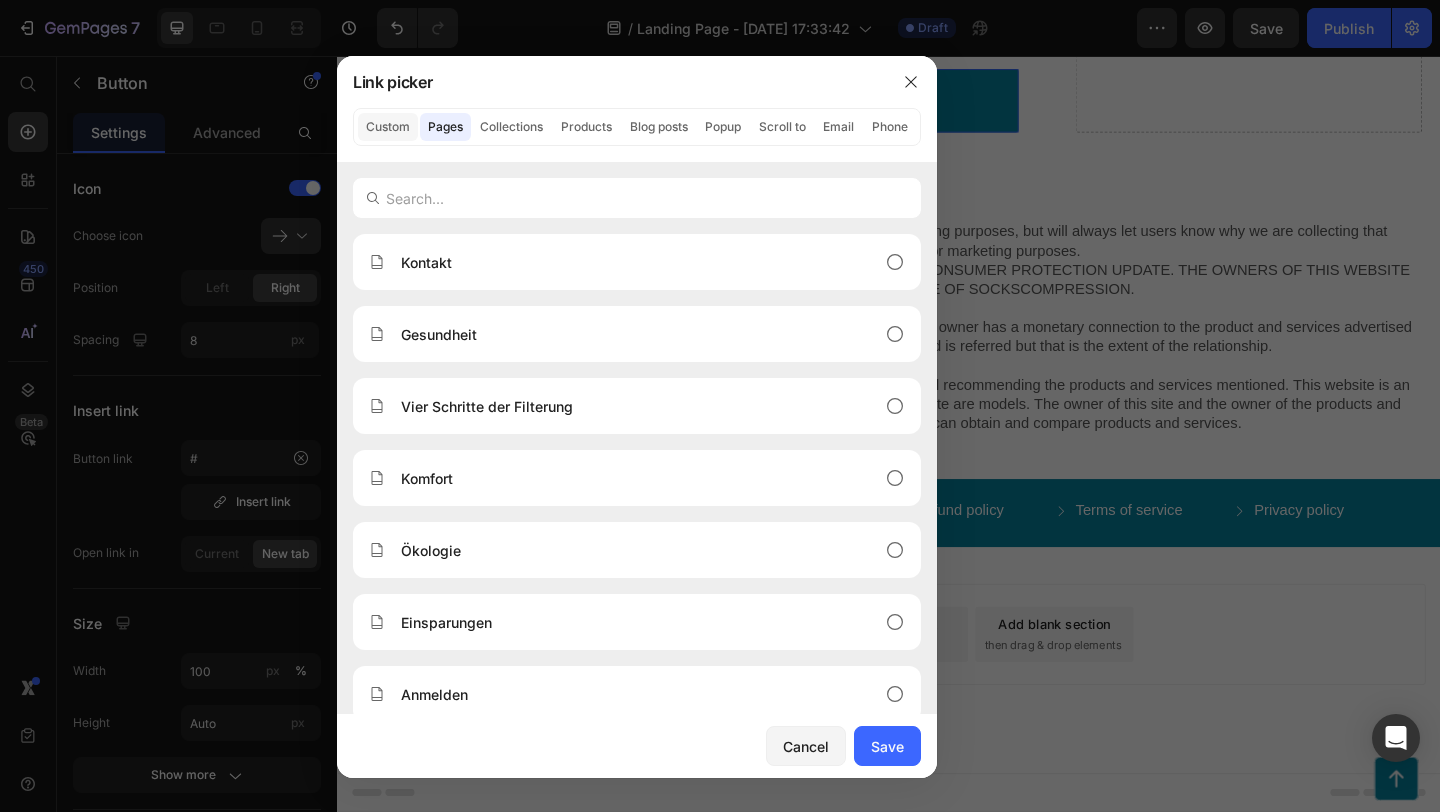 click on "Custom" 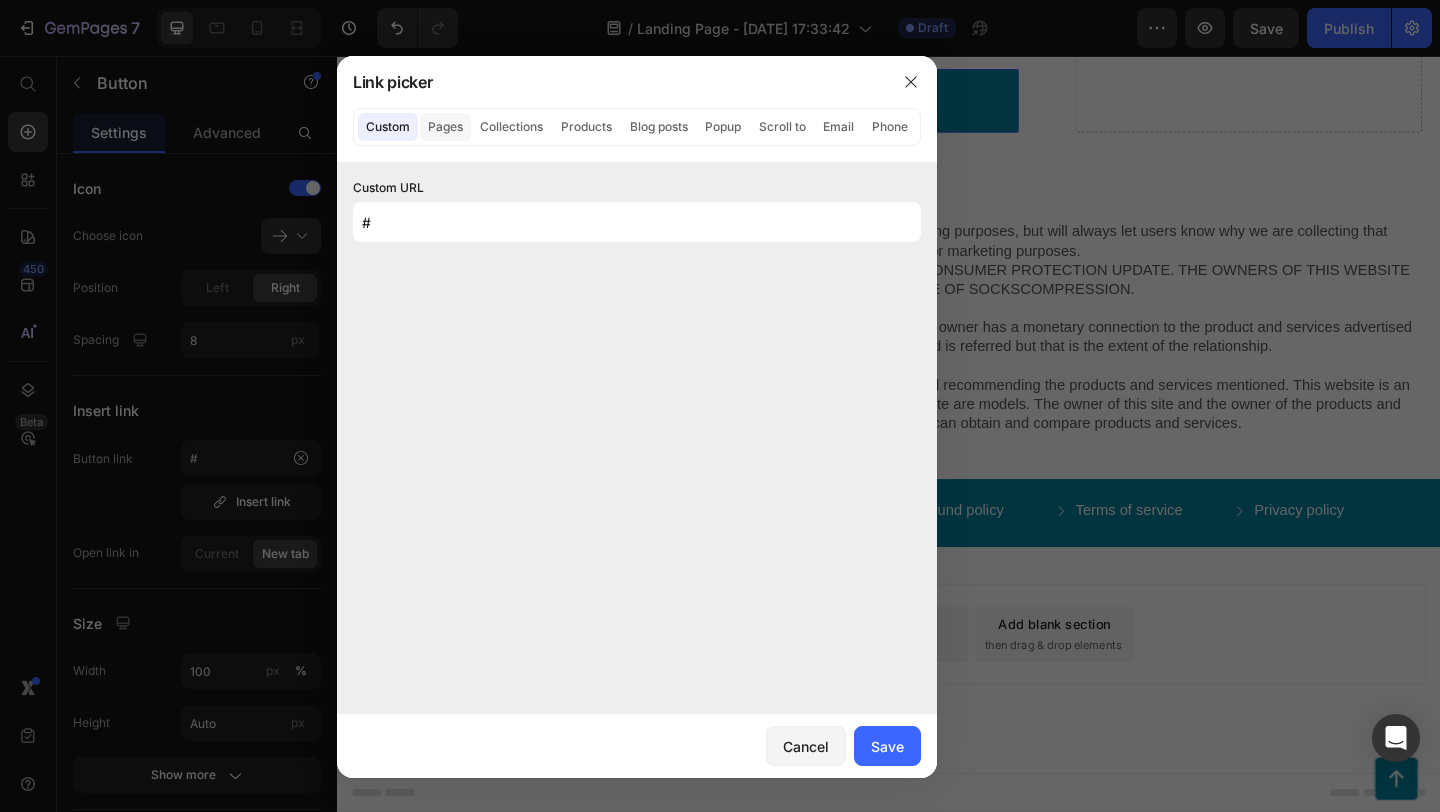 click on "Pages" 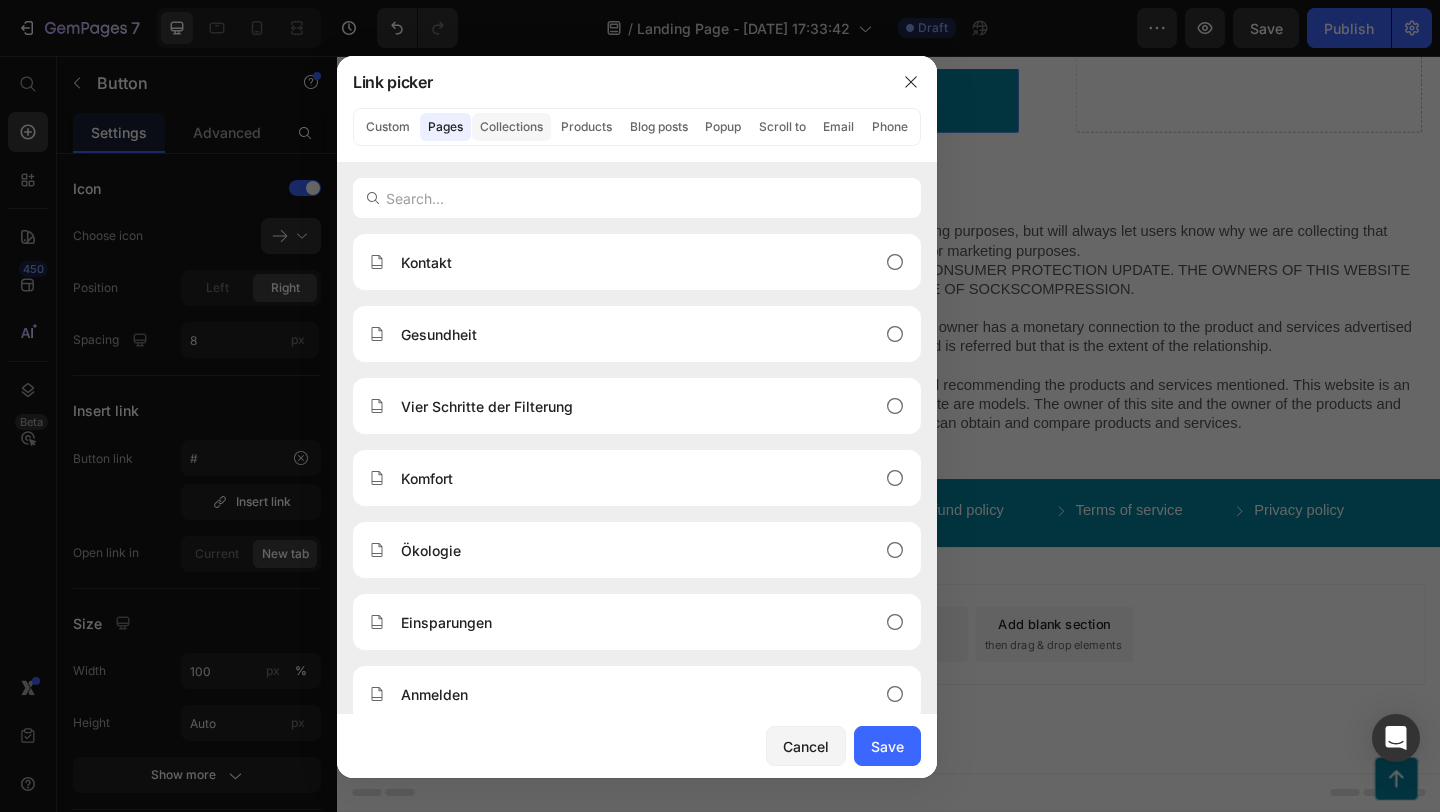 click on "Collections" 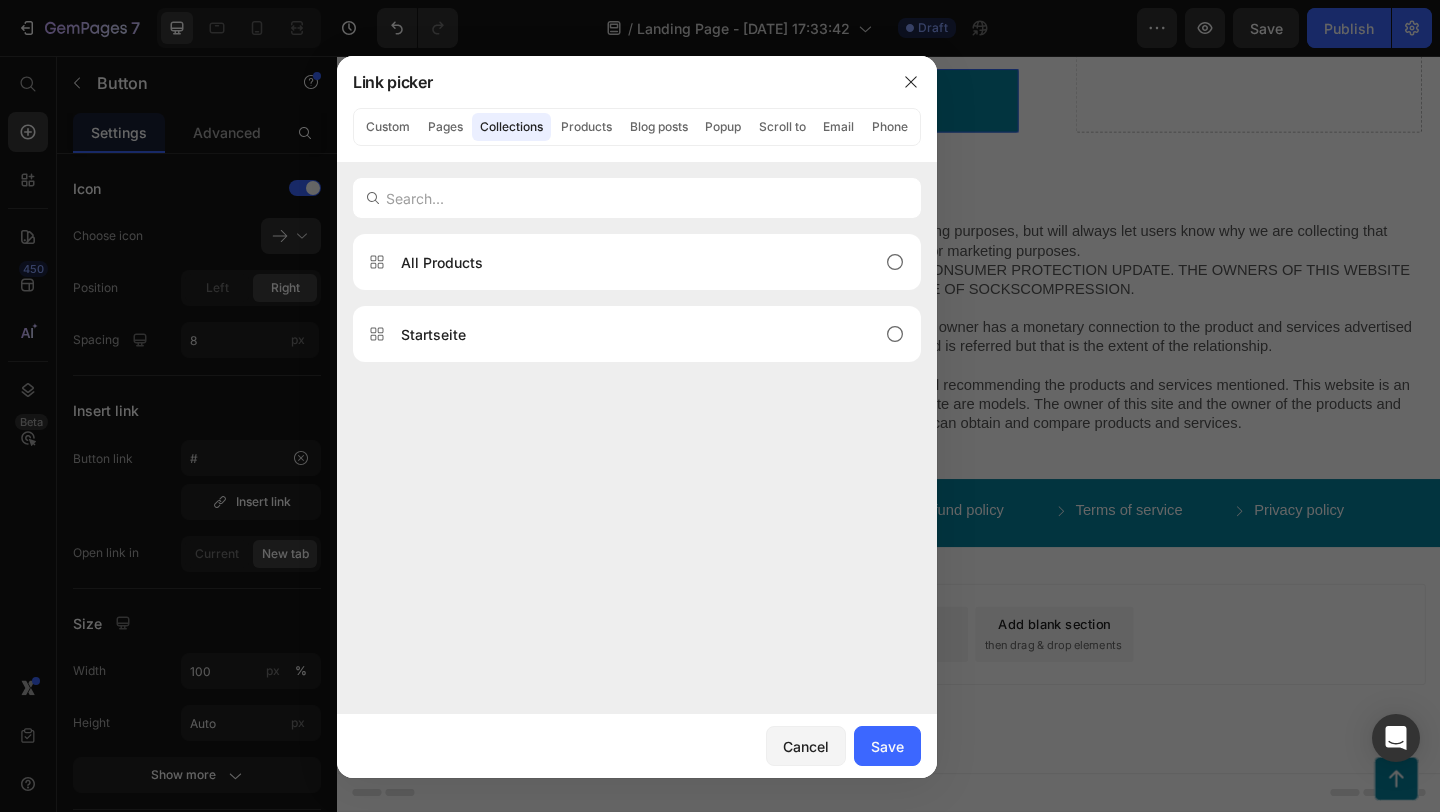 click on "Collections" 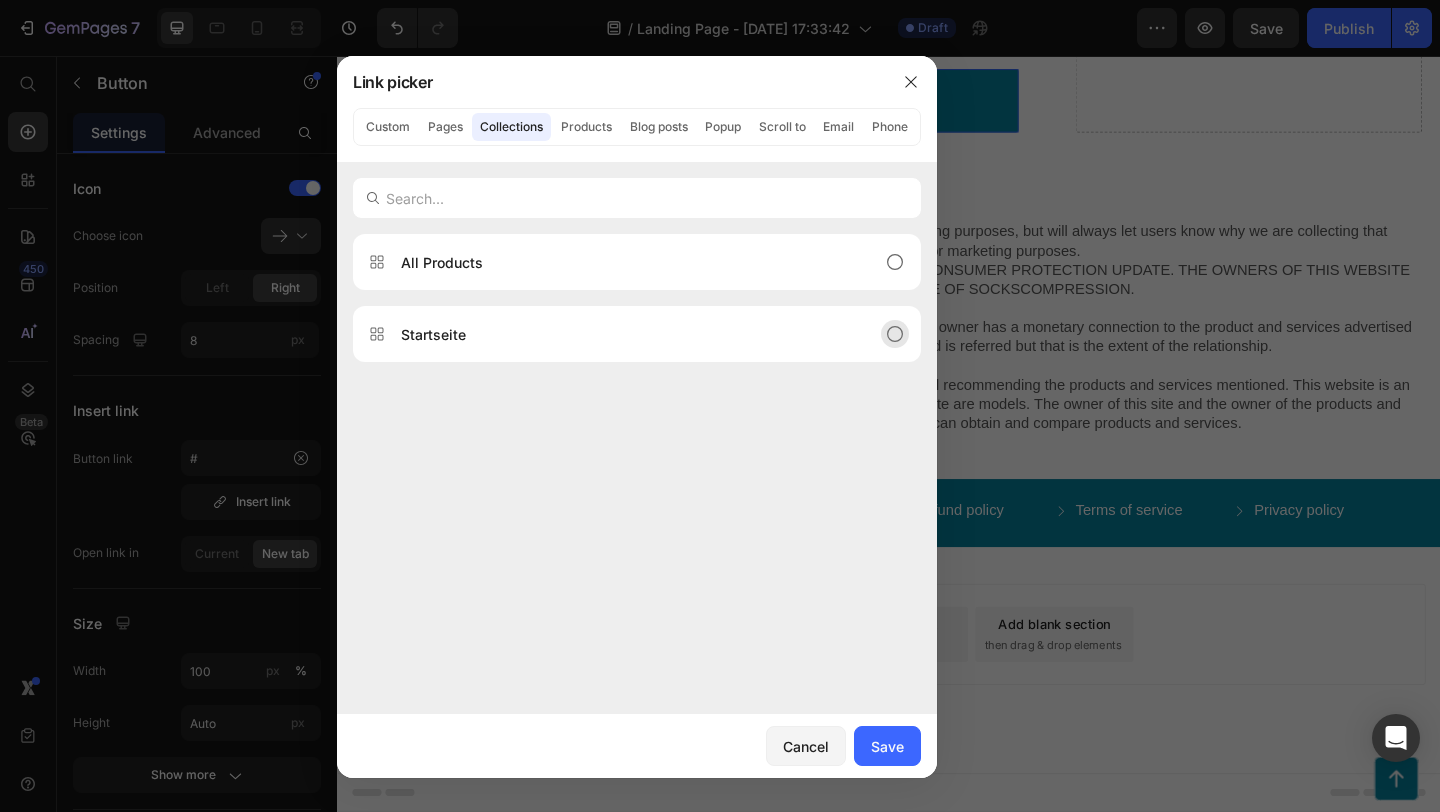 click on "Startseite" 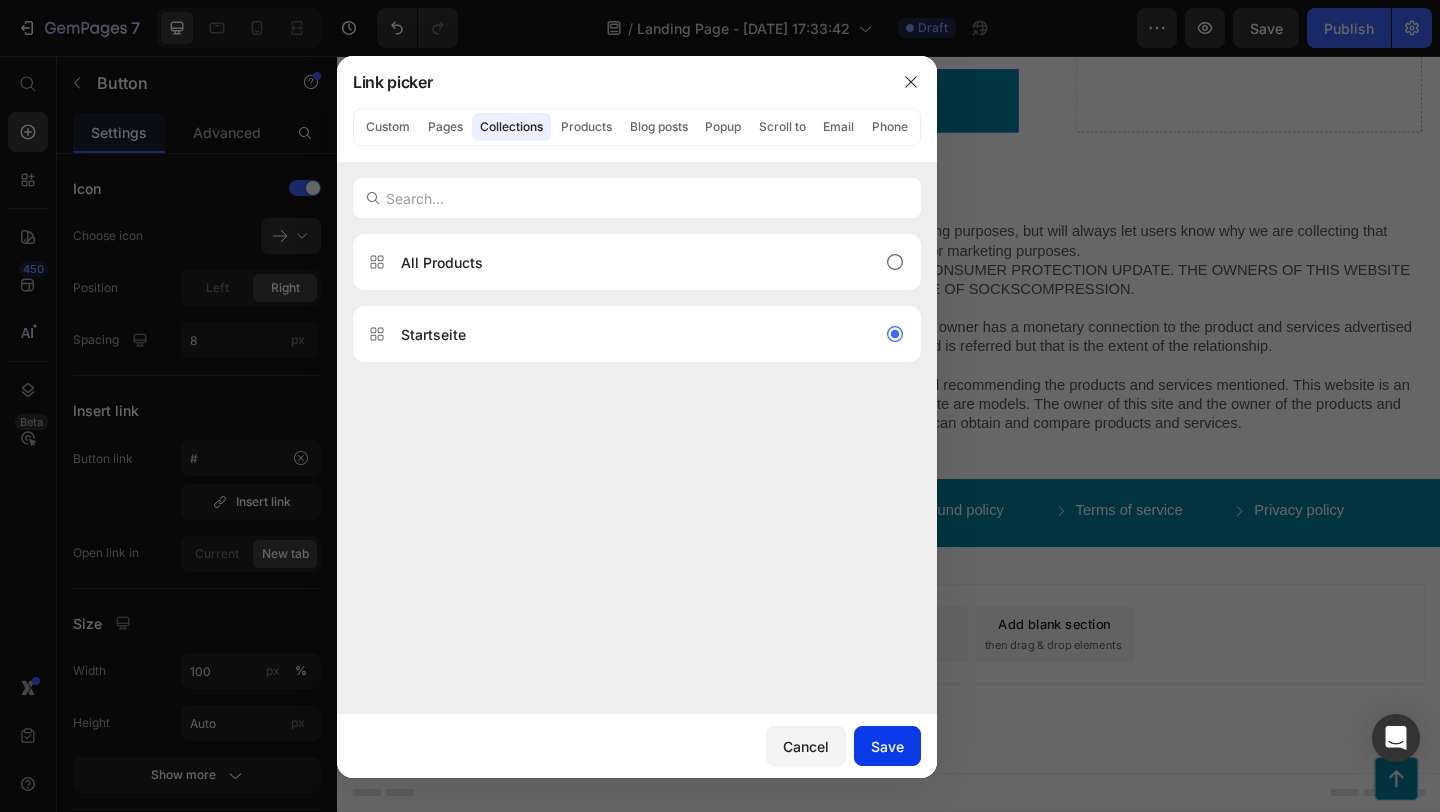 drag, startPoint x: 879, startPoint y: 744, endPoint x: 590, endPoint y: 750, distance: 289.0623 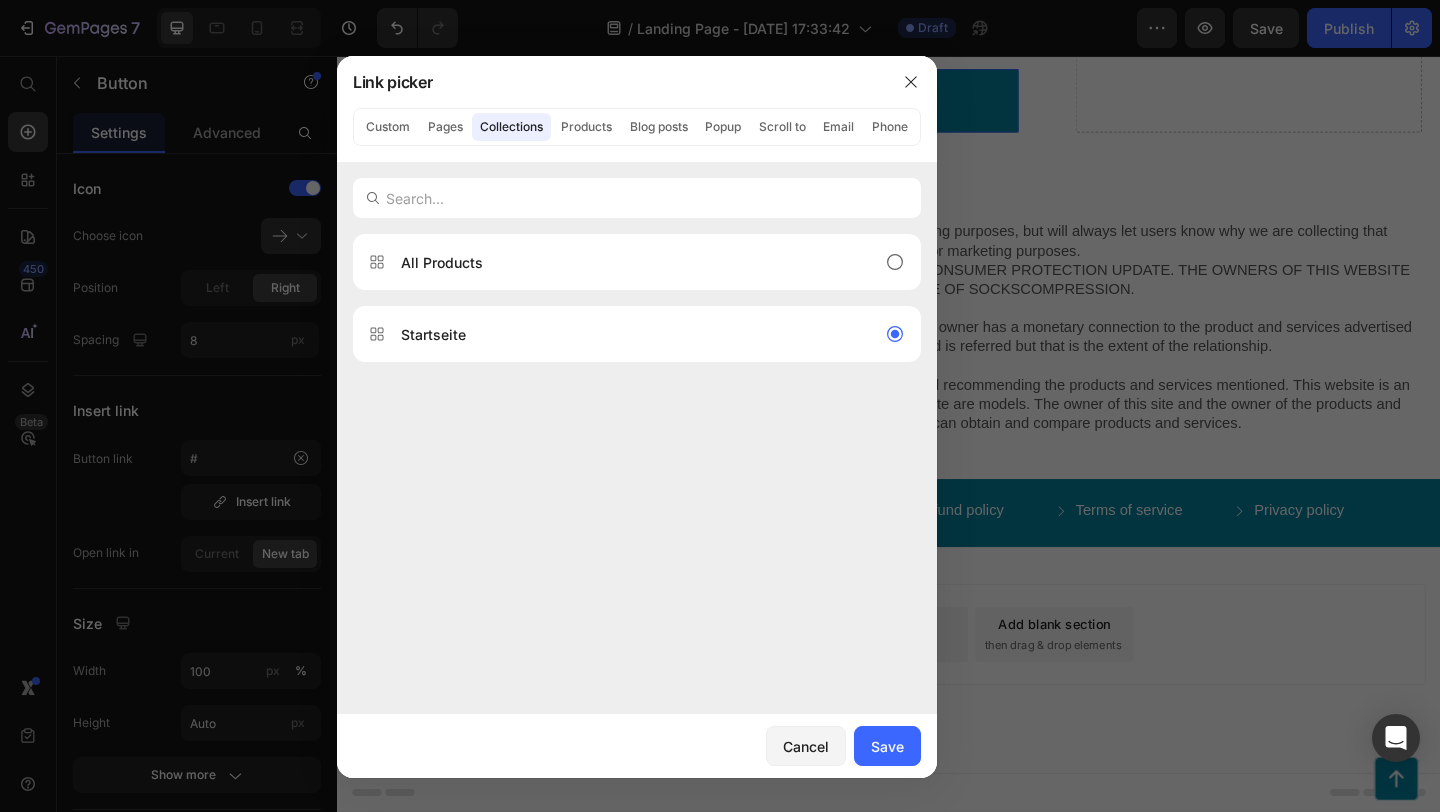 type on "/collections/frontpage" 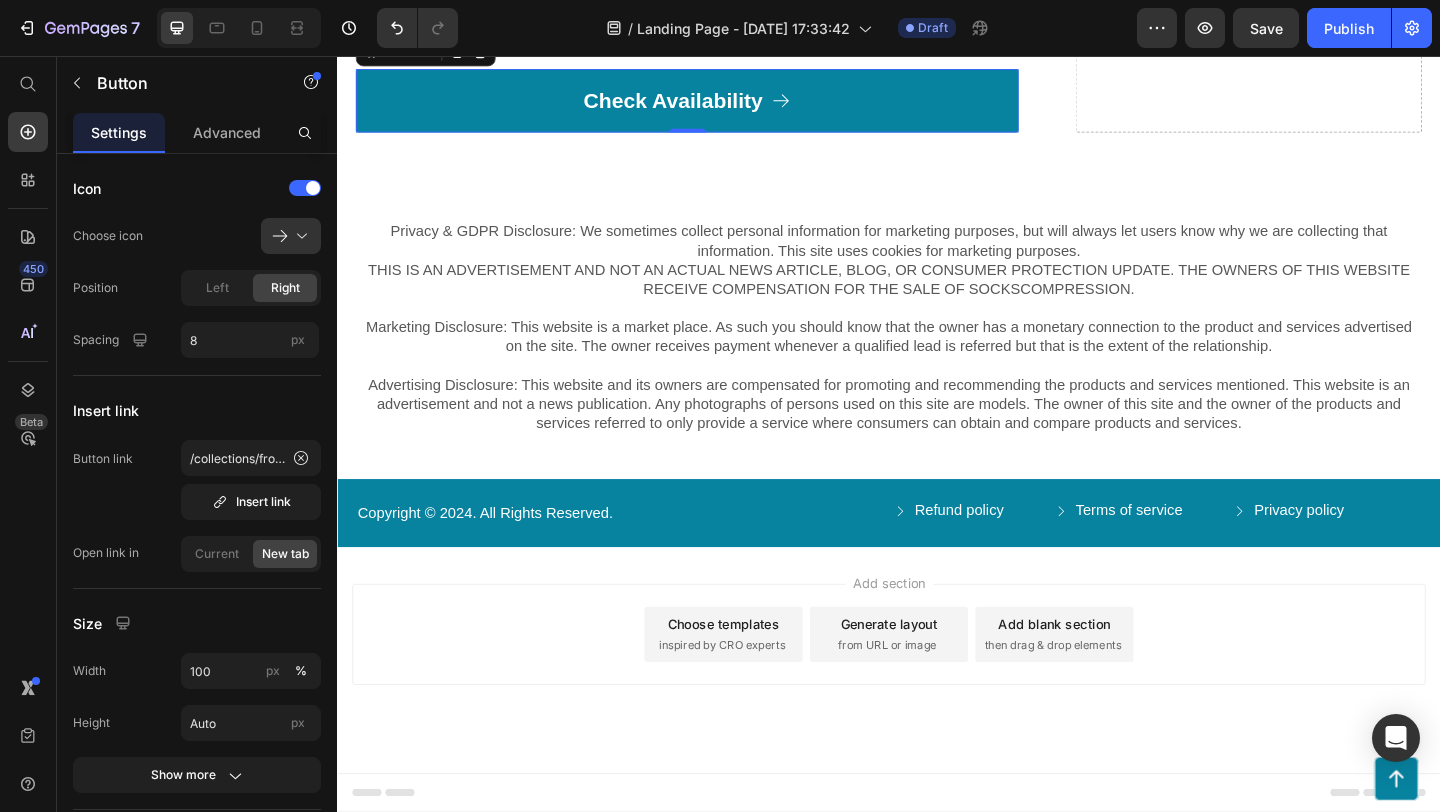click on "Check Availability" at bounding box center [717, 105] 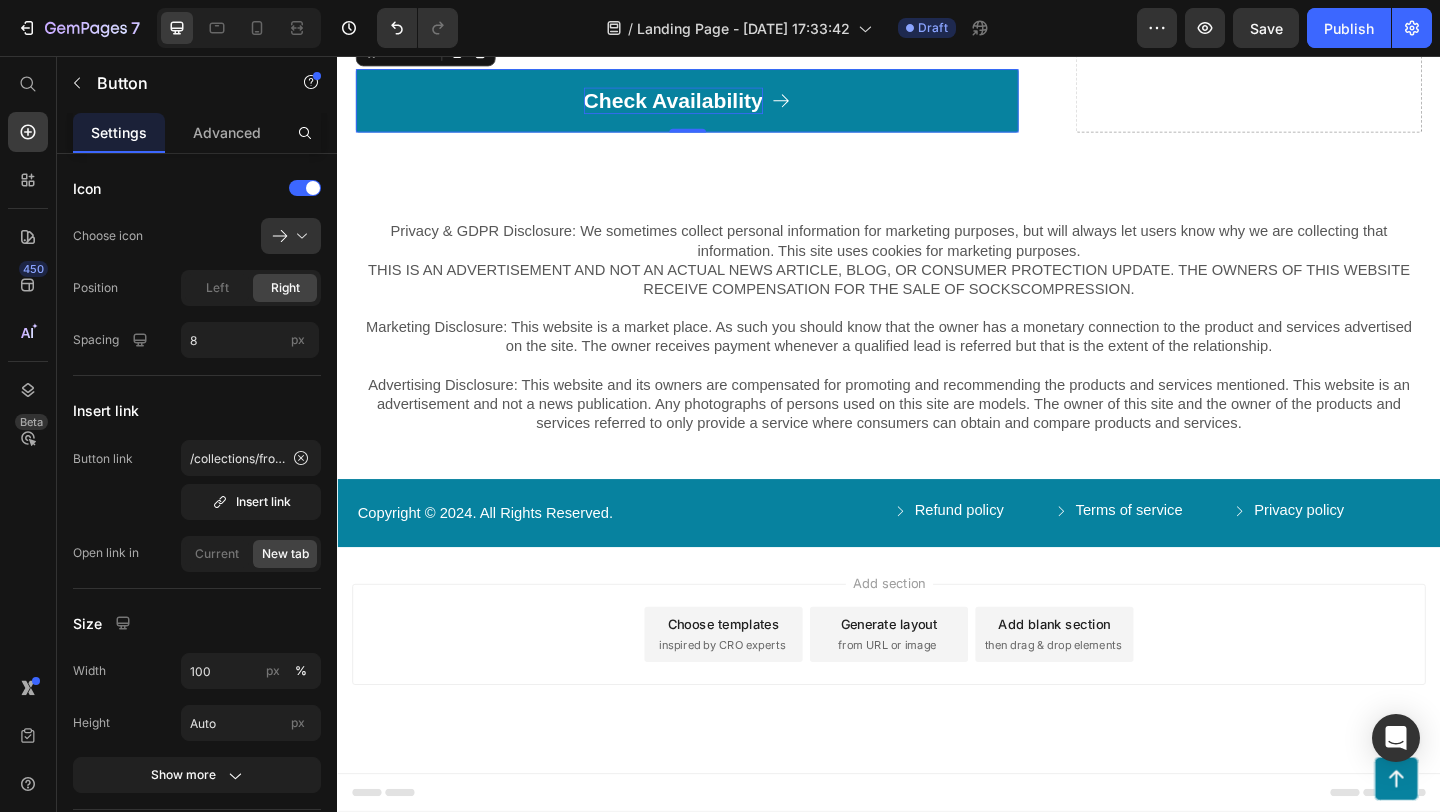 click on "Check Availability" at bounding box center [702, 105] 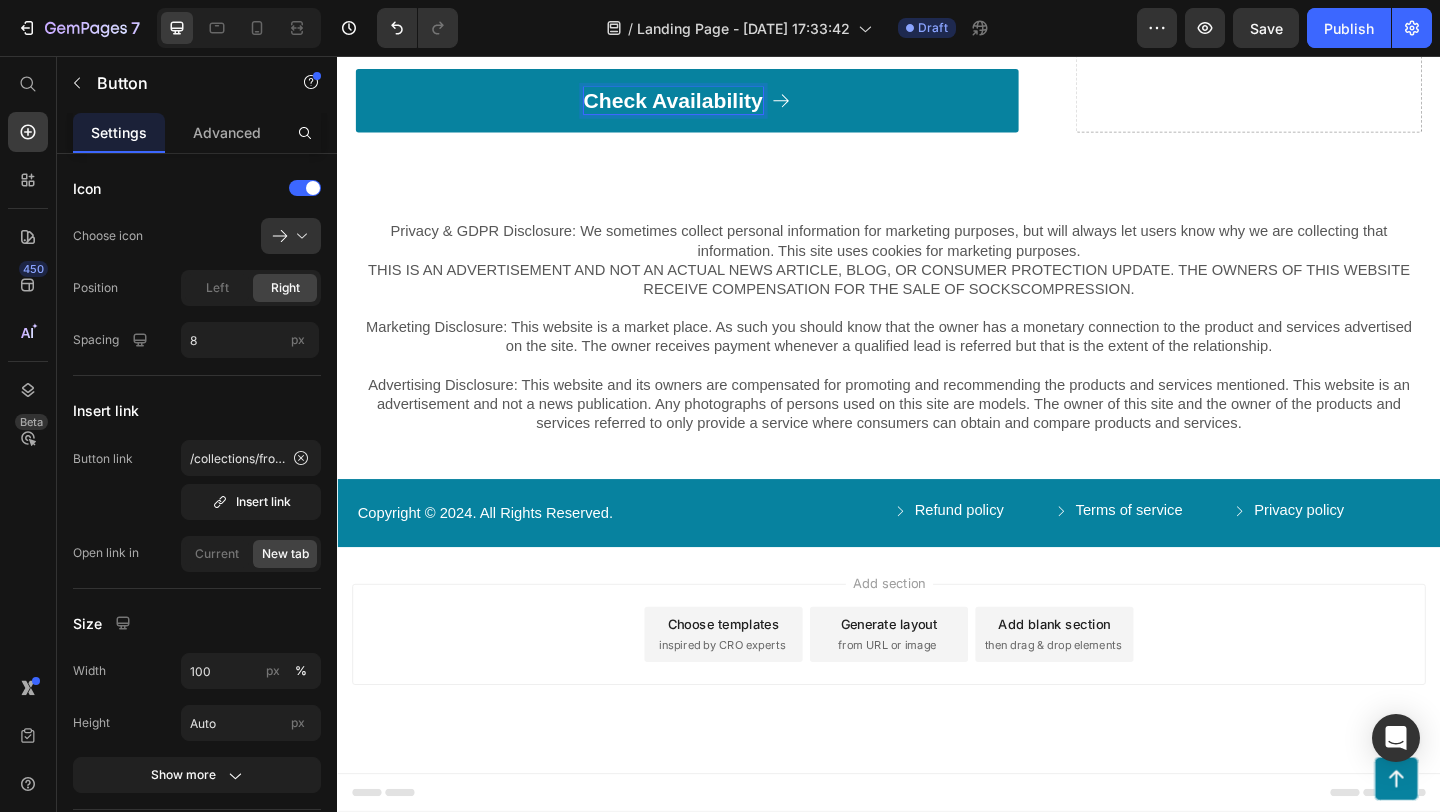 click on "Check Availability" at bounding box center (702, 105) 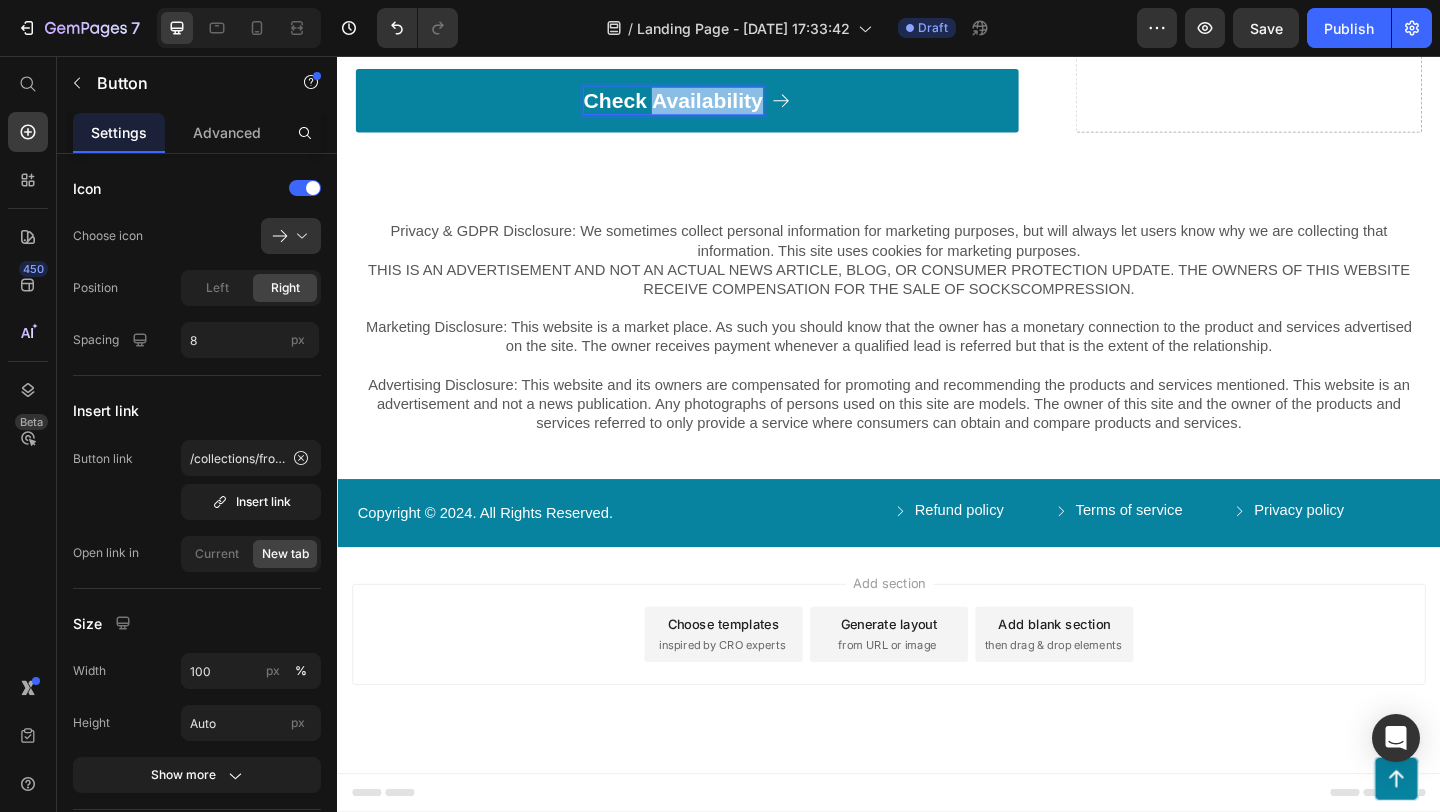 click on "Check Availability" at bounding box center [702, 105] 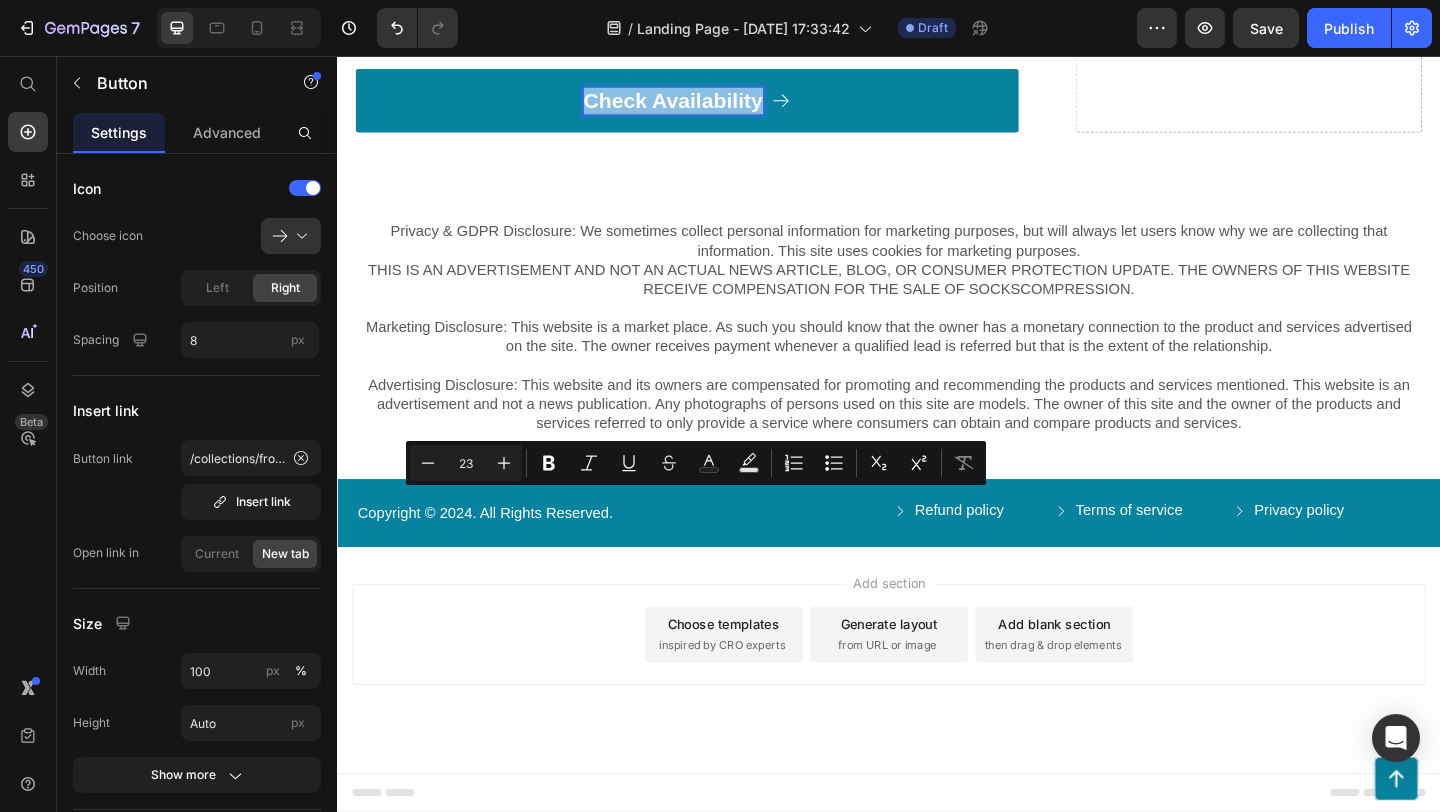 click on "Check Availability" at bounding box center [702, 105] 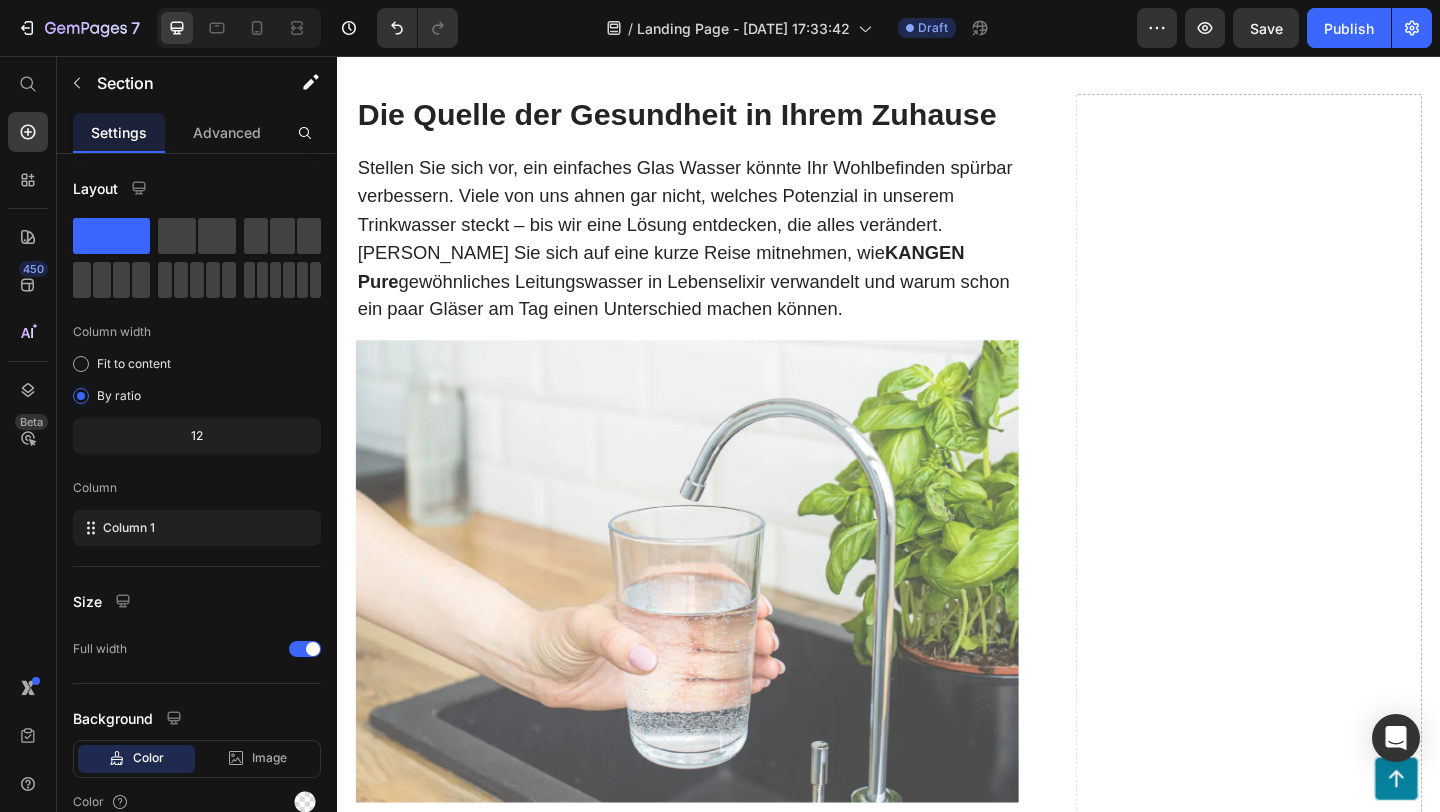 scroll, scrollTop: 0, scrollLeft: 0, axis: both 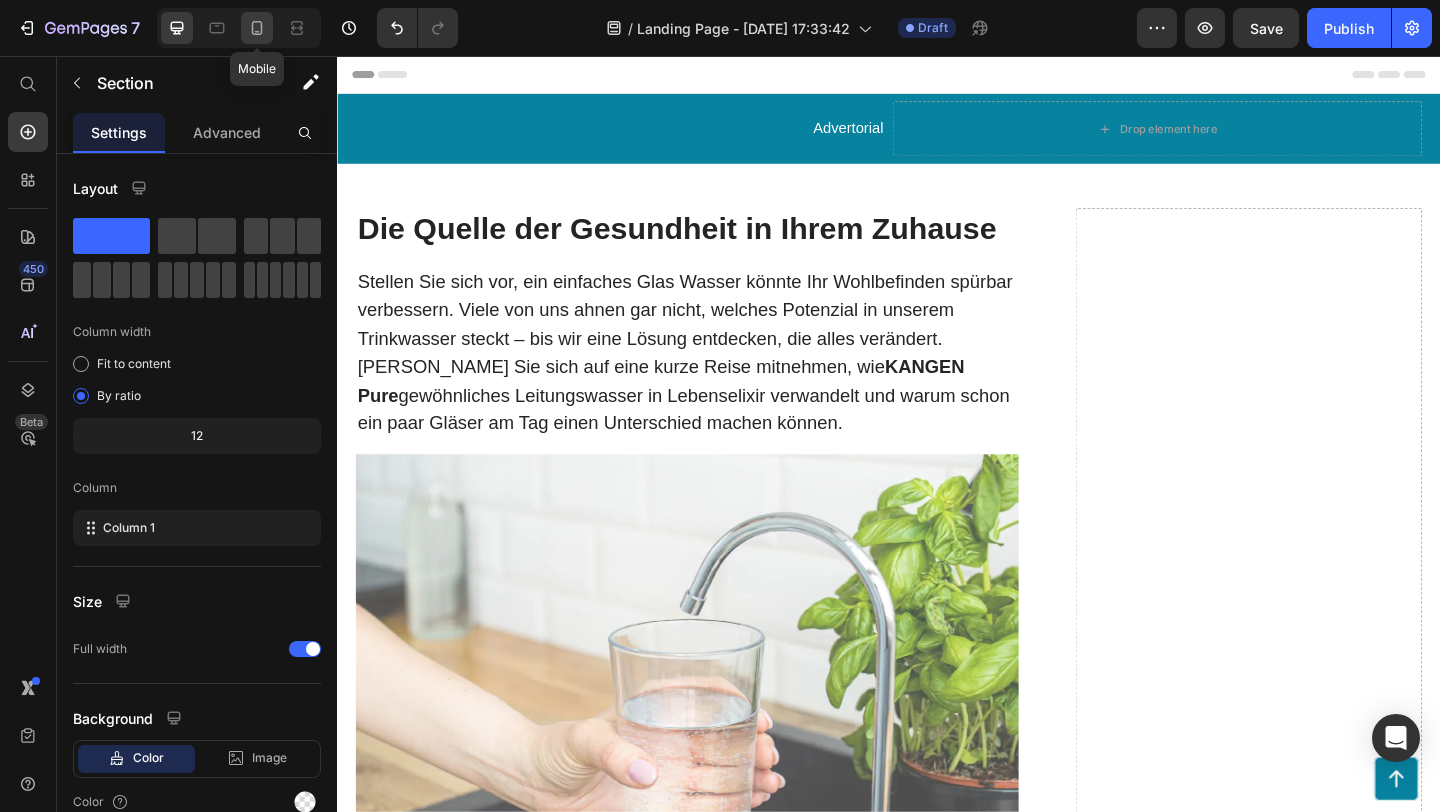 click 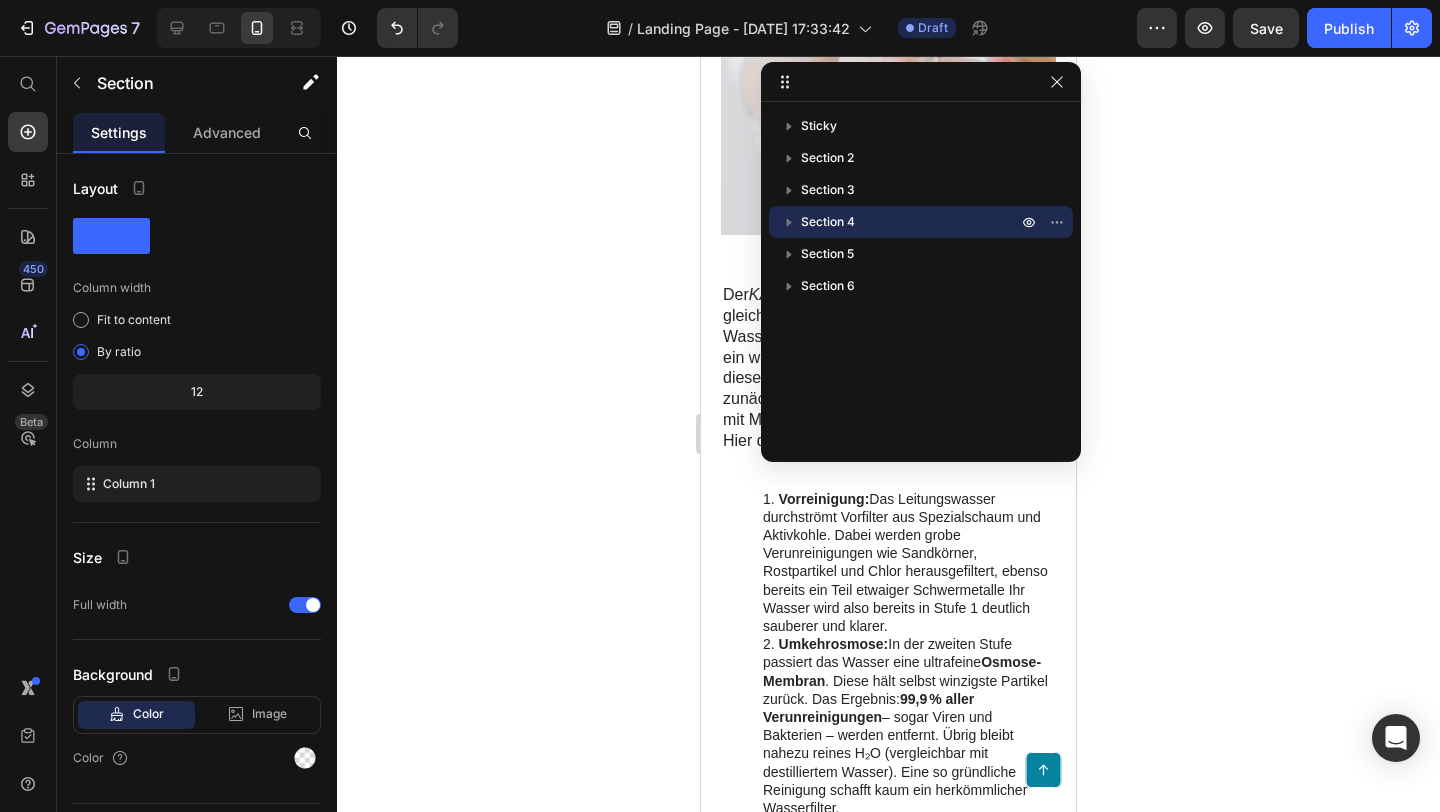 click 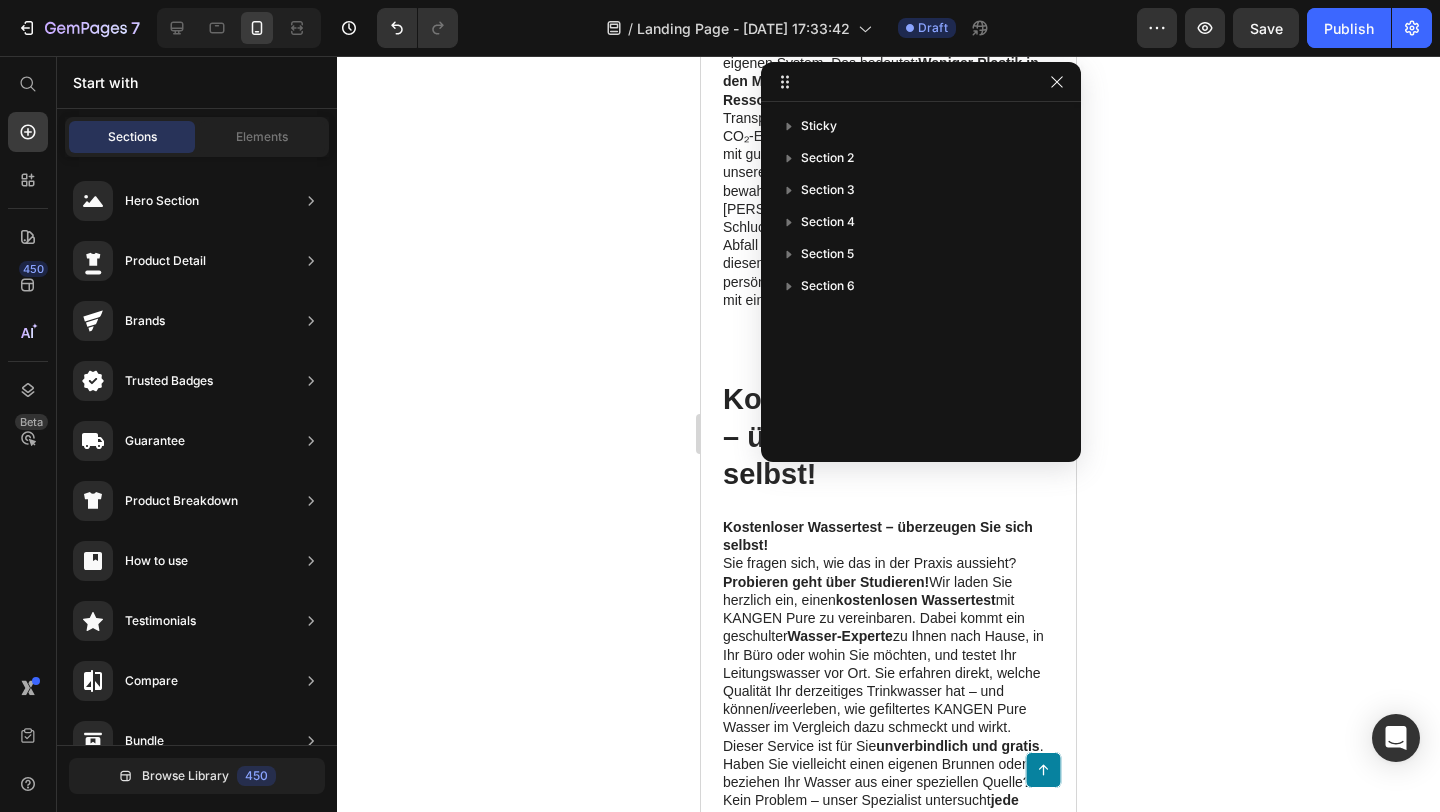 scroll, scrollTop: 8828, scrollLeft: 0, axis: vertical 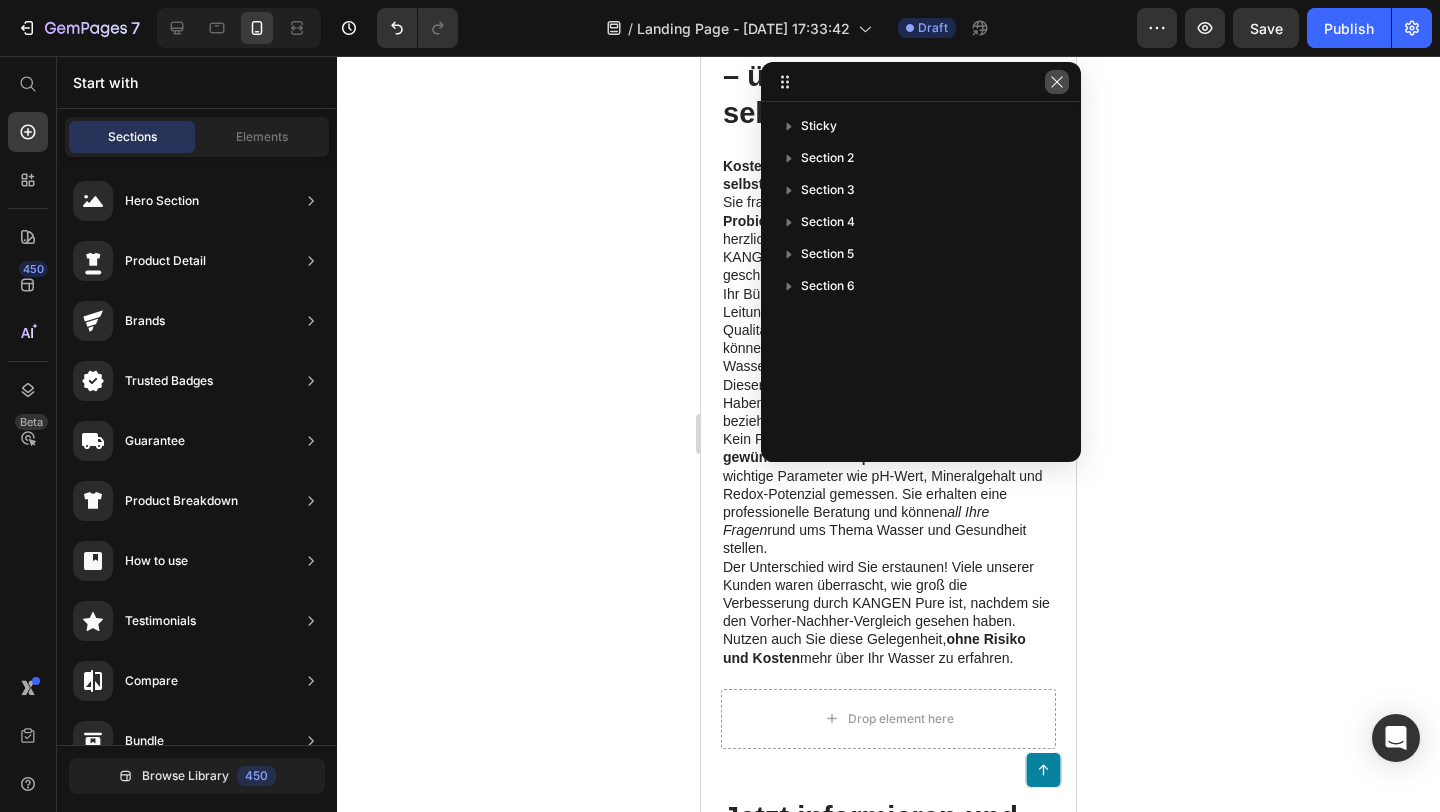 click 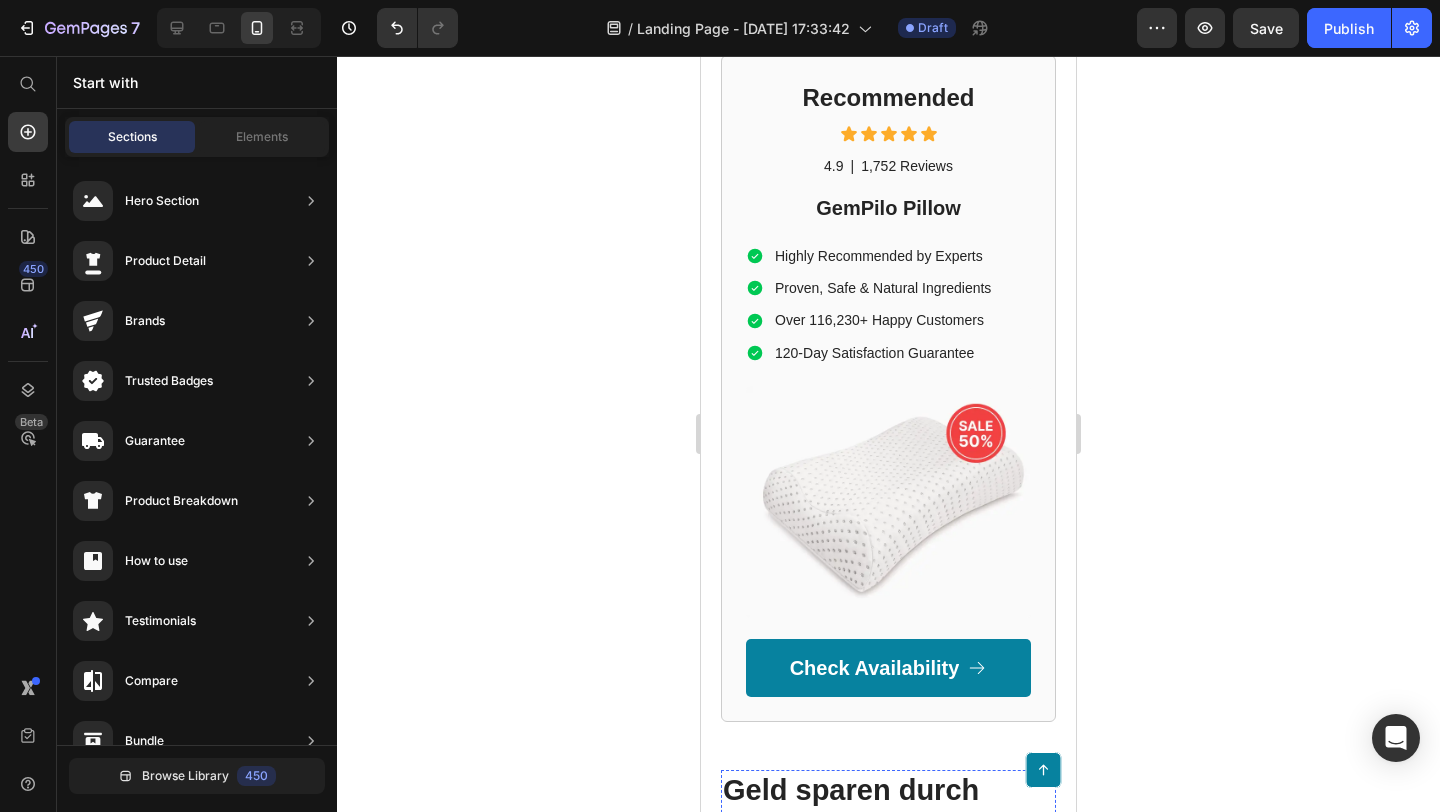 scroll, scrollTop: 6211, scrollLeft: 0, axis: vertical 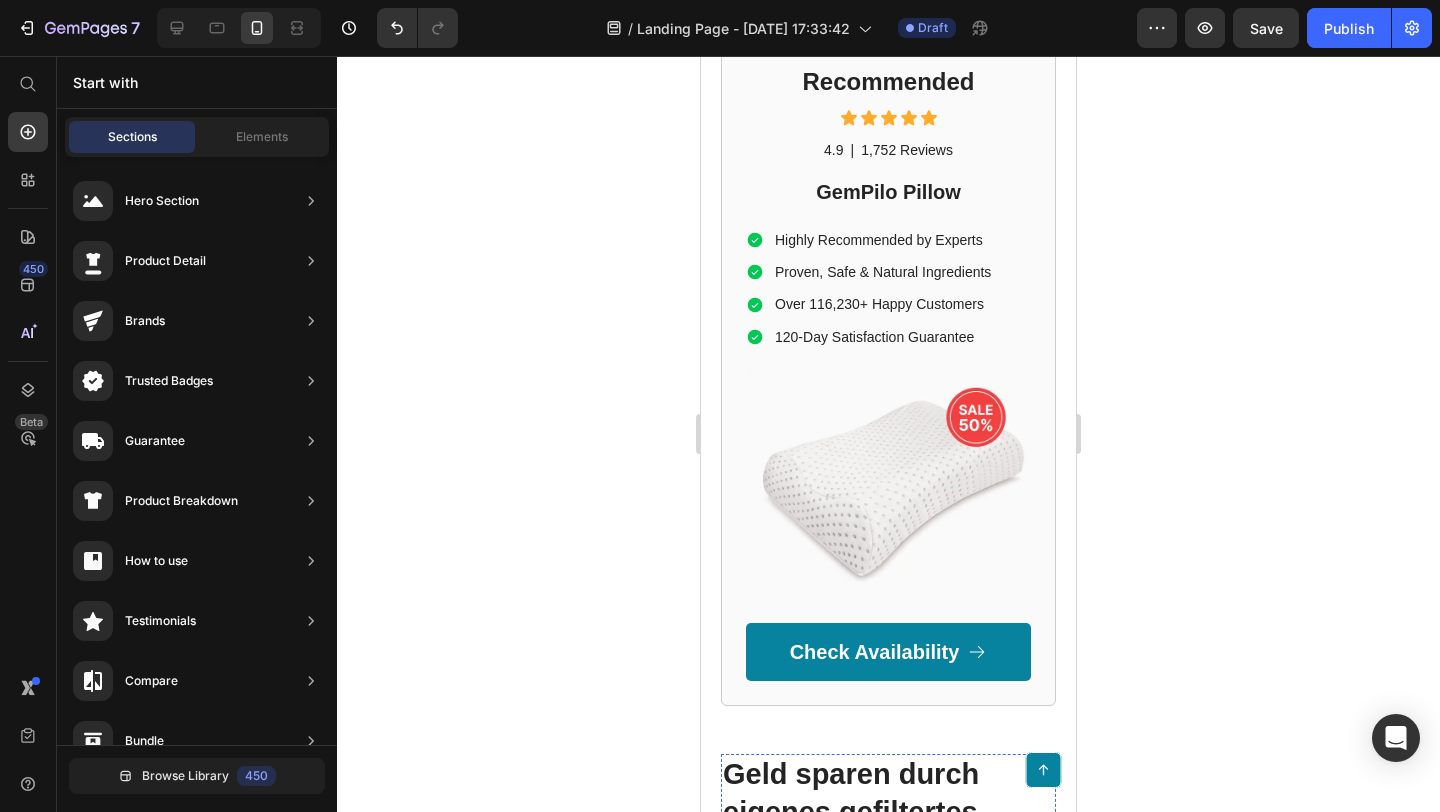 click on "4.9 Text Block | Text Block 1,752 Reviews Text Block Row" at bounding box center (888, 150) 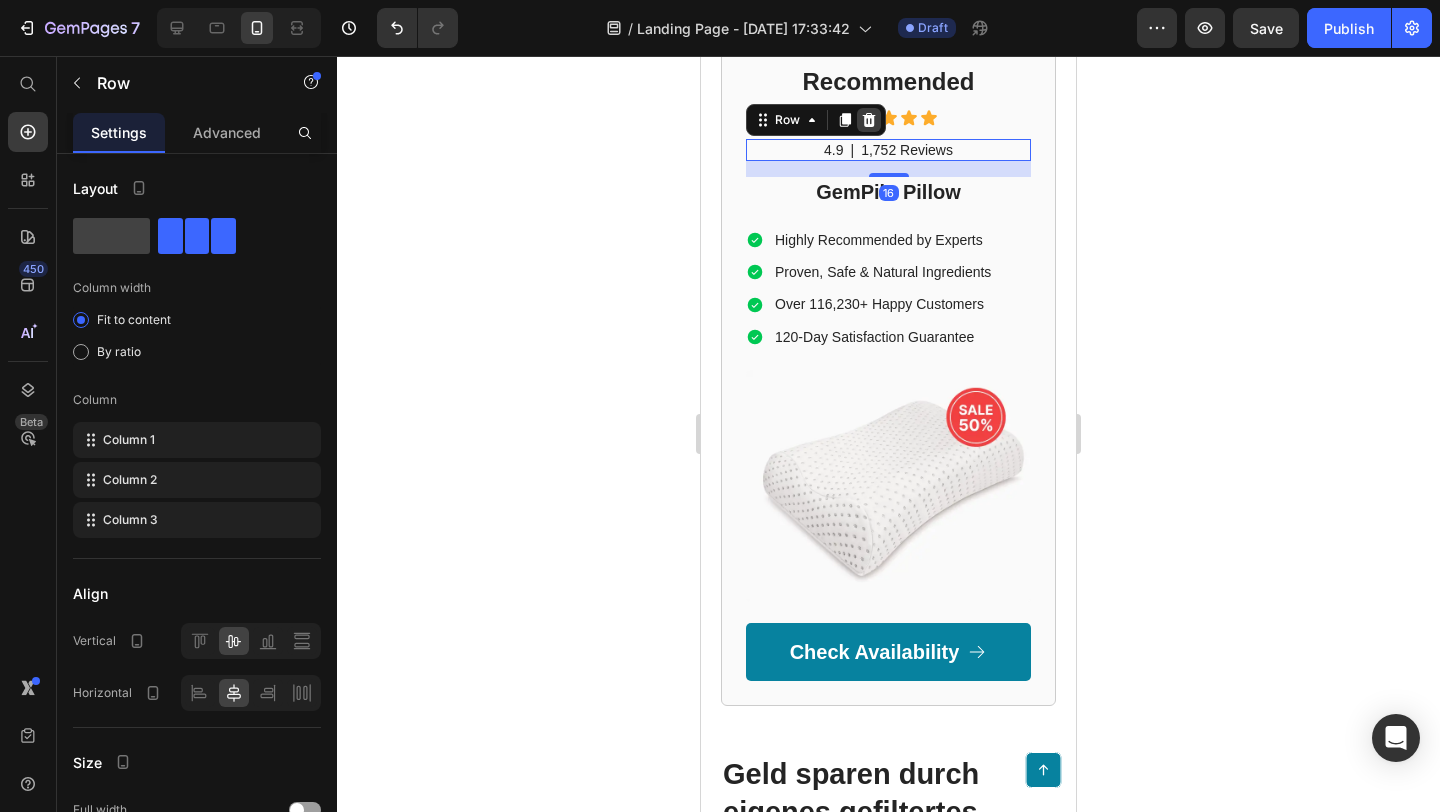 click 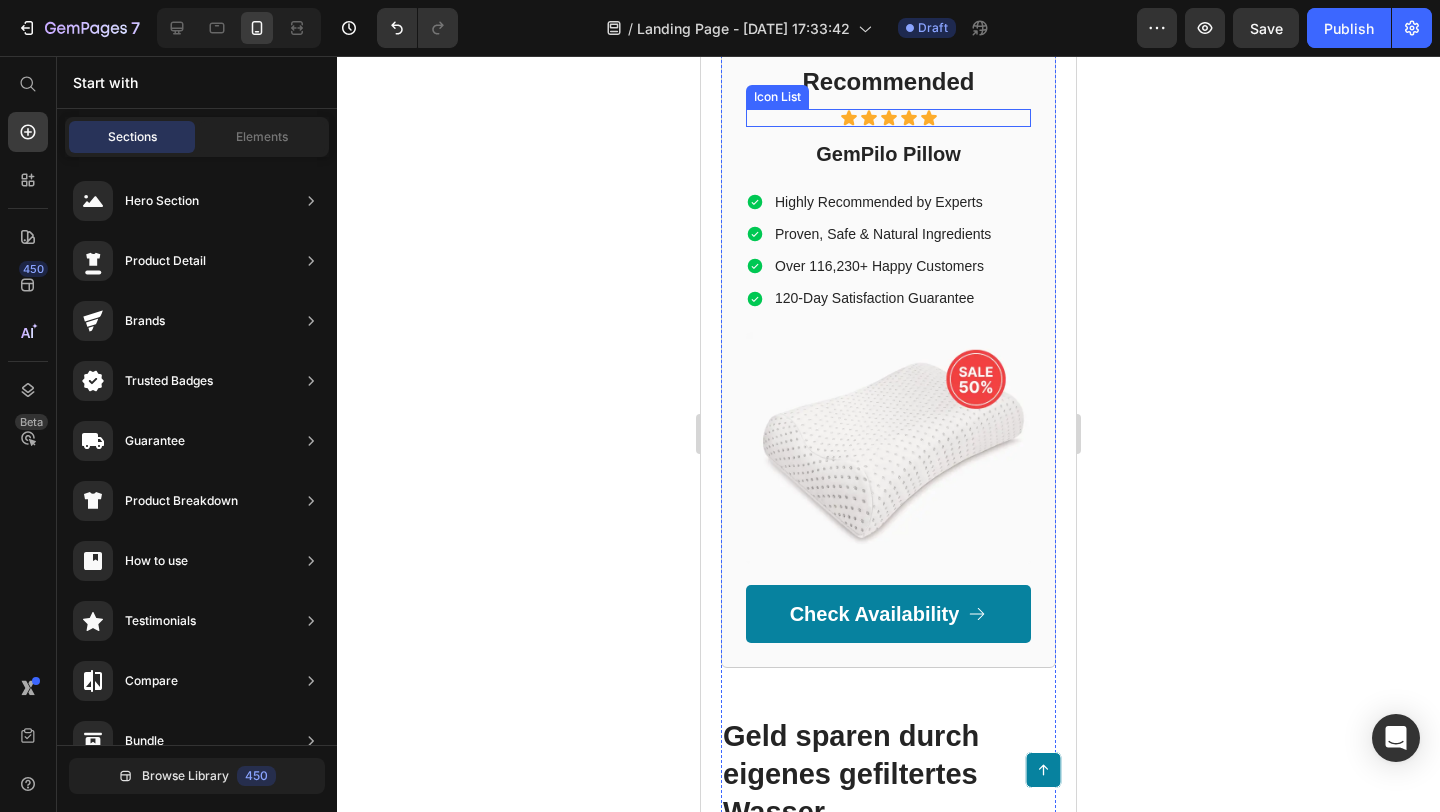 click on "Recommended" at bounding box center [888, 81] 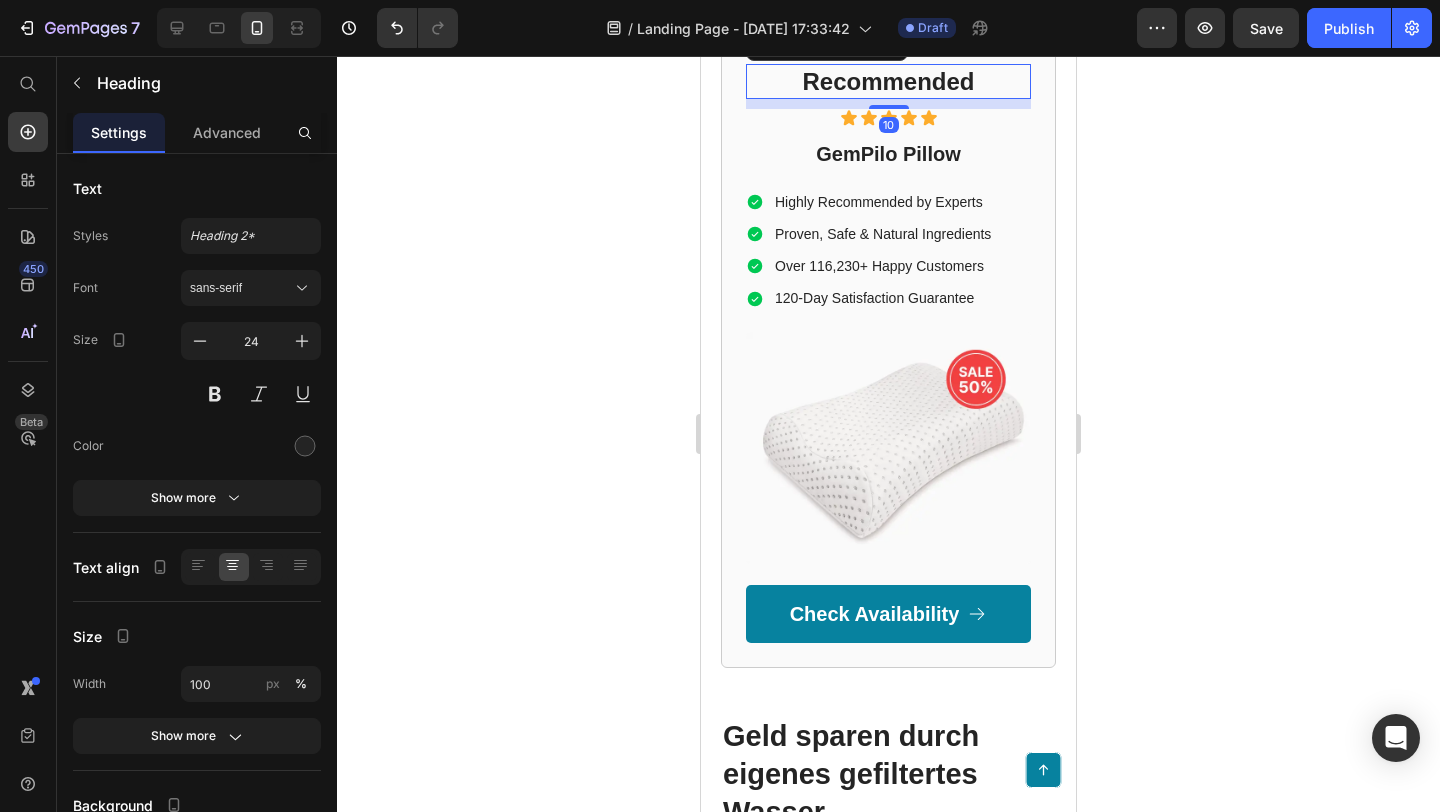 click 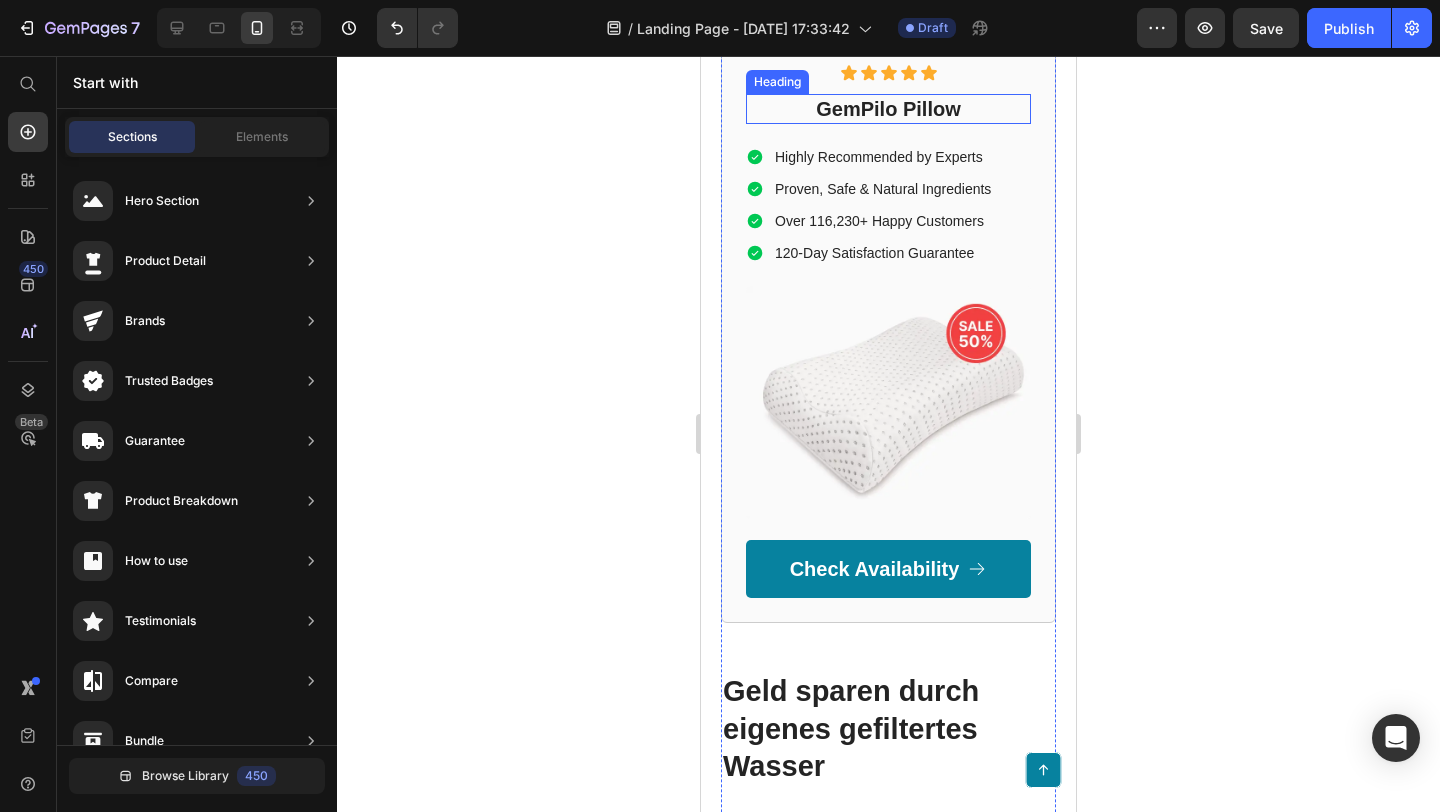 click on "GemPilo Pillow" at bounding box center [888, 109] 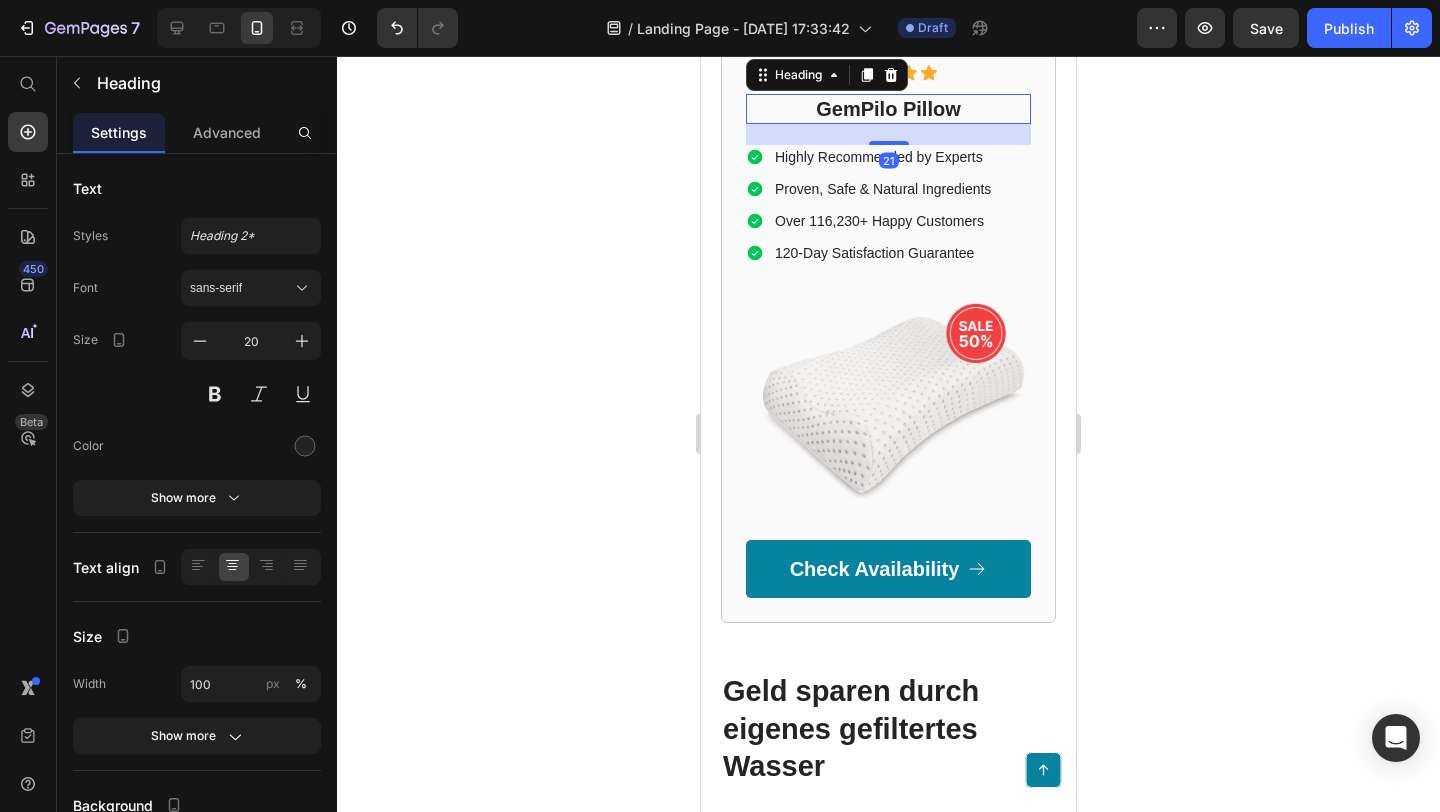 click 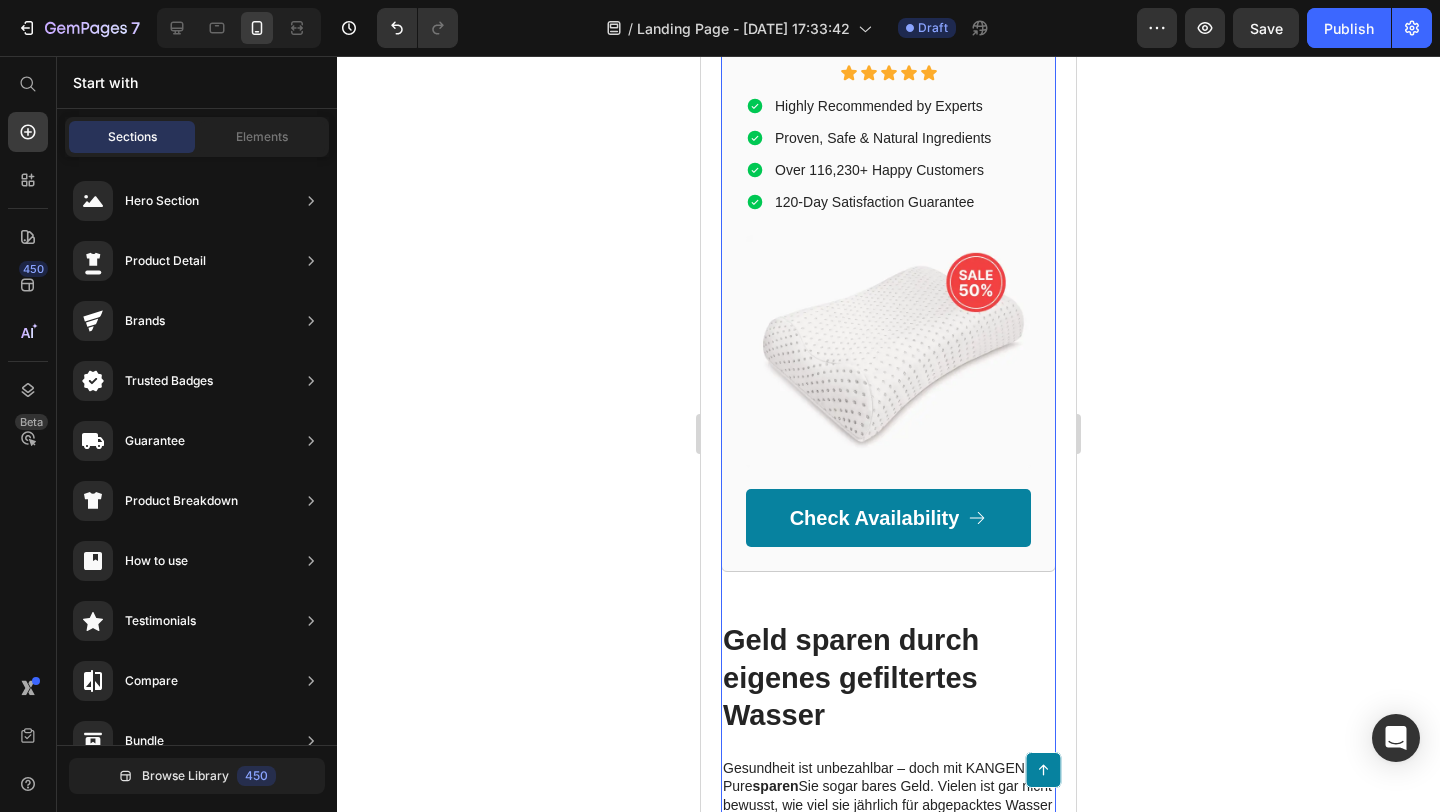 click on "Icon Icon Icon Icon Icon Icon List Highly Recommended by Experts Proven, Safe & Natural Ingredients Over 116,230+ Happy Customers 120-Day Satisfaction Guarantee Item List Image
Check Availability Button Row" at bounding box center [888, 305] 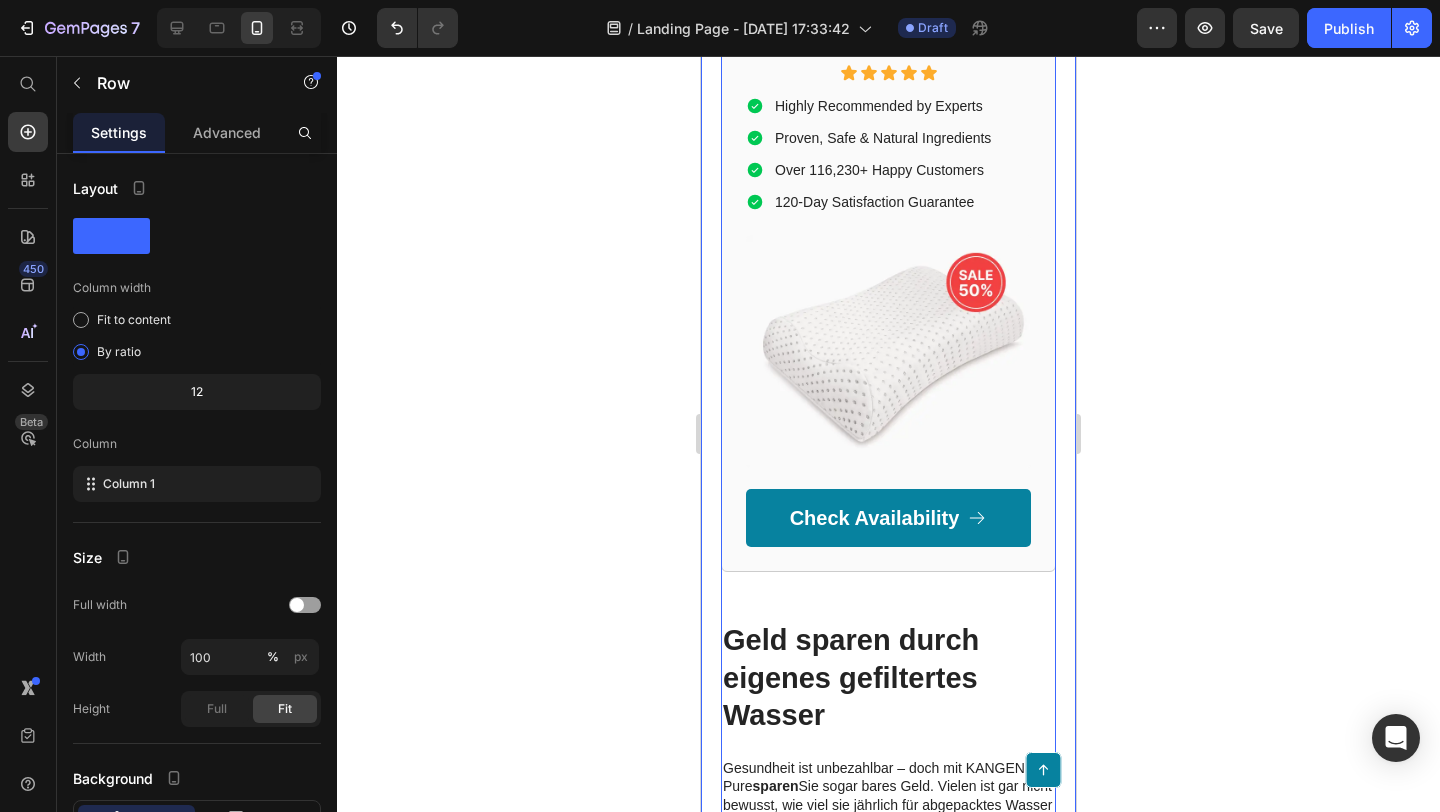 click on "Wie funktioniert die KANGEN Pure Technologie? Heading Abb. 1: Eine Nutzerin zapft frisches, gefiltertes KANGEN Pure Wasser direkt aus dem Hahn. Durch die Installation des KANGEN Pure Systems in der Küche steht basisches, antioxidatives Wasser jederzeit zur Verfügung. Mit jedem Schluck genießt man Komfort und Vitalität. Text Block Image Row Der  KANGEN Pure  Revitalisator kombiniert gleich  vier fortschrittliche Stufen  der Wasseraufbereitung, um aus Leitungswasser ein wahres Gesundheitselixier zu machen. In diesem mehrstufigen Prozess wird Ihr Wasser zunächst gründlich gefiltert und anschließend mit Mineralien angereichert sowie ionisiert. Hier die Schritte im Überblick: Heading Vorreinigung: Umkehrosmose:  In der zweiten Stufe passiert das Wasser eine ultrafeine  Osmose-Membran . Diese hält selbst winzigste Partikel zurück. Das Ergebnis:  99,9 % aller Verunreinigungen Remineralisierung: acht wertvollen Mineralien Ionisierung:  Im letzten Schritt wird das mineralreiche Wasser elektrisch  ionisiert" at bounding box center (888, -133) 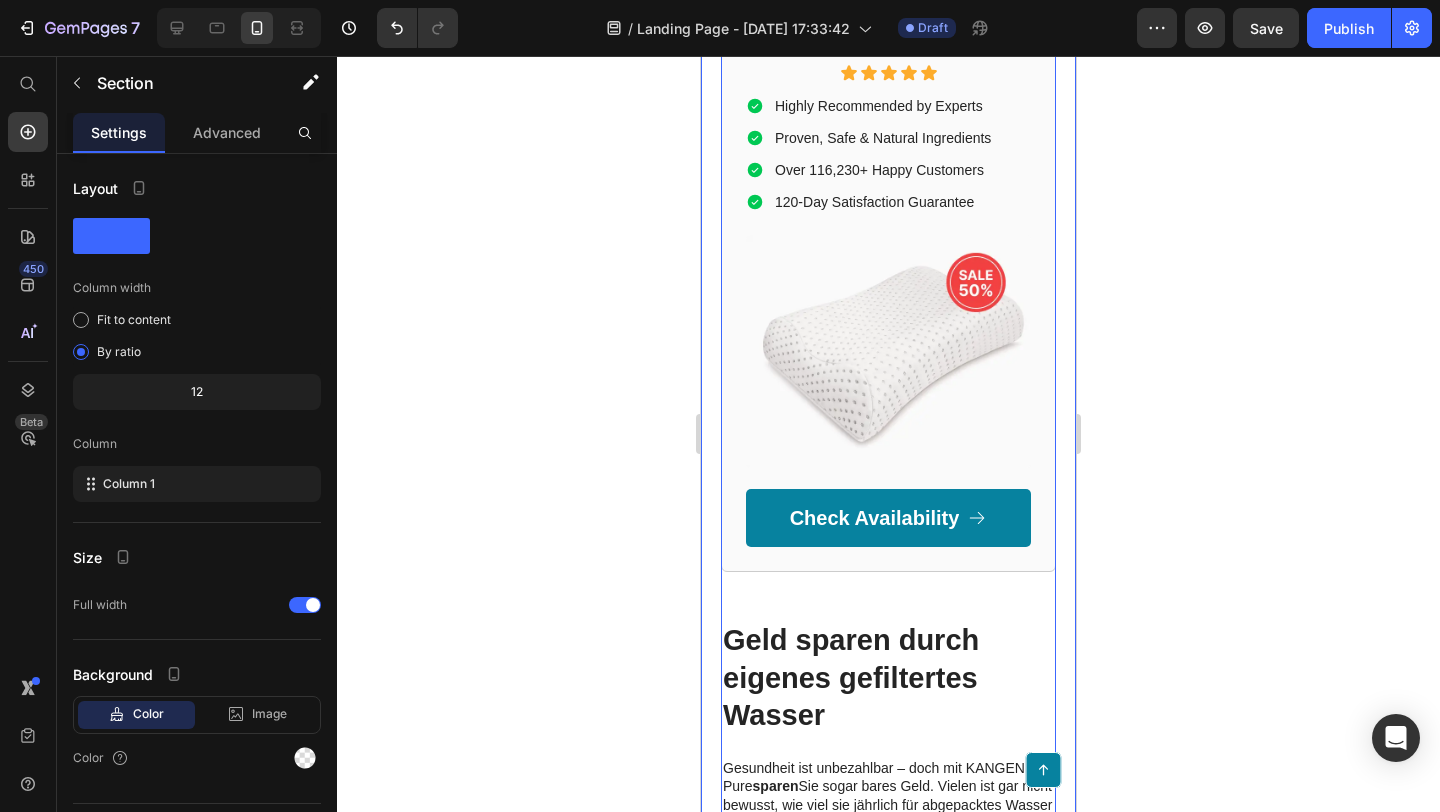 click on "Icon Icon Icon Icon Icon Icon List Highly Recommended by Experts Proven, Safe & Natural Ingredients Over 116,230+ Happy Customers 120-Day Satisfaction Guarantee Item List Image
Check Availability Button Row" at bounding box center [888, 305] 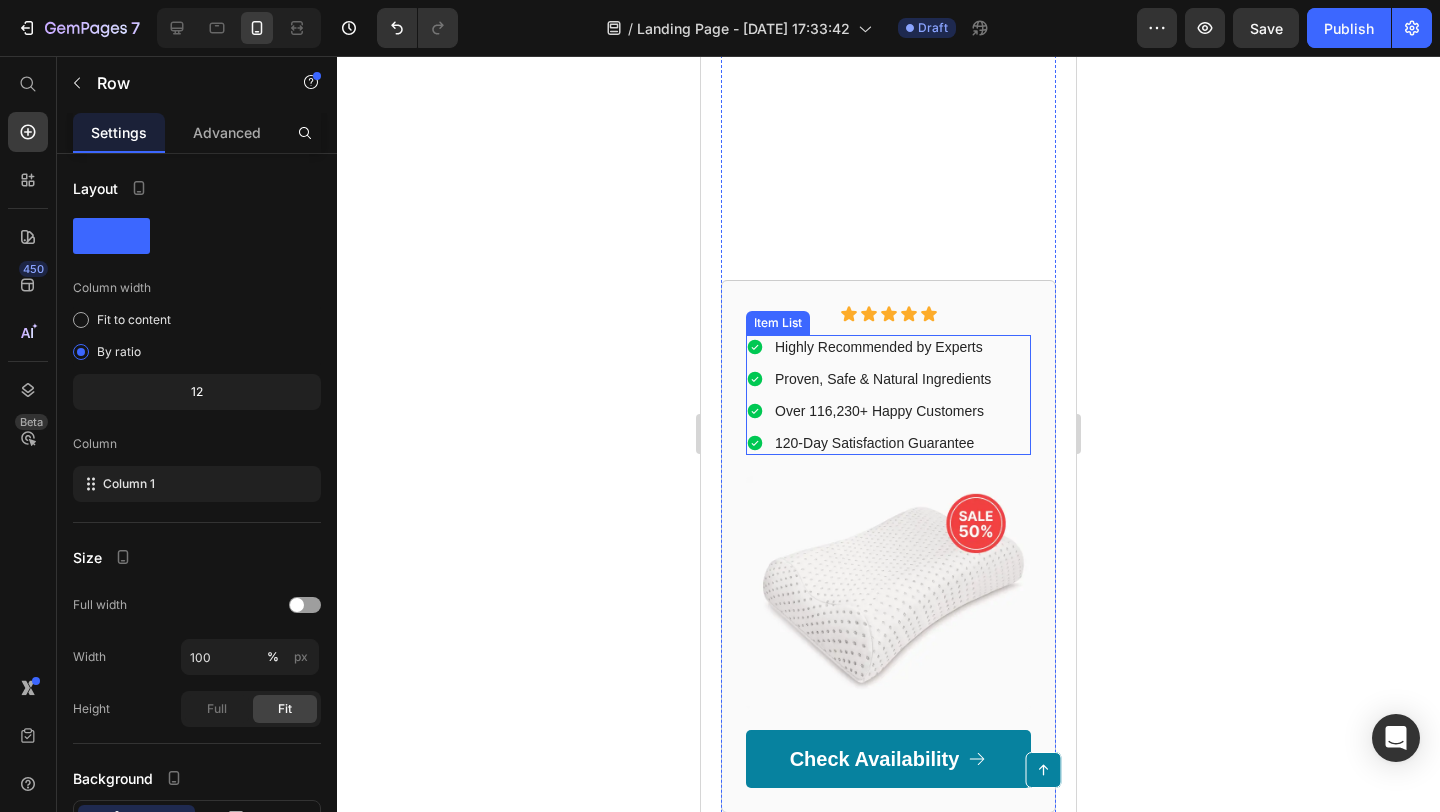 scroll, scrollTop: 6021, scrollLeft: 0, axis: vertical 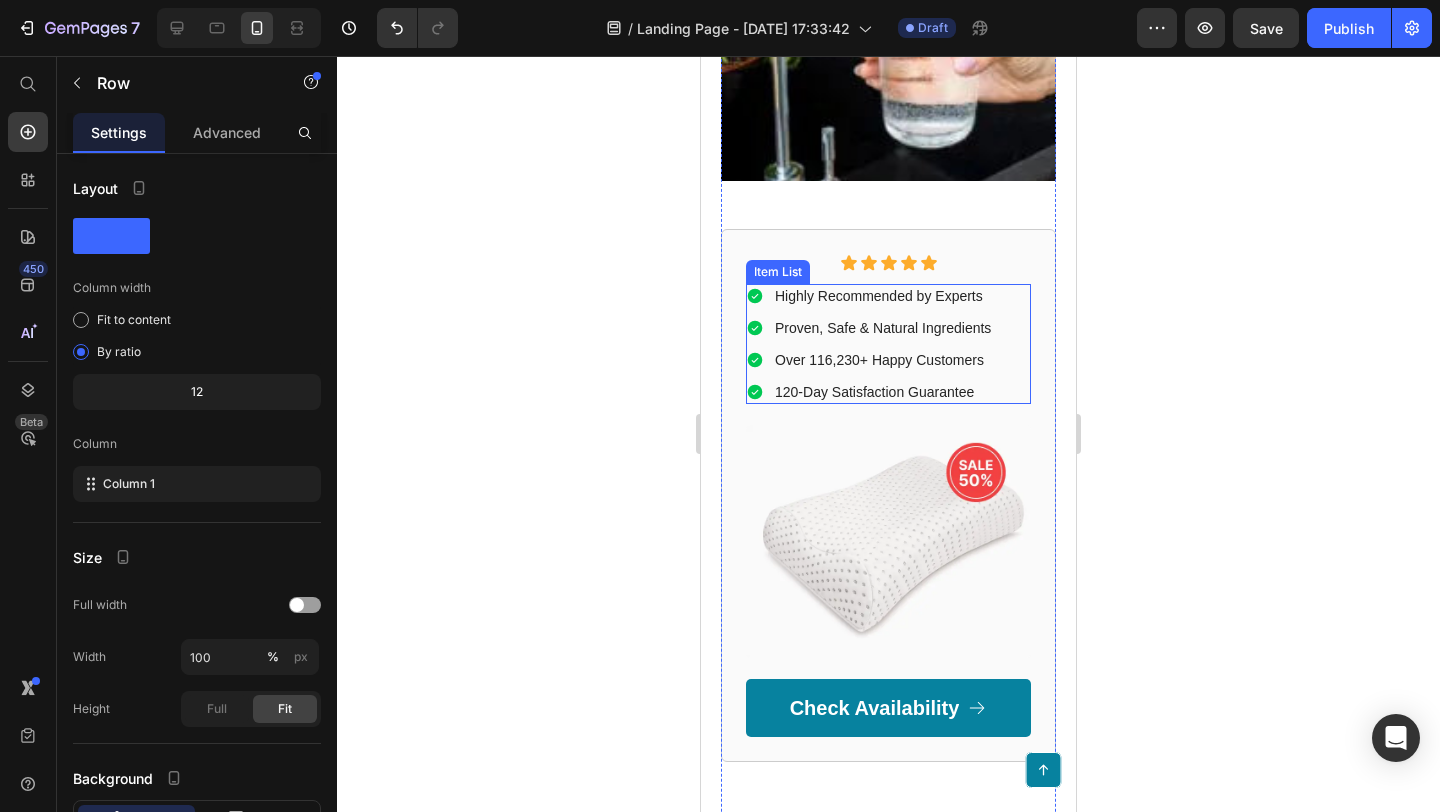 click on "Icon" at bounding box center [889, 263] 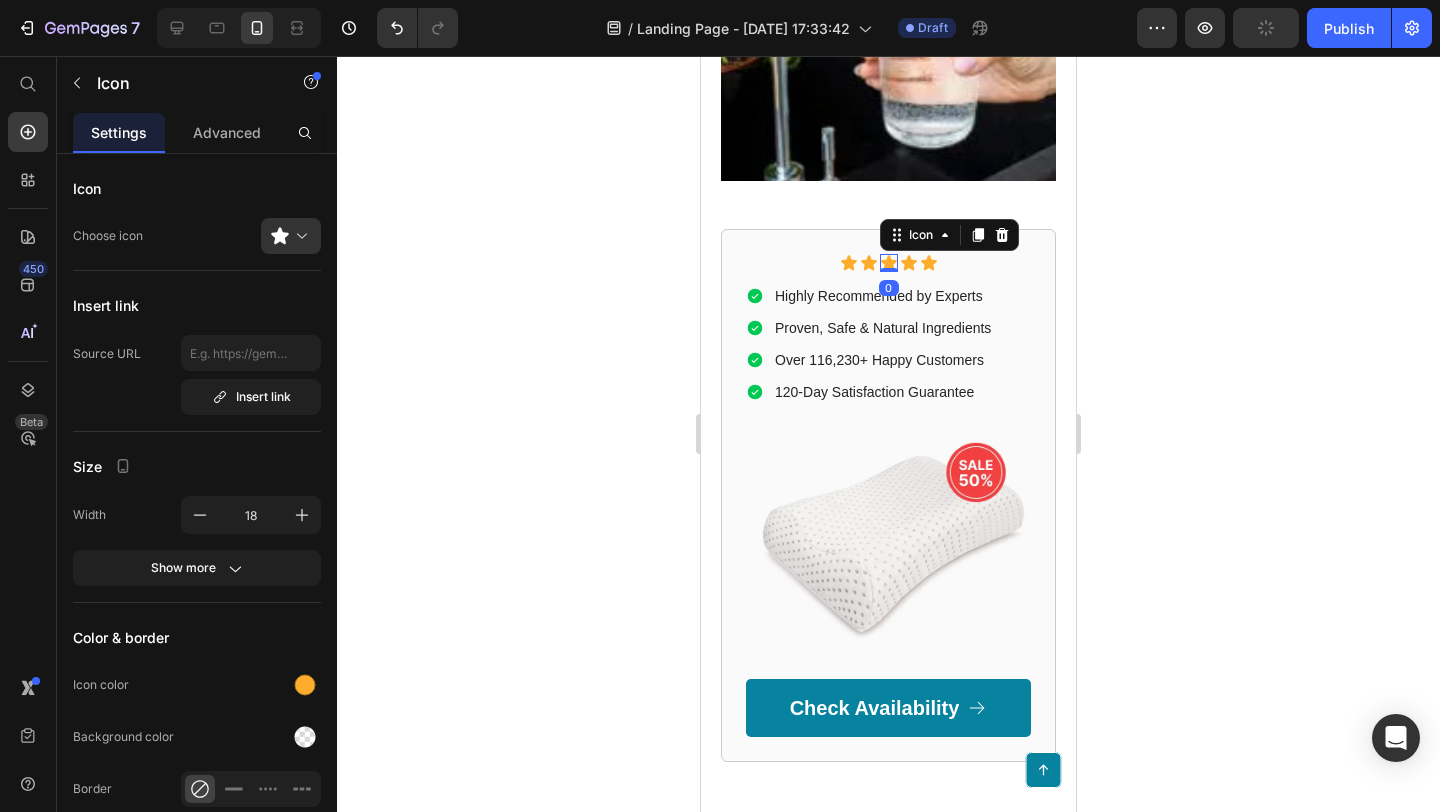 click 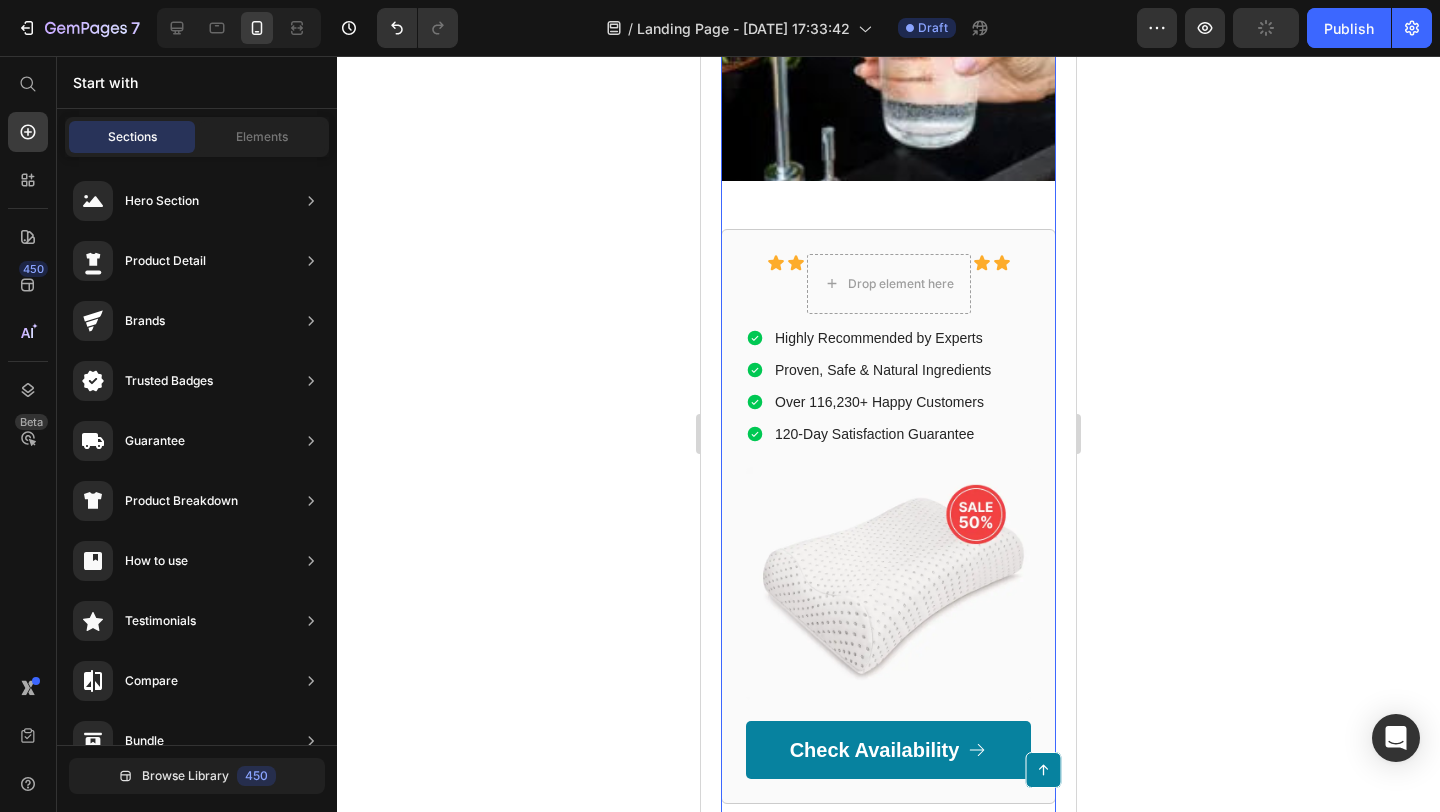 click on "Wie funktioniert die KANGEN Pure Technologie? Heading Abb. 1: Eine Nutzerin zapft frisches, gefiltertes KANGEN Pure Wasser direkt aus dem Hahn. Durch die Installation des KANGEN Pure Systems in der Küche steht basisches, antioxidatives Wasser jederzeit zur Verfügung. Mit jedem Schluck genießt man Komfort und Vitalität. Text Block Image Row Der  KANGEN Pure  Revitalisator kombiniert gleich  vier fortschrittliche Stufen  der Wasseraufbereitung, um aus Leitungswasser ein wahres Gesundheitselixier zu machen. In diesem mehrstufigen Prozess wird Ihr Wasser zunächst gründlich gefiltert und anschließend mit Mineralien angereichert sowie ionisiert. Hier die Schritte im Überblick: Heading Vorreinigung: Umkehrosmose:  In der zweiten Stufe passiert das Wasser eine ultrafeine  Osmose-Membran . Diese hält selbst winzigste Partikel zurück. Das Ergebnis:  99,9 % aller Verunreinigungen Remineralisierung: acht wertvollen Mineralien Ionisierung:  Im letzten Schritt wird das mineralreiche Wasser elektrisch  ionisiert" at bounding box center (888, 24) 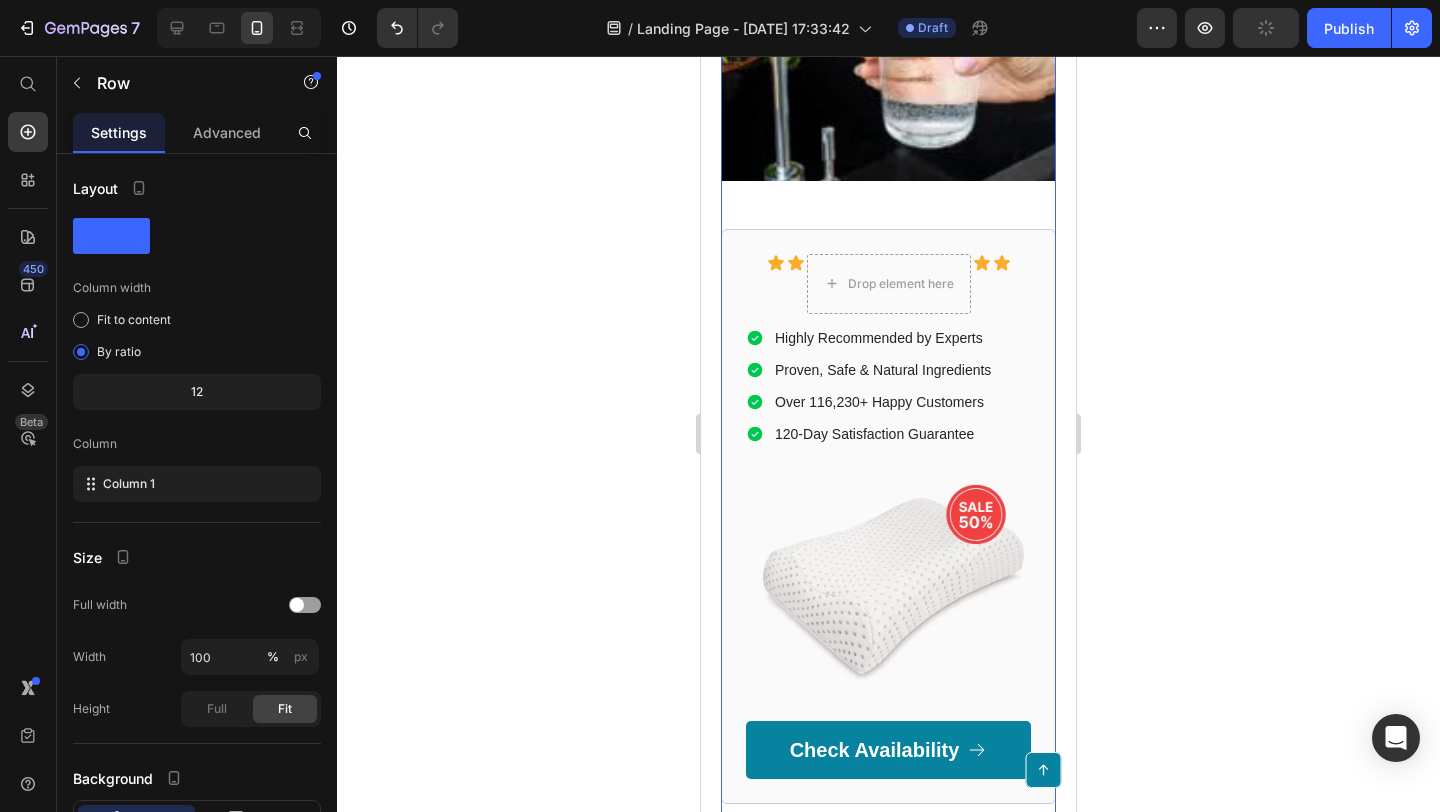 click on "Icon Icon
Drop element here Icon Icon Icon List Highly Recommended by Experts Proven, Safe & Natural Ingredients Over 116,230+ Happy Customers 120-Day Satisfaction Guarantee Item List Image
Check Availability Button Row   48" at bounding box center [888, 516] 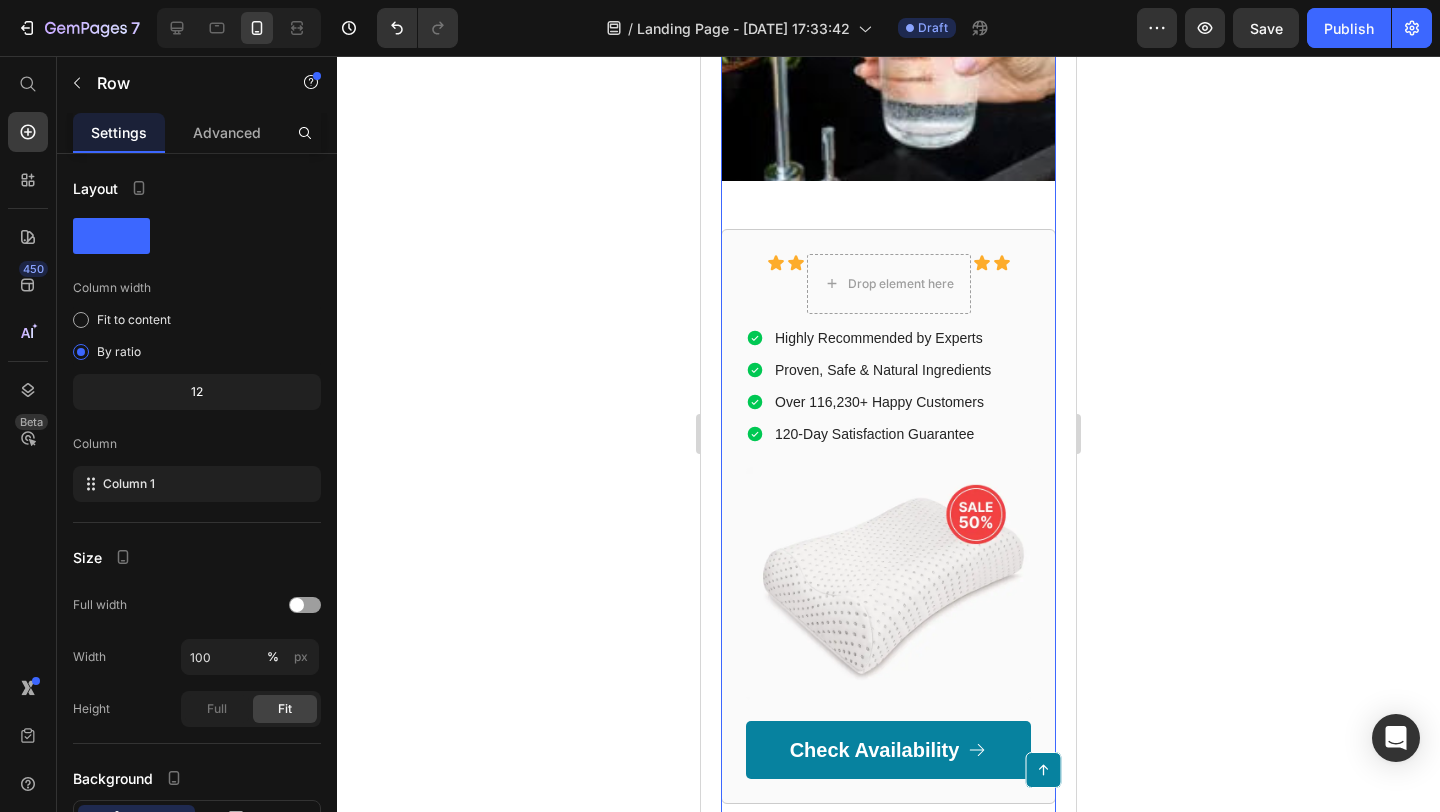 click on "Icon Icon
Drop element here Icon Icon Icon List Highly Recommended by Experts Proven, Safe & Natural Ingredients Over 116,230+ Happy Customers 120-Day Satisfaction Guarantee Item List Image
Check Availability Button Row   48" at bounding box center [888, 516] 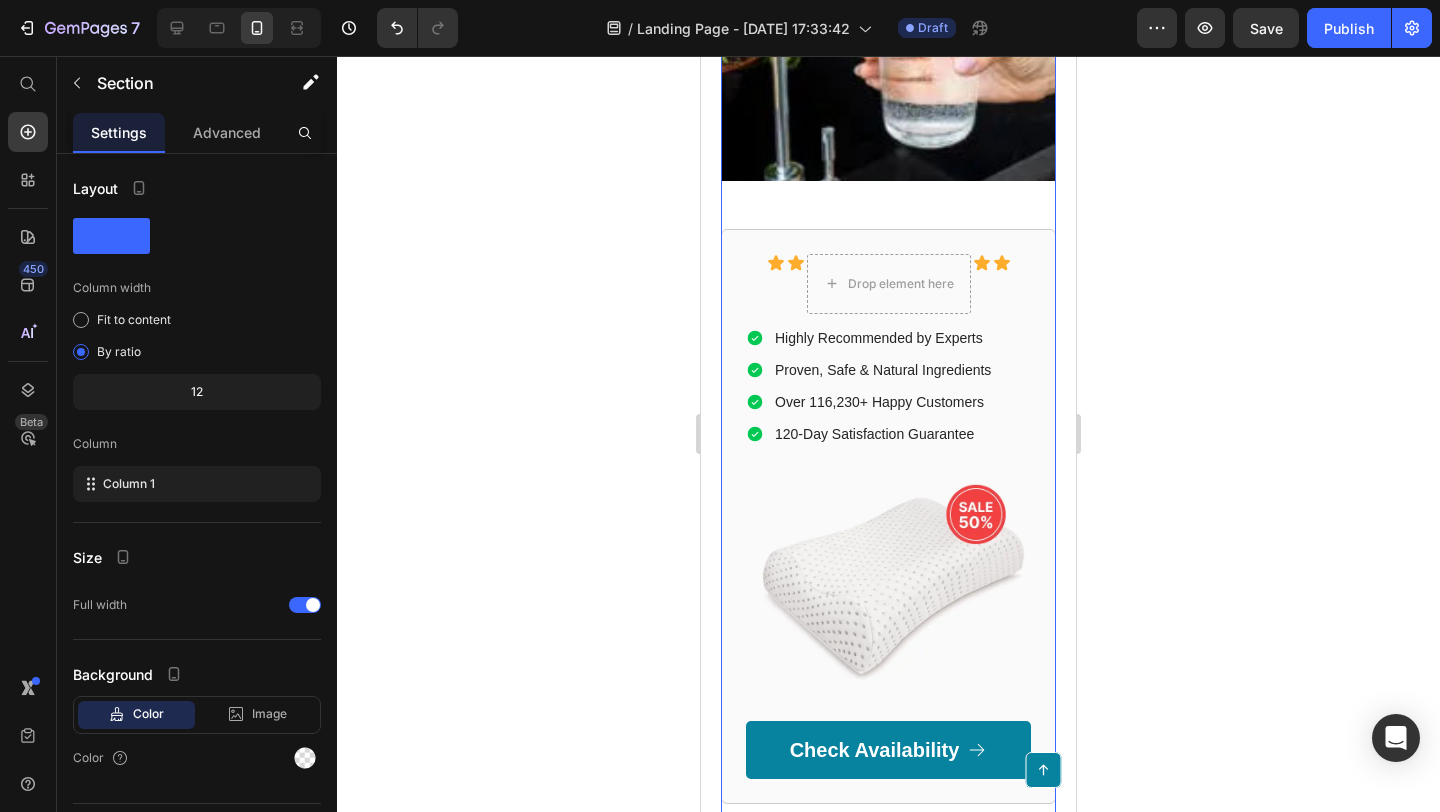 click on "Wie funktioniert die KANGEN Pure Technologie? Heading Abb. 1: Eine Nutzerin zapft frisches, gefiltertes KANGEN Pure Wasser direkt aus dem Hahn. Durch die Installation des KANGEN Pure Systems in der Küche steht basisches, antioxidatives Wasser jederzeit zur Verfügung. Mit jedem Schluck genießt man Komfort und Vitalität. Text Block Image Row Der  KANGEN Pure  Revitalisator kombiniert gleich  vier fortschrittliche Stufen  der Wasseraufbereitung, um aus Leitungswasser ein wahres Gesundheitselixier zu machen. In diesem mehrstufigen Prozess wird Ihr Wasser zunächst gründlich gefiltert und anschließend mit Mineralien angereichert sowie ionisiert. Hier die Schritte im Überblick: Heading Vorreinigung: Umkehrosmose:  In der zweiten Stufe passiert das Wasser eine ultrafeine  Osmose-Membran . Diese hält selbst winzigste Partikel zurück. Das Ergebnis:  99,9 % aller Verunreinigungen Remineralisierung: acht wertvollen Mineralien Ionisierung:  Im letzten Schritt wird das mineralreiche Wasser elektrisch  ionisiert" at bounding box center [888, 78] 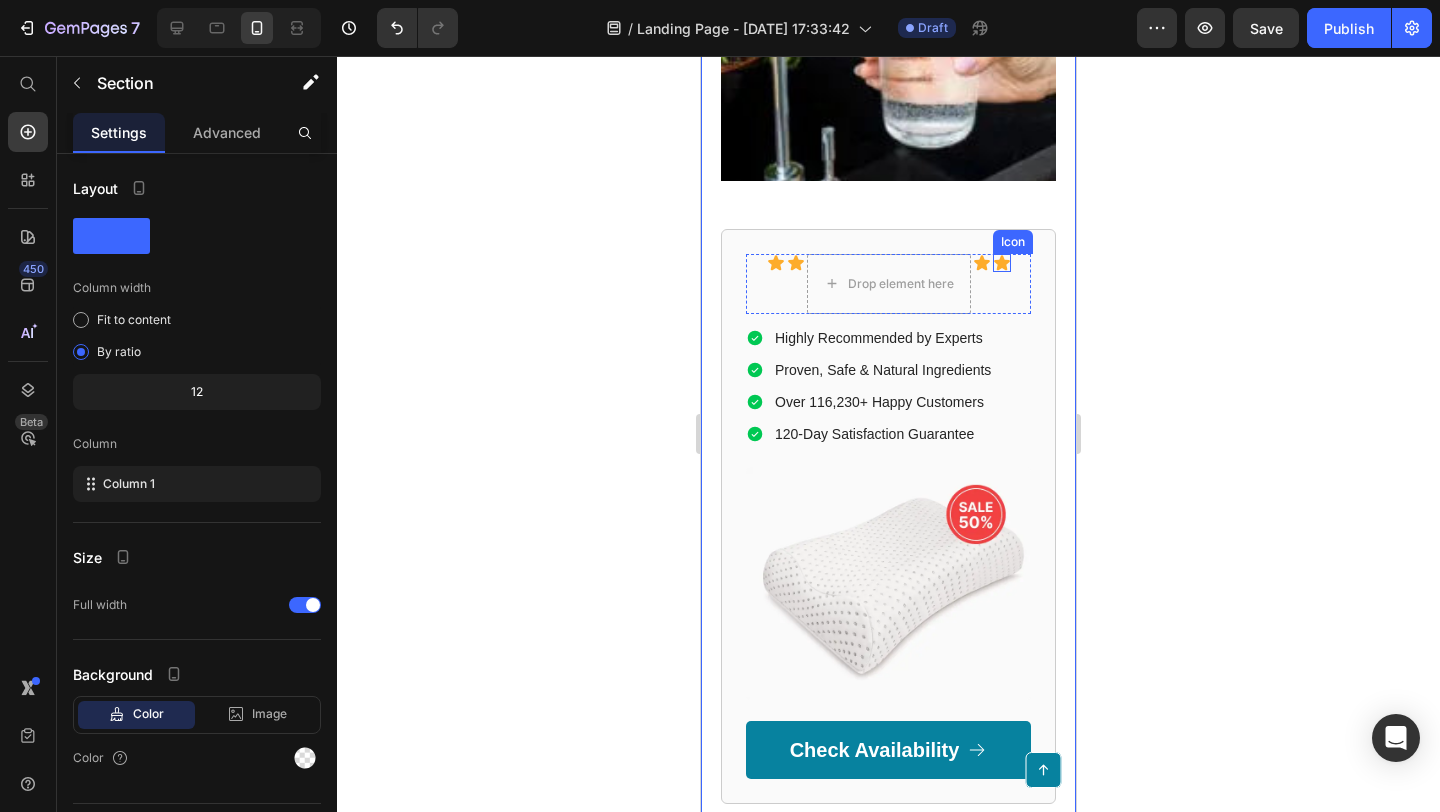 click on "Icon" at bounding box center [1002, 263] 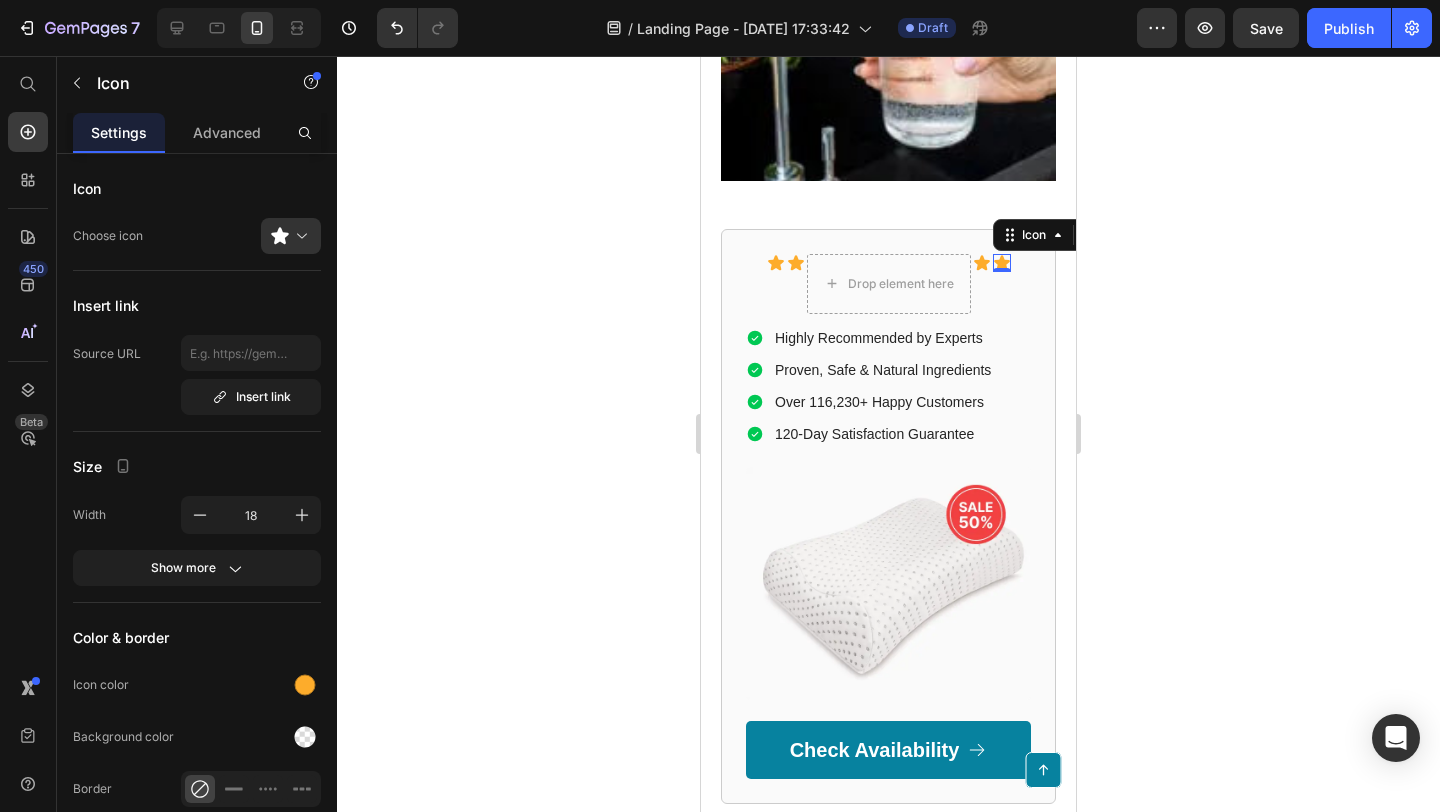 click on "0" at bounding box center [1002, 272] 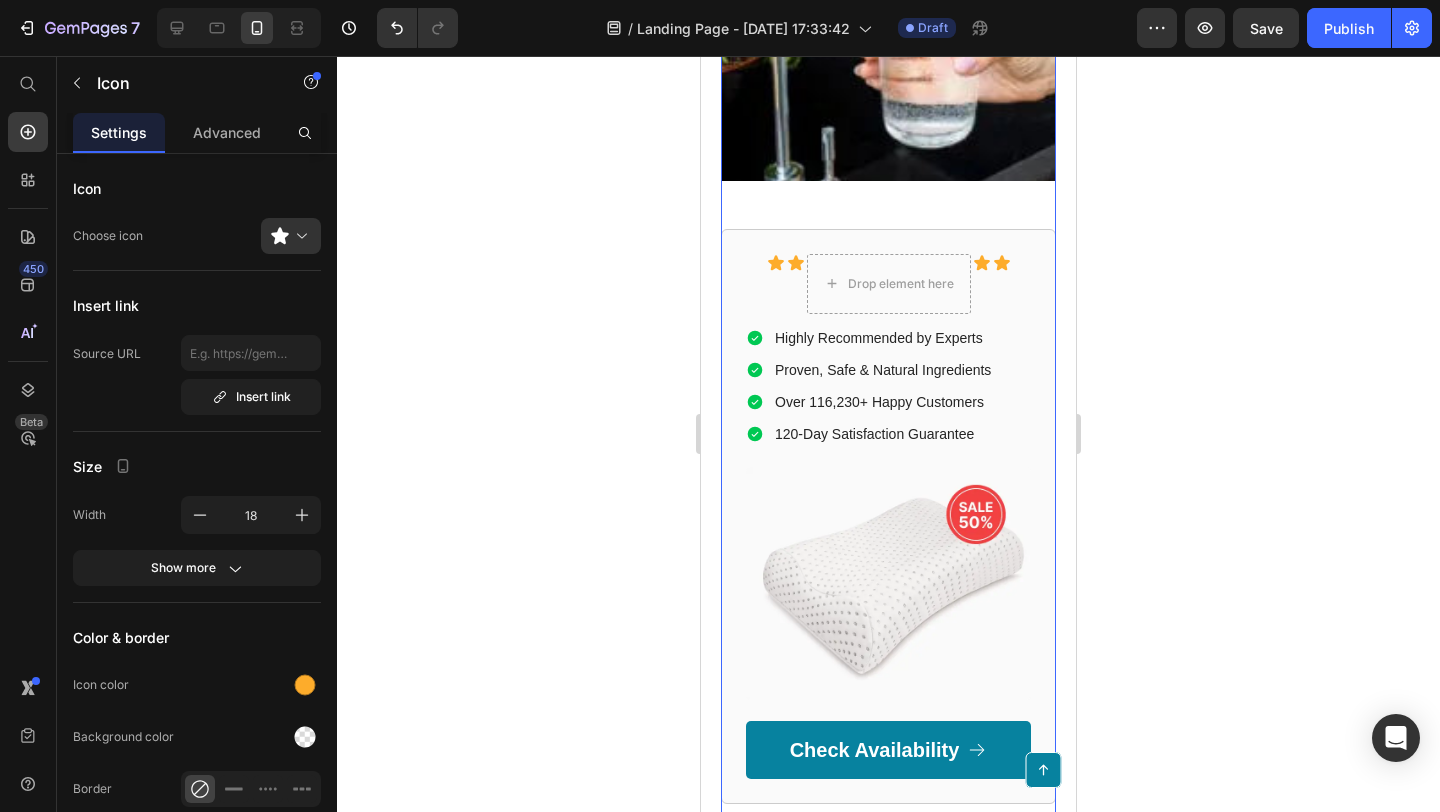 click on "Icon Icon
Drop element here Icon Icon Icon List Highly Recommended by Experts Proven, Safe & Natural Ingredients Over 116,230+ Happy Customers 120-Day Satisfaction Guarantee Item List Image
Check Availability Button Row   48" at bounding box center [888, 516] 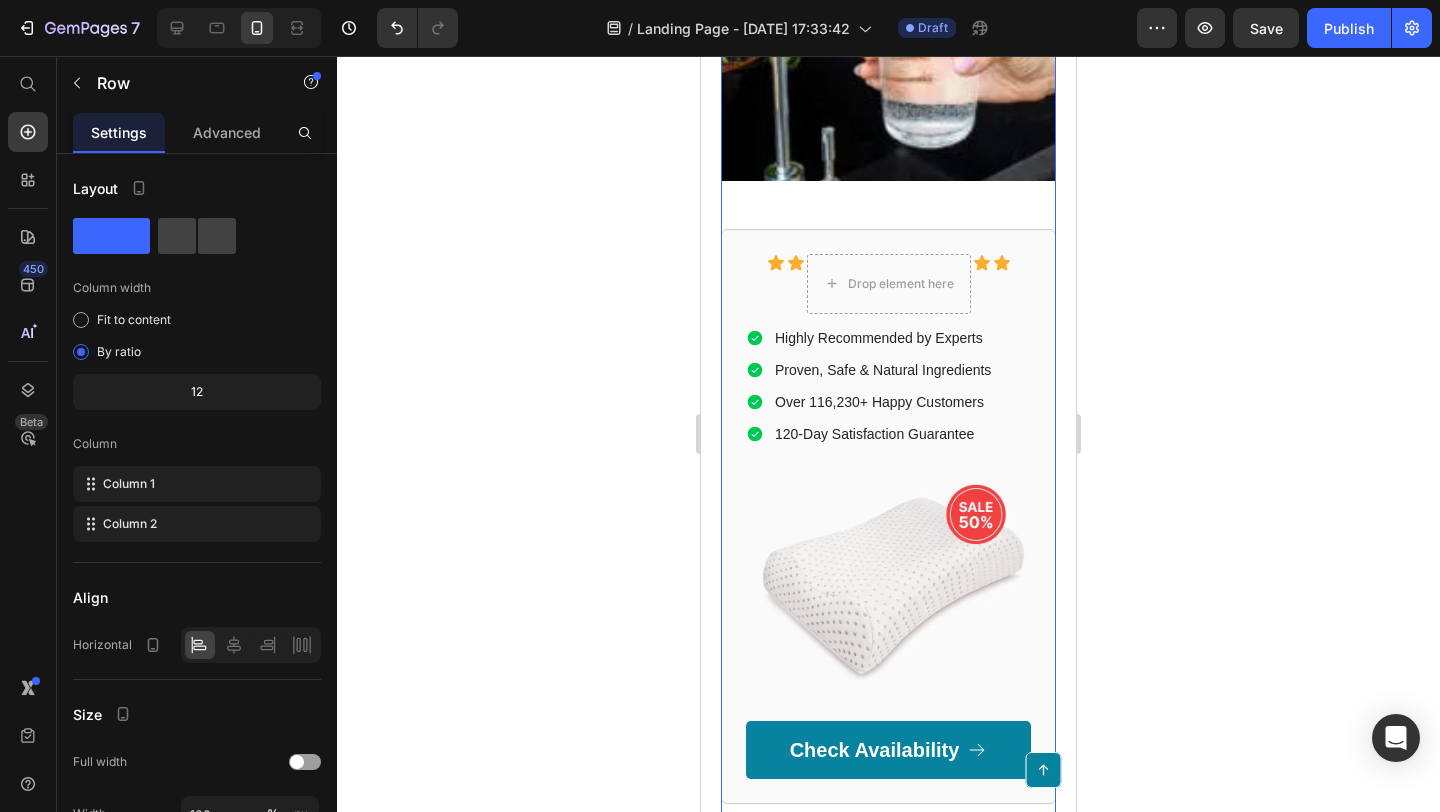 click on "Wie funktioniert die KANGEN Pure Technologie? Heading Abb. 1: Eine Nutzerin zapft frisches, gefiltertes KANGEN Pure Wasser direkt aus dem Hahn. Durch die Installation des KANGEN Pure Systems in der Küche steht basisches, antioxidatives Wasser jederzeit zur Verfügung. Mit jedem Schluck genießt man Komfort und Vitalität. Text Block Image Row Der  KANGEN Pure  Revitalisator kombiniert gleich  vier fortschrittliche Stufen  der Wasseraufbereitung, um aus Leitungswasser ein wahres Gesundheitselixier zu machen. In diesem mehrstufigen Prozess wird Ihr Wasser zunächst gründlich gefiltert und anschließend mit Mineralien angereichert sowie ionisiert. Hier die Schritte im Überblick: Heading Vorreinigung: Umkehrosmose:  In der zweiten Stufe passiert das Wasser eine ultrafeine  Osmose-Membran . Diese hält selbst winzigste Partikel zurück. Das Ergebnis:  99,9 % aller Verunreinigungen Remineralisierung: acht wertvollen Mineralien Ionisierung:  Im letzten Schritt wird das mineralreiche Wasser elektrisch  ionisiert" at bounding box center [888, 24] 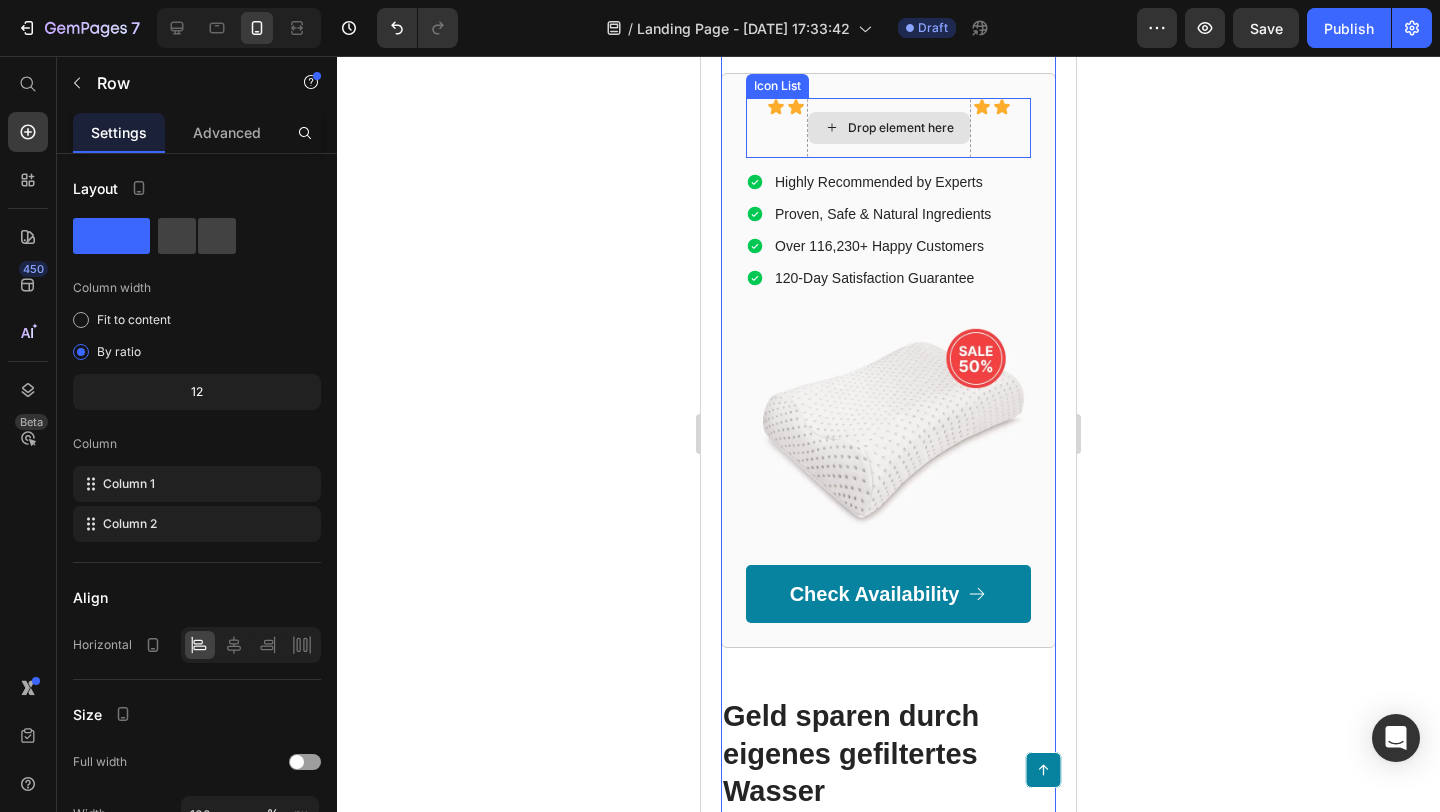 scroll, scrollTop: 6509, scrollLeft: 0, axis: vertical 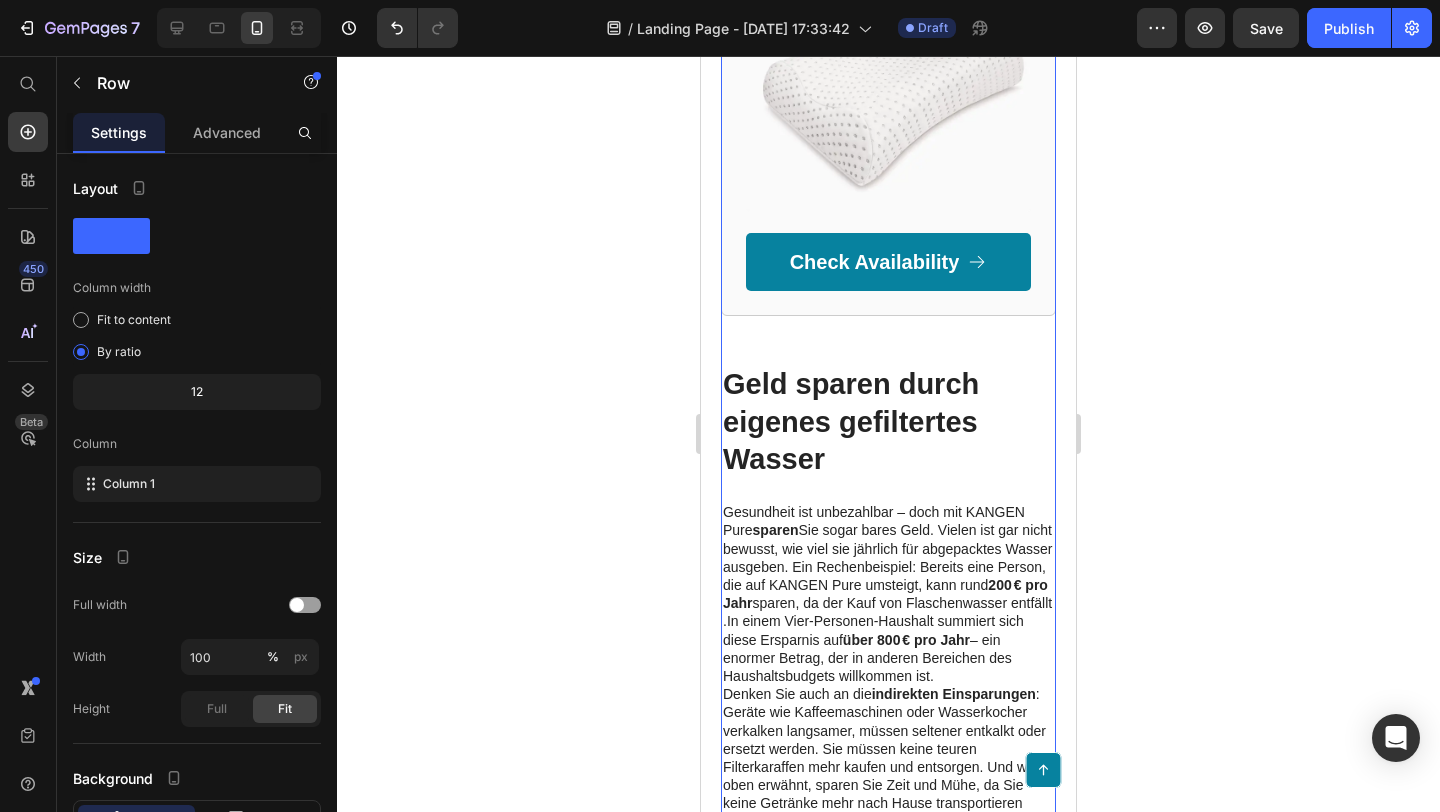click on "Icon Icon
Drop element here Icon Icon Icon List Highly Recommended by Experts Proven, Safe & Natural Ingredients Over 116,230+ Happy Customers 120-Day Satisfaction Guarantee Item List Image
Check Availability Button Row   48" at bounding box center [888, 28] 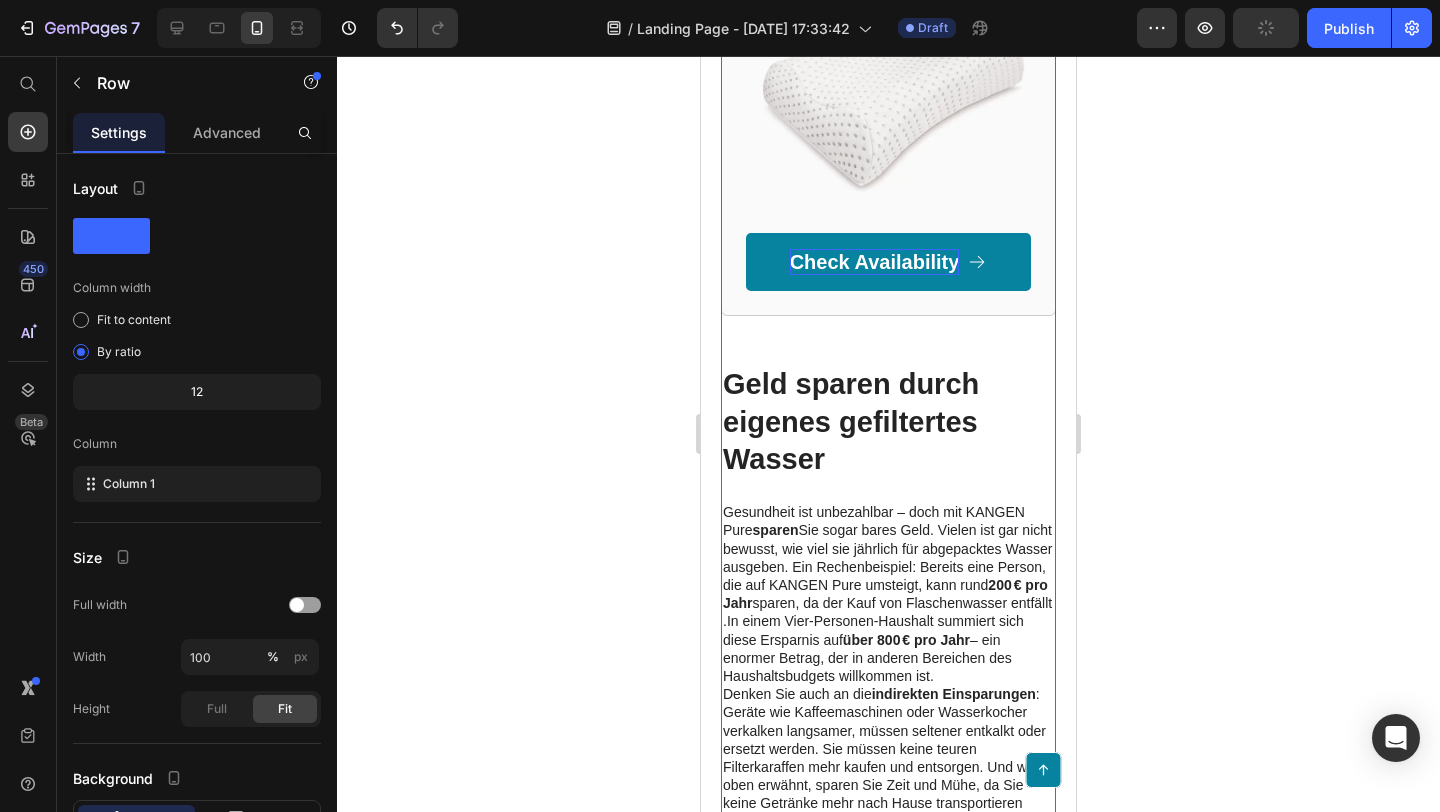 click on "Check Availability" at bounding box center (875, 262) 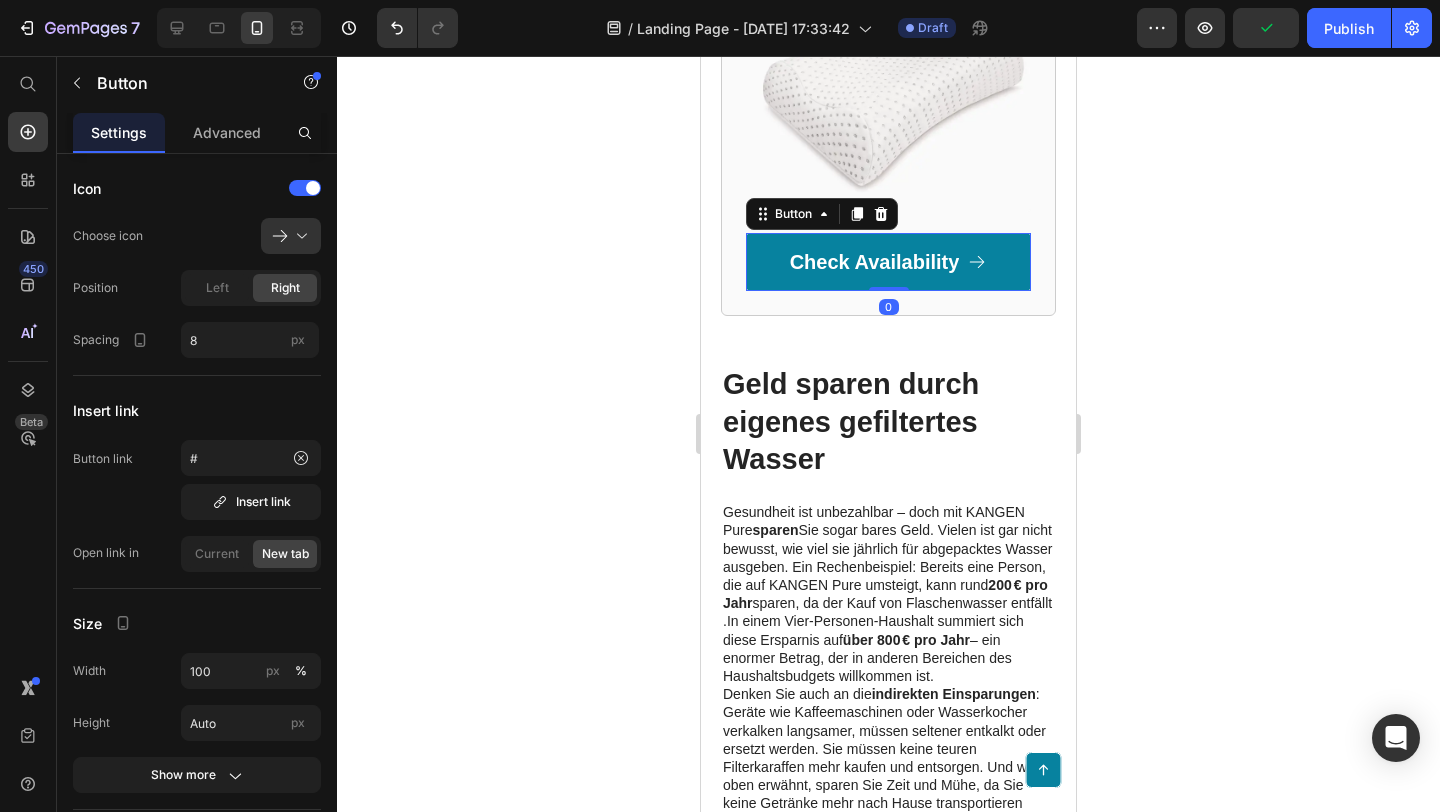click on "Button" at bounding box center [822, 214] 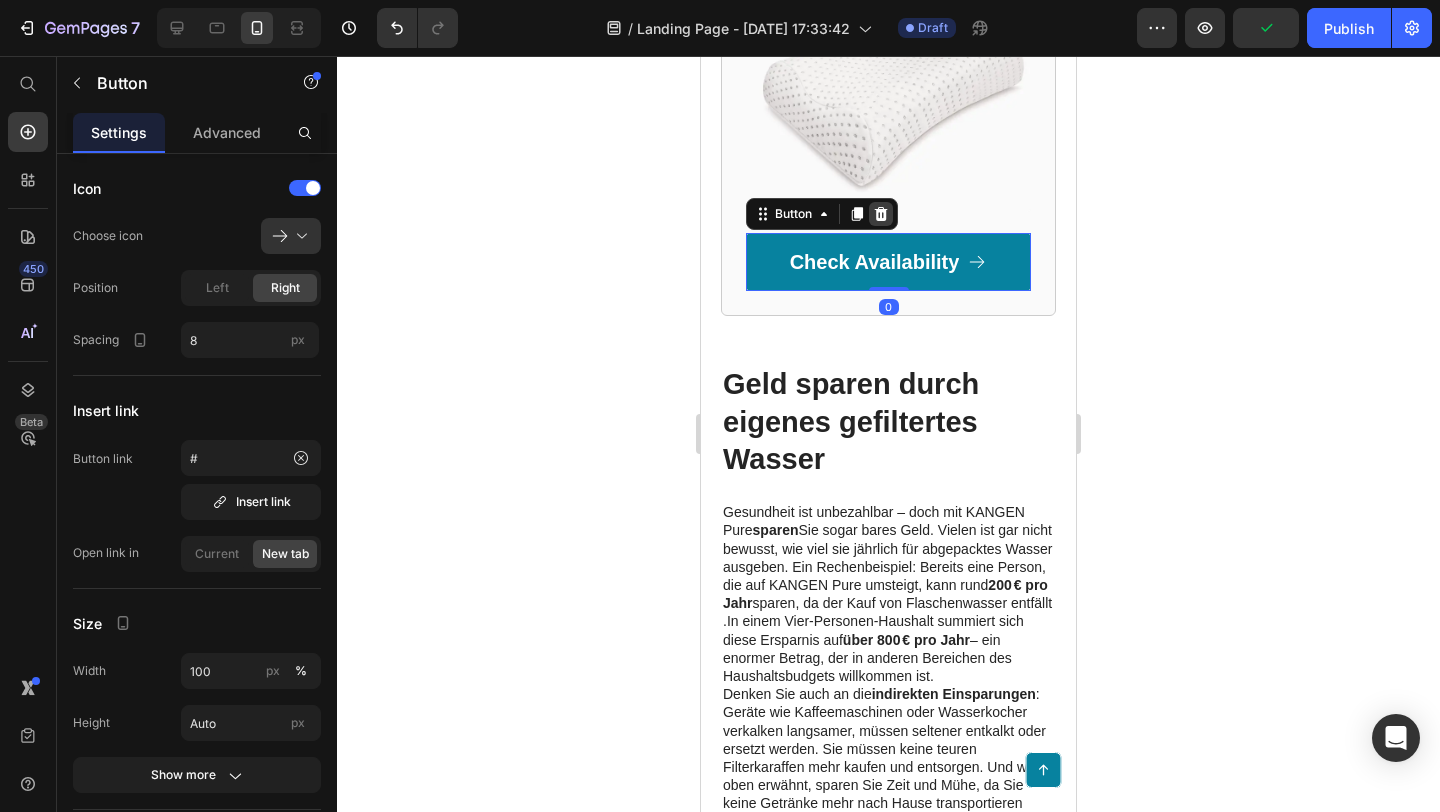 click at bounding box center (881, 214) 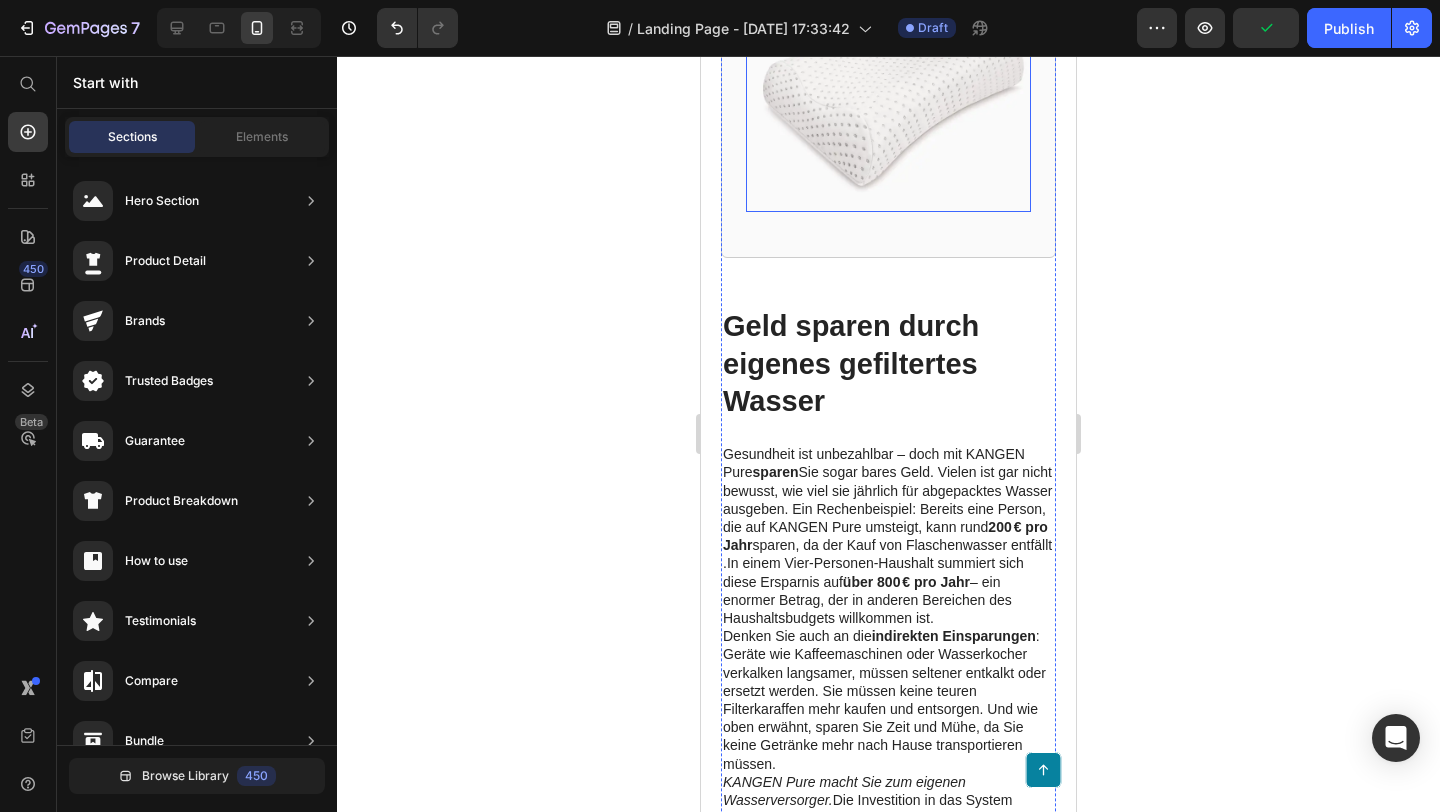 click at bounding box center [888, 95] 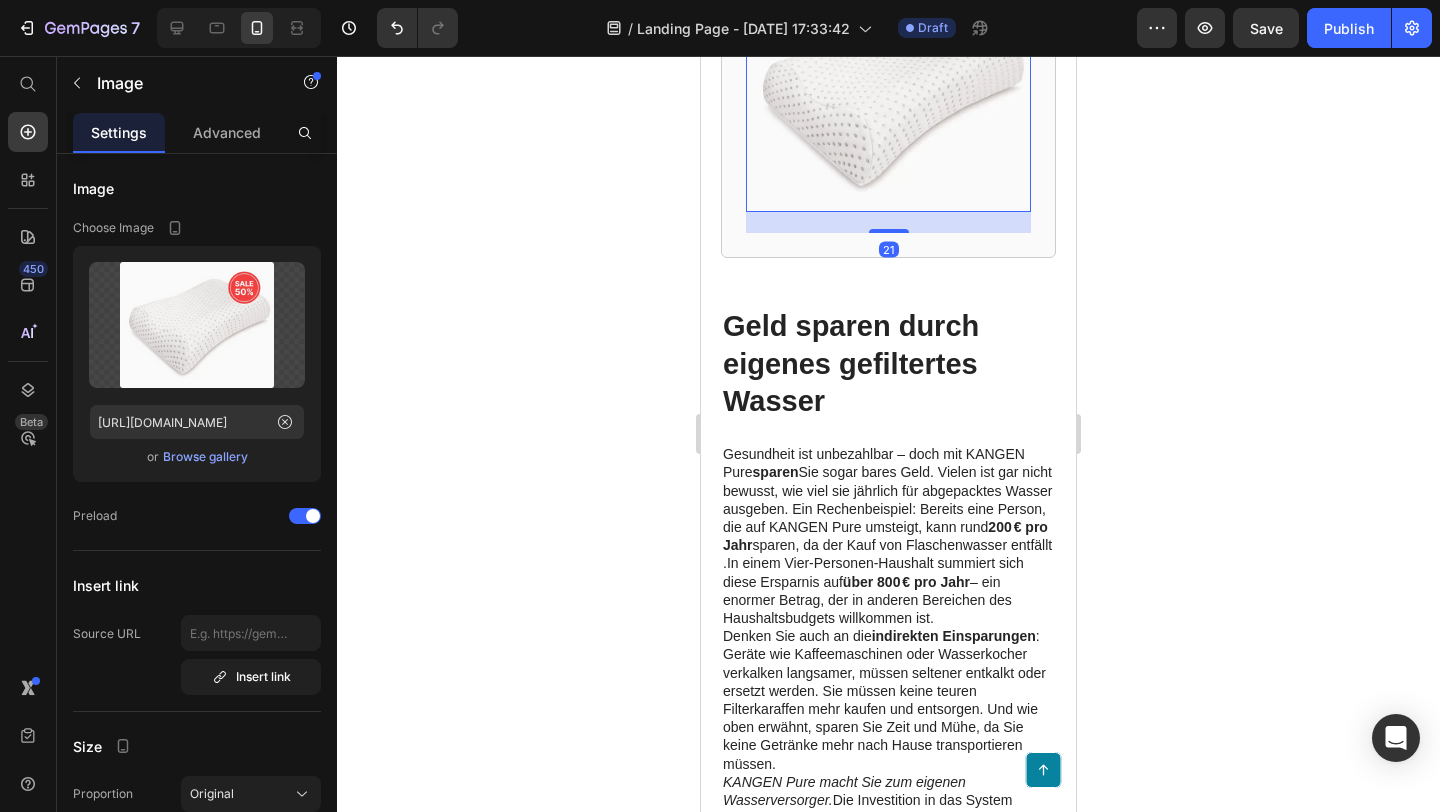 click 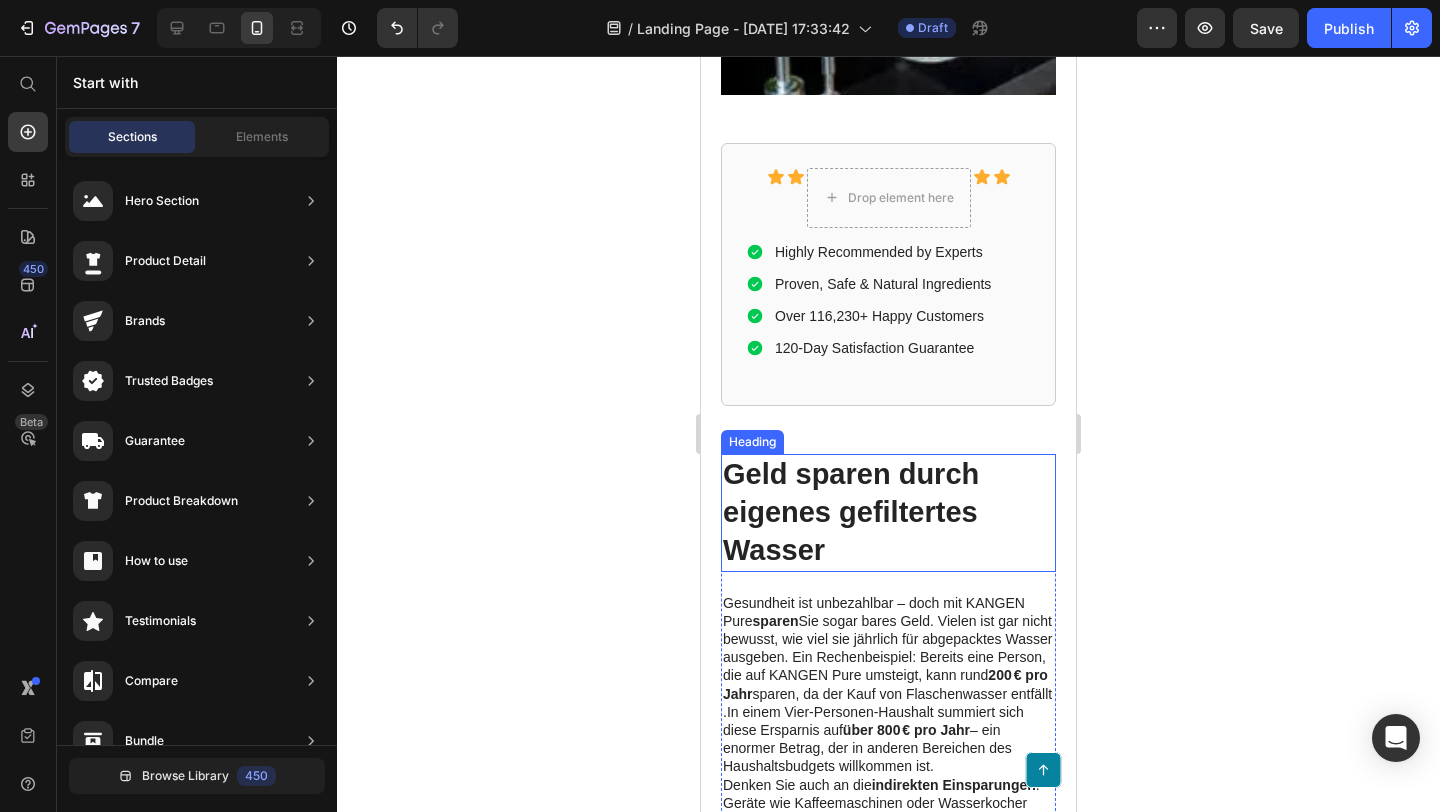 scroll, scrollTop: 6075, scrollLeft: 0, axis: vertical 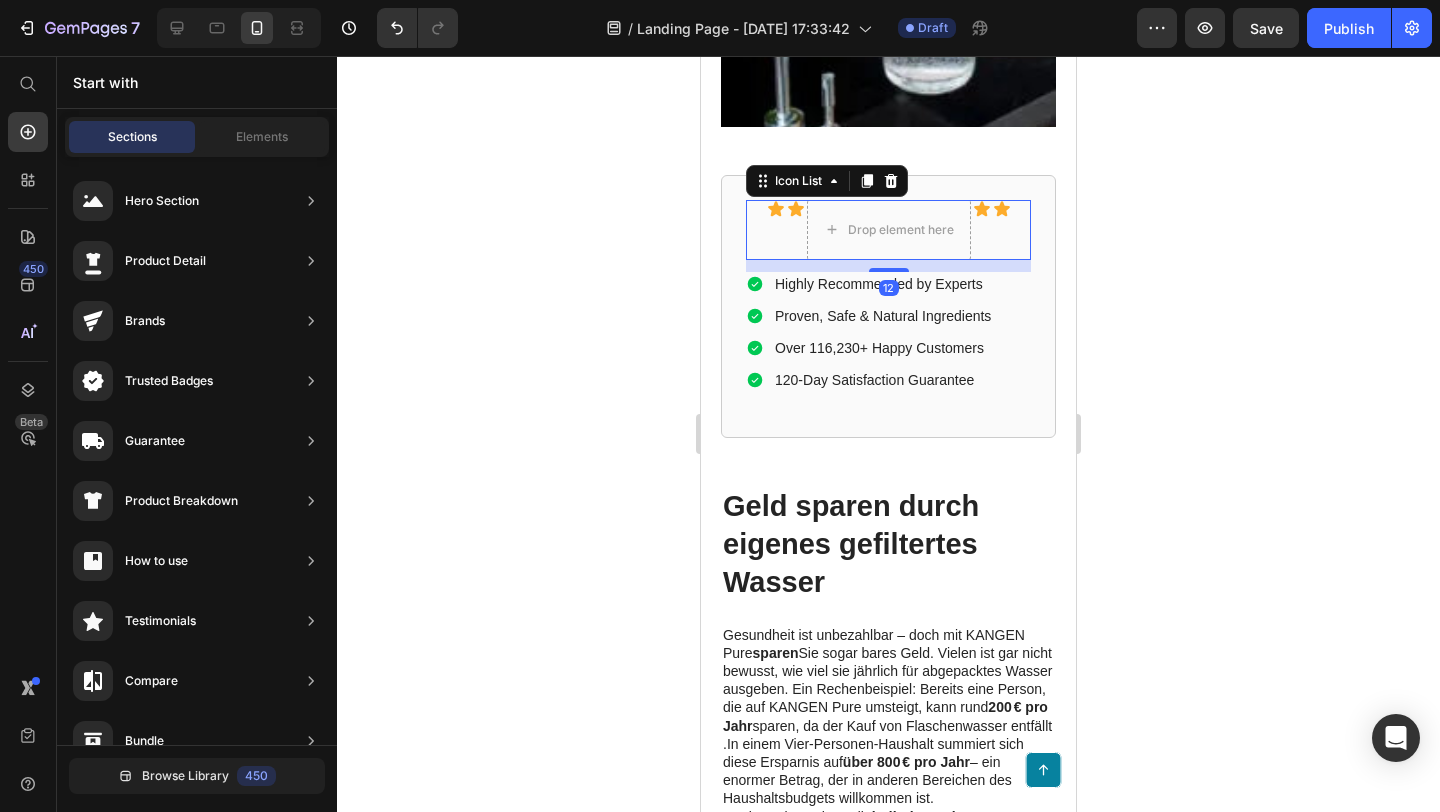 click on "Icon" at bounding box center [796, 230] 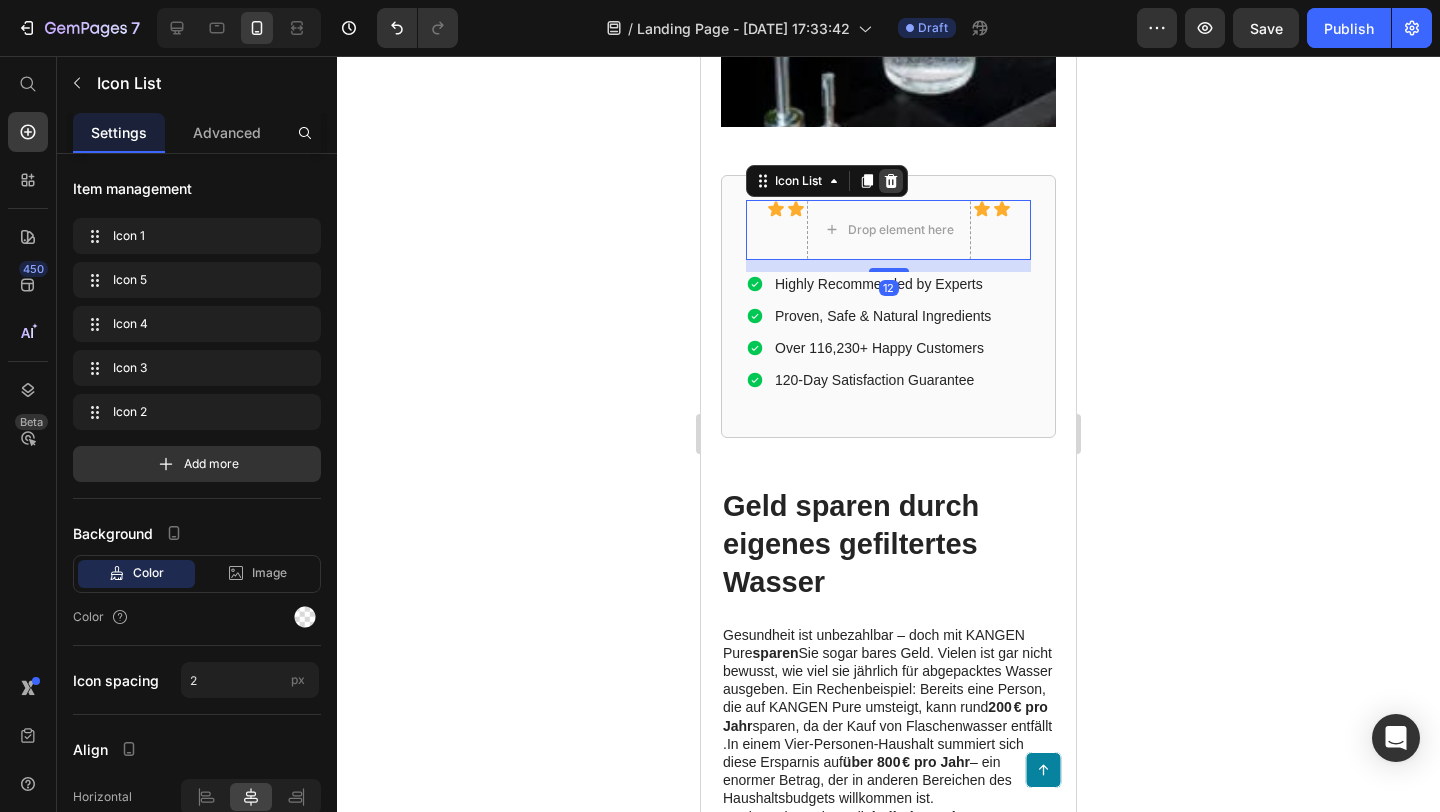 click at bounding box center (891, 181) 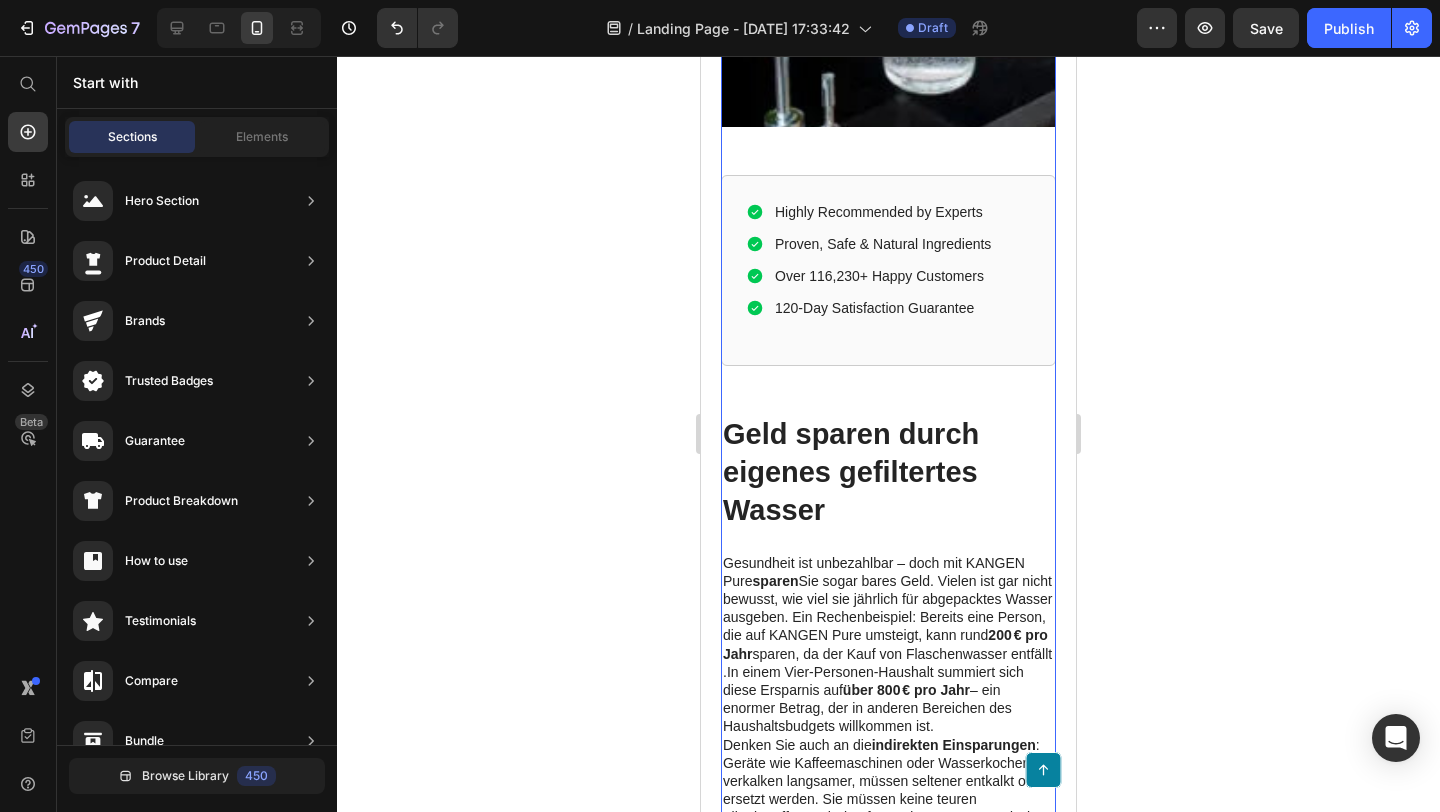 click on "Highly Recommended by Experts Proven, Safe & Natural Ingredients Over 116,230+ Happy Customers 120-Day Satisfaction Guarantee Item List Row" at bounding box center (888, 271) 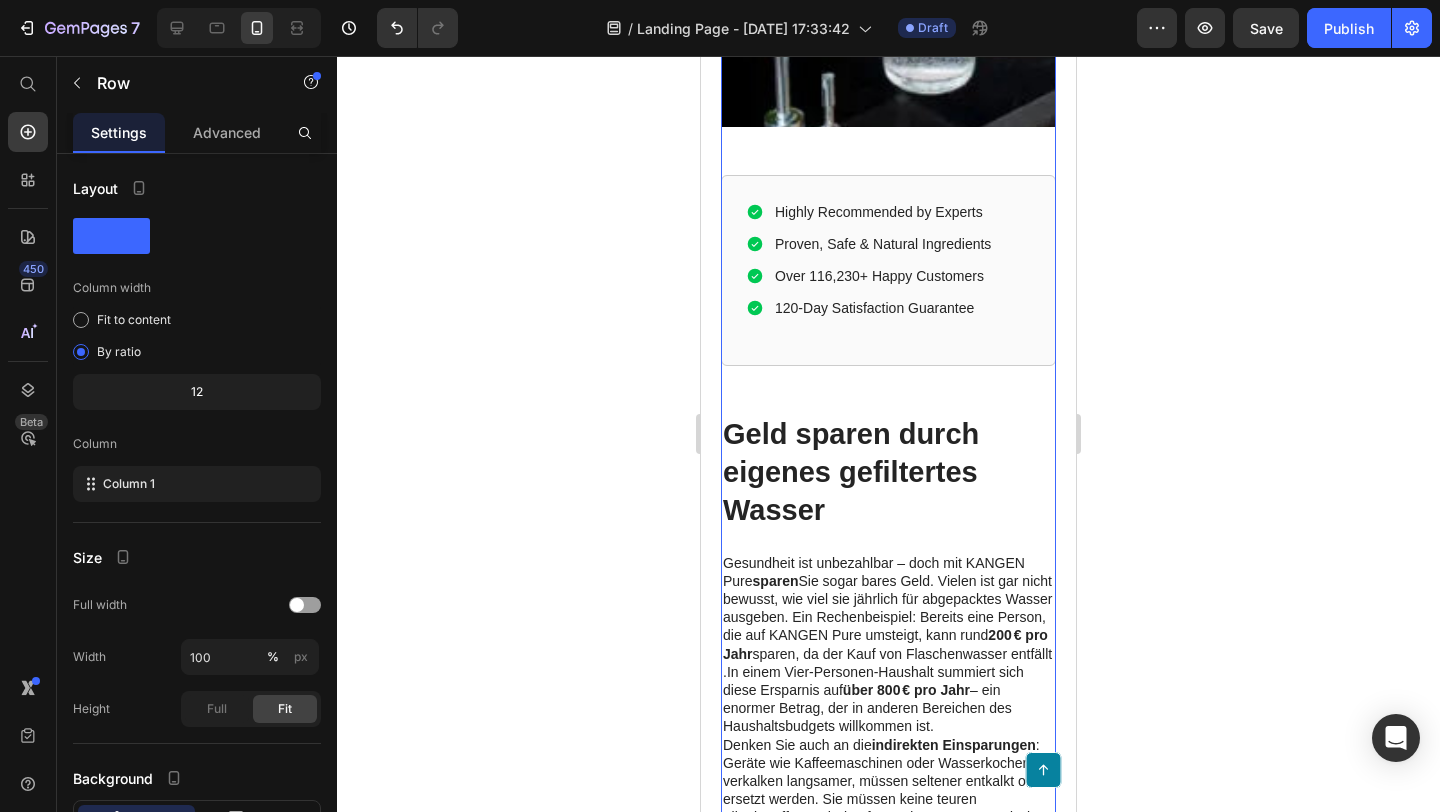 click on "Highly Recommended by Experts Proven, Safe & Natural Ingredients Over 116,230+ Happy Customers 120-Day Satisfaction Guarantee Item List Row   48" at bounding box center [888, 271] 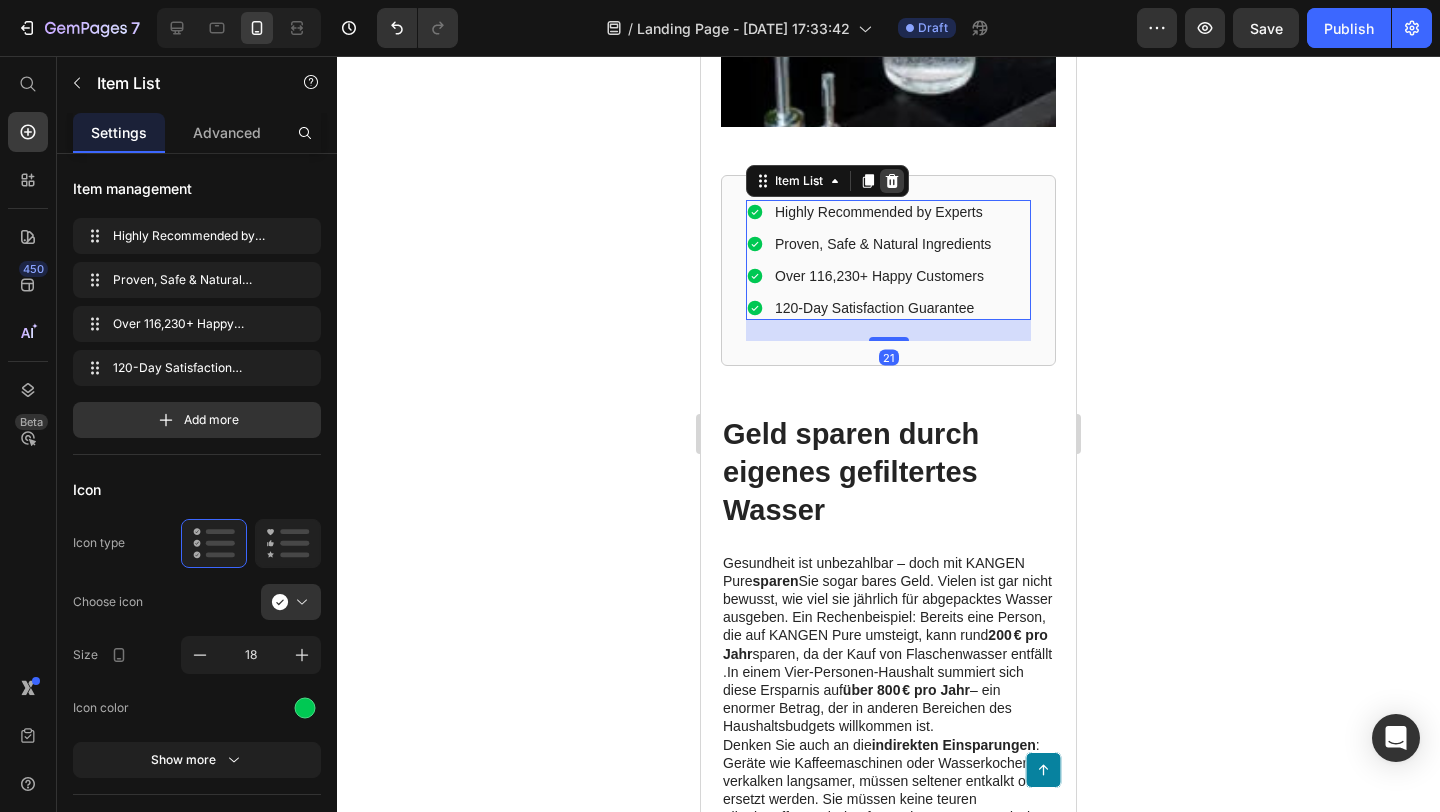 click 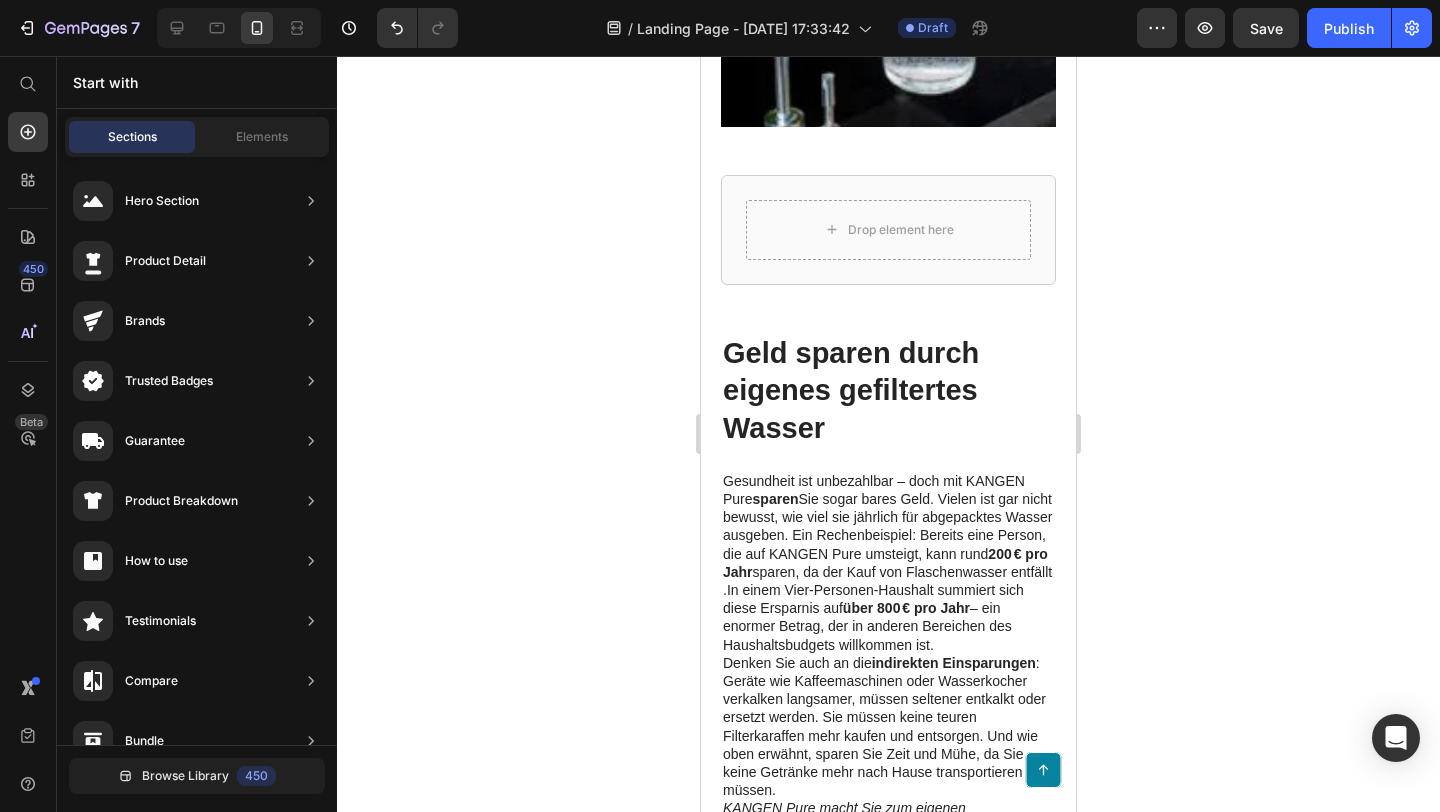 click 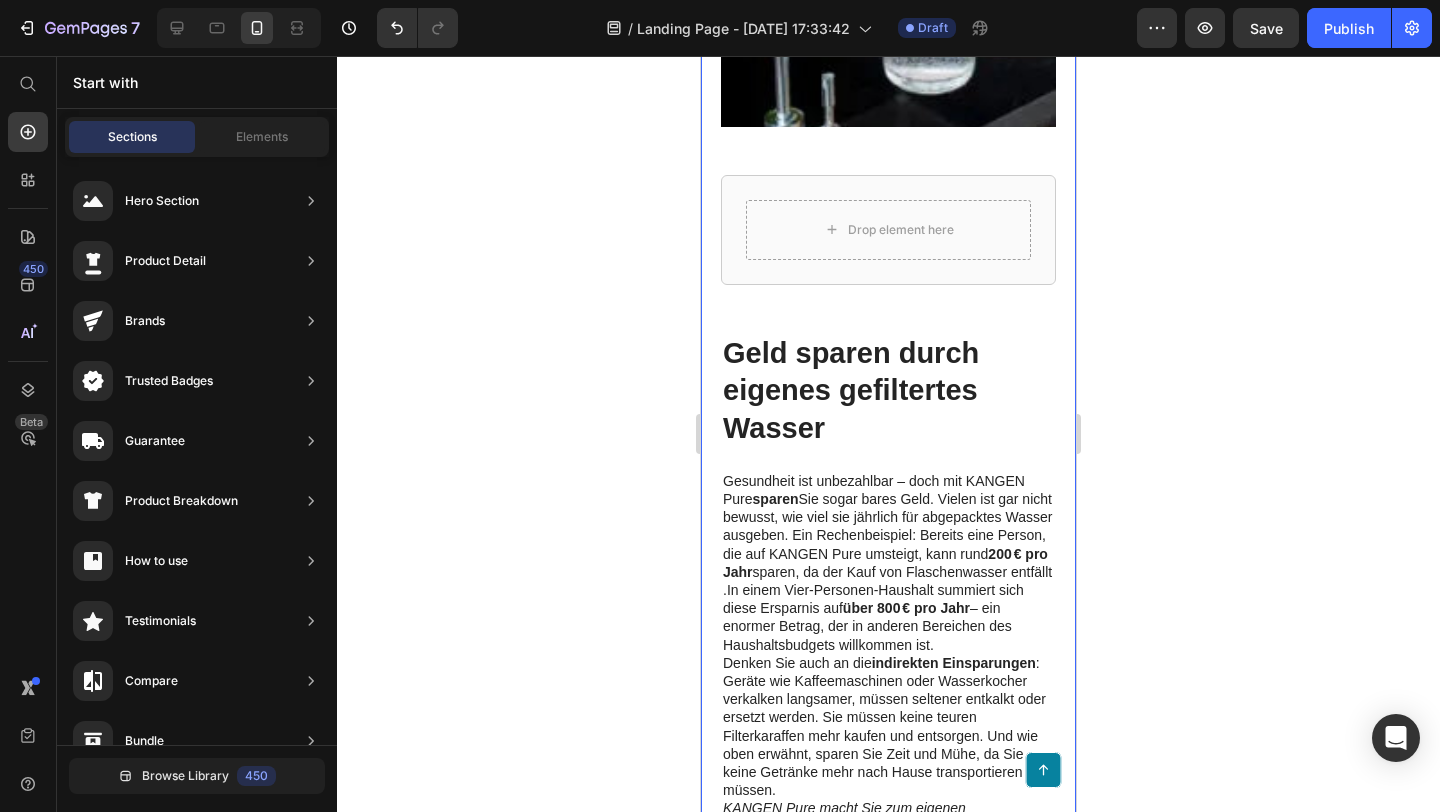 click on "Wie funktioniert die KANGEN Pure Technologie? Heading Abb. 1: Eine Nutzerin zapft frisches, gefiltertes KANGEN Pure Wasser direkt aus dem Hahn. Durch die Installation des KANGEN Pure Systems in der Küche steht basisches, antioxidatives Wasser jederzeit zur Verfügung. Mit jedem Schluck genießt man Komfort und Vitalität. Text Block Image Row Der  KANGEN Pure  Revitalisator kombiniert gleich  vier fortschrittliche Stufen  der Wasseraufbereitung, um aus Leitungswasser ein wahres Gesundheitselixier zu machen. In diesem mehrstufigen Prozess wird Ihr Wasser zunächst gründlich gefiltert und anschließend mit Mineralien angereichert sowie ionisiert. Hier die Schritte im Überblick: Heading Vorreinigung: Umkehrosmose:  In der zweiten Stufe passiert das Wasser eine ultrafeine  Osmose-Membran . Diese hält selbst winzigste Partikel zurück. Das Ergebnis:  99,9 % aller Verunreinigungen Remineralisierung: acht wertvollen Mineralien Ionisierung:  Im letzten Schritt wird das mineralreiche Wasser elektrisch  ionisiert" at bounding box center [888, -209] 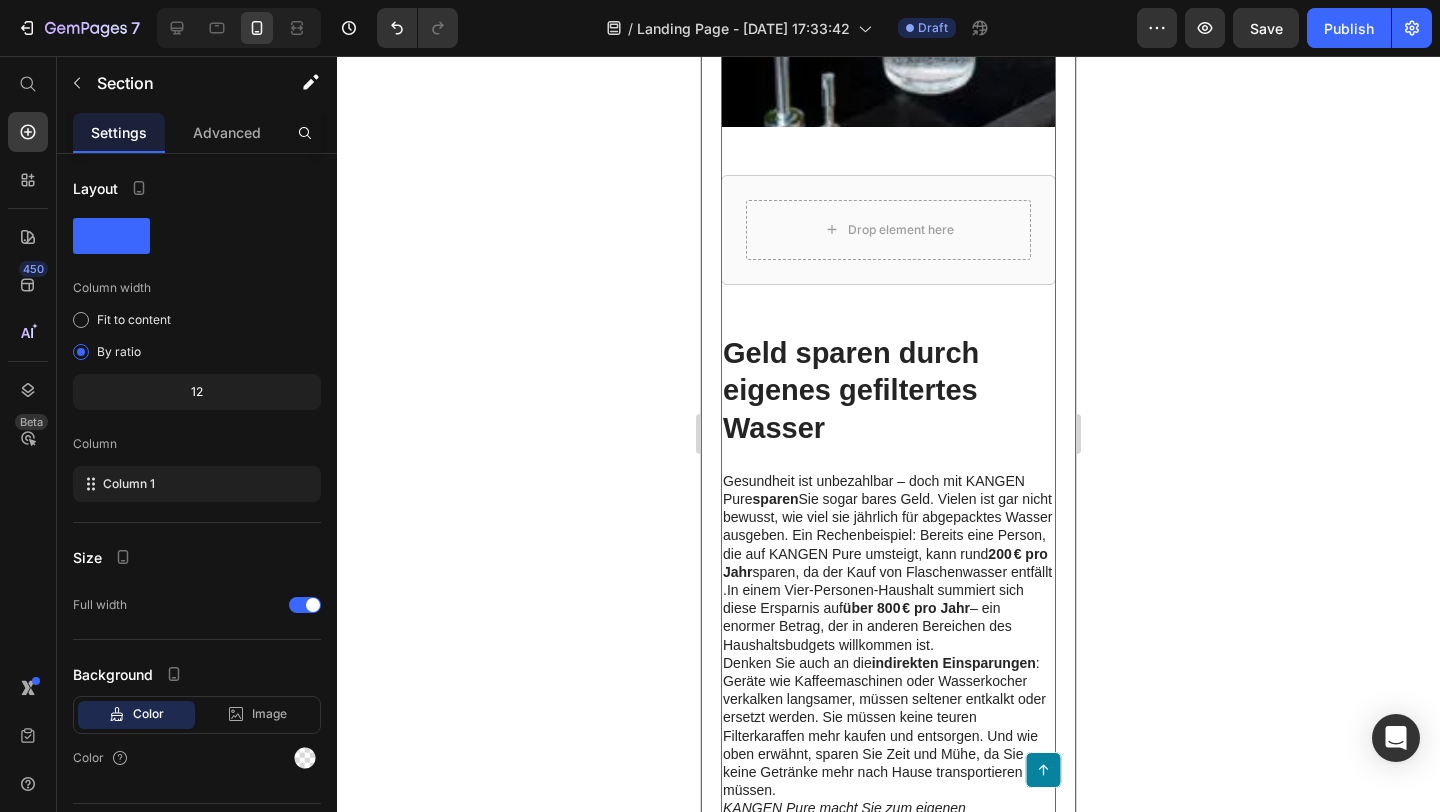 click on "Drop element here Row" at bounding box center (888, 230) 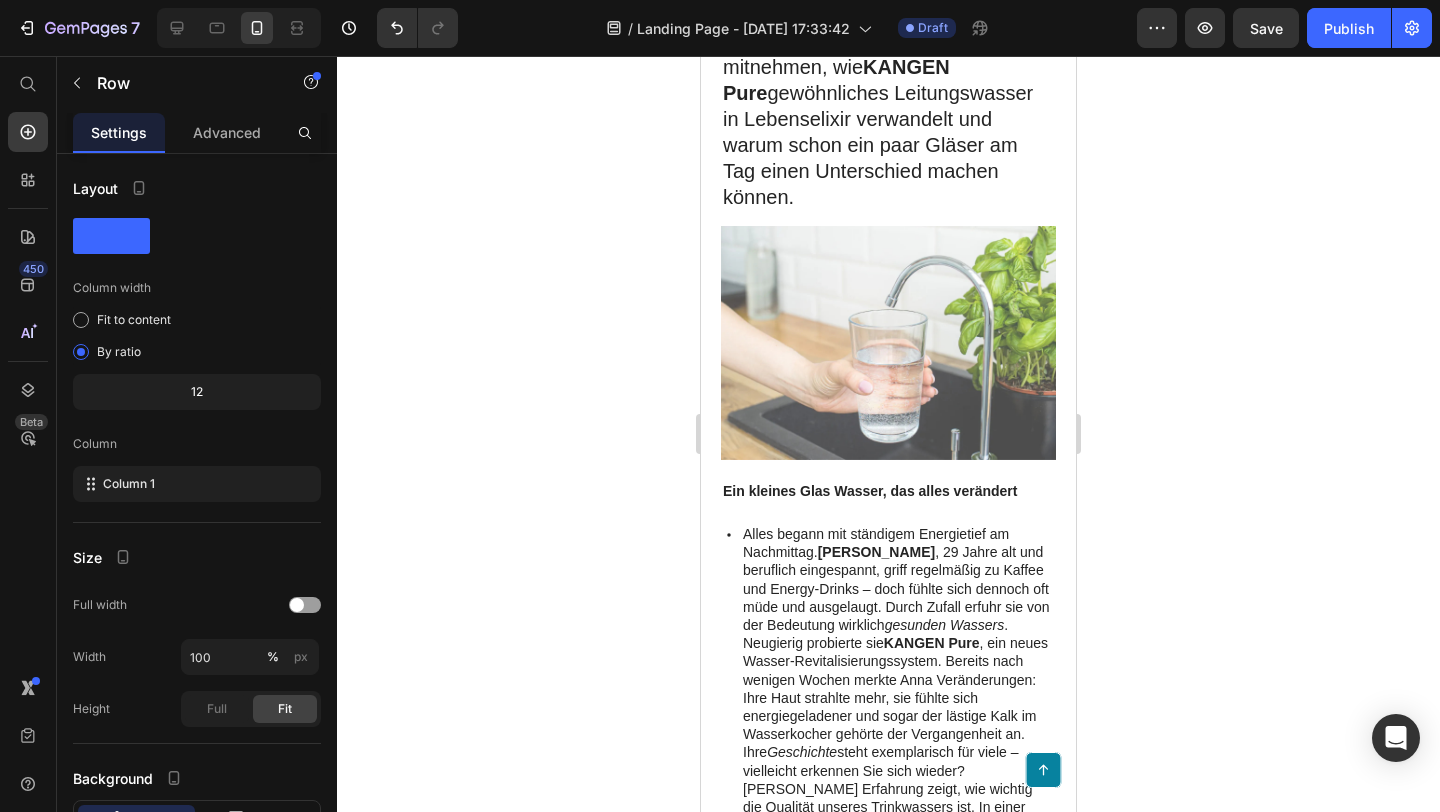 scroll, scrollTop: 0, scrollLeft: 0, axis: both 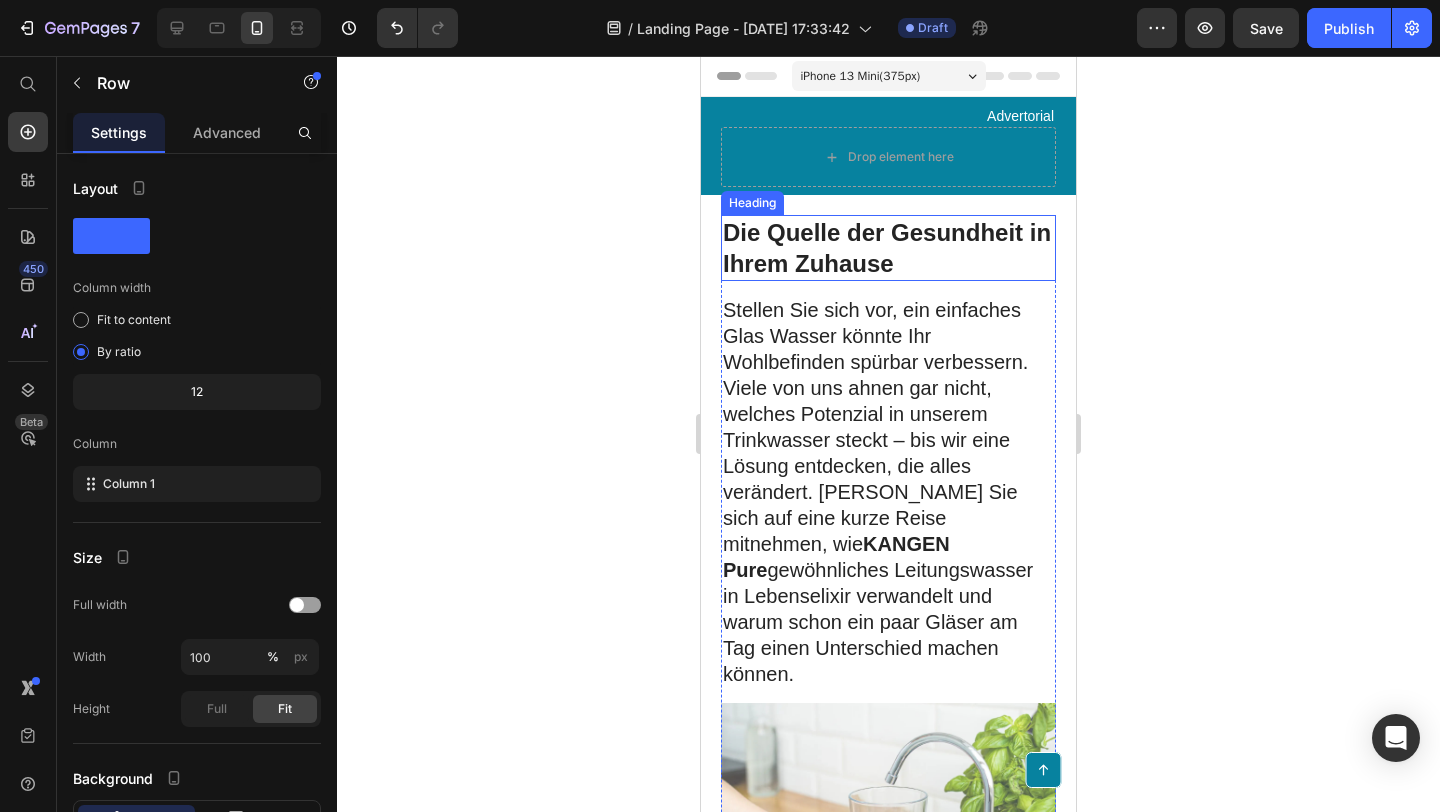 click on "Die Quelle der Gesundheit in Ihrem Zuhause" at bounding box center [887, 248] 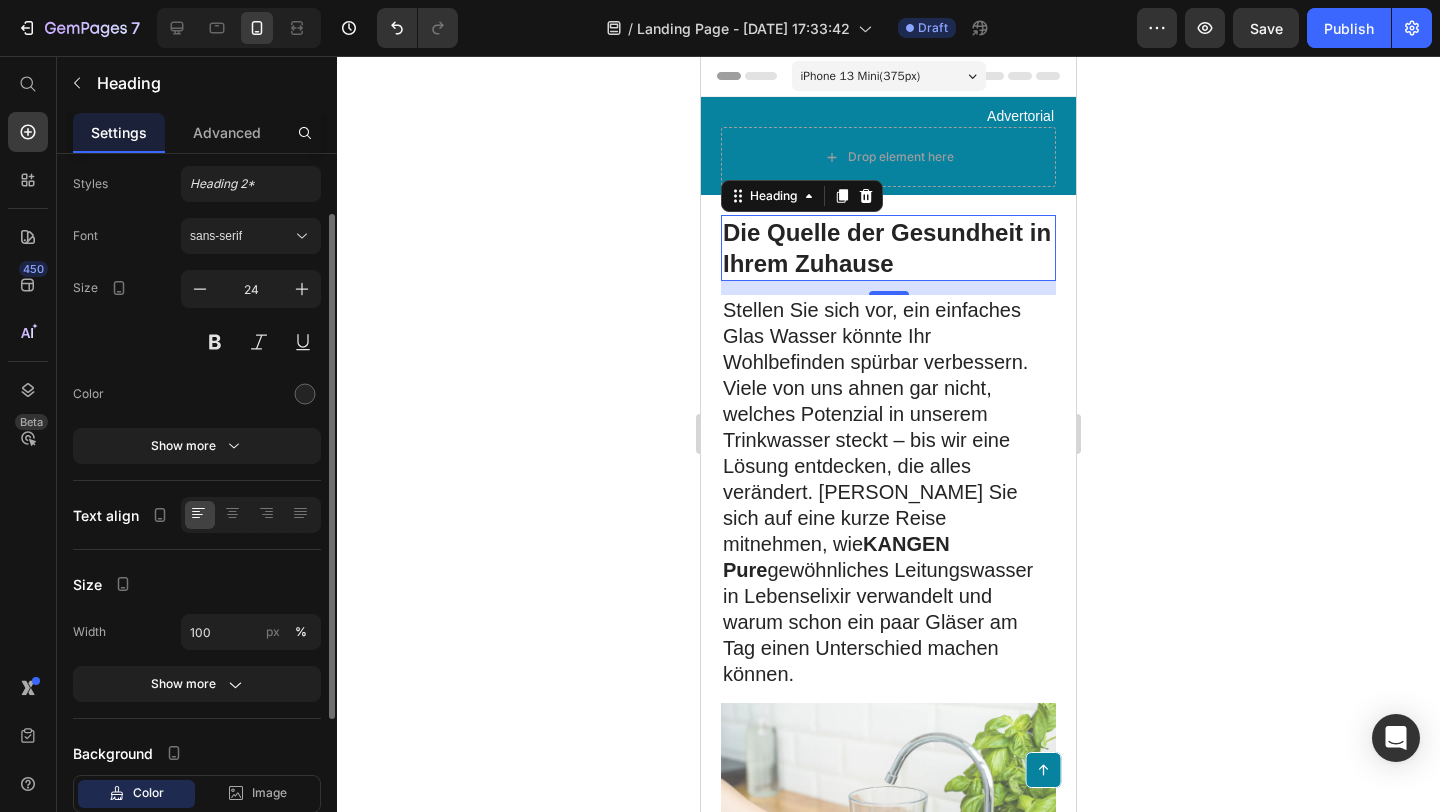 scroll, scrollTop: 66, scrollLeft: 0, axis: vertical 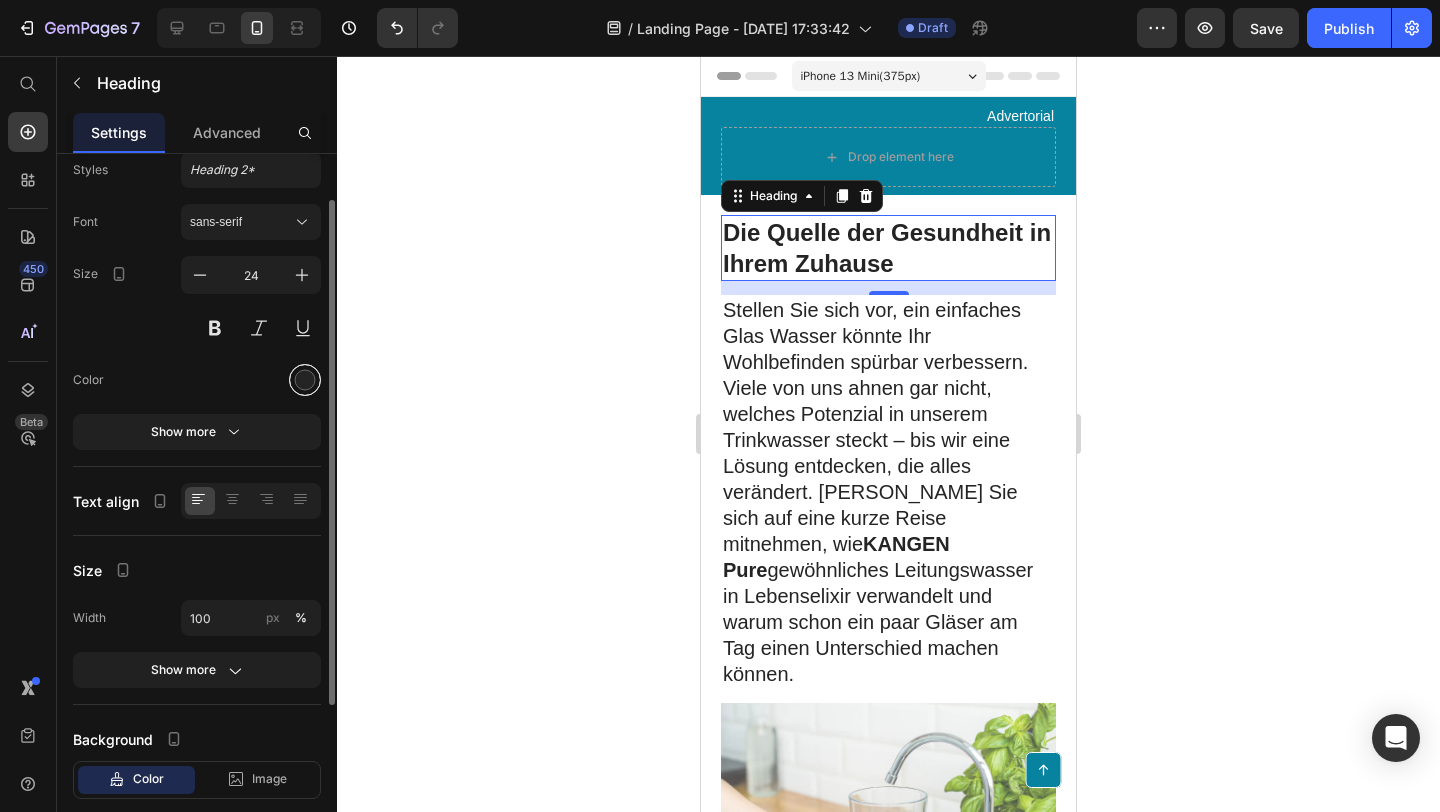 click at bounding box center [305, 380] 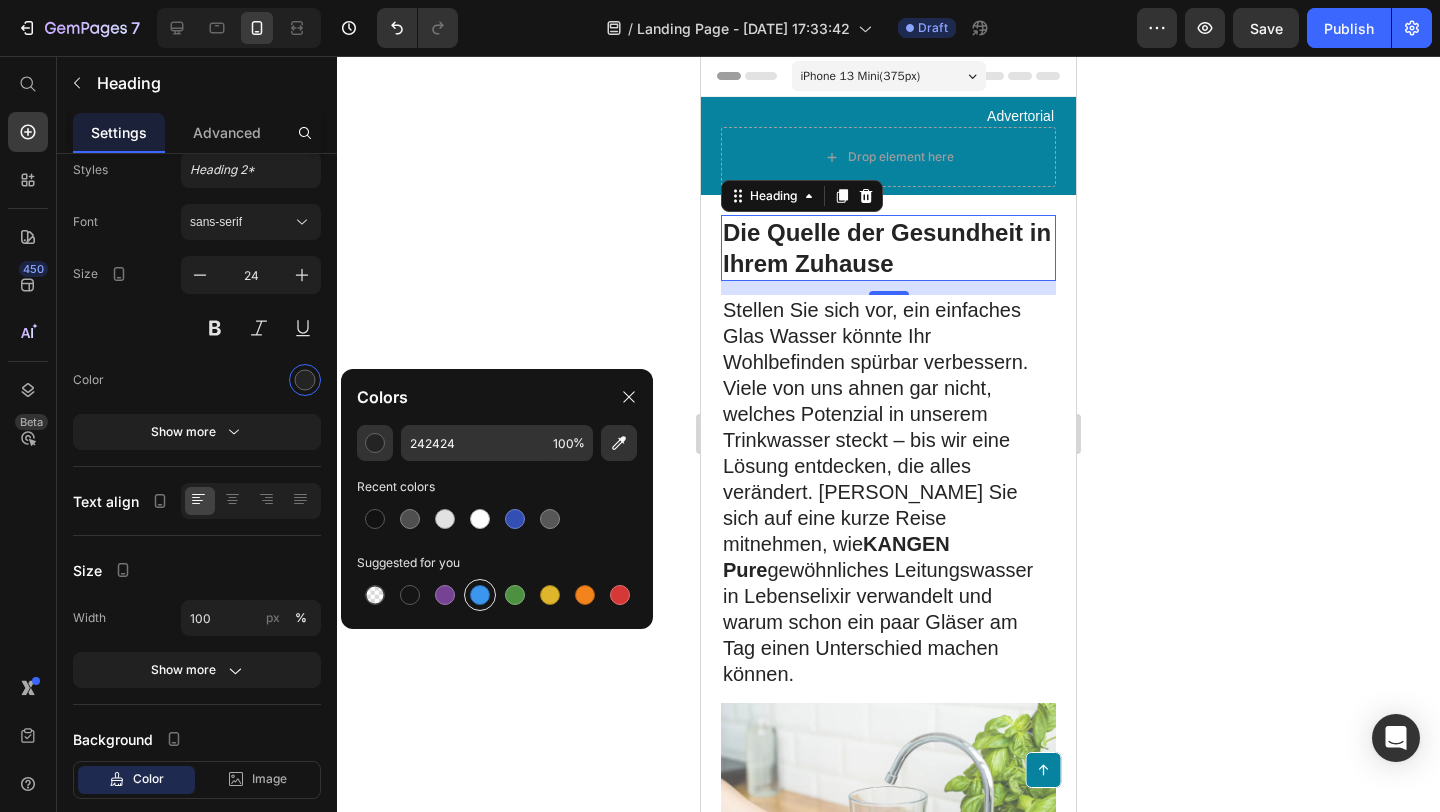 click at bounding box center (480, 595) 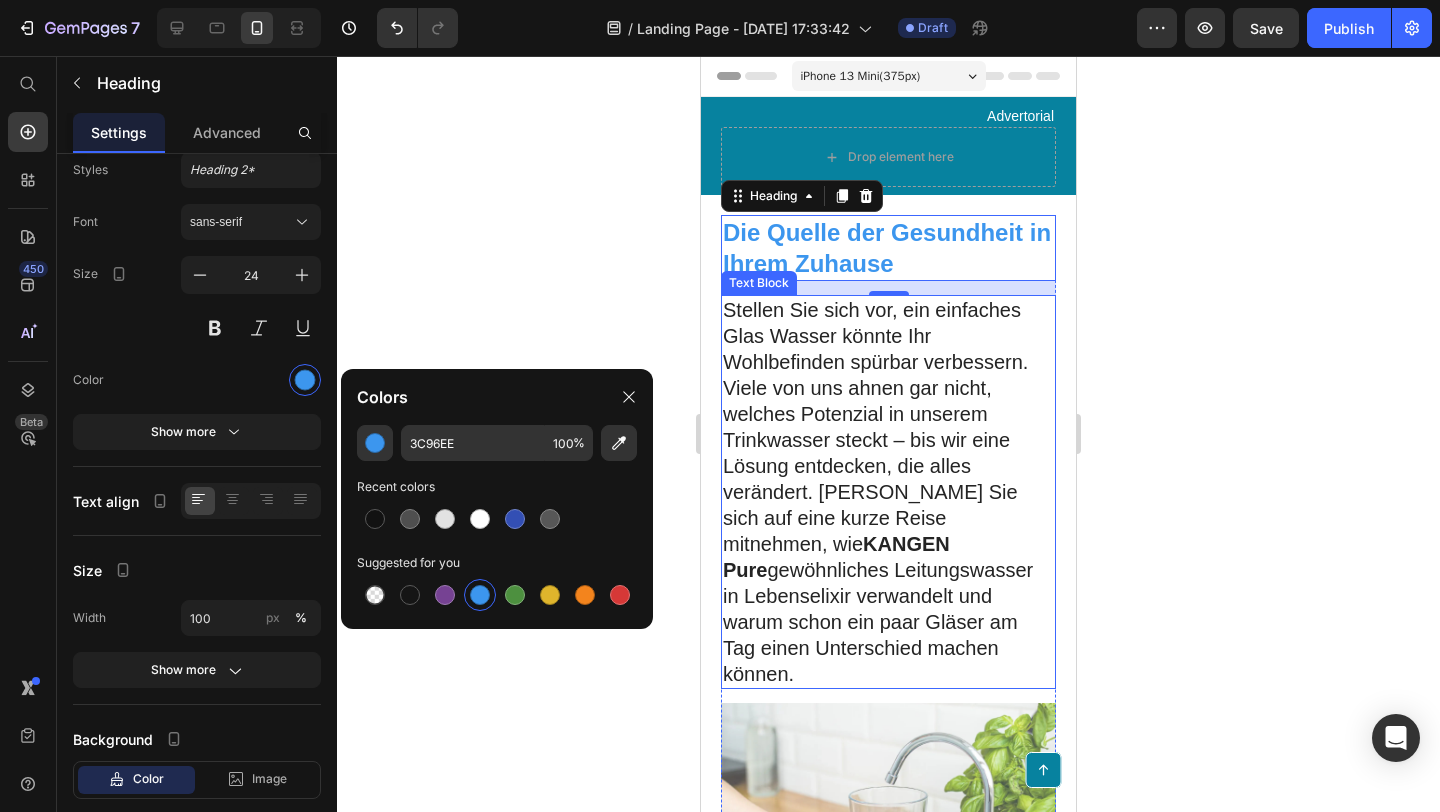 click on "KANGEN Pure" at bounding box center [836, 557] 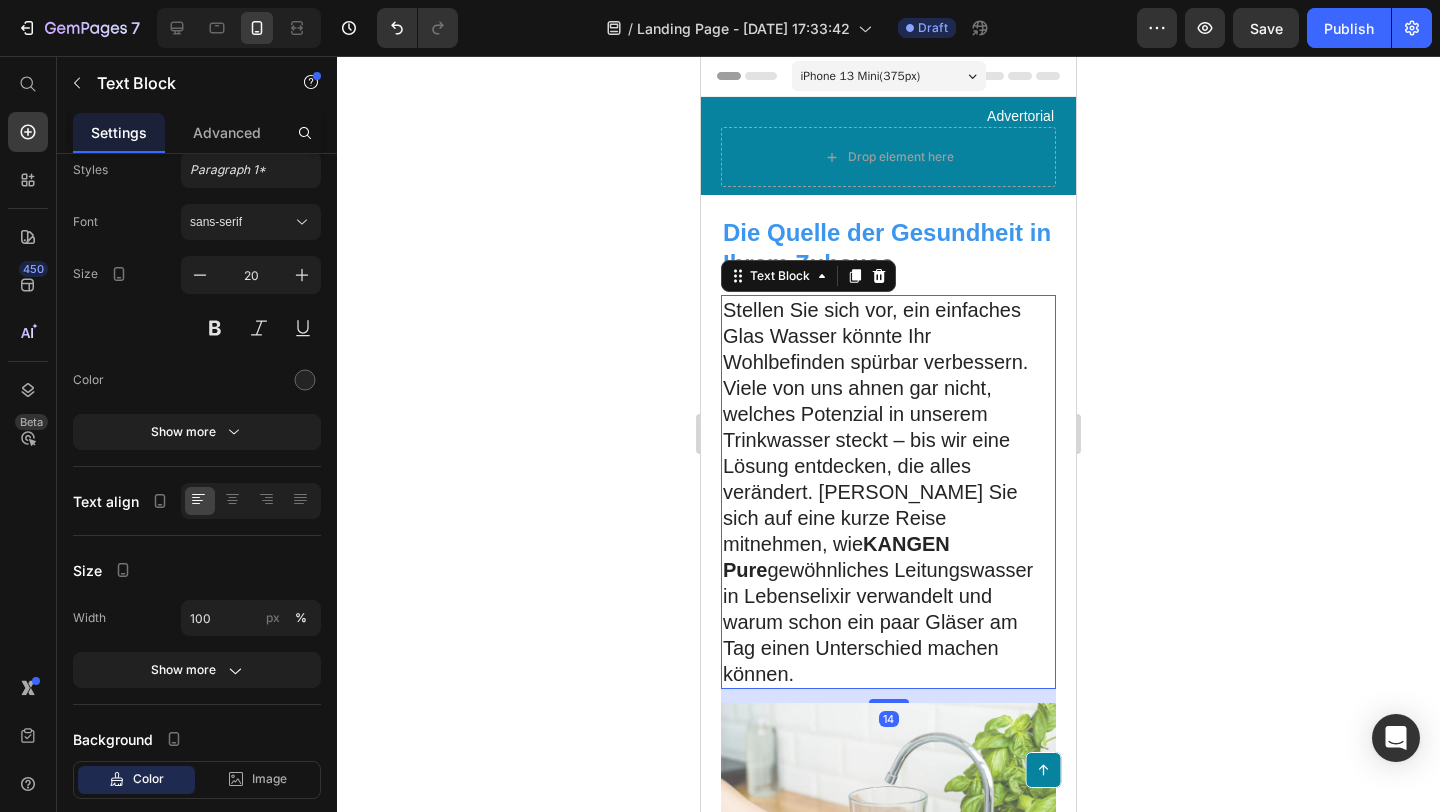 scroll, scrollTop: 0, scrollLeft: 0, axis: both 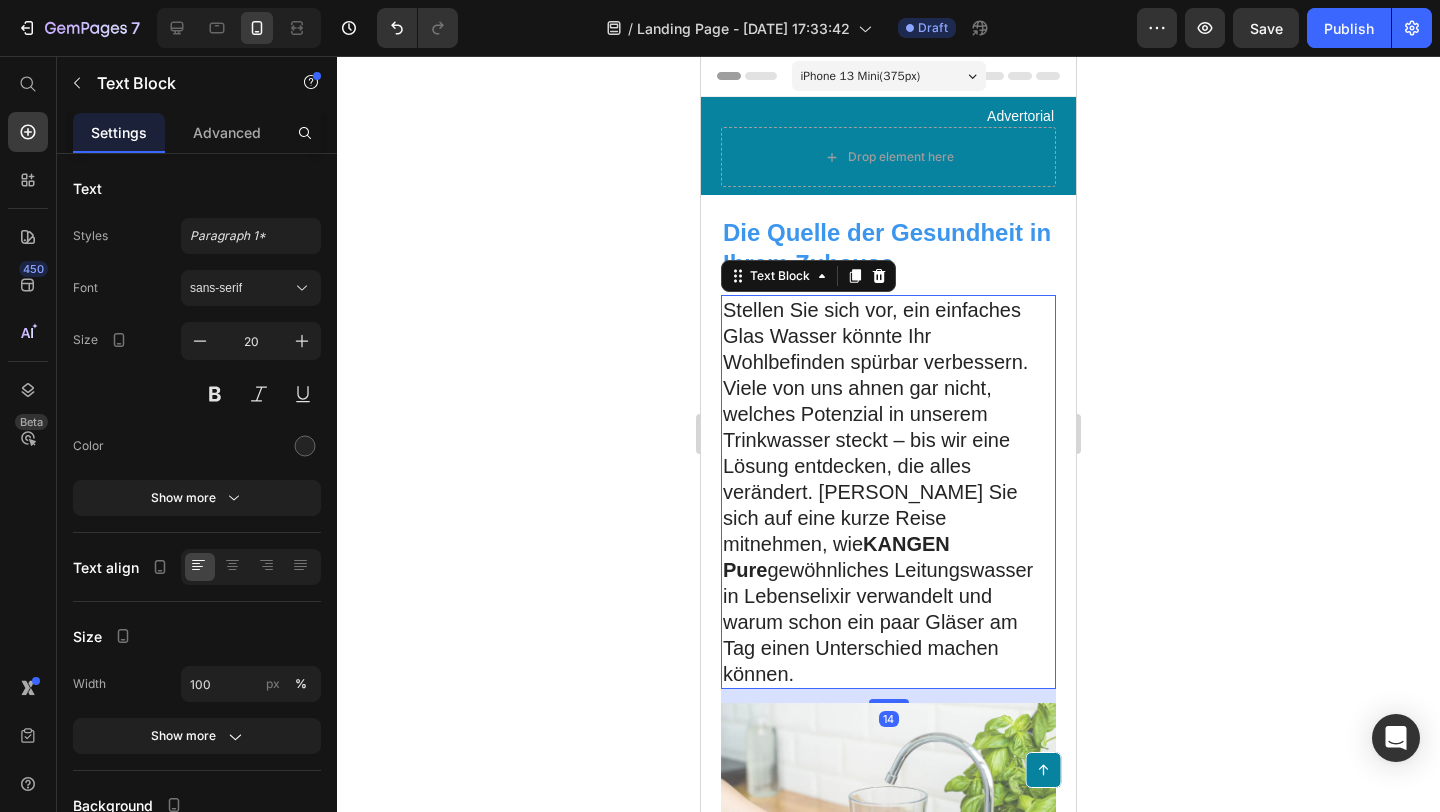 click on "KANGEN Pure" at bounding box center (836, 557) 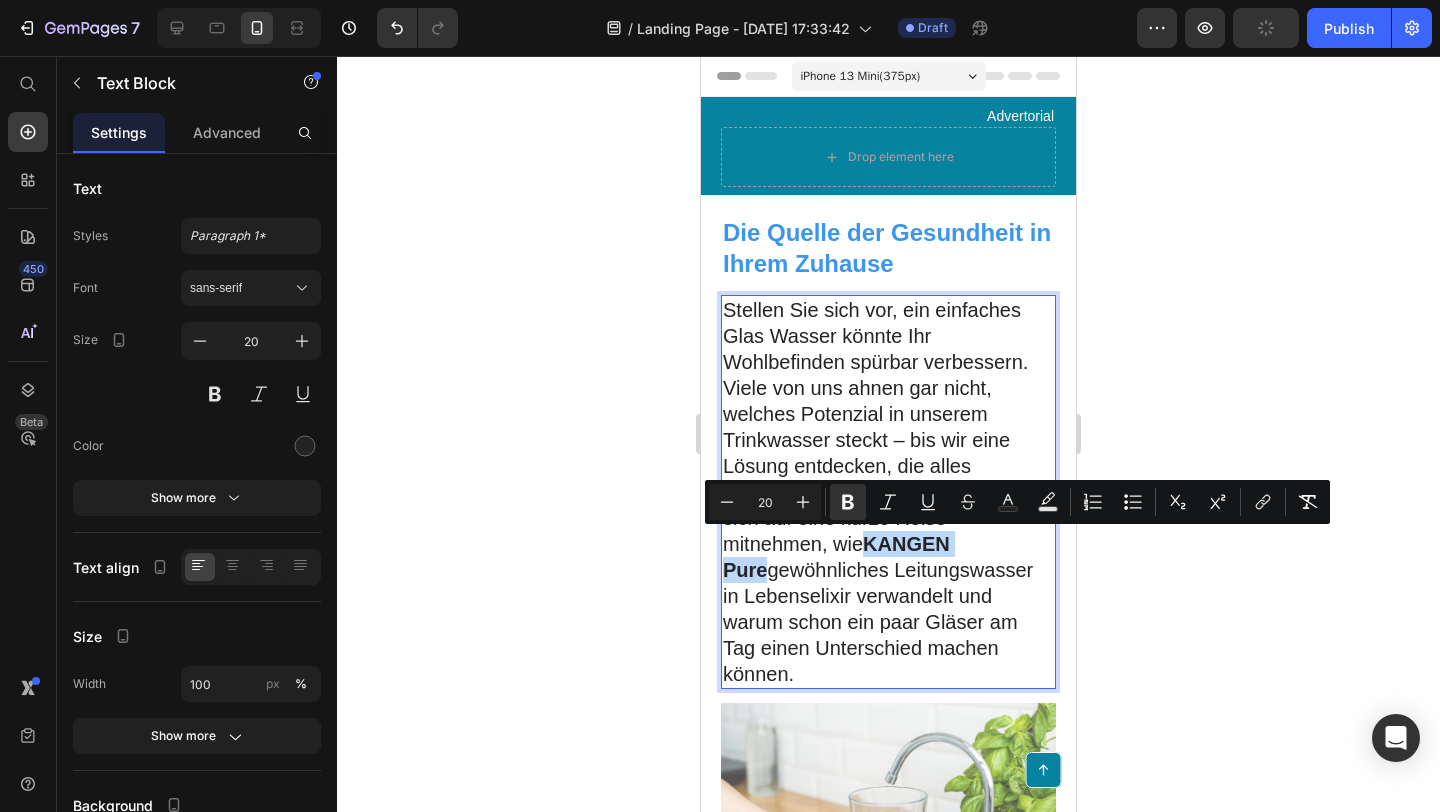 drag, startPoint x: 860, startPoint y: 541, endPoint x: 729, endPoint y: 550, distance: 131.30879 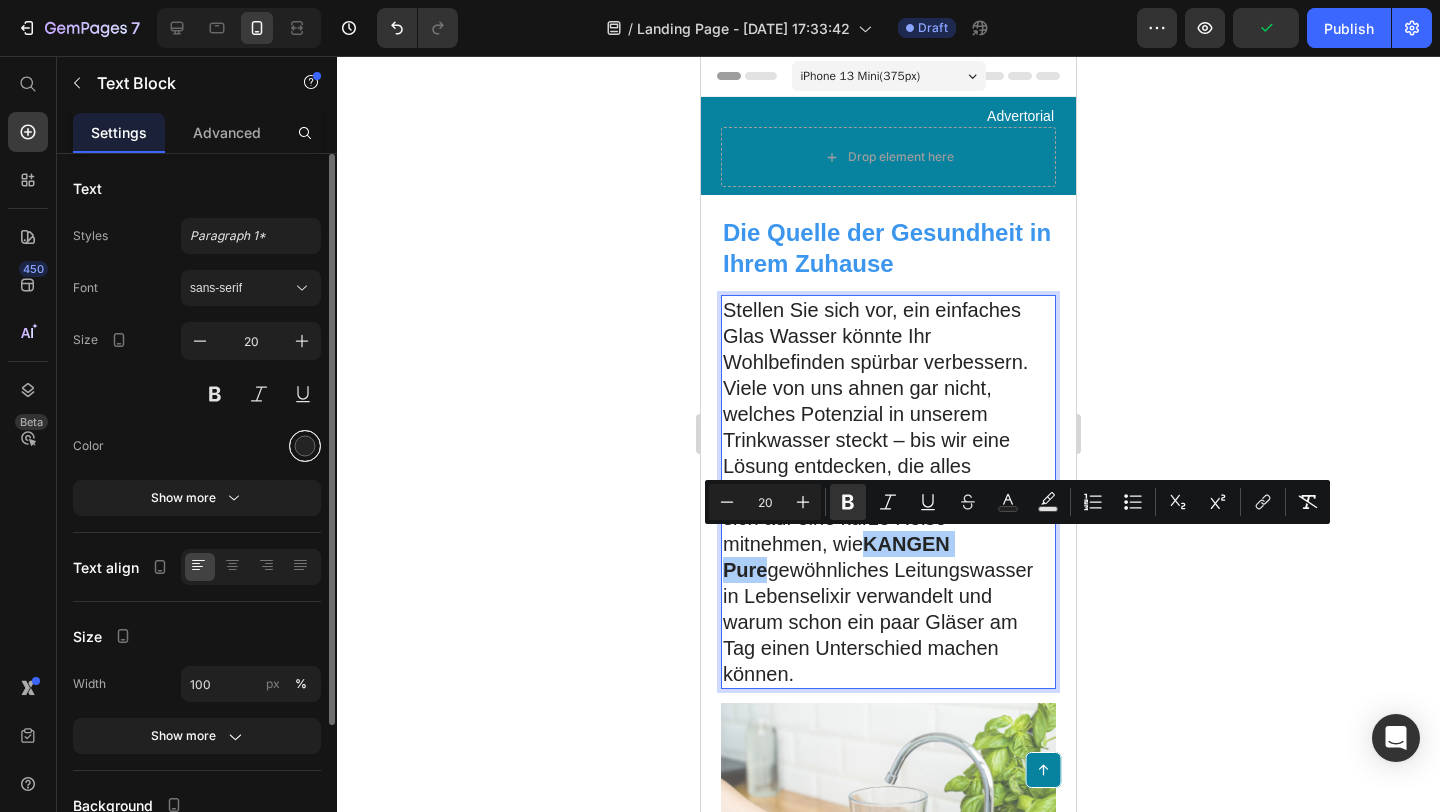 click at bounding box center [305, 446] 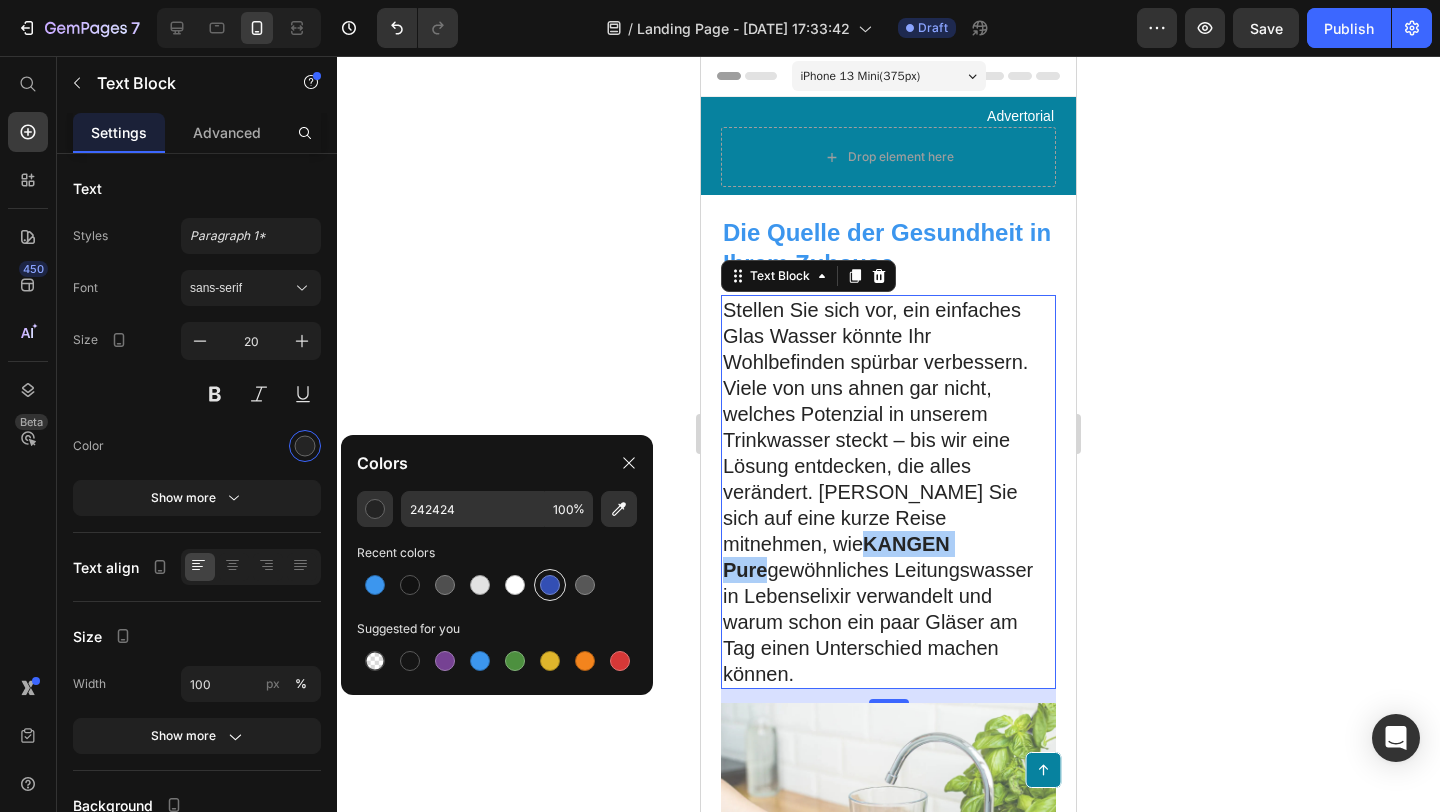 click at bounding box center [550, 585] 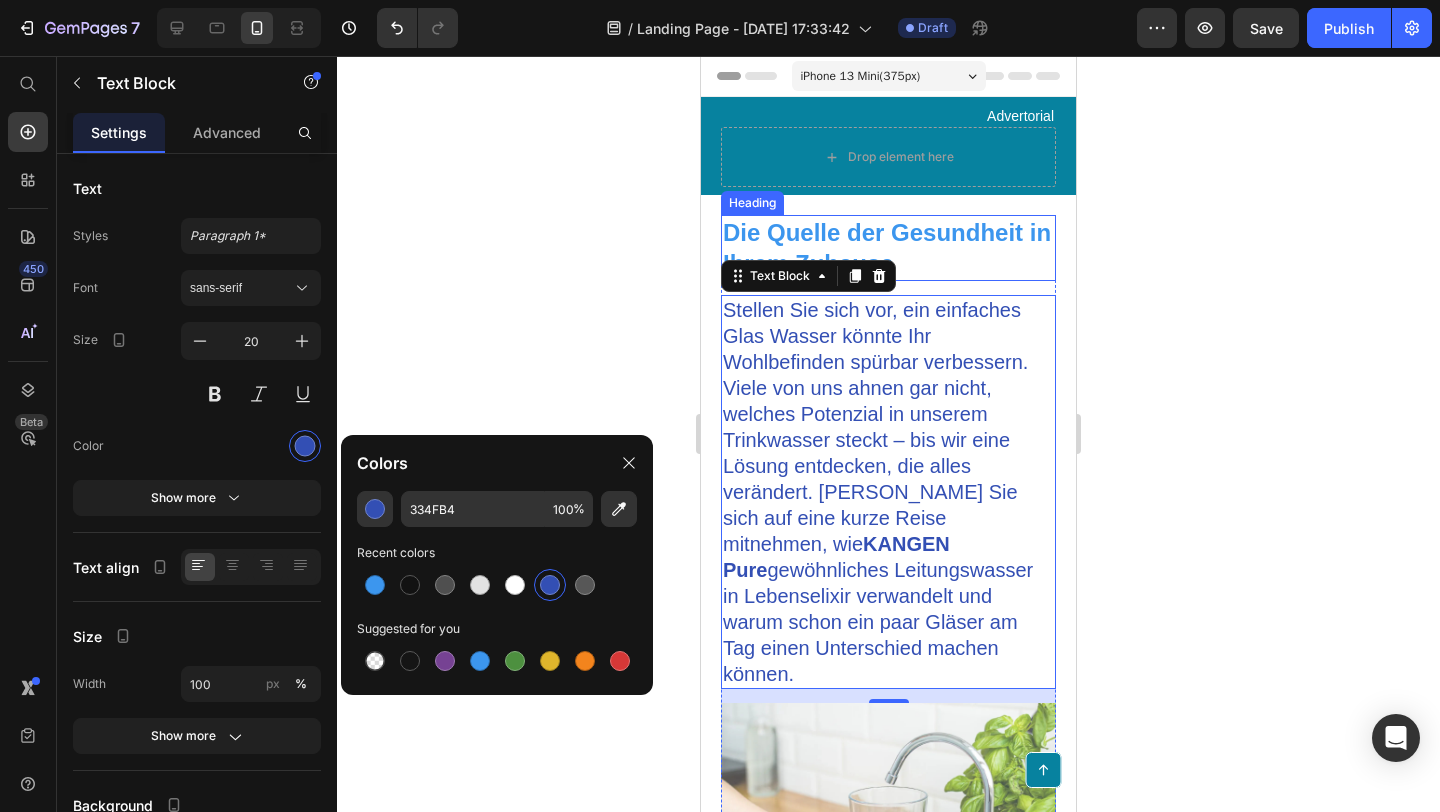 click on "Die Quelle der Gesundheit in Ihrem Zuhause" at bounding box center [887, 248] 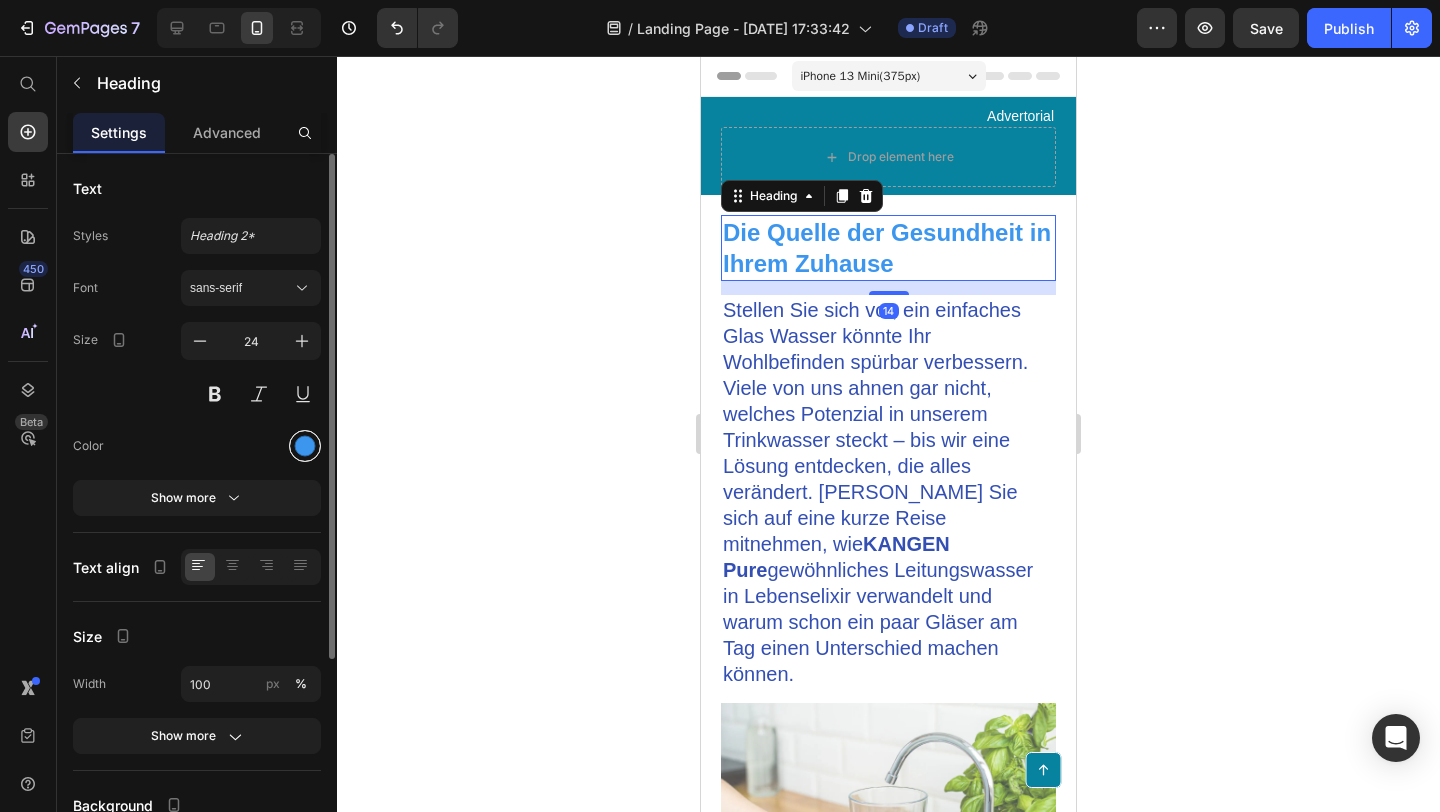 click at bounding box center (305, 446) 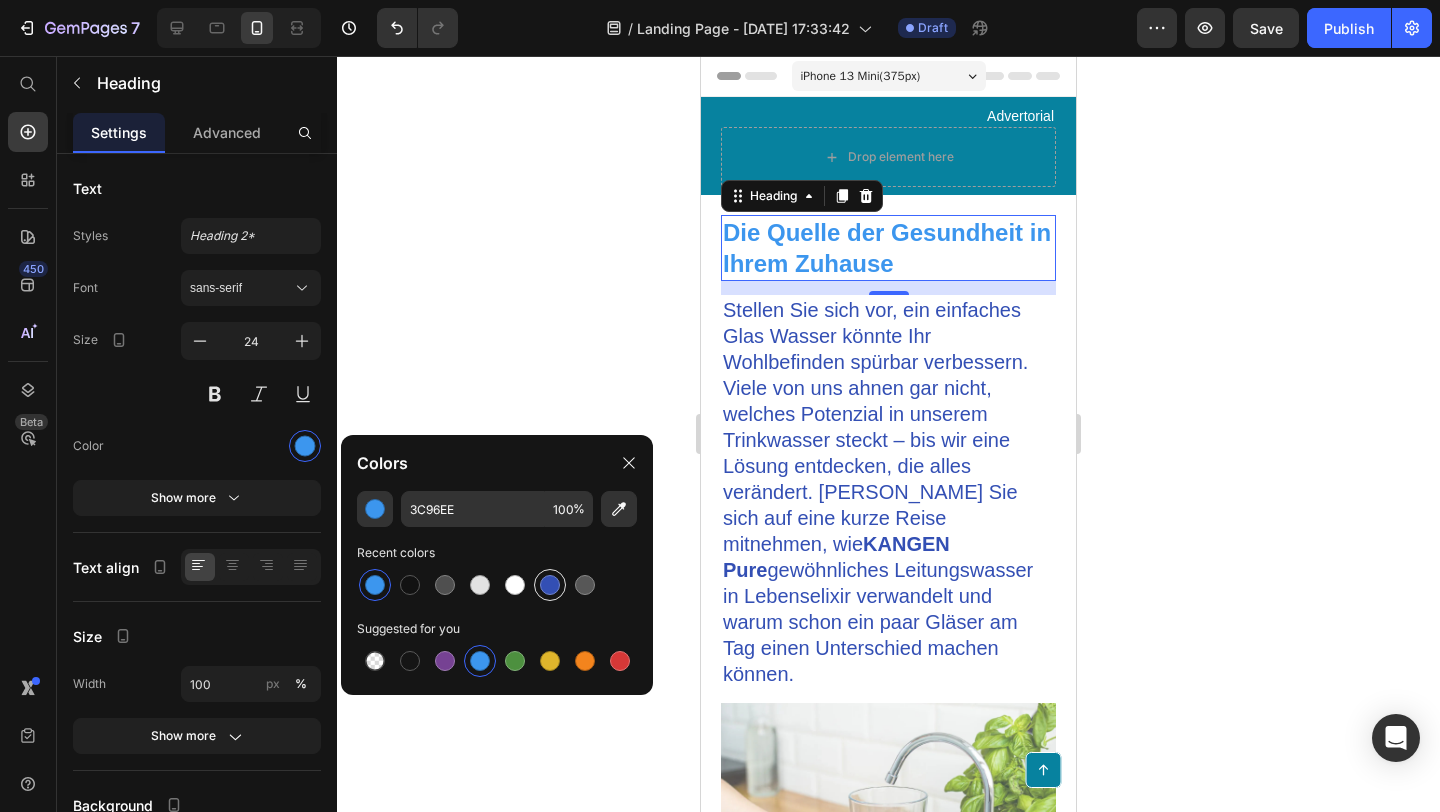 click at bounding box center (550, 585) 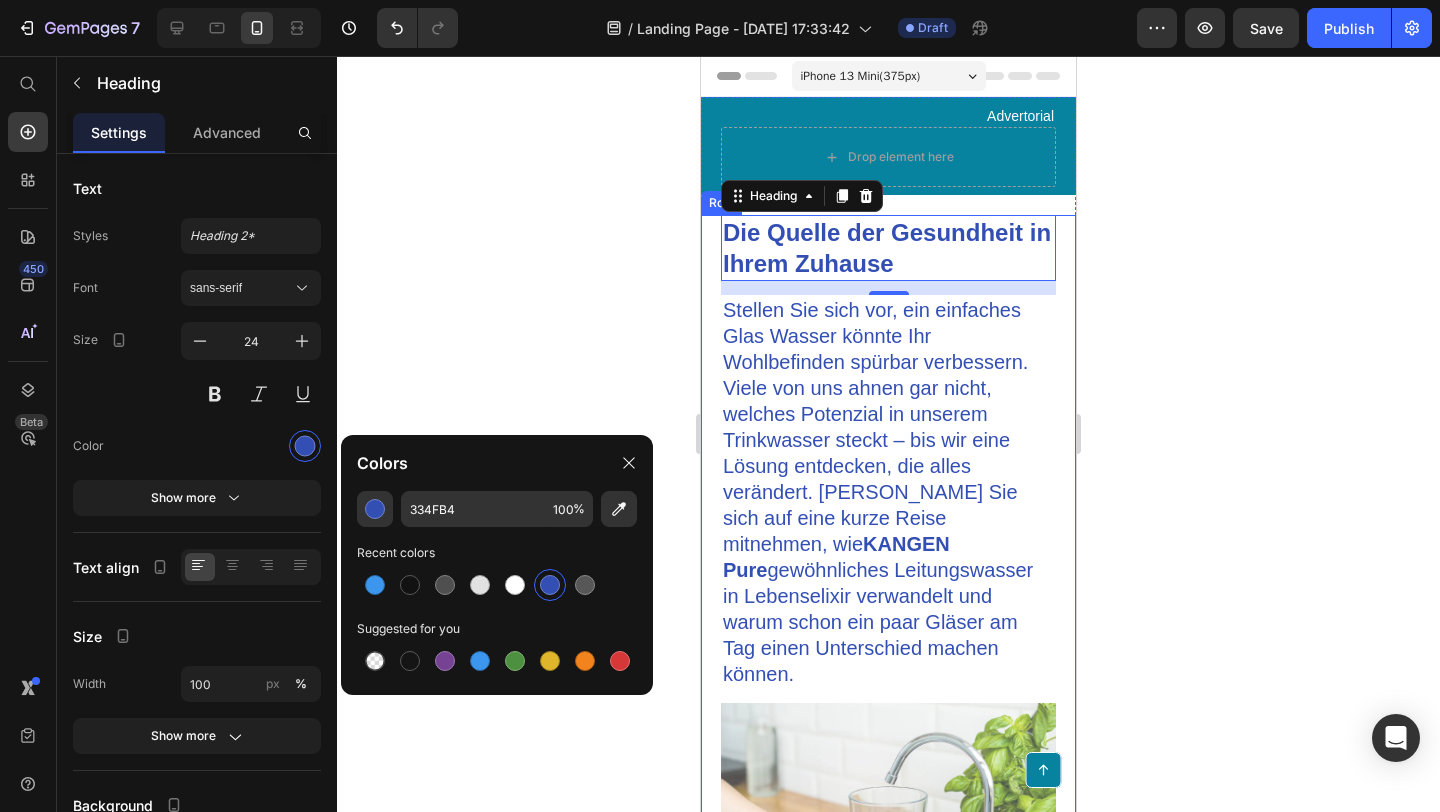 click on "Die Quelle der Gesundheit in Ihrem Zuhause Heading   14 Stellen Sie sich vor, ein einfaches Glas Wasser könnte Ihr Wohlbefinden spürbar verbessern. Viele von uns ahnen gar nicht, welches Potenzial in unserem Trinkwasser steckt – bis wir eine Lösung entdecken, die alles verändert. [PERSON_NAME] Sie sich auf eine kurze Reise mitnehmen, wie  KANGEN Pure  gewöhnliches Leitungswasser in Lebenselixir verwandelt und warum schon ein paar Gläser am Tag einen Unterschied machen können. Text Block Image Ein kleines Glas Wasser, das alles verändert  Text Block
Alles begann mit ständigem Energietief am Nachmittag.  [PERSON_NAME] , 29 Jahre alt und beruflich eingespannt, griff regelmäßig zu Kaffee und Energy-Drinks – doch fühlte sich dennoch oft müde und ausgelaugt. Durch Zufall erfuhr sie von der Bedeutung wirklich  gesunden Wassers . Neugierig probierte sie  KANGEN Pure Geschichte  steht exemplarisch für viele – vielleicht erkennen Sie sich wieder? jedem Haushalt gesünderes Wasser" at bounding box center [888, 1441] 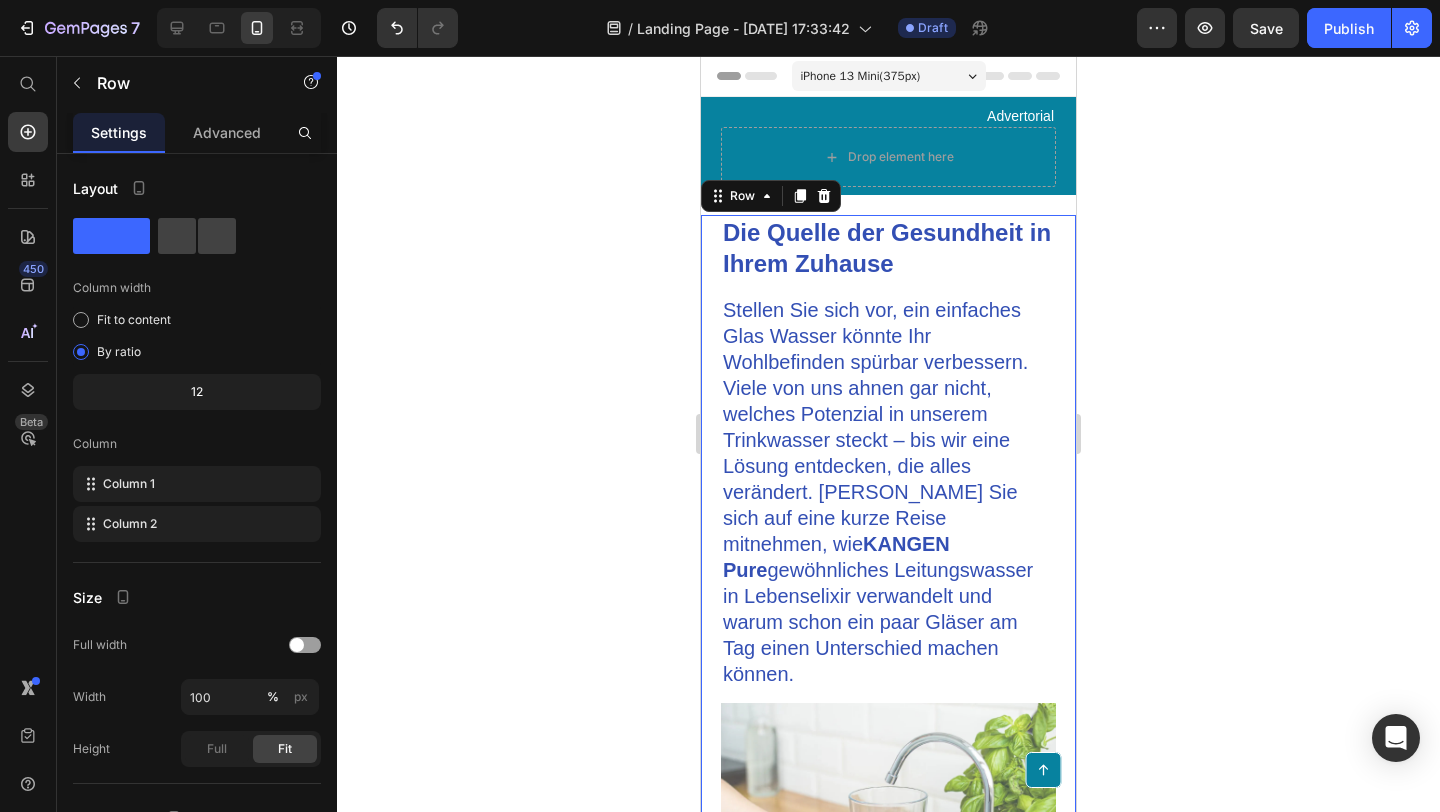 click on "Stellen Sie sich vor, ein einfaches Glas Wasser könnte Ihr Wohlbefinden spürbar verbessern. Viele von uns ahnen gar nicht, welches Potenzial in unserem Trinkwasser steckt – bis wir eine Lösung entdecken, die alles verändert. [PERSON_NAME] Sie sich auf eine kurze Reise mitnehmen, wie  KANGEN Pure  gewöhnliches Leitungswasser in Lebenselixir verwandelt und warum schon ein paar Gläser am Tag einen Unterschied machen können." at bounding box center [878, 492] 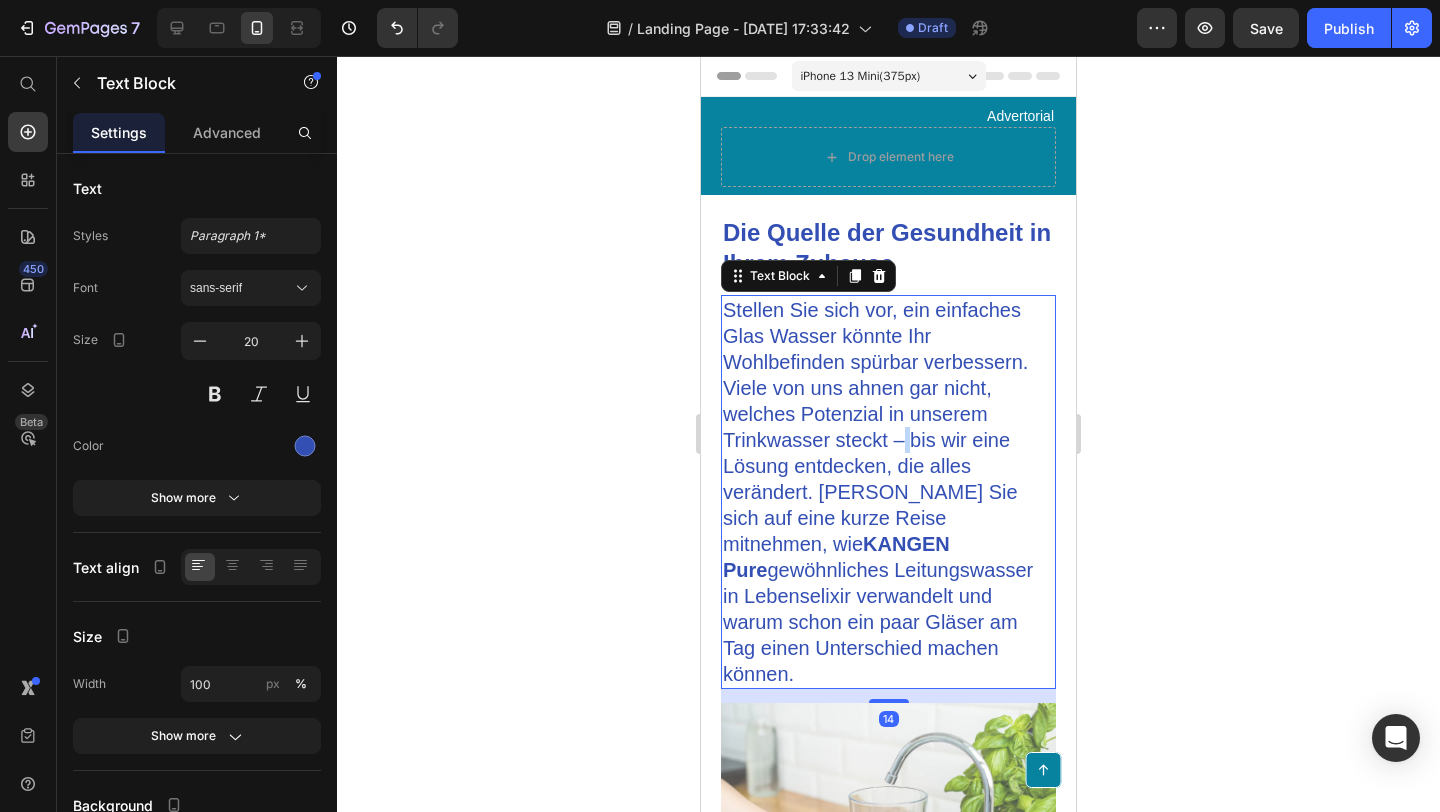 click on "Stellen Sie sich vor, ein einfaches Glas Wasser könnte Ihr Wohlbefinden spürbar verbessern. Viele von uns ahnen gar nicht, welches Potenzial in unserem Trinkwasser steckt – bis wir eine Lösung entdecken, die alles verändert. [PERSON_NAME] Sie sich auf eine kurze Reise mitnehmen, wie  KANGEN Pure  gewöhnliches Leitungswasser in Lebenselixir verwandelt und warum schon ein paar Gläser am Tag einen Unterschied machen können." at bounding box center [878, 492] 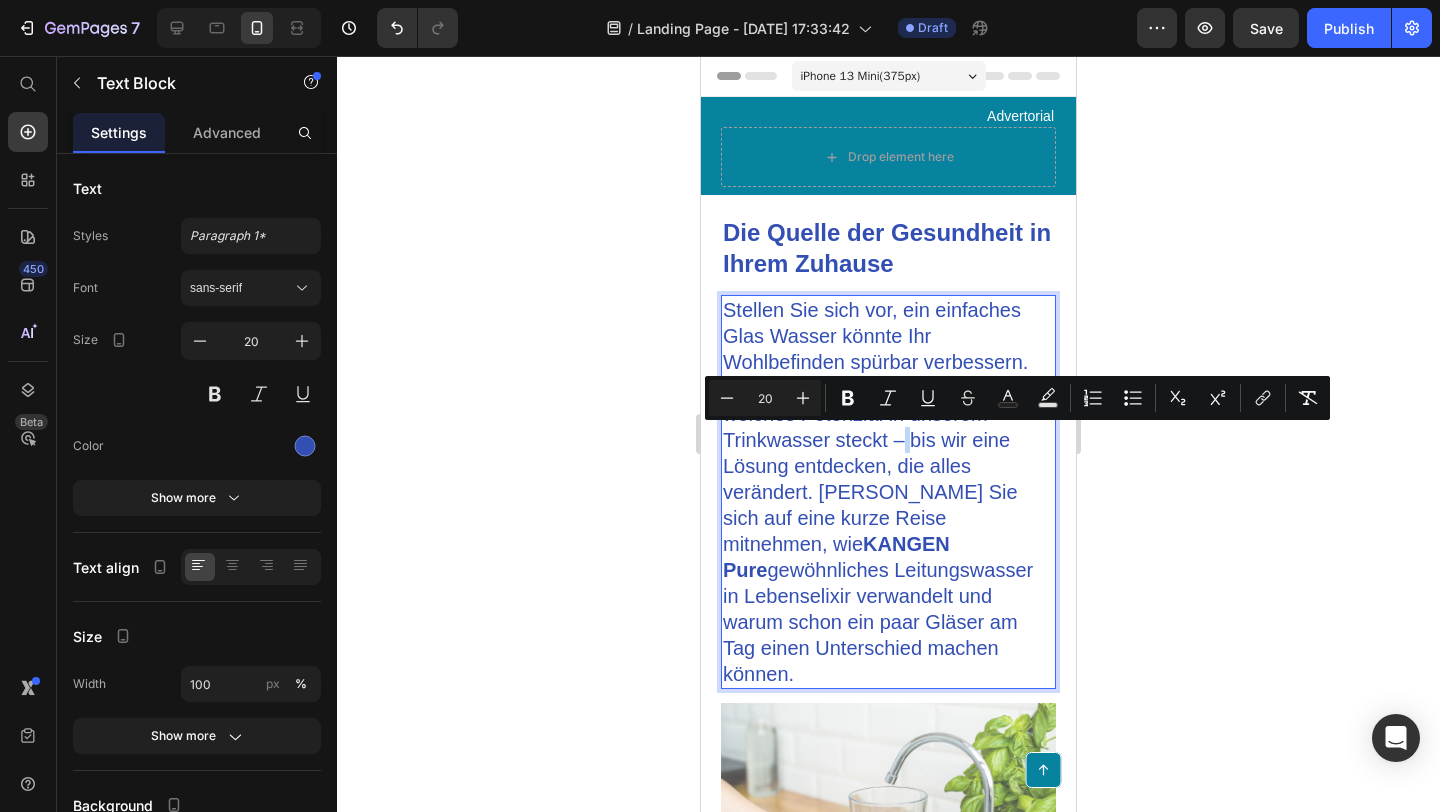 click on "Stellen Sie sich vor, ein einfaches Glas Wasser könnte Ihr Wohlbefinden spürbar verbessern. Viele von uns ahnen gar nicht, welches Potenzial in unserem Trinkwasser steckt – bis wir eine Lösung entdecken, die alles verändert. [PERSON_NAME] Sie sich auf eine kurze Reise mitnehmen, wie  KANGEN Pure  gewöhnliches Leitungswasser in Lebenselixir verwandelt und warum schon ein paar Gläser am Tag einen Unterschied machen können." at bounding box center (878, 492) 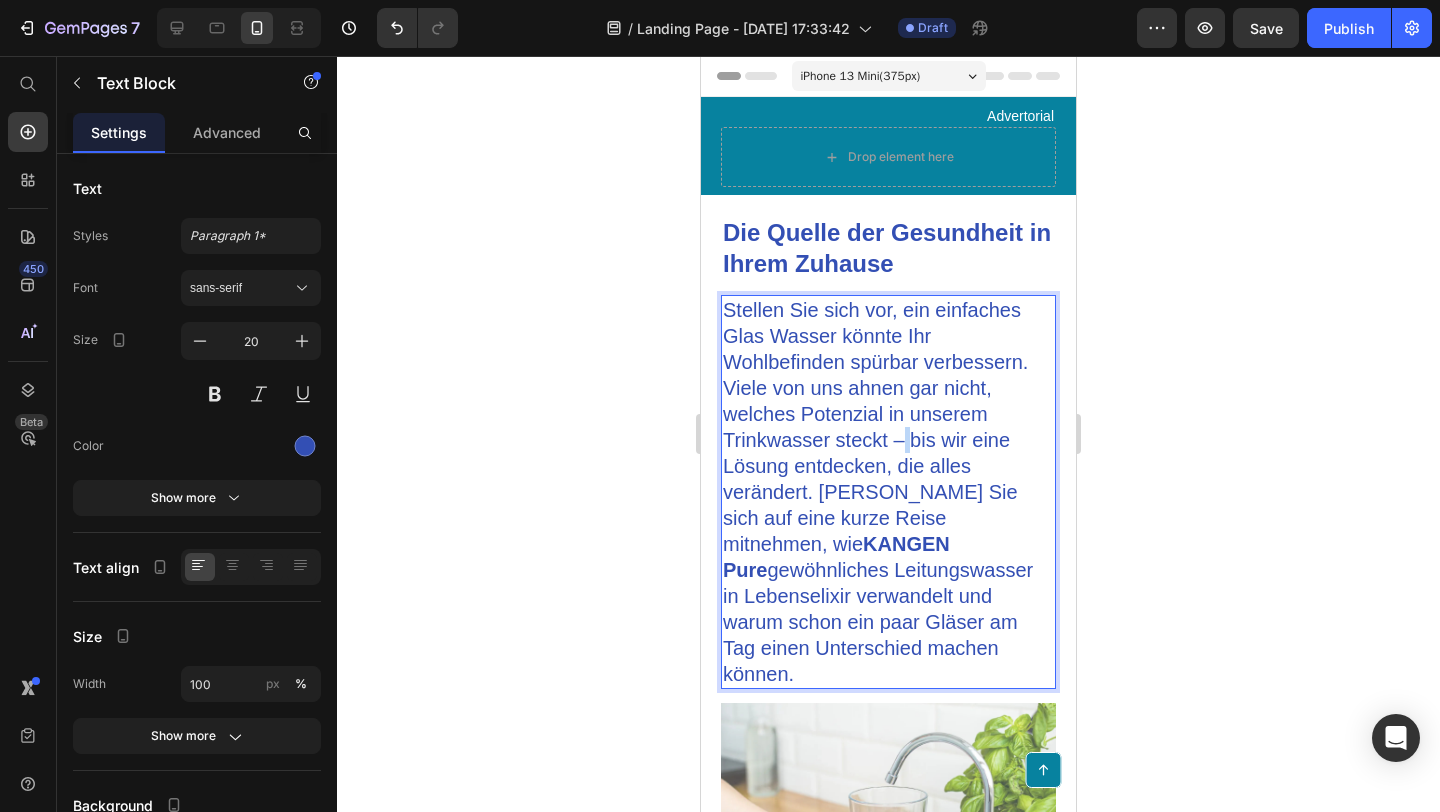 click on "Stellen Sie sich vor, ein einfaches Glas Wasser könnte Ihr Wohlbefinden spürbar verbessern. Viele von uns ahnen gar nicht, welches Potenzial in unserem Trinkwasser steckt – bis wir eine Lösung entdecken, die alles verändert. [PERSON_NAME] Sie sich auf eine kurze Reise mitnehmen, wie  KANGEN Pure  gewöhnliches Leitungswasser in Lebenselixir verwandelt und warum schon ein paar Gläser am Tag einen Unterschied machen können." at bounding box center [878, 492] 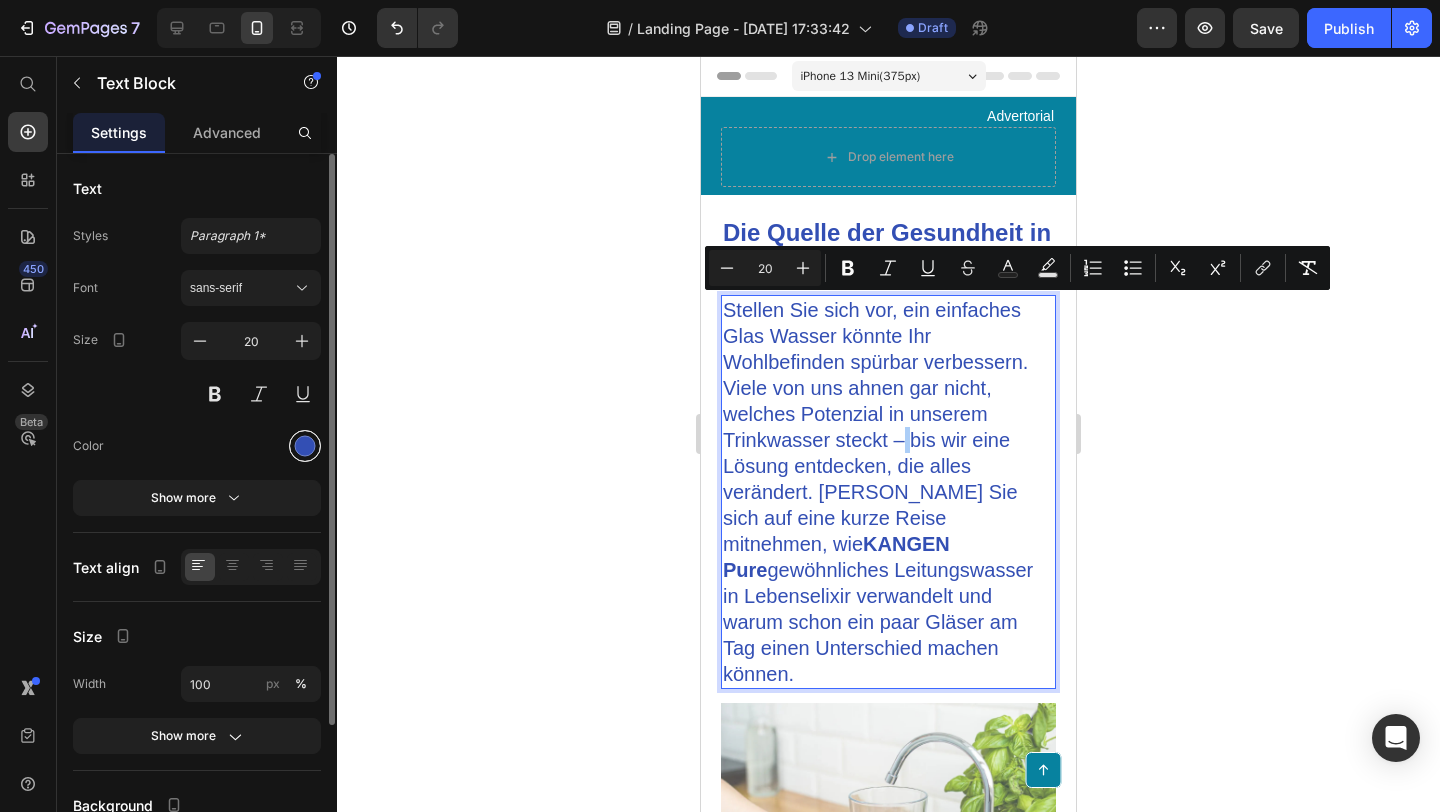 click at bounding box center (305, 446) 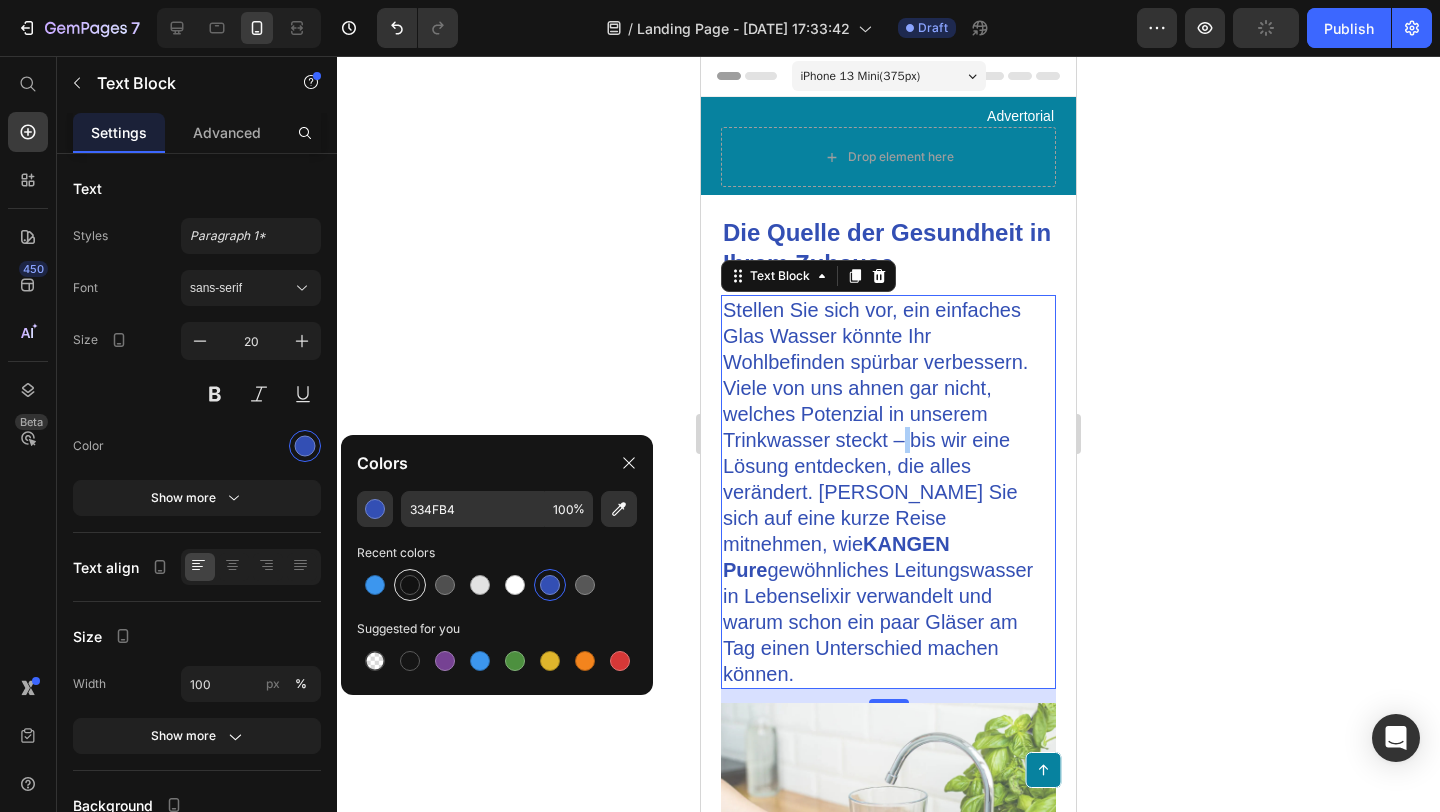 click at bounding box center (410, 585) 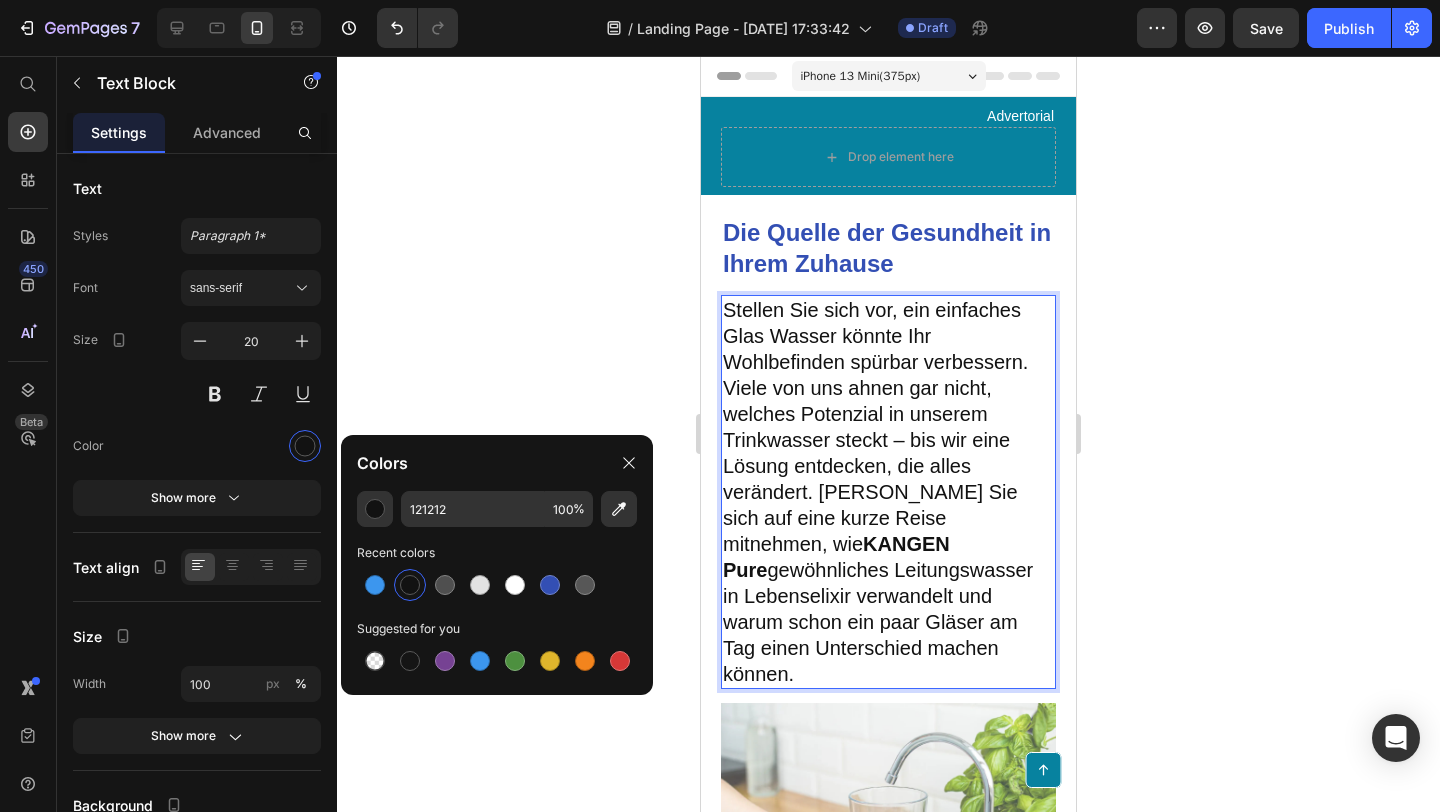 click on "Stellen Sie sich vor, ein einfaches Glas Wasser könnte Ihr Wohlbefinden spürbar verbessern. Viele von uns ahnen gar nicht, welches Potenzial in unserem Trinkwasser steckt – bis wir eine Lösung entdecken, die alles verändert. [PERSON_NAME] Sie sich auf eine kurze Reise mitnehmen, wie  KANGEN Pure  gewöhnliches Leitungswasser in Lebenselixir verwandelt und warum schon ein paar Gläser am Tag einen Unterschied machen können." at bounding box center [878, 492] 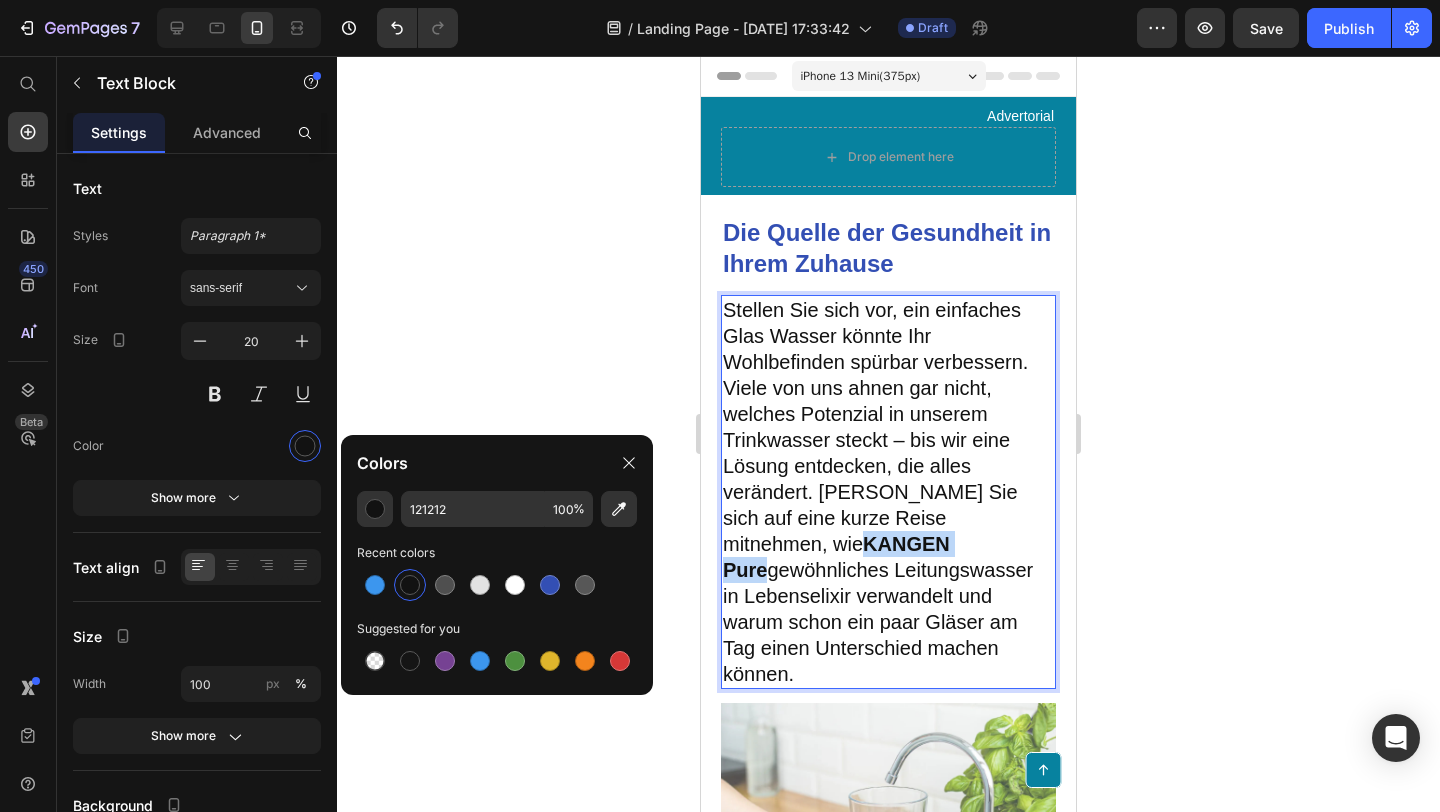 drag, startPoint x: 856, startPoint y: 543, endPoint x: 729, endPoint y: 548, distance: 127.09839 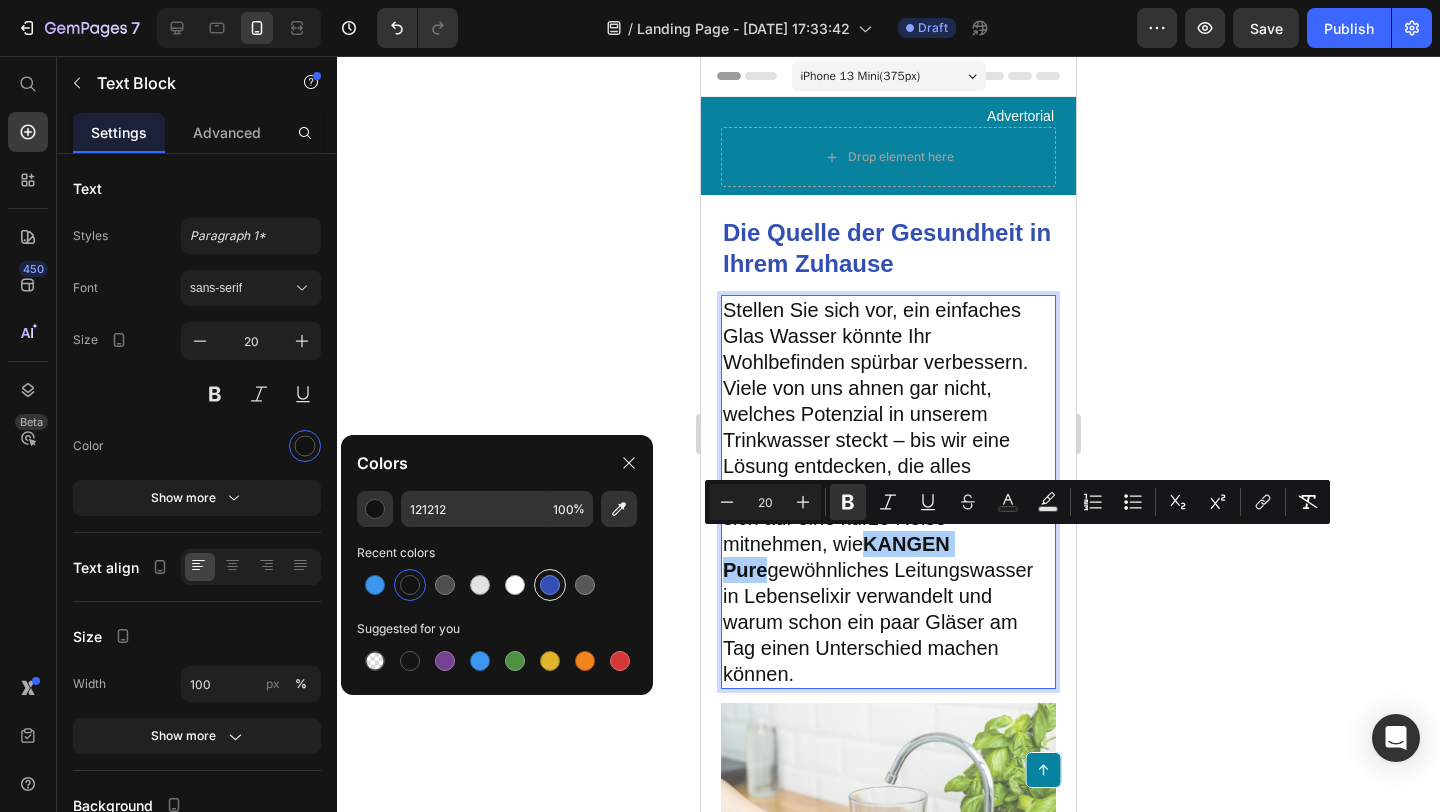 click at bounding box center (550, 585) 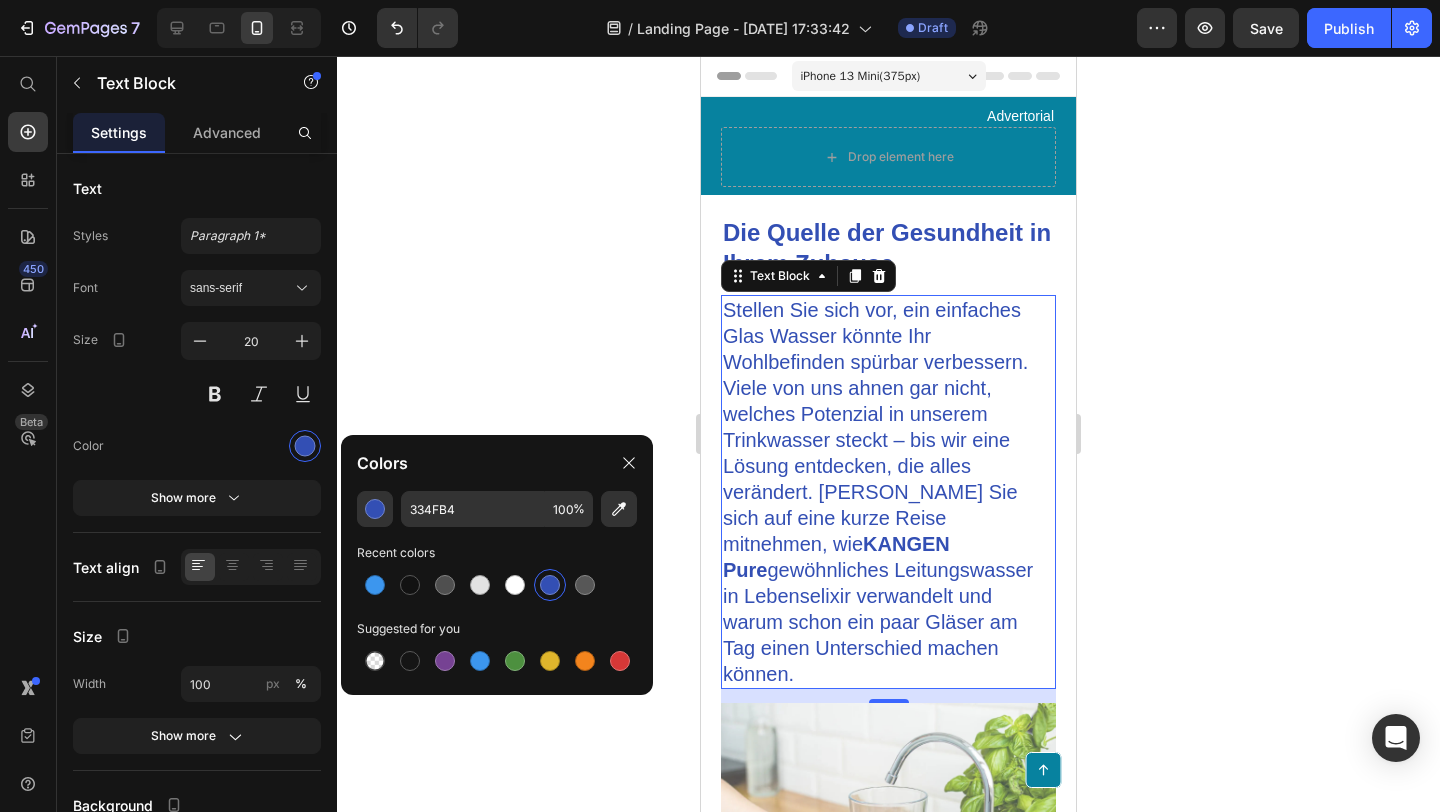 click on "KANGEN Pure" at bounding box center (836, 557) 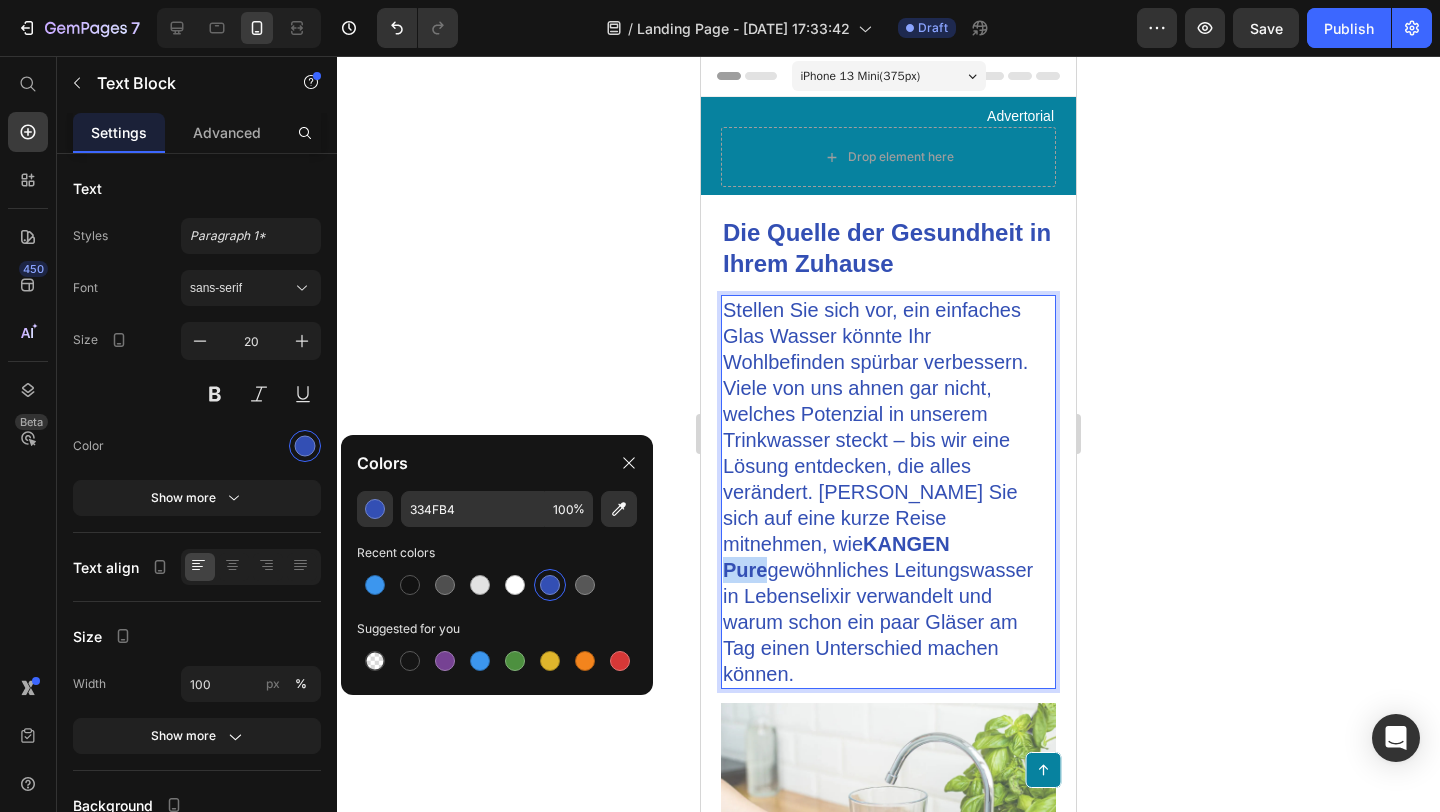 click on "KANGEN Pure" at bounding box center [836, 557] 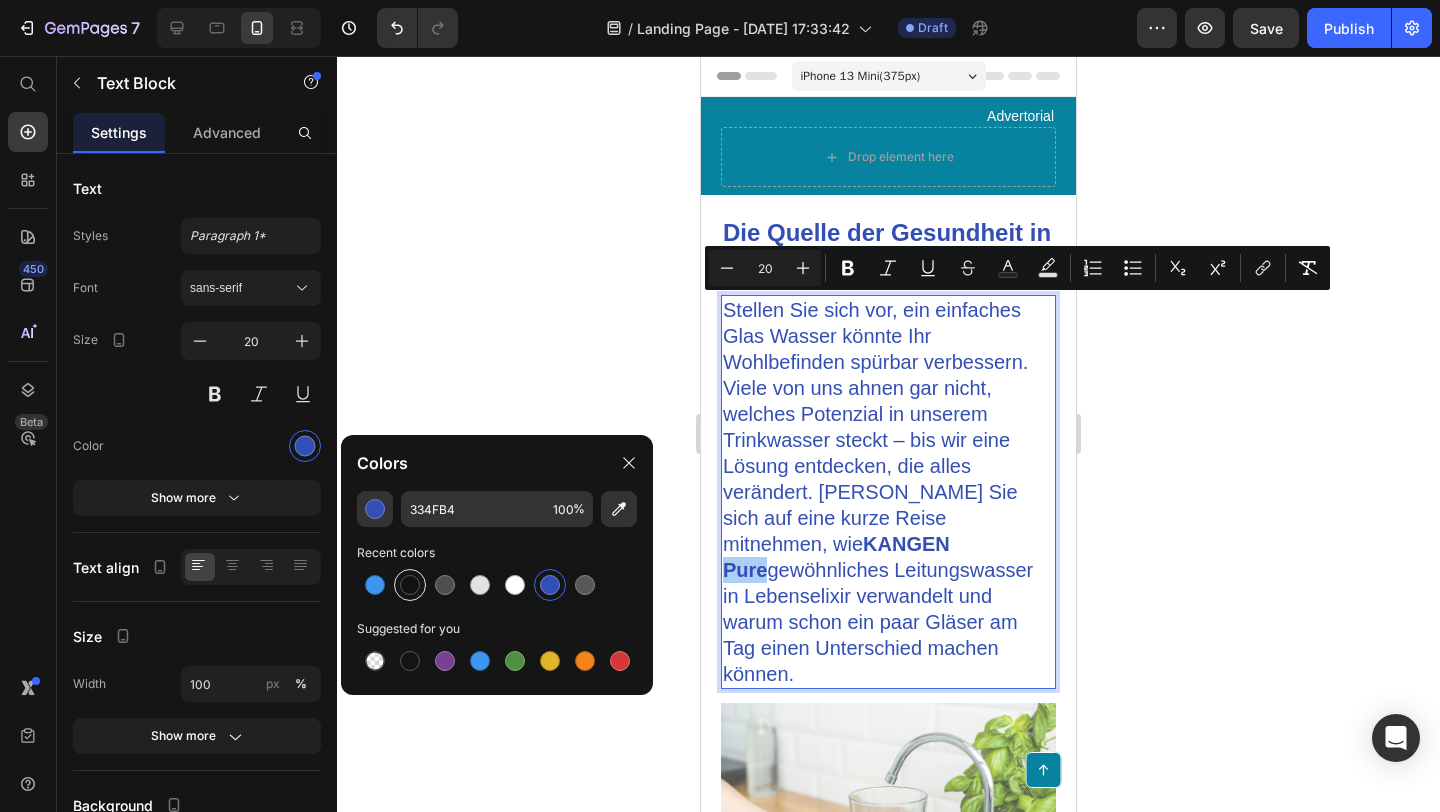 click at bounding box center (410, 585) 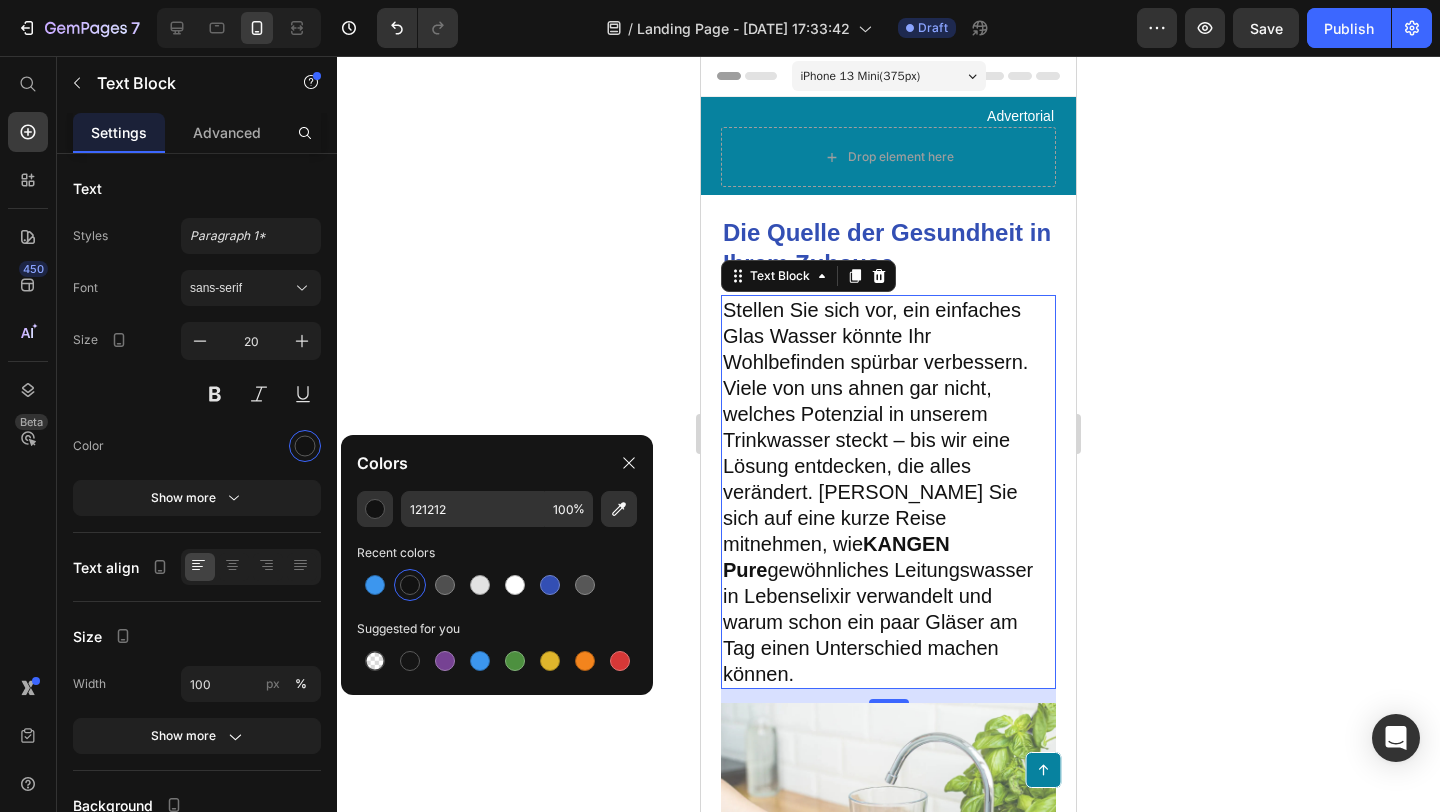 click 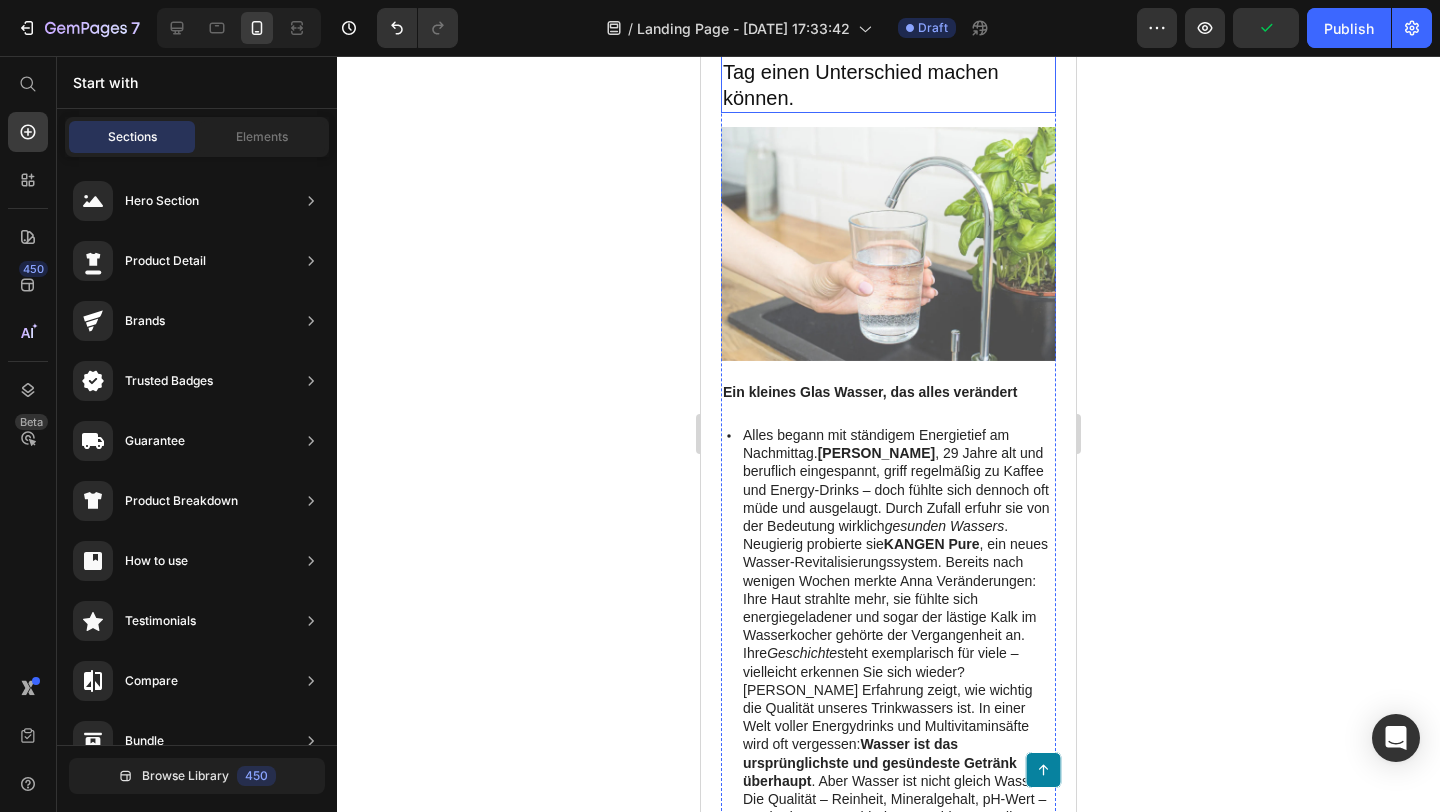scroll, scrollTop: 577, scrollLeft: 0, axis: vertical 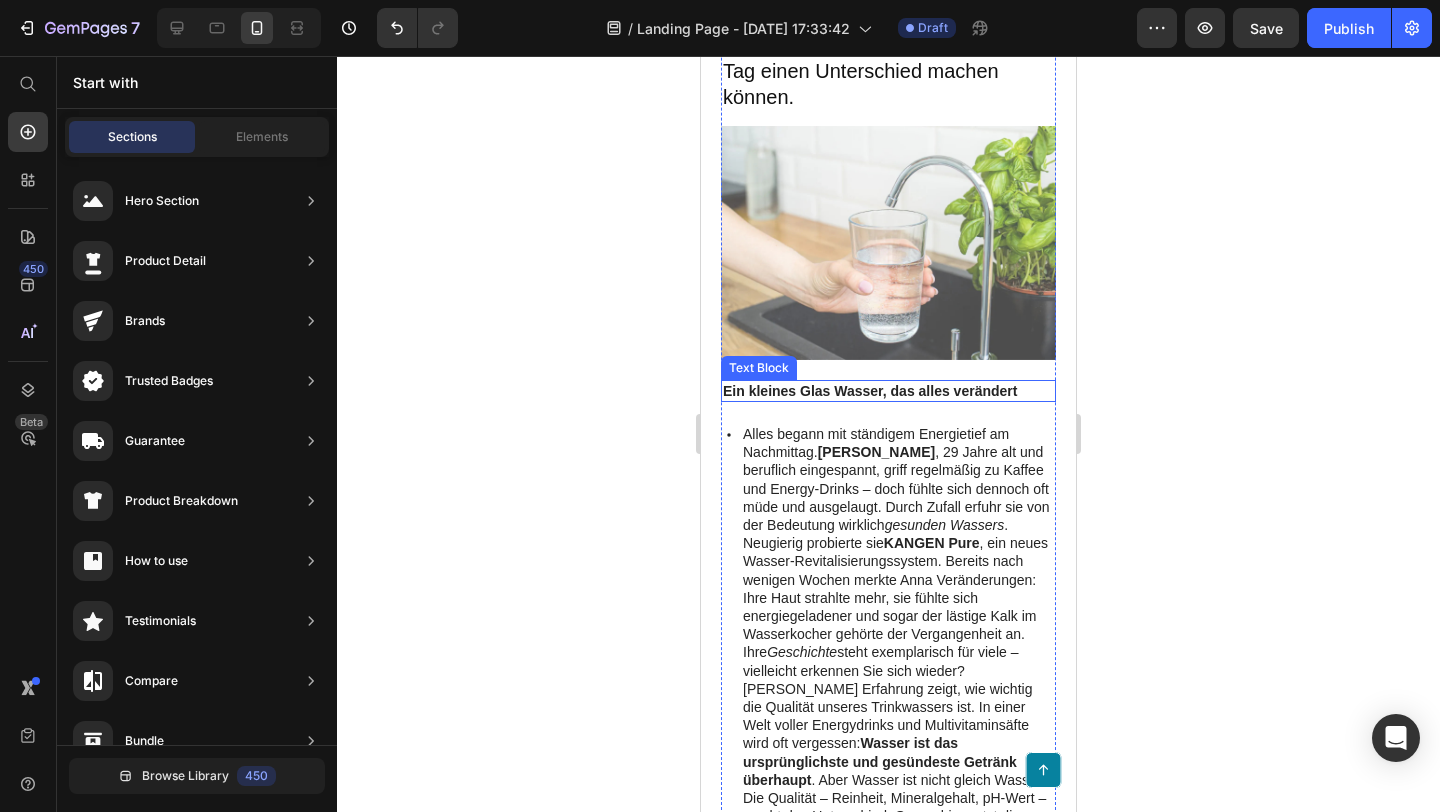 click on "Ein kleines Glas Wasser, das alles verändert" at bounding box center [870, 391] 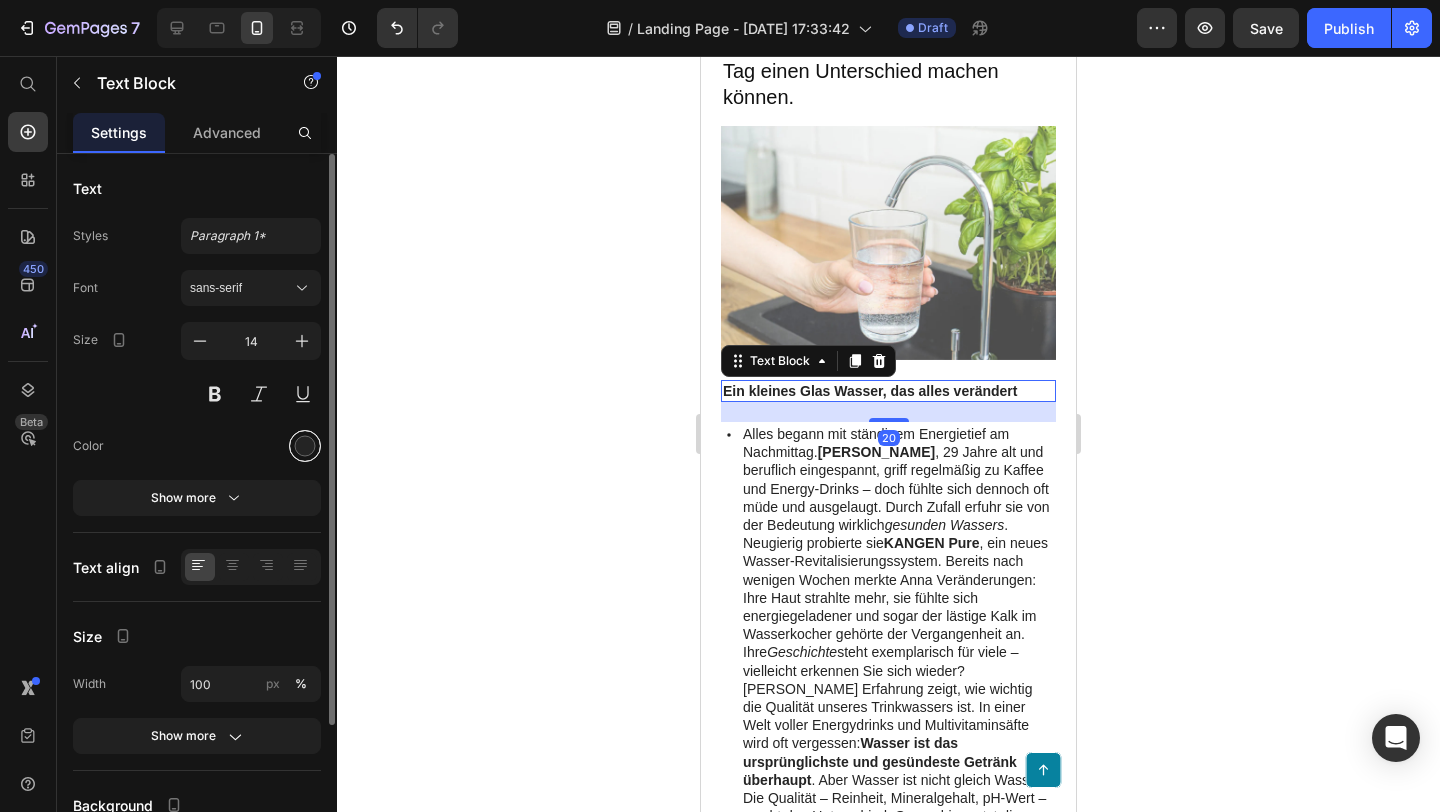 click at bounding box center (305, 446) 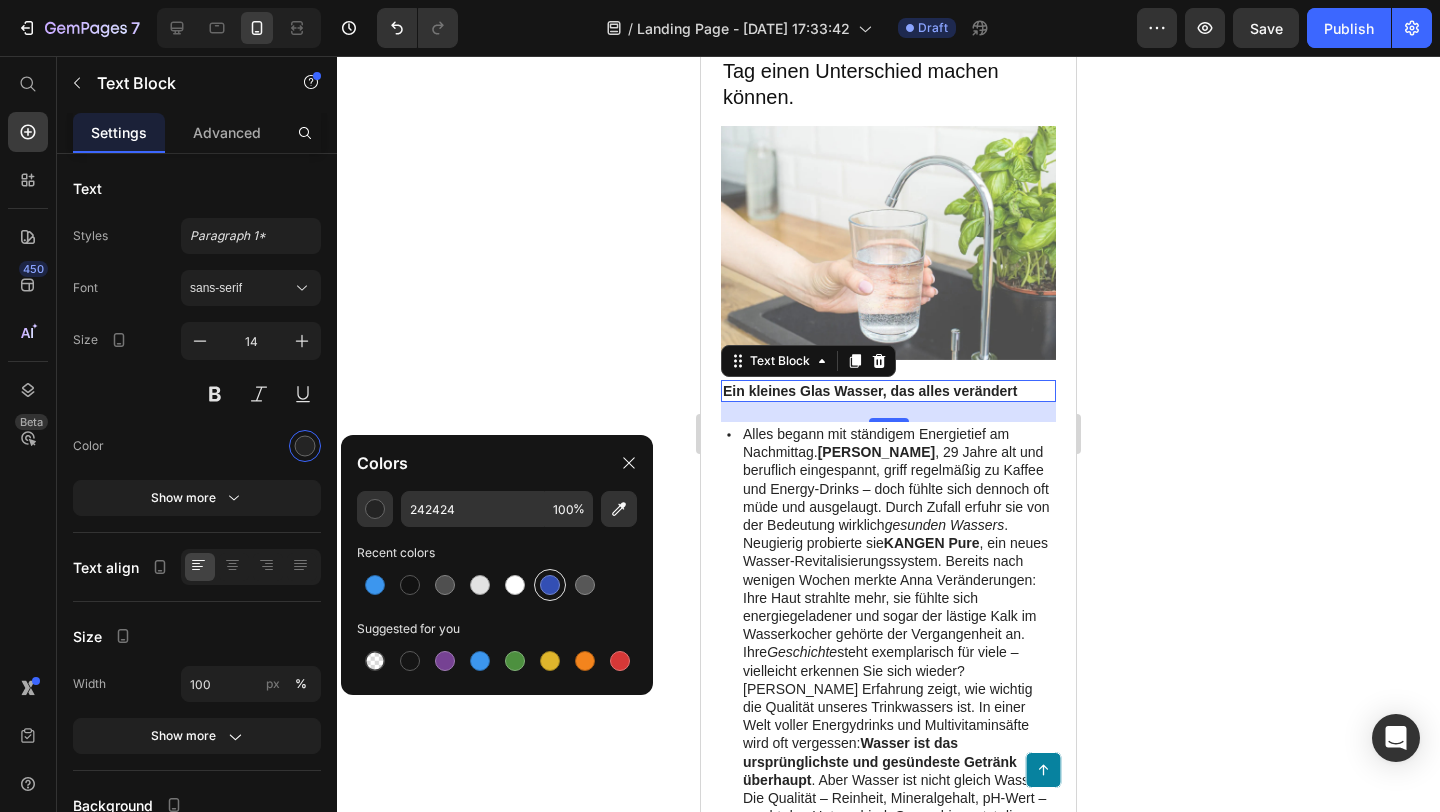 click at bounding box center [550, 585] 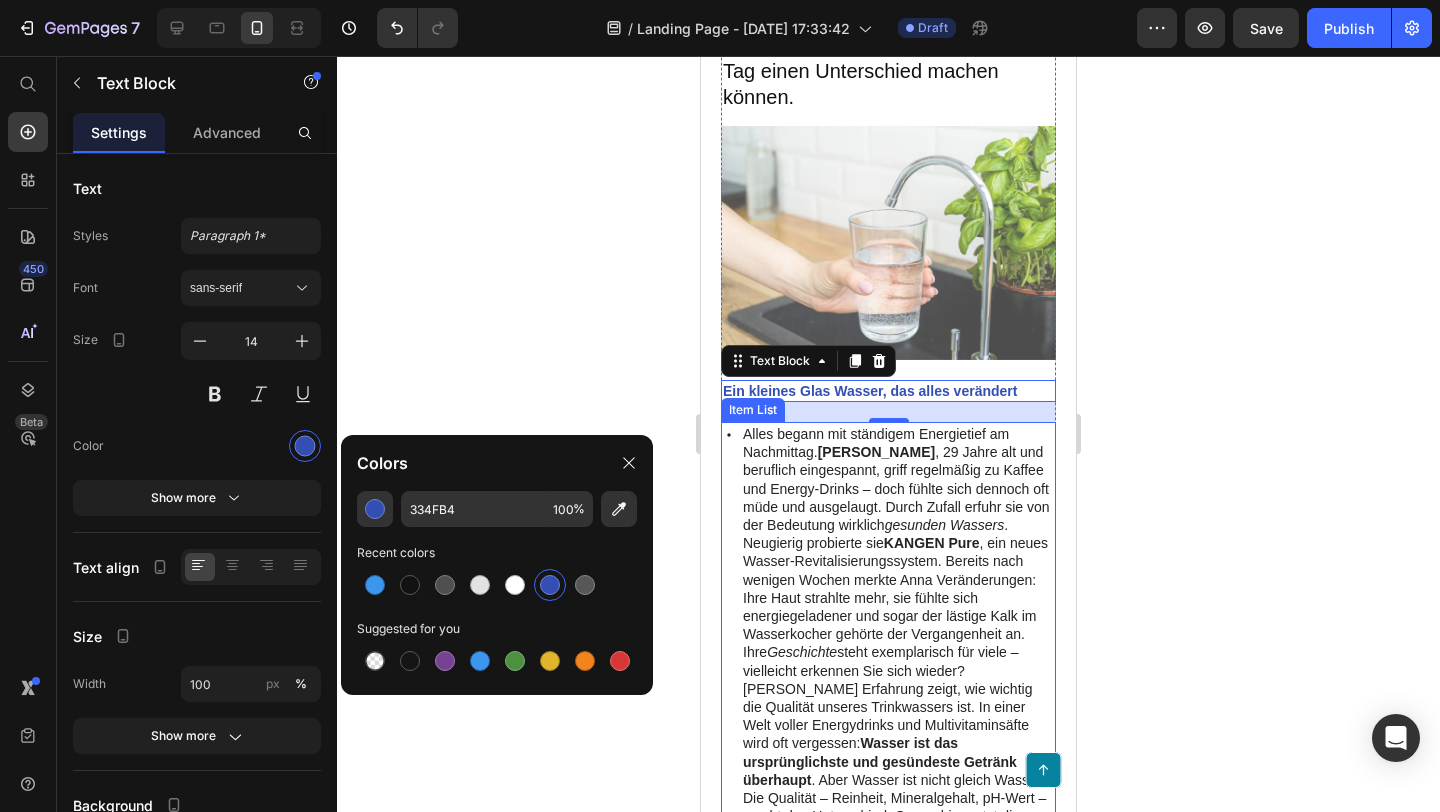 click on "Alles begann mit ständigem Energietief am Nachmittag.  [PERSON_NAME] , 29 Jahre alt und beruflich eingespannt, griff regelmäßig zu Kaffee und Energy-Drinks – doch fühlte sich dennoch oft müde und ausgelaugt. Durch Zufall erfuhr sie von der Bedeutung wirklich  gesunden Wassers . Neugierig probierte sie  KANGEN Pure , ein neues Wasser-Revitalisierungssystem. Bereits nach wenigen Wochen merkte Anna Veränderungen: Ihre Haut strahlte mehr, sie fühlte sich energiegeladener und sogar der lästige Kalk im Wasserkocher gehörte der Vergangenheit an. Ihre  Geschichte  steht exemplarisch für viele – vielleicht erkennen Sie sich wieder? [PERSON_NAME] Erfahrung zeigt, wie wichtig die Qualität unseres Trinkwassers ist. In einer Welt voller Energydrinks und Multivitaminsäfte wird oft vergessen:  Wasser ist das ursprünglichste und gesündeste Getränk überhaupt jedem Haushalt gesünderes Wasser" at bounding box center (888, 689) 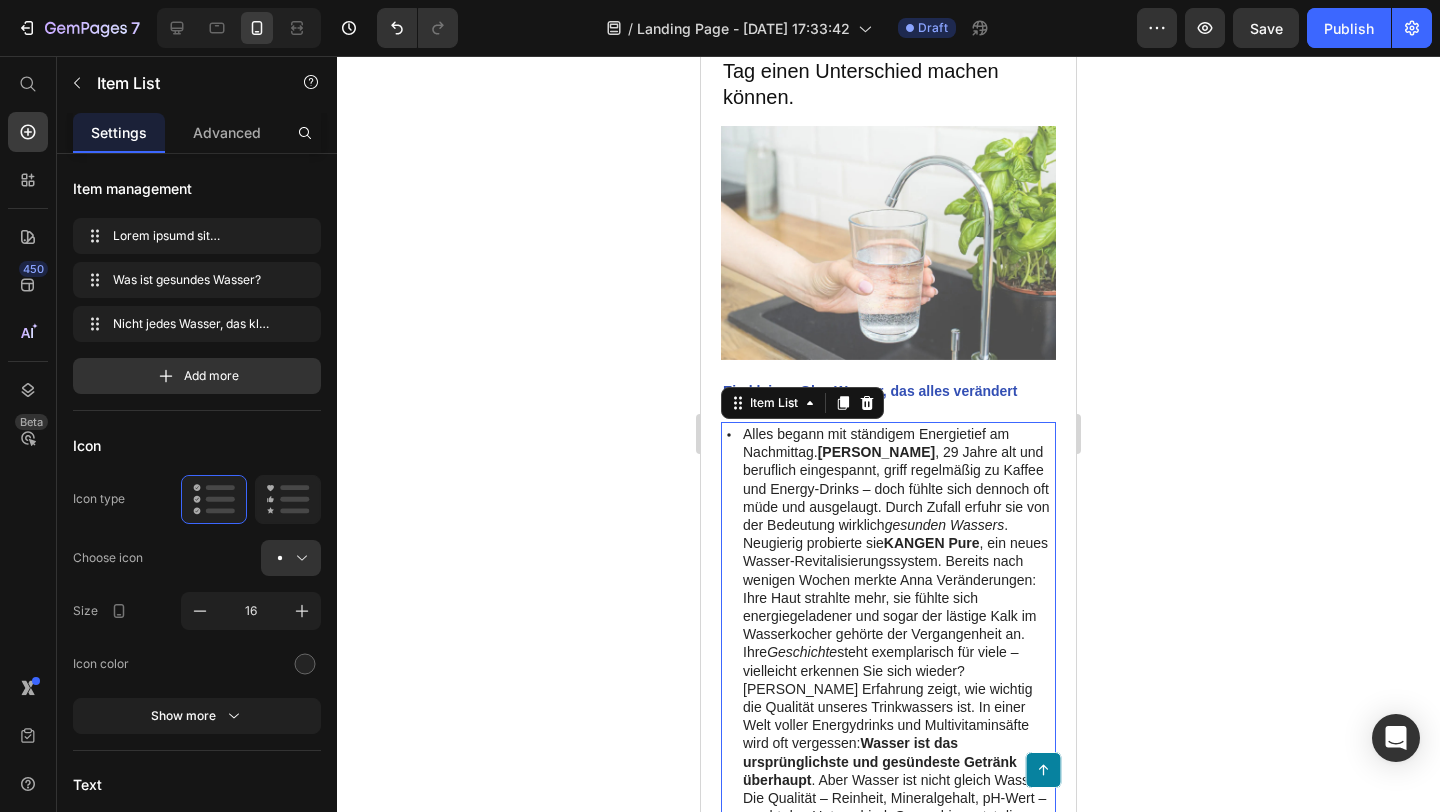 click 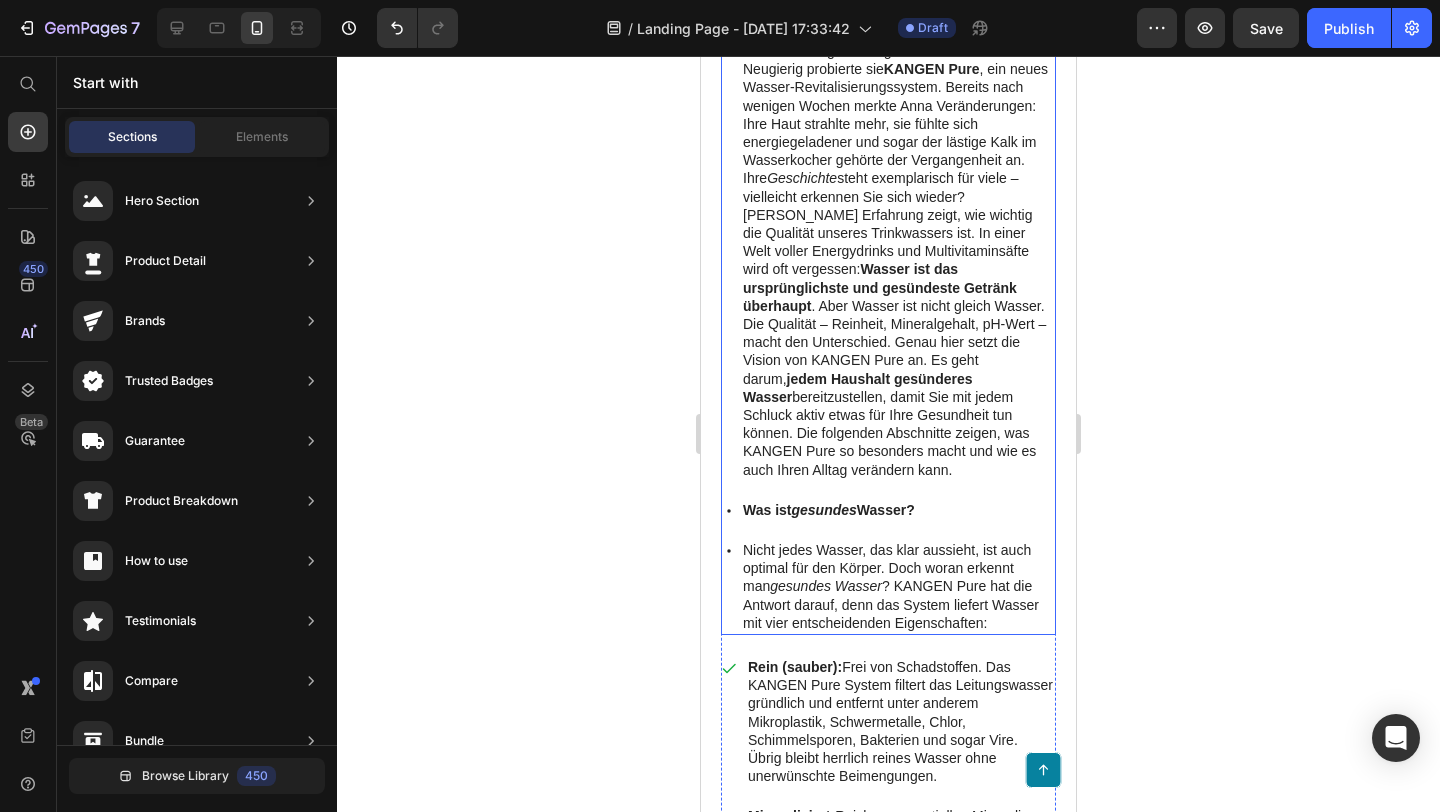 scroll, scrollTop: 1078, scrollLeft: 0, axis: vertical 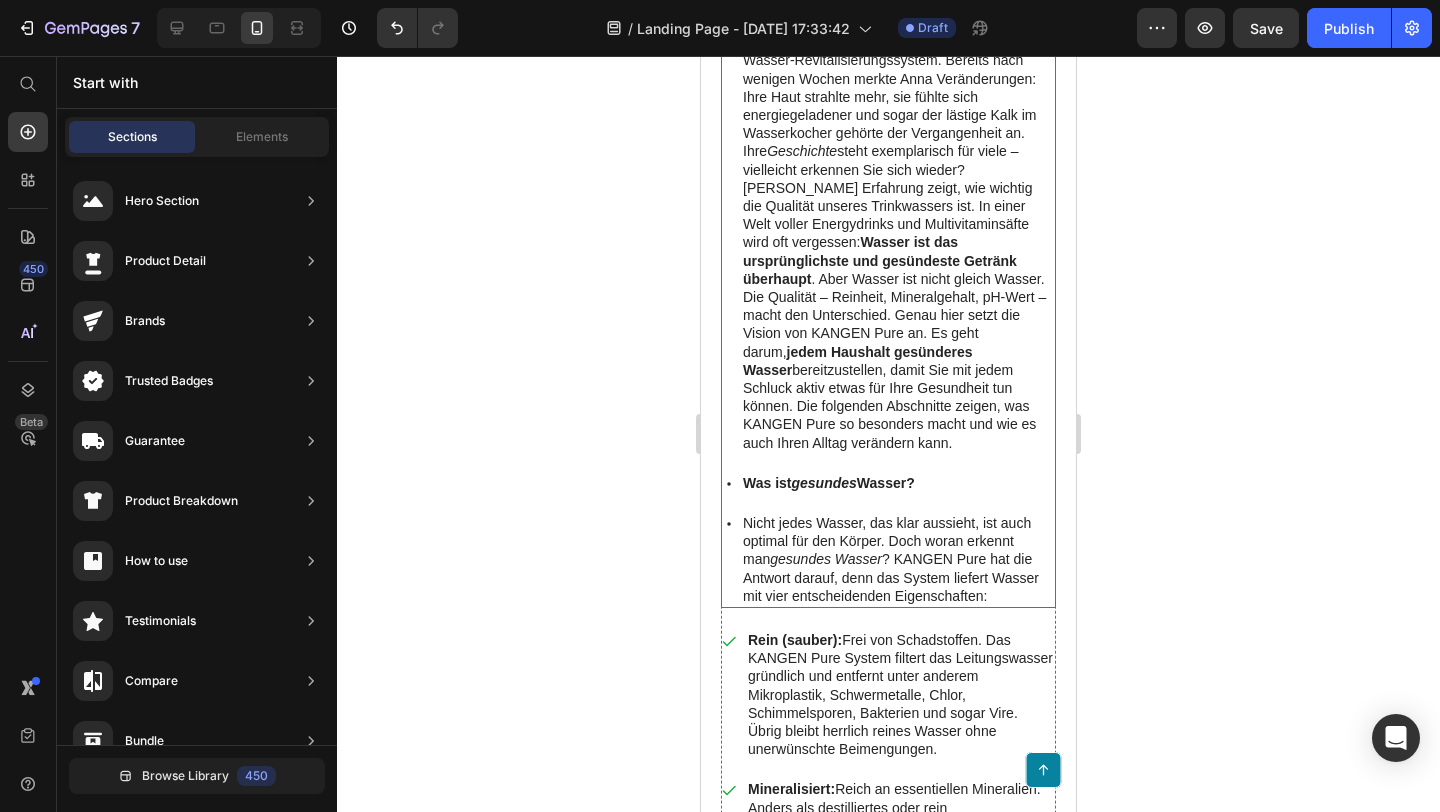click on "gesundes" at bounding box center [824, 483] 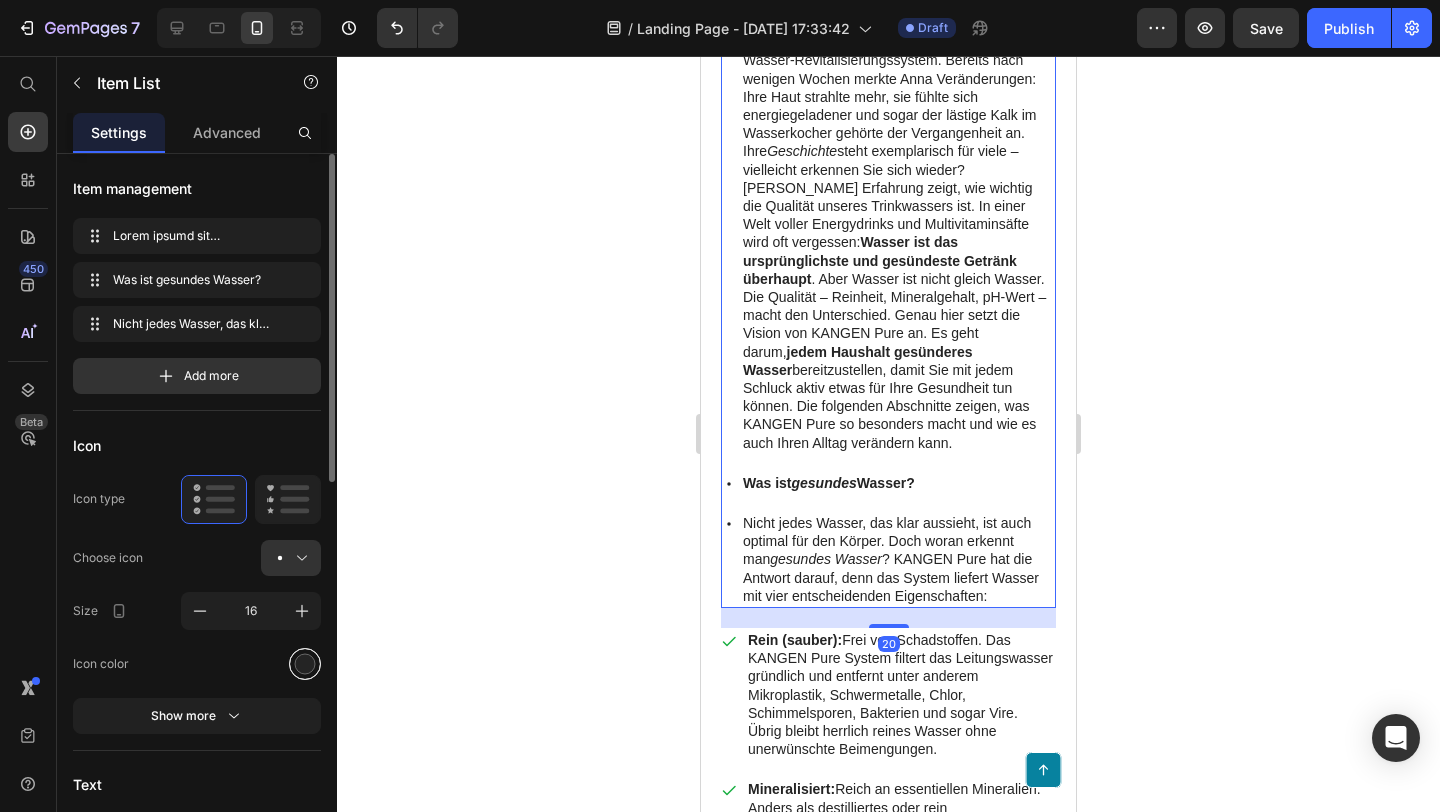 click at bounding box center (305, 663) 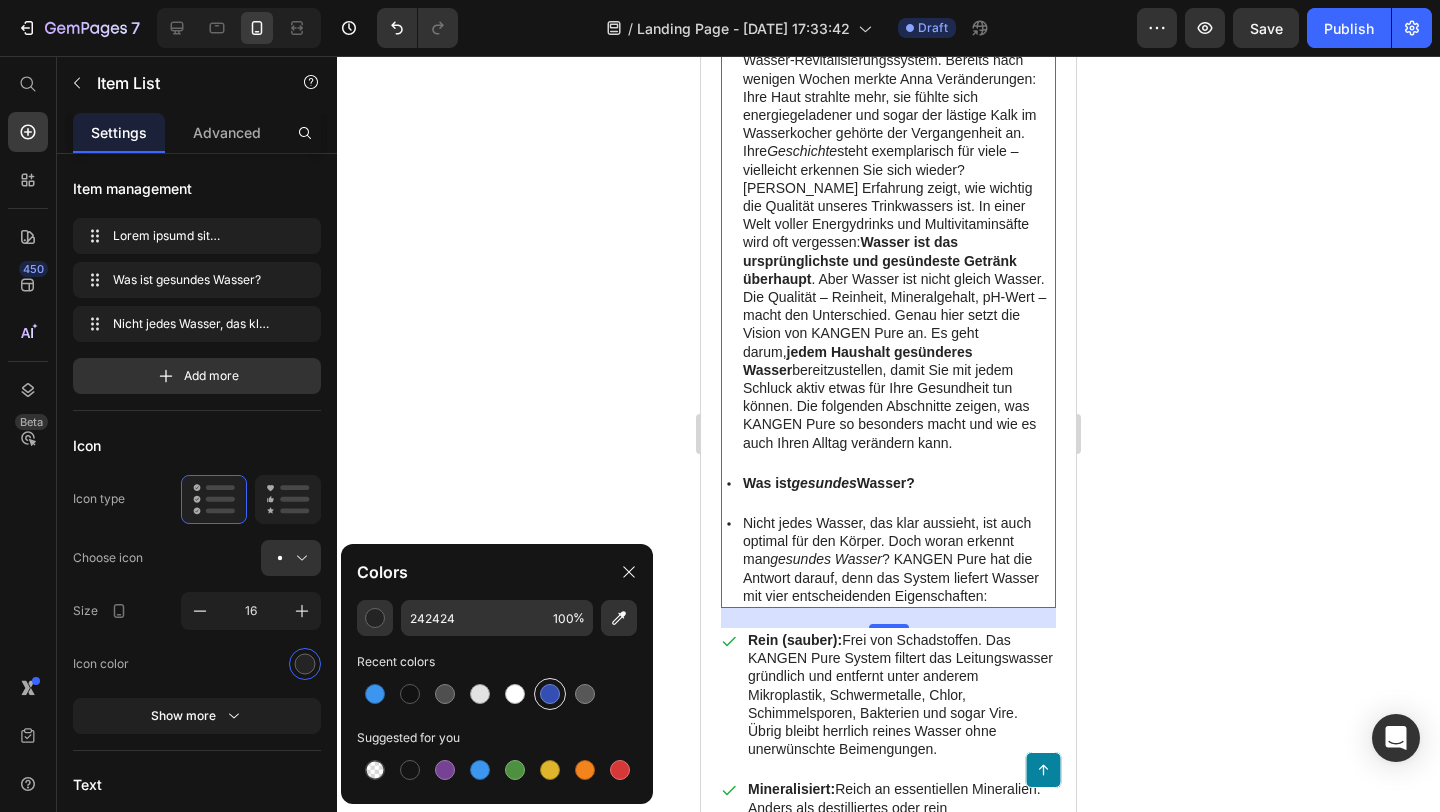 click at bounding box center (550, 694) 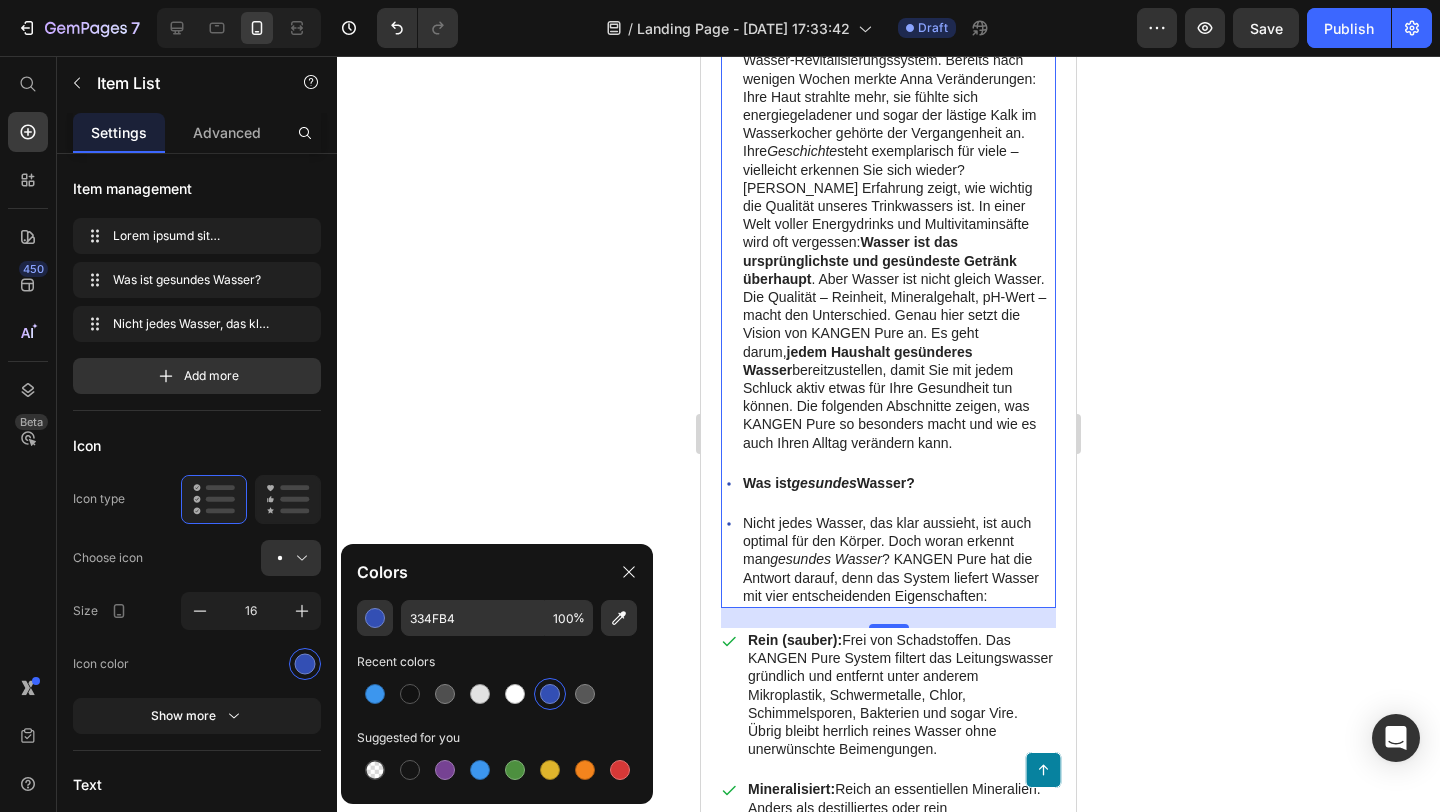 click on "Was ist  gesundes  Wasser?" at bounding box center (898, 483) 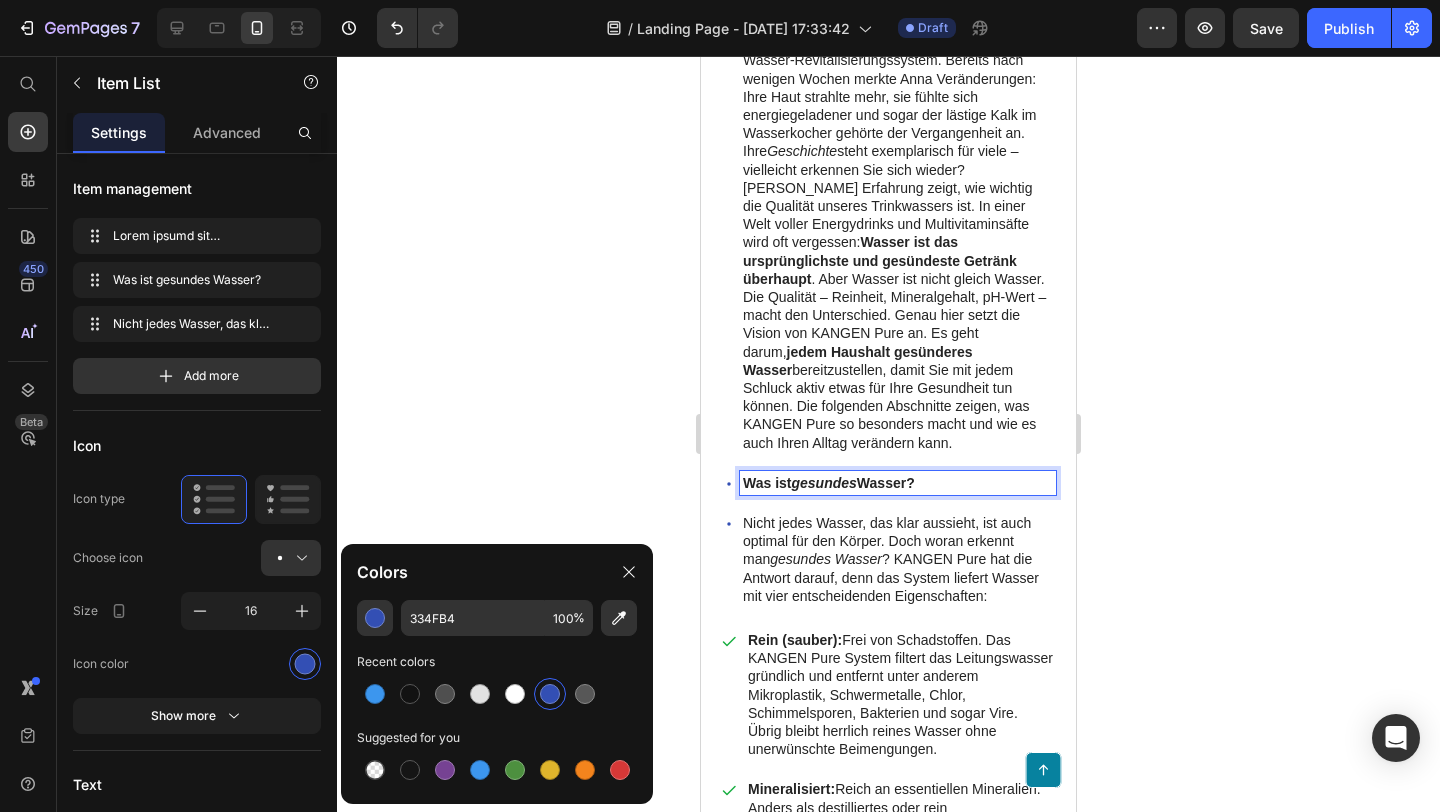click at bounding box center (550, 694) 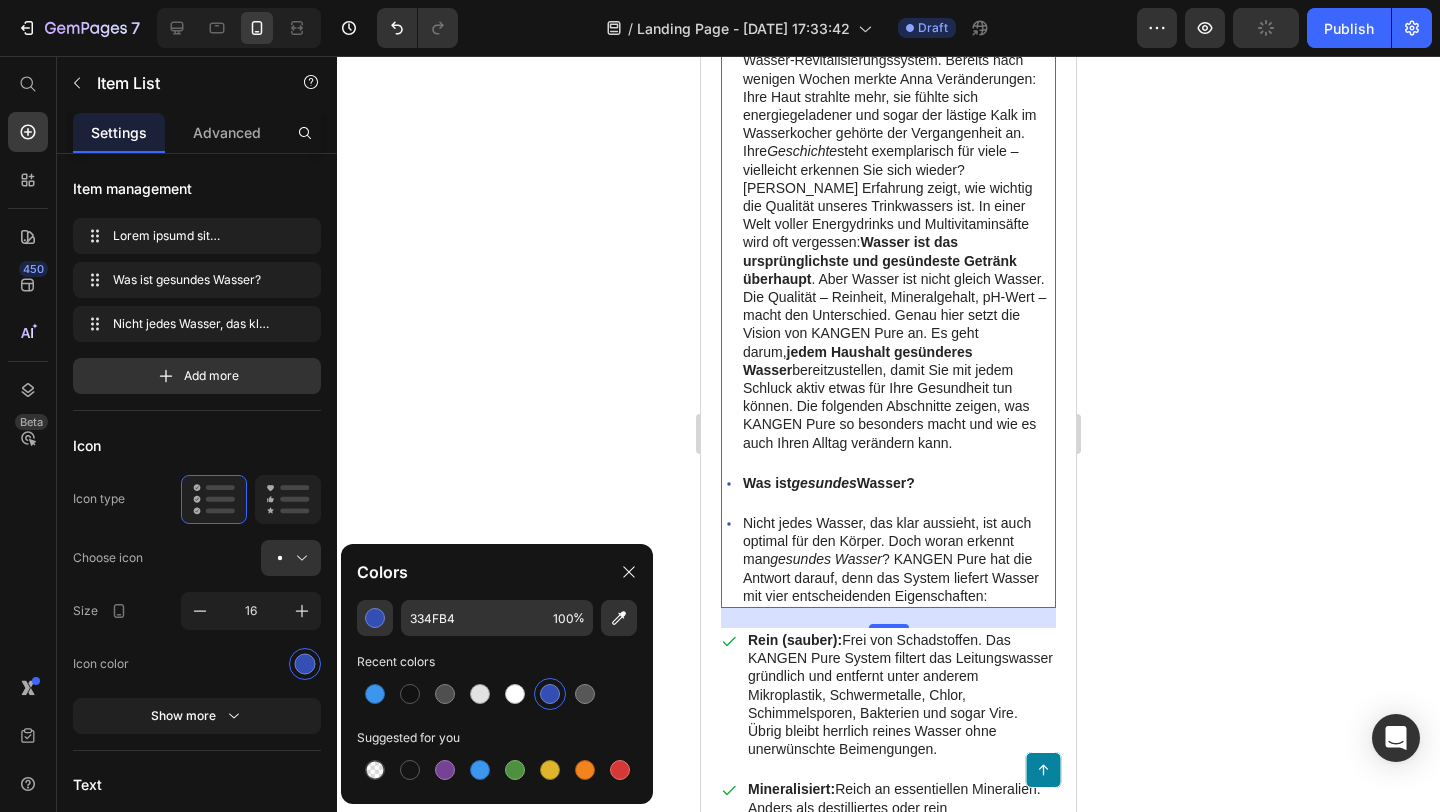 click on "Alles begann mit ständigem Energietief am Nachmittag.  [PERSON_NAME] , 29 Jahre alt und beruflich eingespannt, griff regelmäßig zu Kaffee und Energy-Drinks – doch fühlte sich dennoch oft müde und ausgelaugt. Durch Zufall erfuhr sie von der Bedeutung wirklich  gesunden Wassers . Neugierig probierte sie  KANGEN Pure , ein neues Wasser-Revitalisierungssystem. Bereits nach wenigen Wochen merkte Anna Veränderungen: Ihre Haut strahlte mehr, sie fühlte sich energiegeladener und sogar der lästige Kalk im Wasserkocher gehörte der Vergangenheit an. Ihre  Geschichte  steht exemplarisch für viele – vielleicht erkennen Sie sich wieder? [PERSON_NAME] Erfahrung zeigt, wie wichtig die Qualität unseres Trinkwassers ist. In einer Welt voller Energydrinks und Multivitaminsäfte wird oft vergessen:  Wasser ist das ursprünglichste und gesündeste Getränk überhaupt jedem Haushalt gesünderes Wasser
Was ist  gesundes  Wasser?
gesundes Wasser" at bounding box center (888, 264) 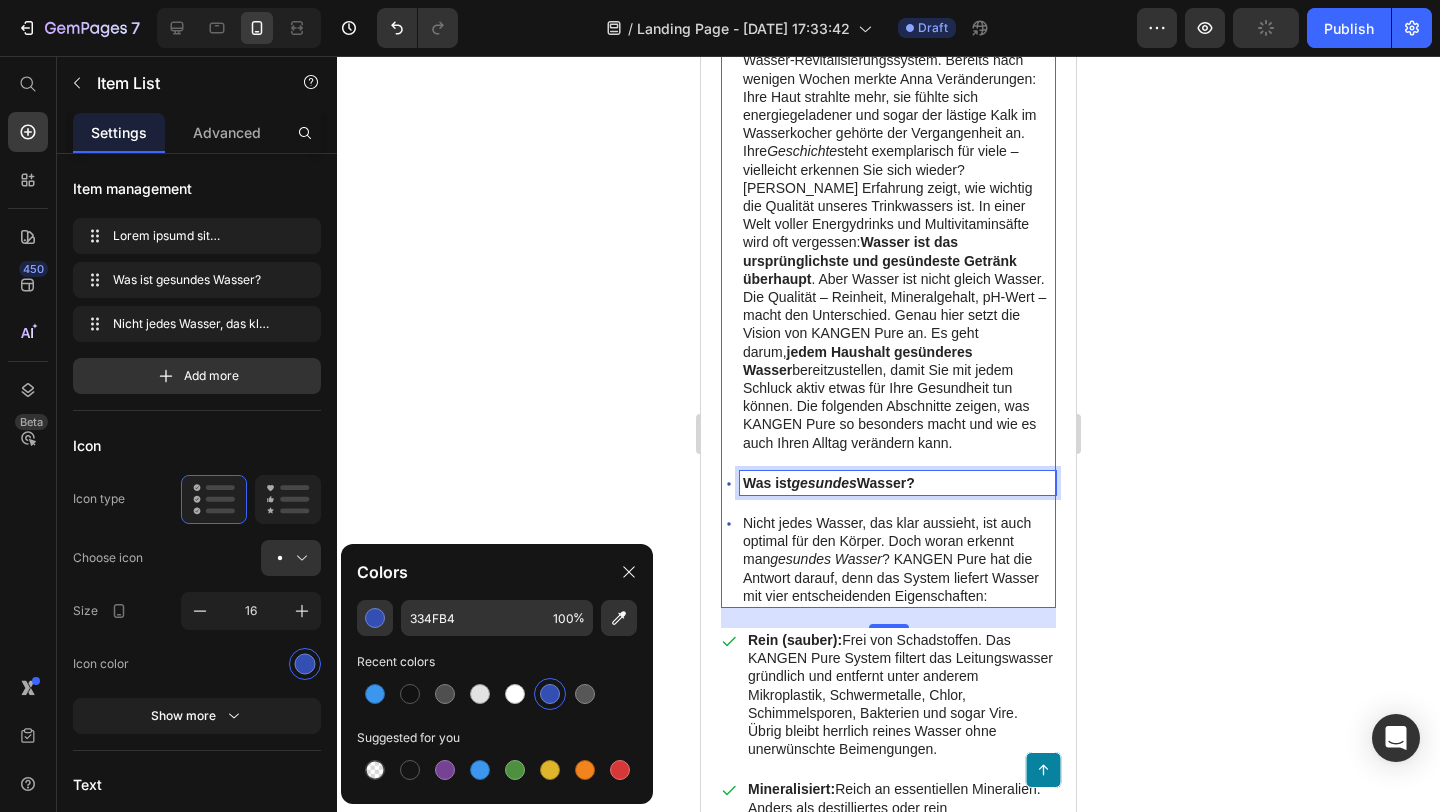 click on "gesundes" at bounding box center (824, 483) 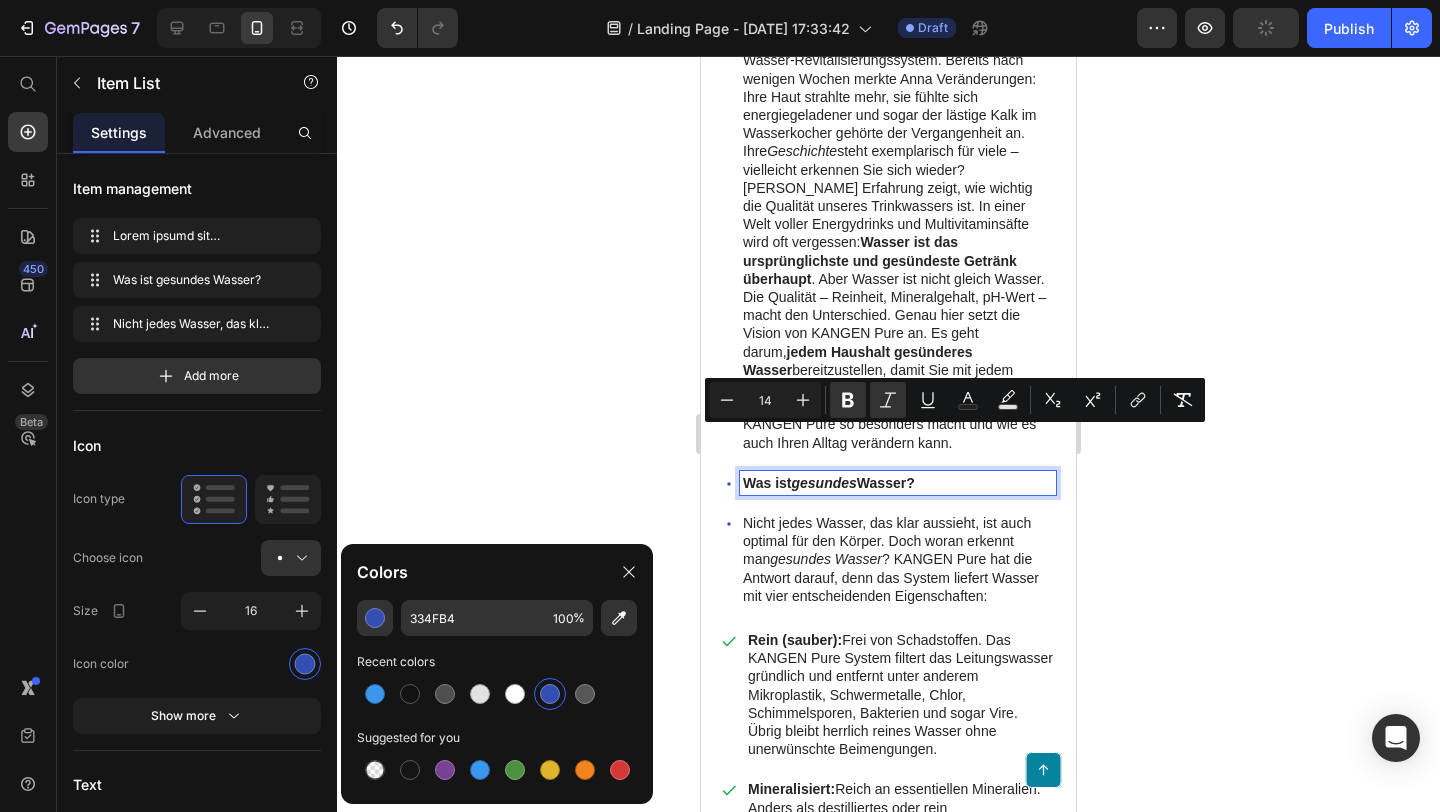 click on "gesundes" at bounding box center [824, 483] 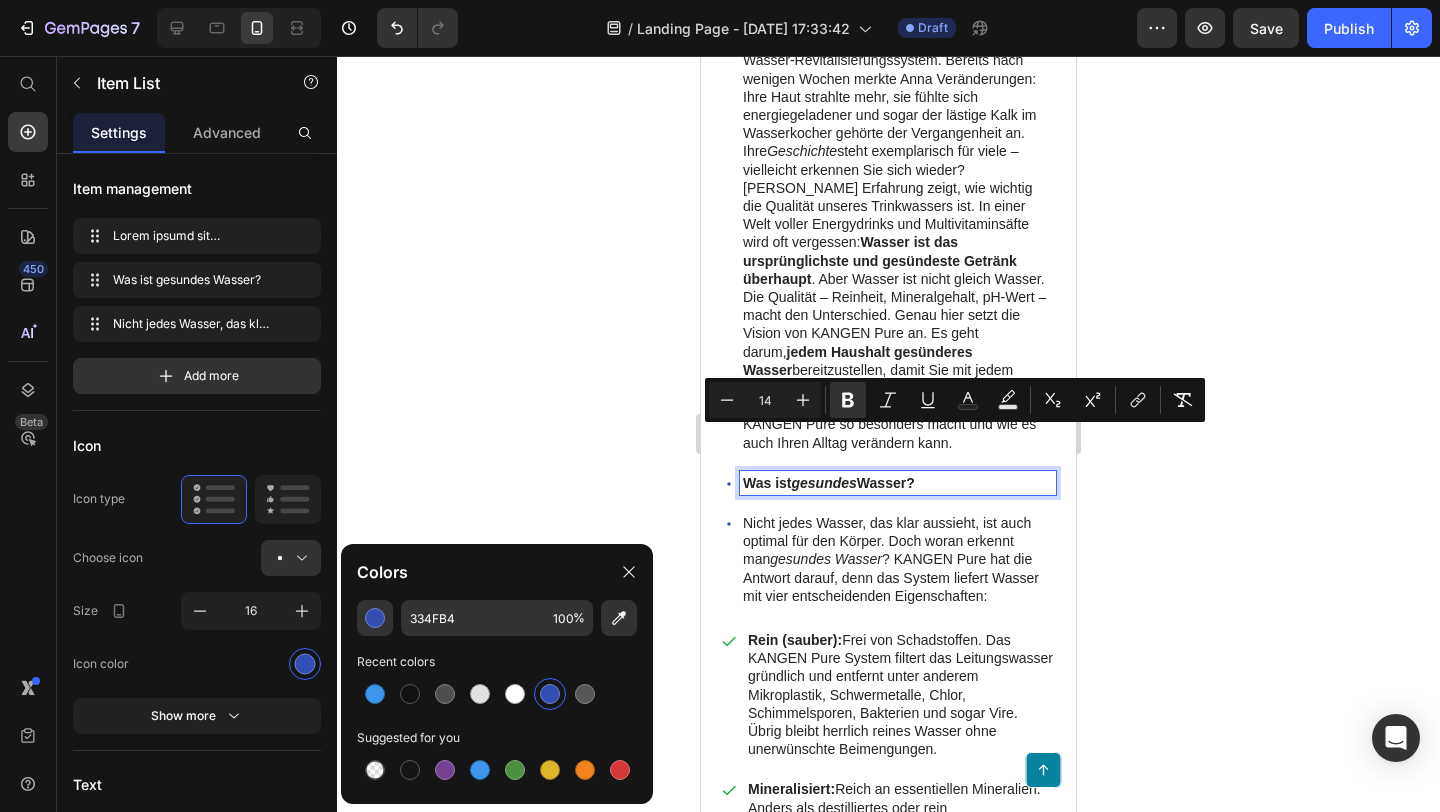 click at bounding box center [550, 694] 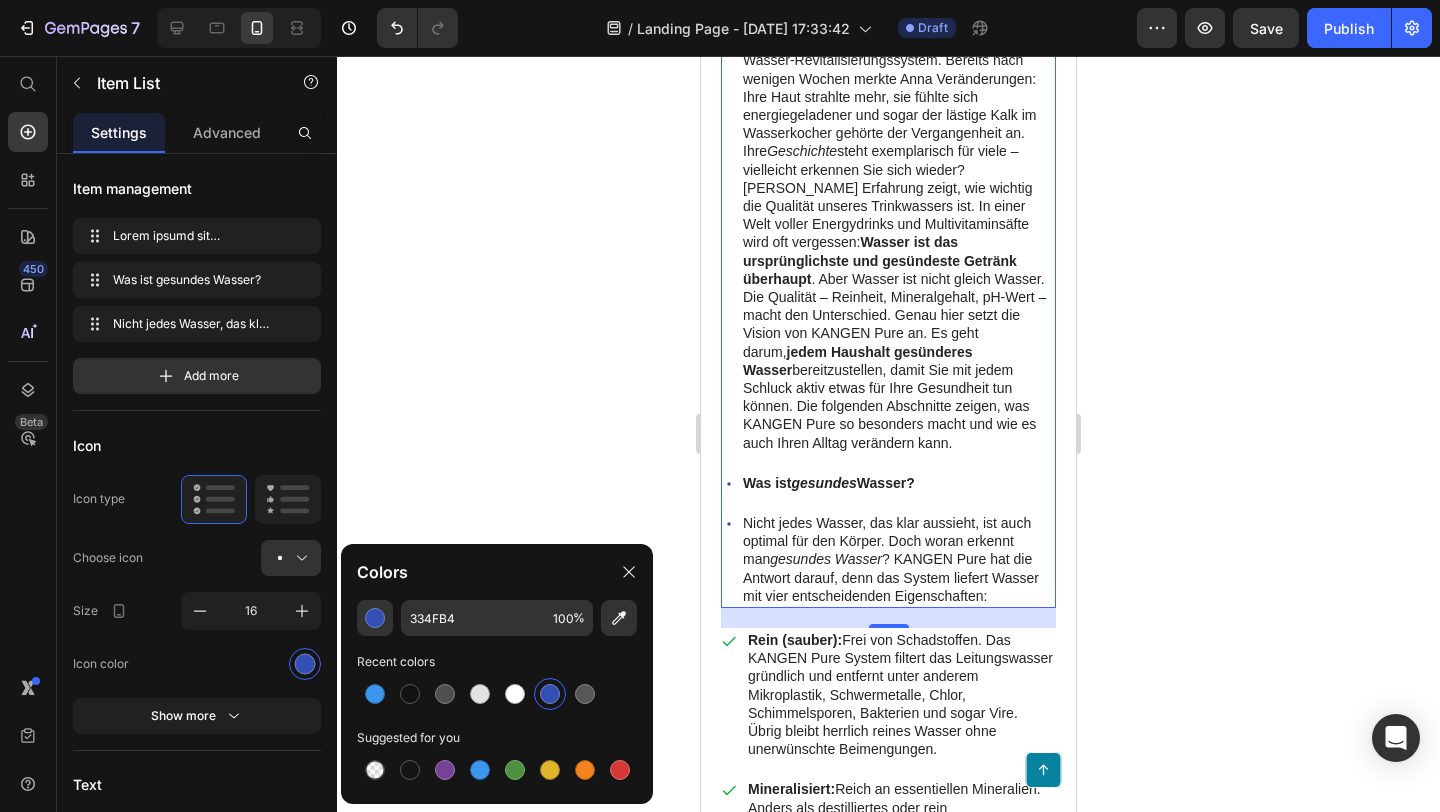 click on "Was ist  gesundes  Wasser?" at bounding box center [898, 483] 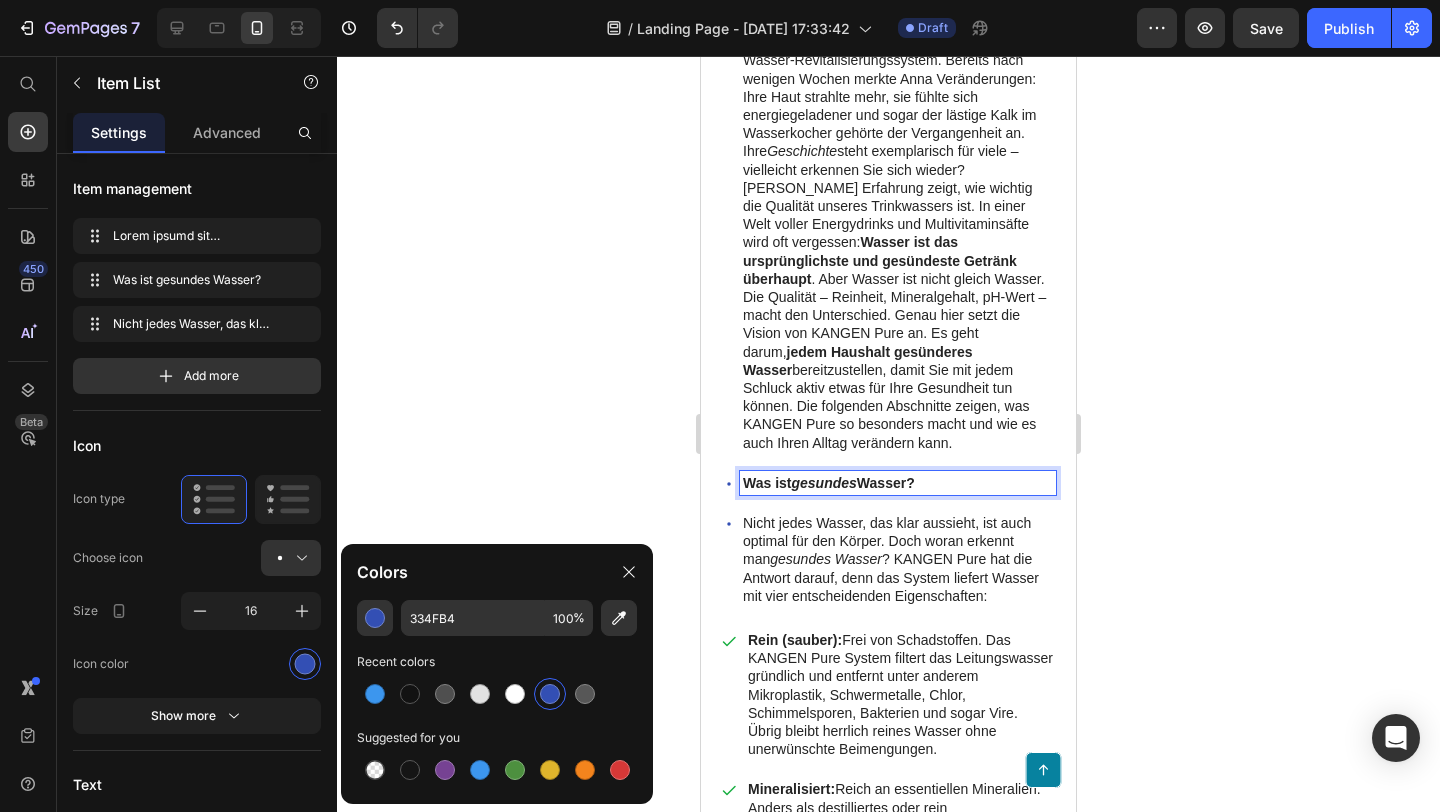 click on "Was ist  gesundes  Wasser?" at bounding box center [898, 483] 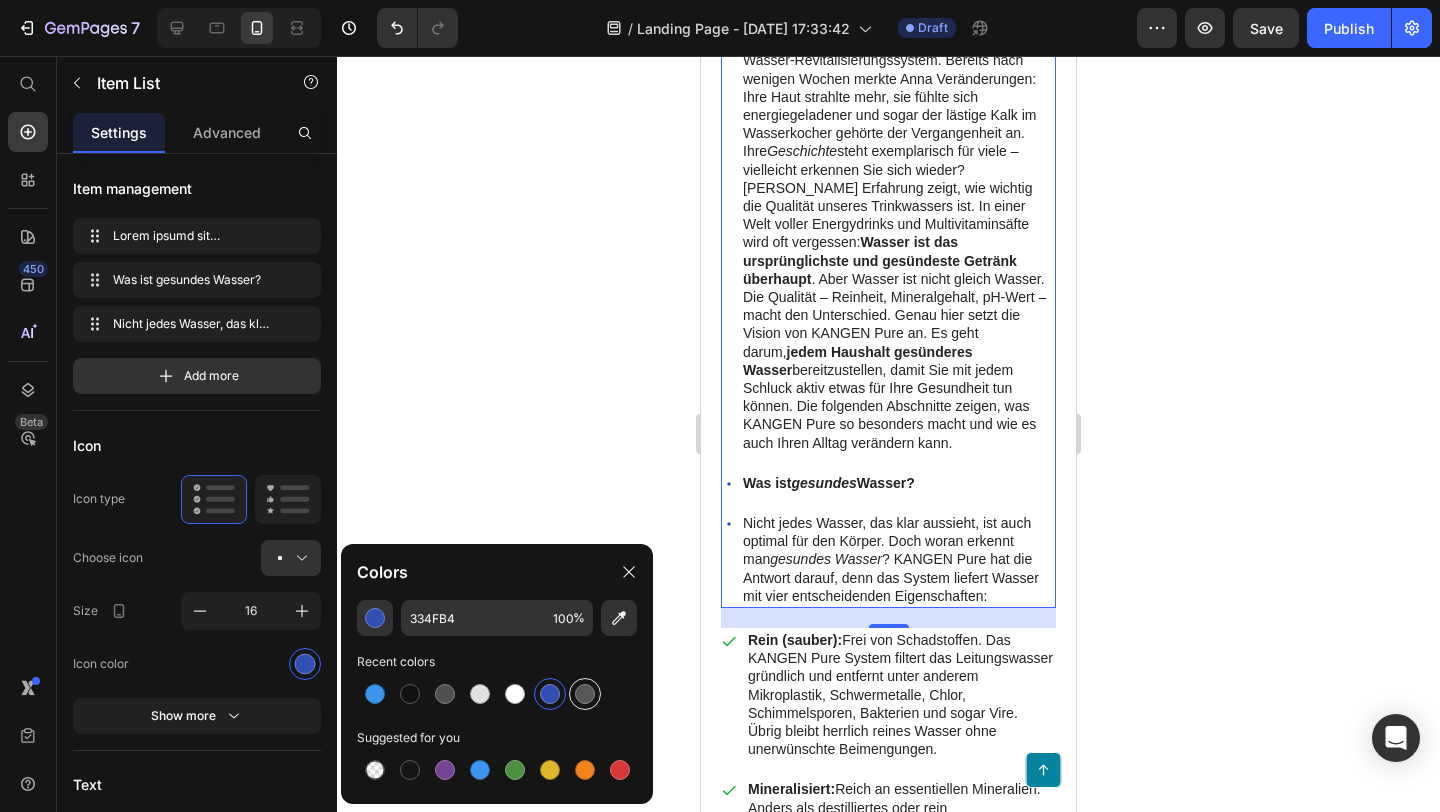 click at bounding box center [585, 694] 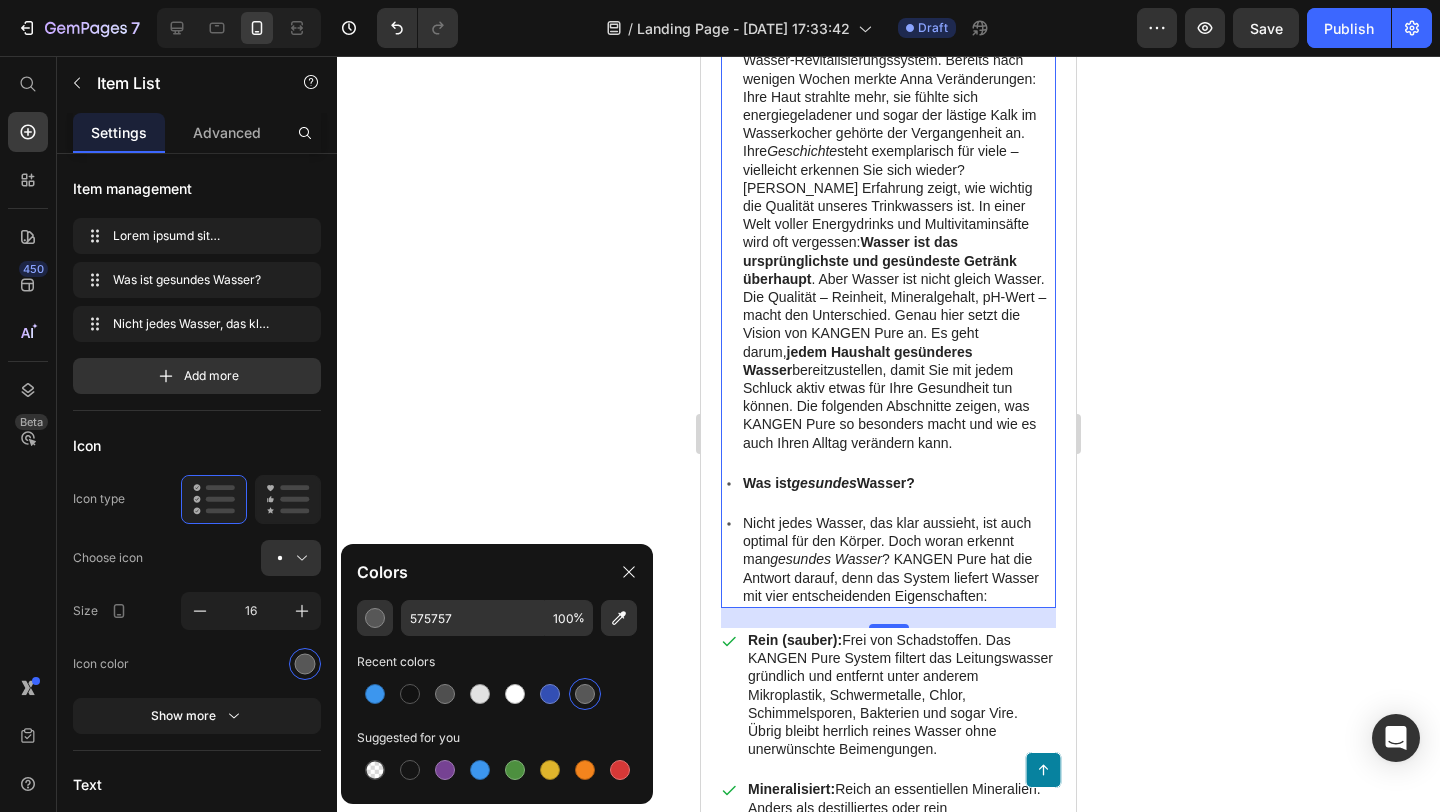 click on "Was ist" at bounding box center [767, 483] 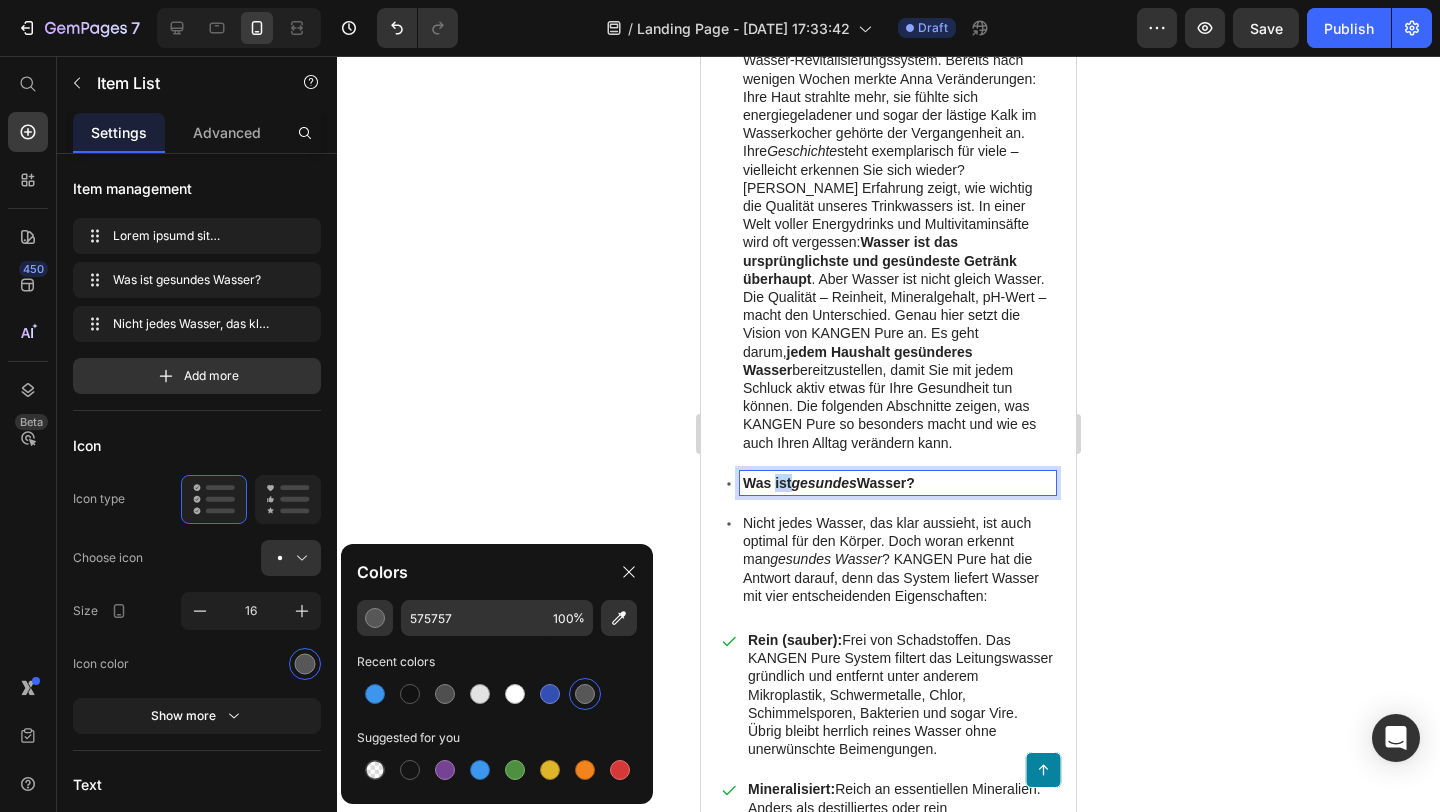 click on "Was ist" at bounding box center [767, 483] 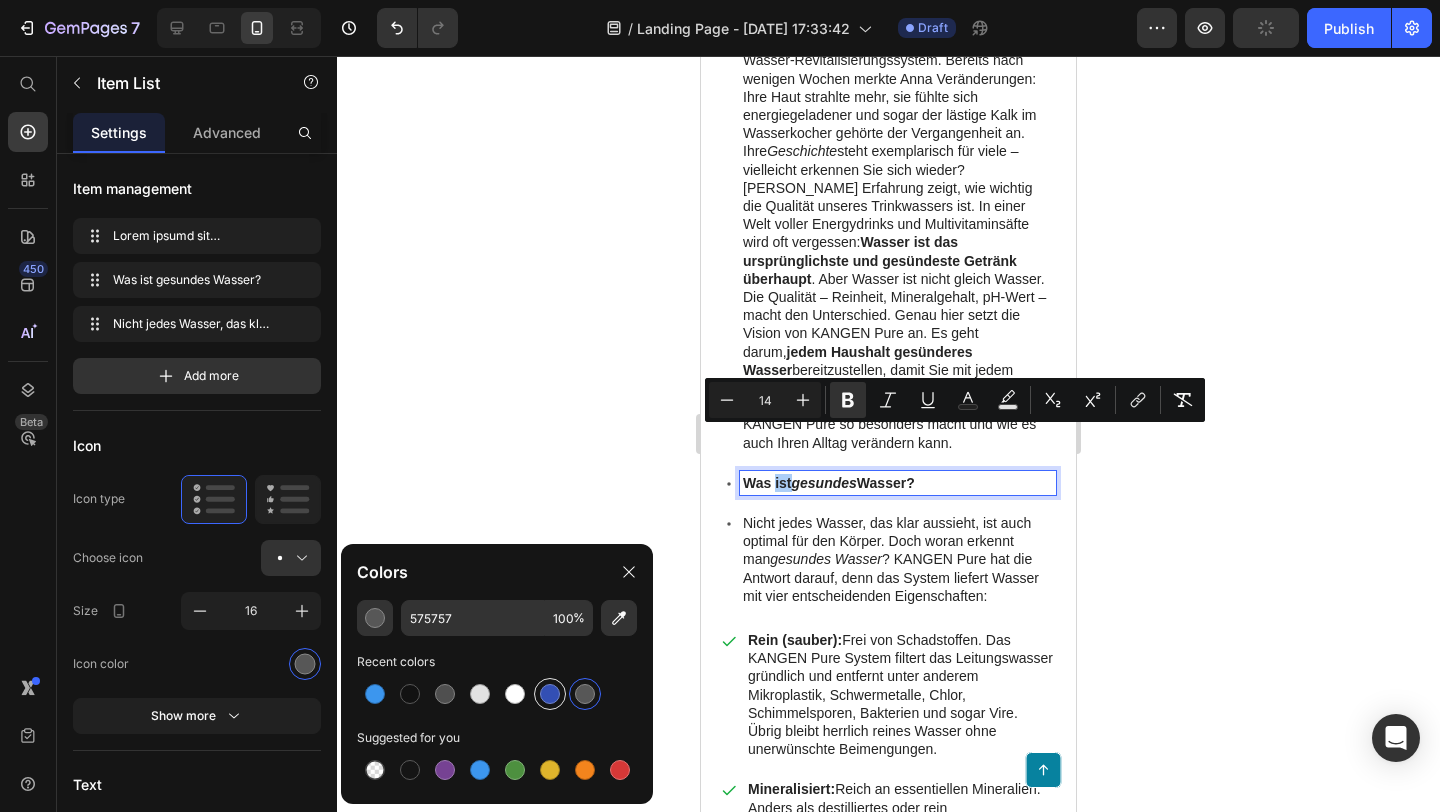 click at bounding box center [550, 694] 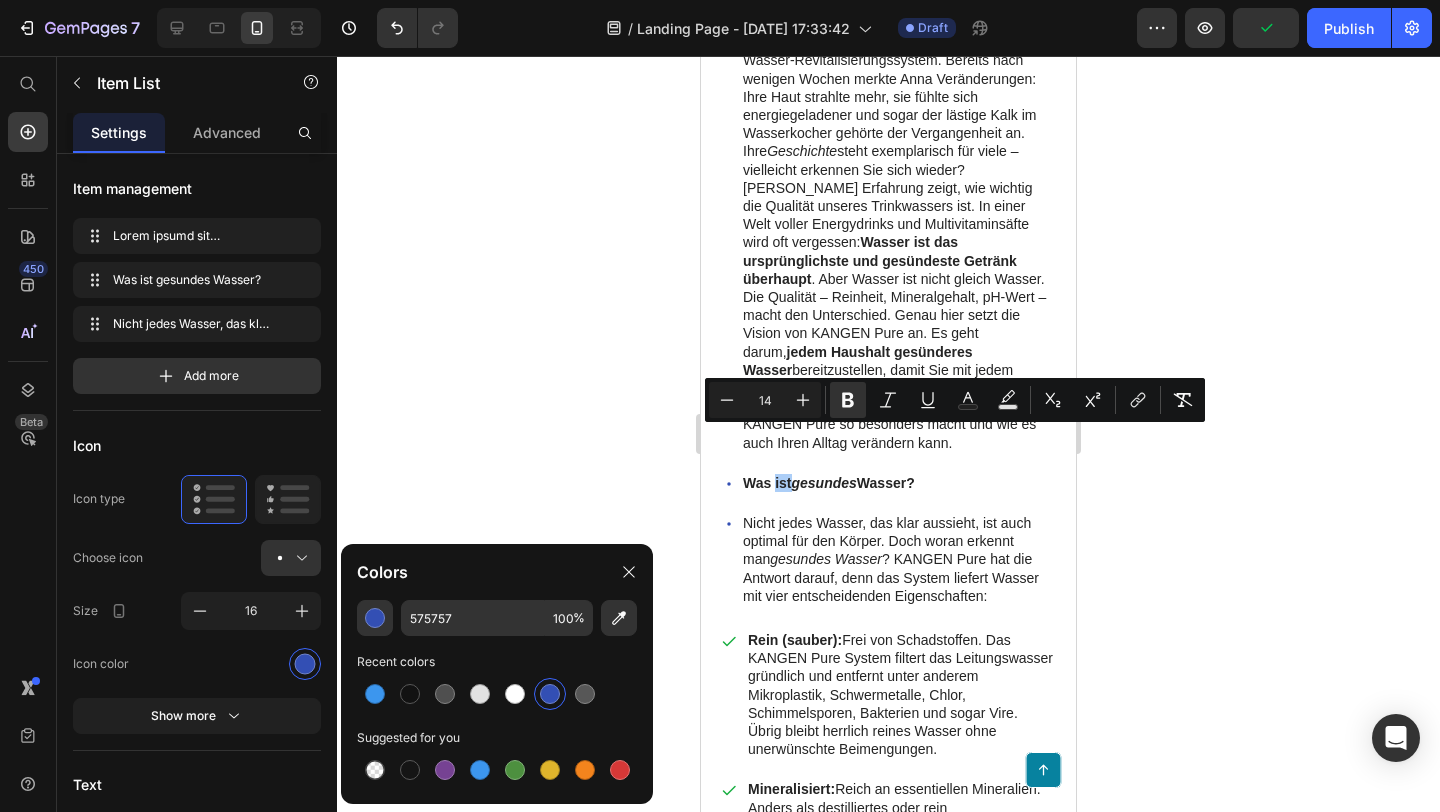 type on "334FB4" 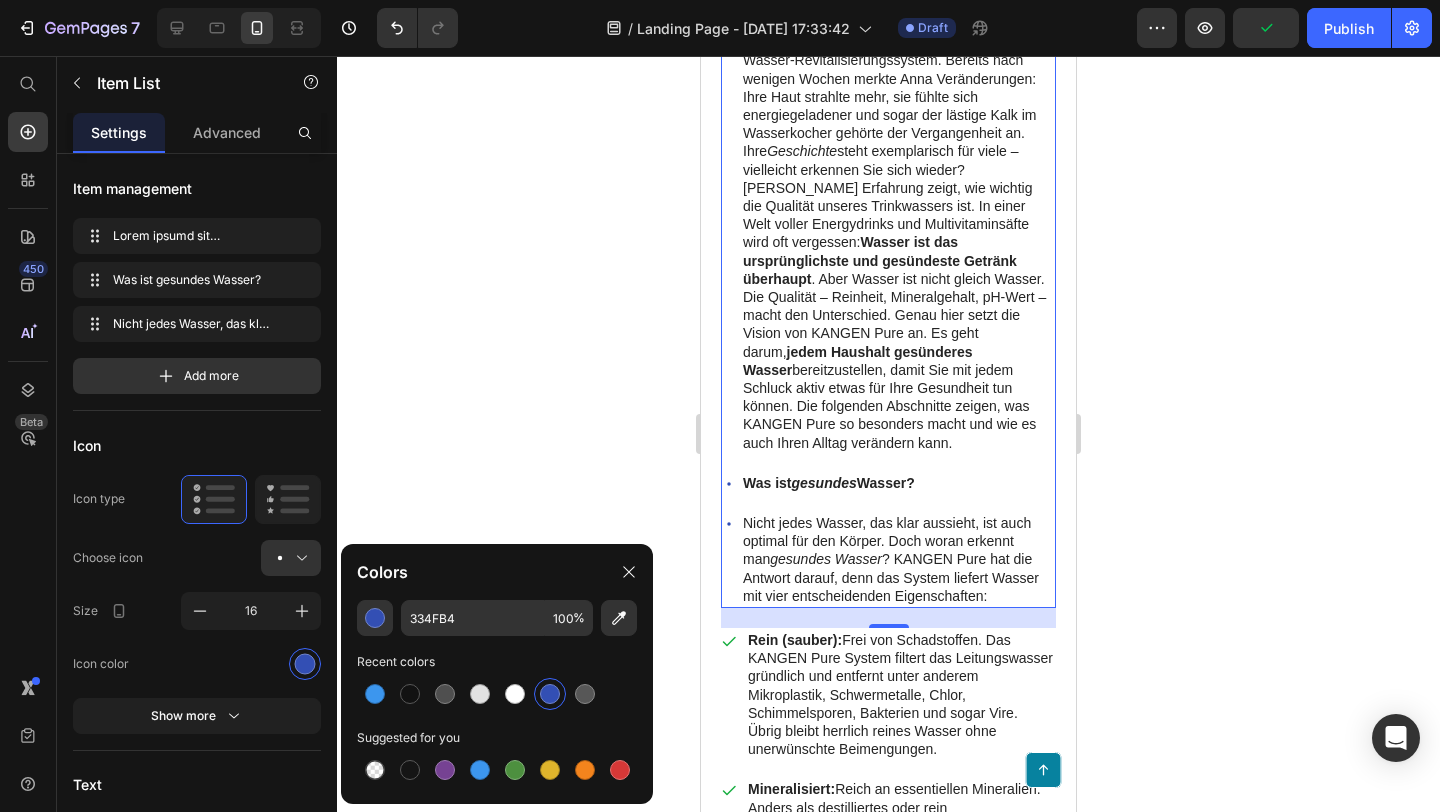 click on "Alles begann mit ständigem Energietief am Nachmittag.  [PERSON_NAME] , 29 Jahre alt und beruflich eingespannt, griff regelmäßig zu Kaffee und Energy-Drinks – doch fühlte sich dennoch oft müde und ausgelaugt. Durch Zufall erfuhr sie von der Bedeutung wirklich  gesunden Wassers . Neugierig probierte sie  KANGEN Pure , ein neues Wasser-Revitalisierungssystem. Bereits nach wenigen Wochen merkte Anna Veränderungen: Ihre Haut strahlte mehr, sie fühlte sich energiegeladener und sogar der lästige Kalk im Wasserkocher gehörte der Vergangenheit an. Ihre  Geschichte  steht exemplarisch für viele – vielleicht erkennen Sie sich wieder? [PERSON_NAME] Erfahrung zeigt, wie wichtig die Qualität unseres Trinkwassers ist. In einer Welt voller Energydrinks und Multivitaminsäfte wird oft vergessen:  Wasser ist das ursprünglichste und gesündeste Getränk überhaupt jedem Haushalt gesünderes Wasser
Was ist  gesundes  Wasser?
gesundes Wasser" at bounding box center [888, 264] 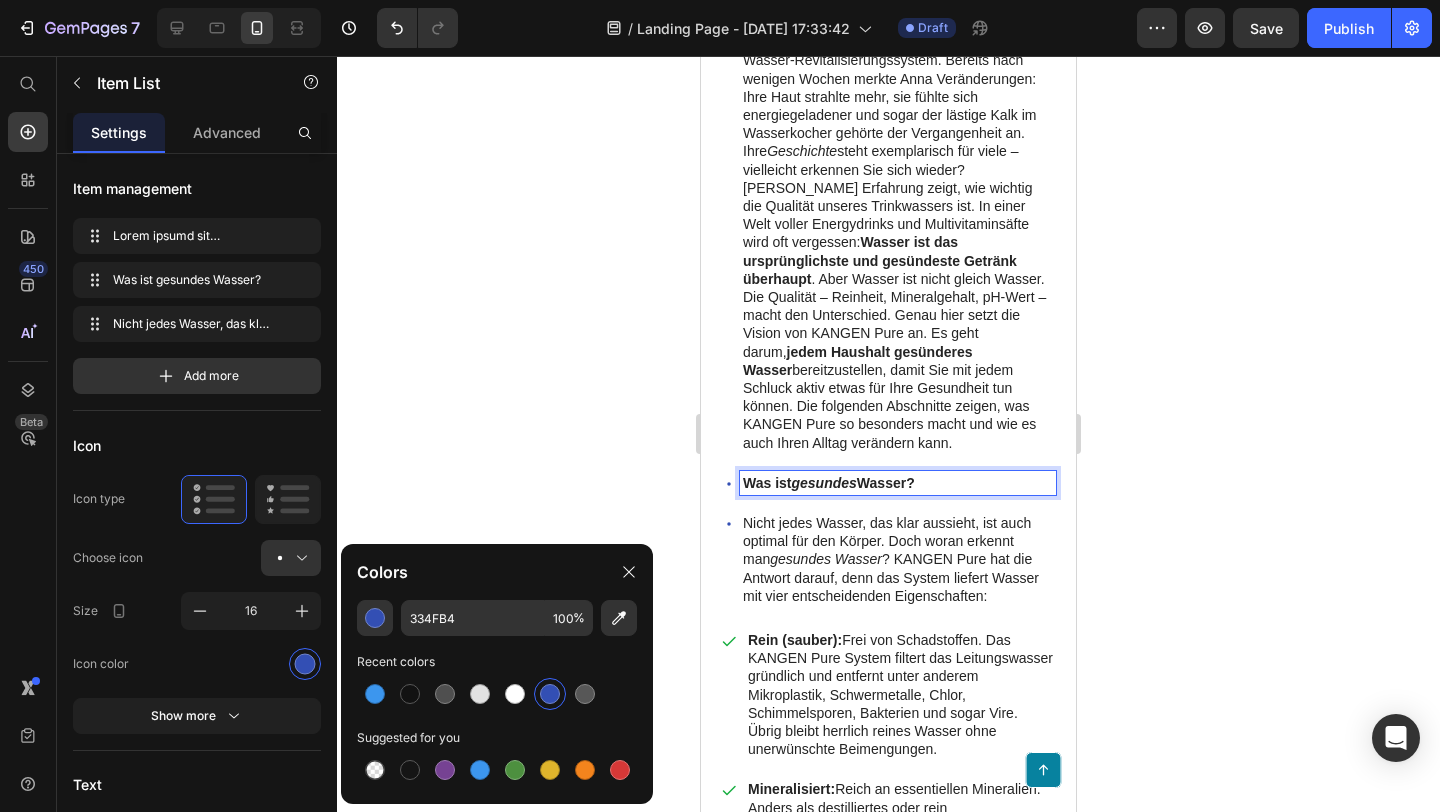 click on "Was ist  gesundes  Wasser?" at bounding box center (898, 483) 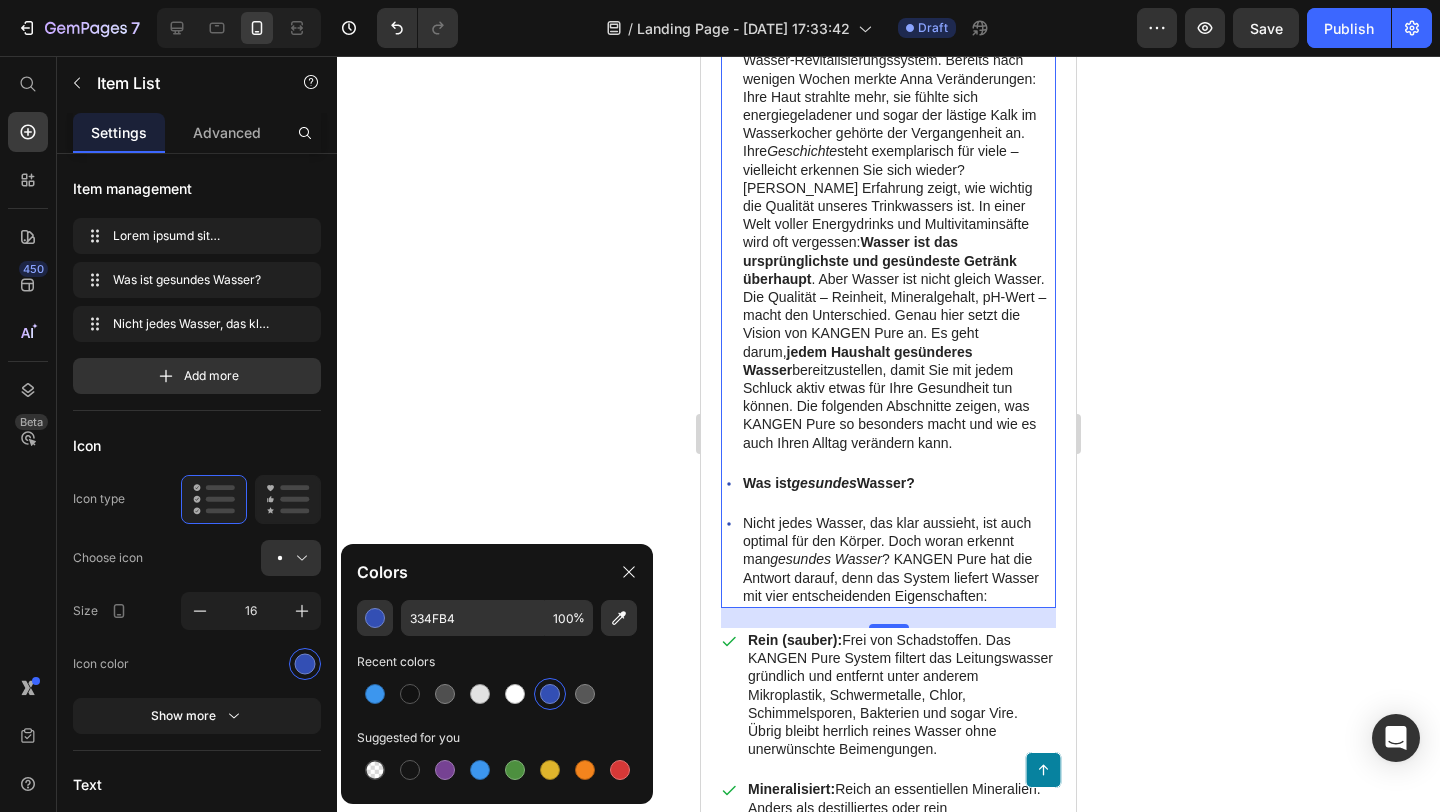 click on "Alles begann mit ständigem Energietief am Nachmittag.  [PERSON_NAME] , 29 Jahre alt und beruflich eingespannt, griff regelmäßig zu Kaffee und Energy-Drinks – doch fühlte sich dennoch oft müde und ausgelaugt. Durch Zufall erfuhr sie von der Bedeutung wirklich  gesunden Wassers . Neugierig probierte sie  KANGEN Pure , ein neues Wasser-Revitalisierungssystem. Bereits nach wenigen Wochen merkte Anna Veränderungen: Ihre Haut strahlte mehr, sie fühlte sich energiegeladener und sogar der lästige Kalk im Wasserkocher gehörte der Vergangenheit an. Ihre  Geschichte  steht exemplarisch für viele – vielleicht erkennen Sie sich wieder? [PERSON_NAME] Erfahrung zeigt, wie wichtig die Qualität unseres Trinkwassers ist. In einer Welt voller Energydrinks und Multivitaminsäfte wird oft vergessen:  Wasser ist das ursprünglichste und gesündeste Getränk überhaupt jedem Haushalt gesünderes Wasser
Was ist  gesundes  Wasser?
gesundes Wasser" at bounding box center [888, 264] 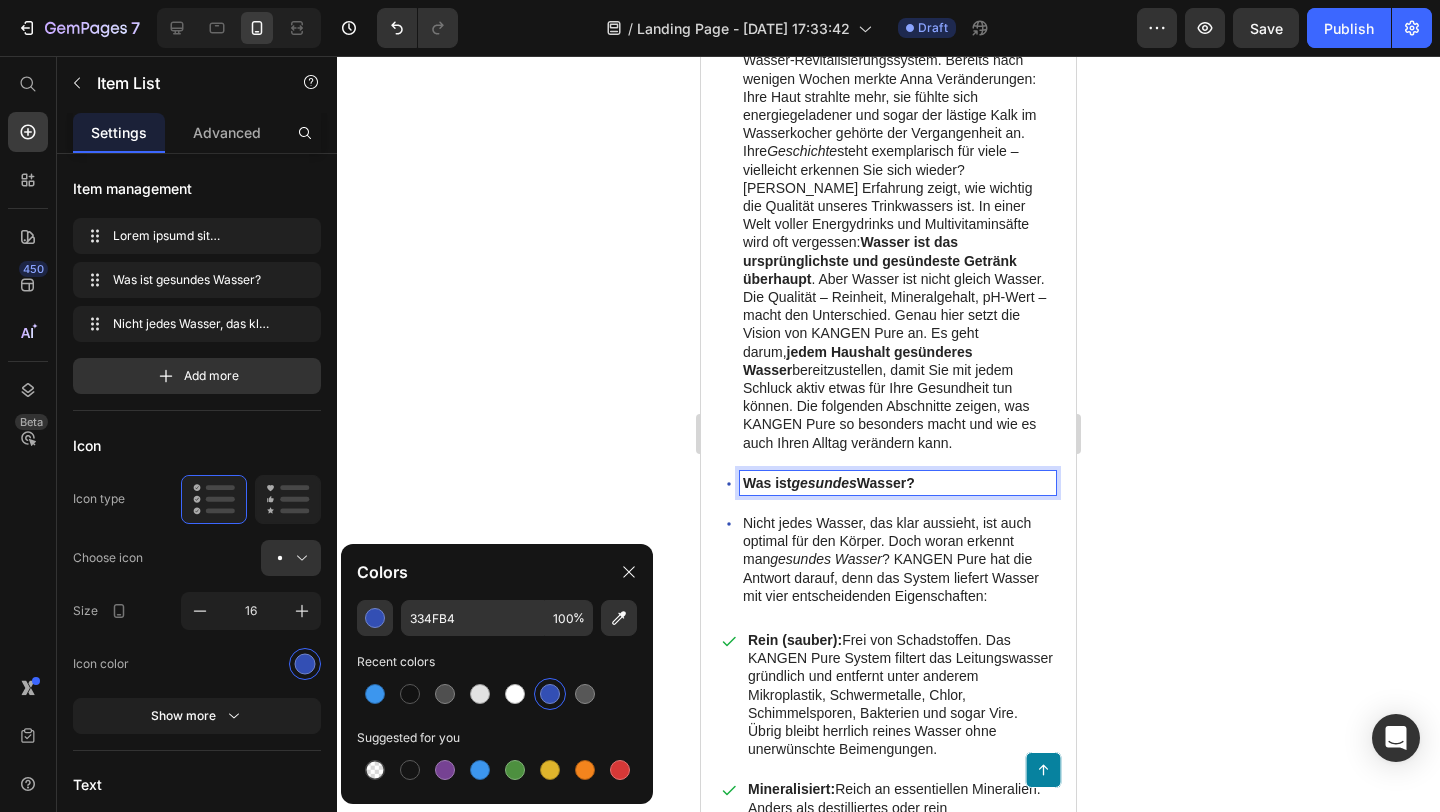 click on "gesundes" at bounding box center (824, 483) 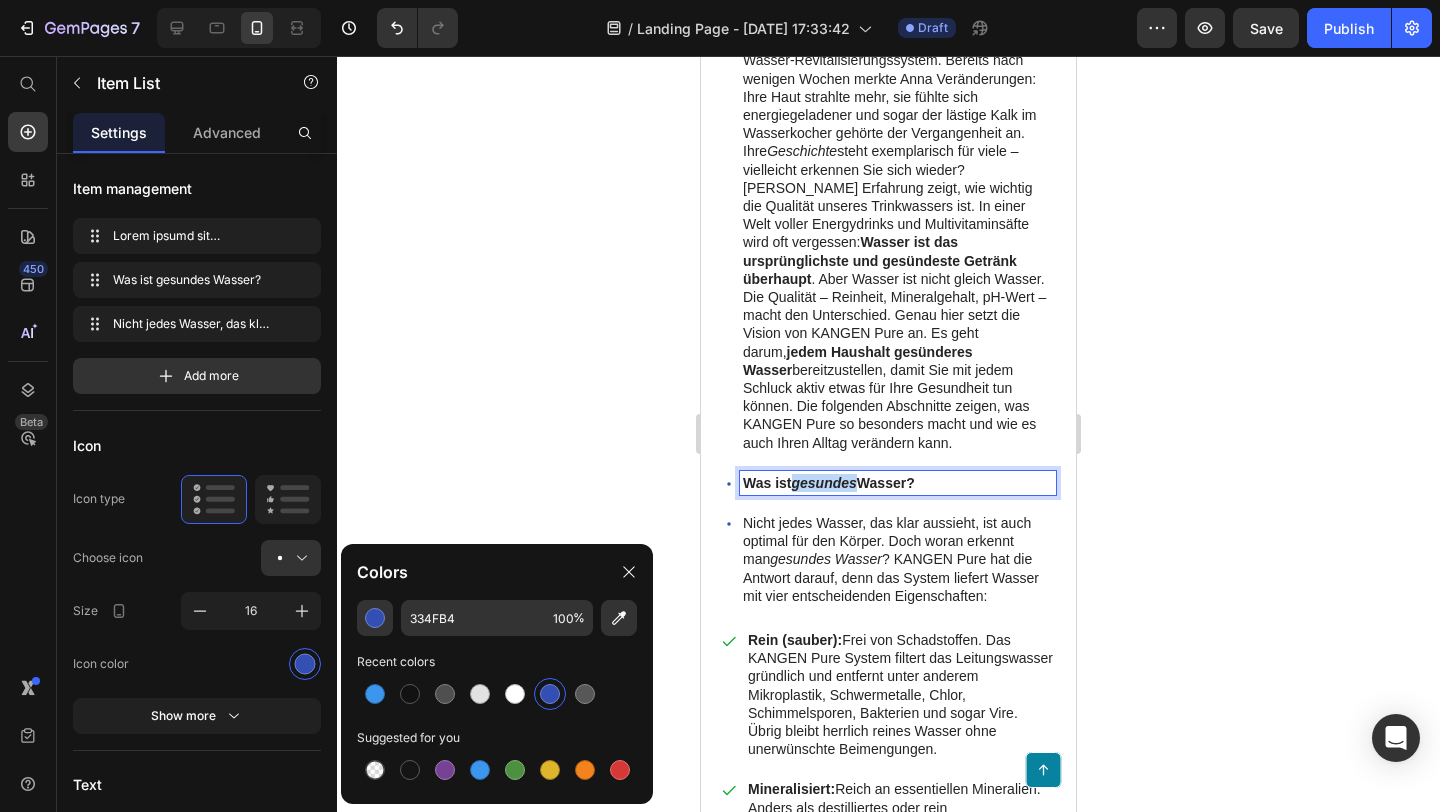 click on "gesundes" at bounding box center (824, 483) 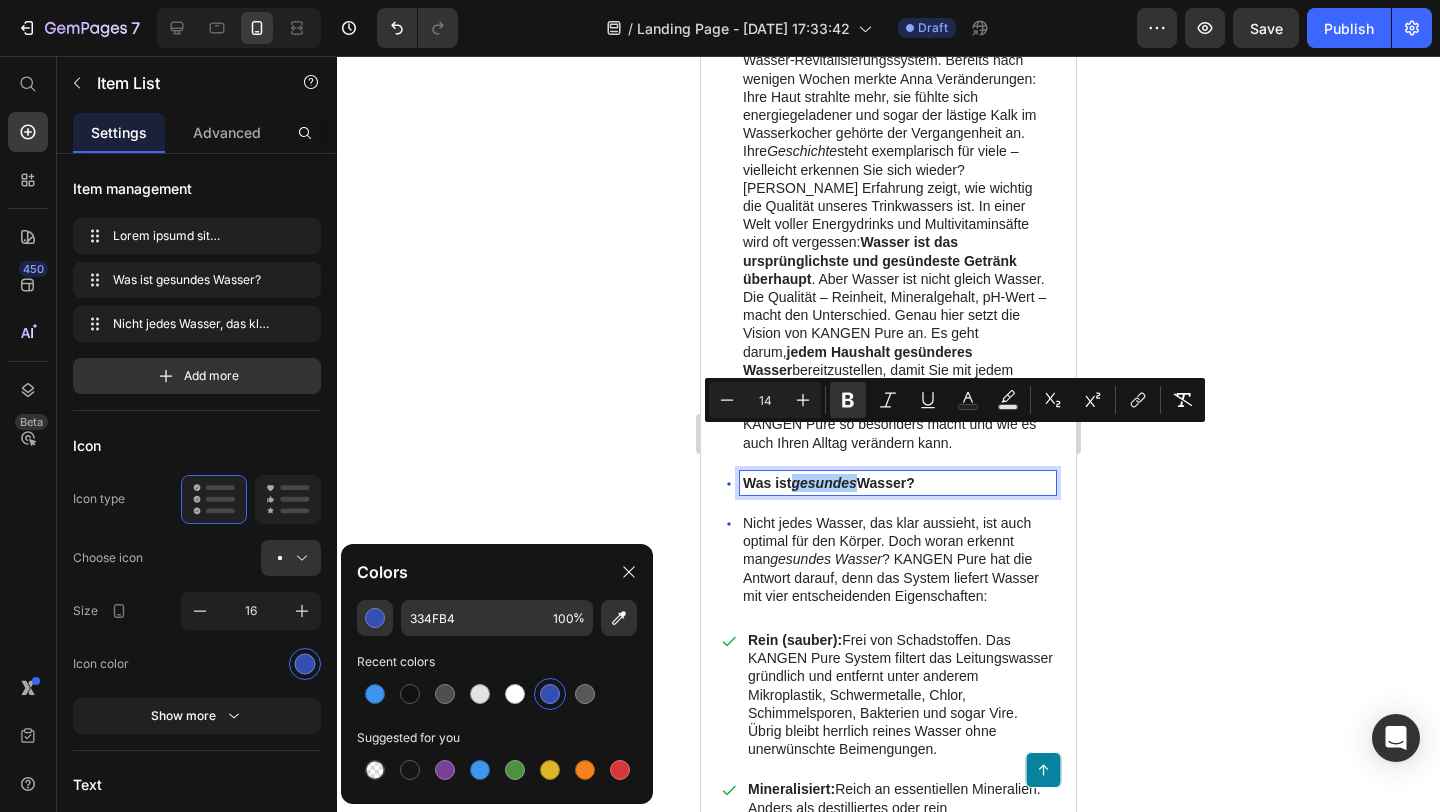 click at bounding box center [550, 694] 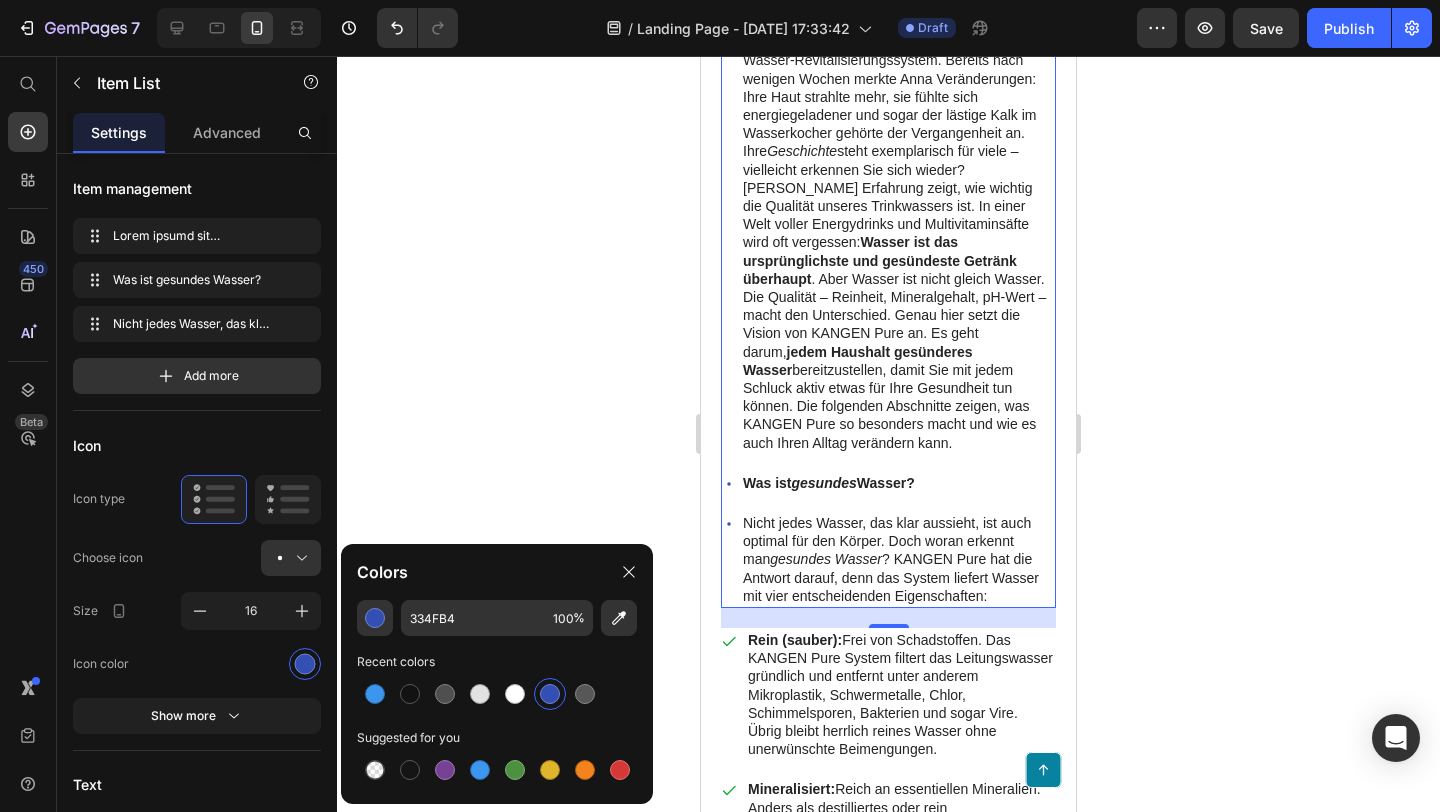 click 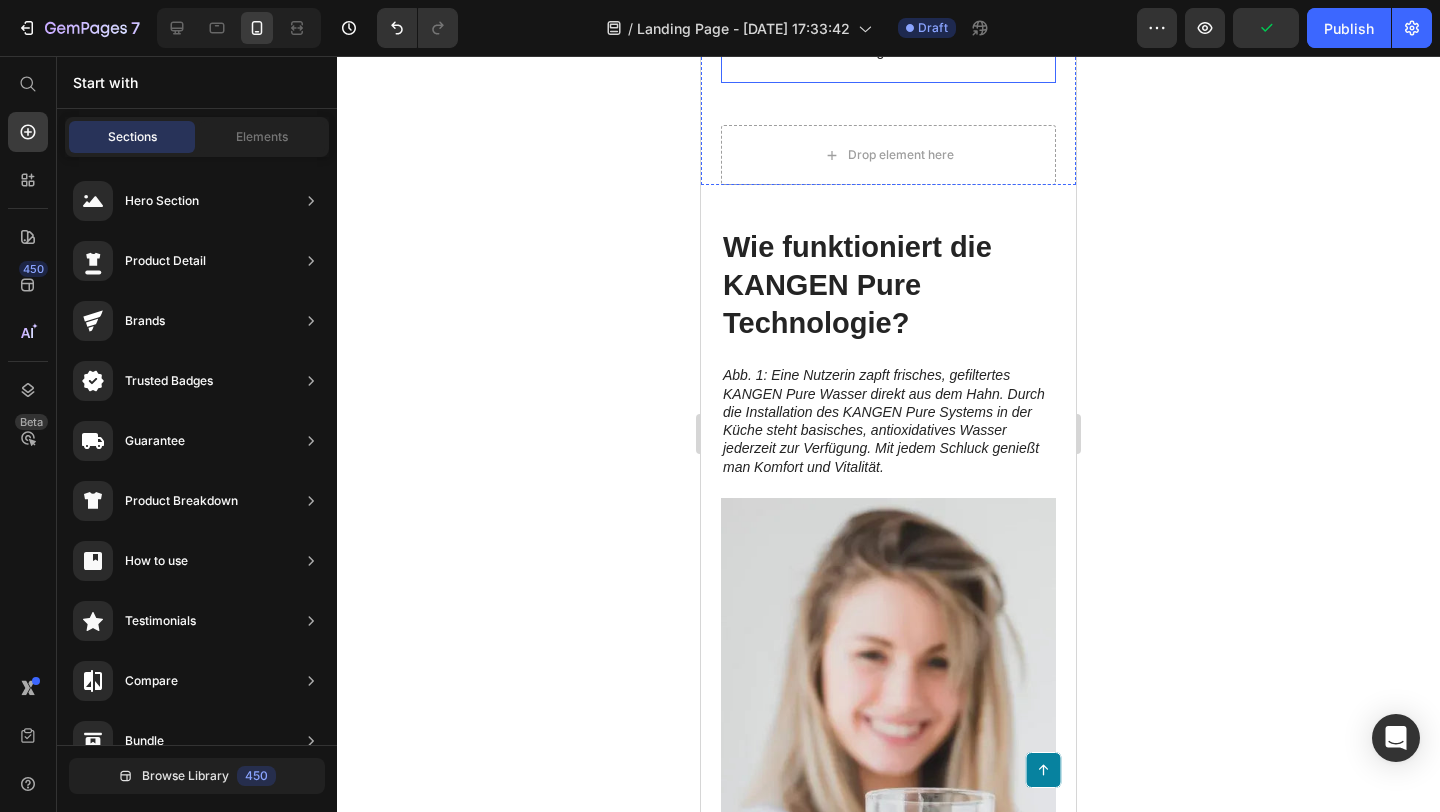scroll, scrollTop: 2484, scrollLeft: 0, axis: vertical 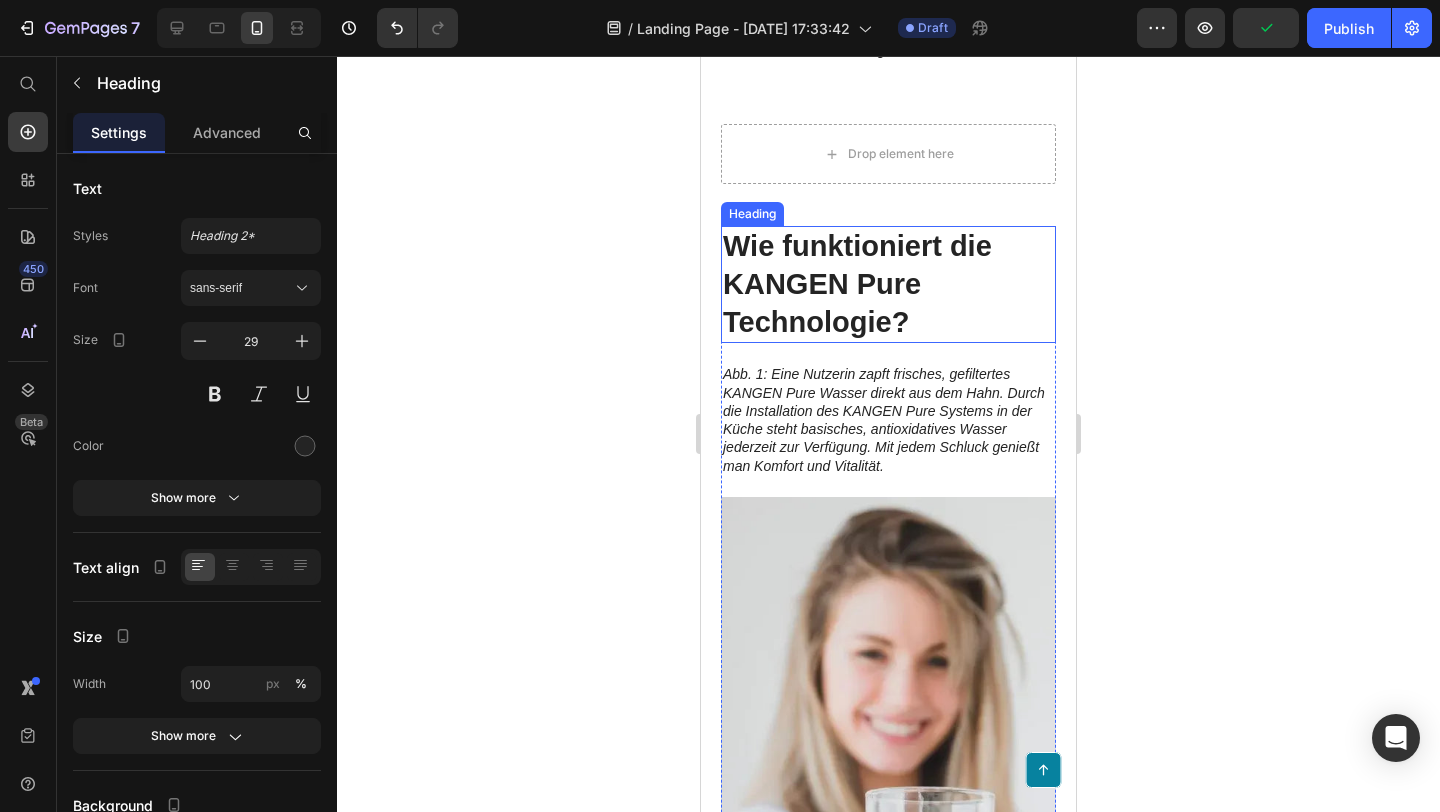 click on "Wie funktioniert die KANGEN Pure Technologie?" at bounding box center [888, 284] 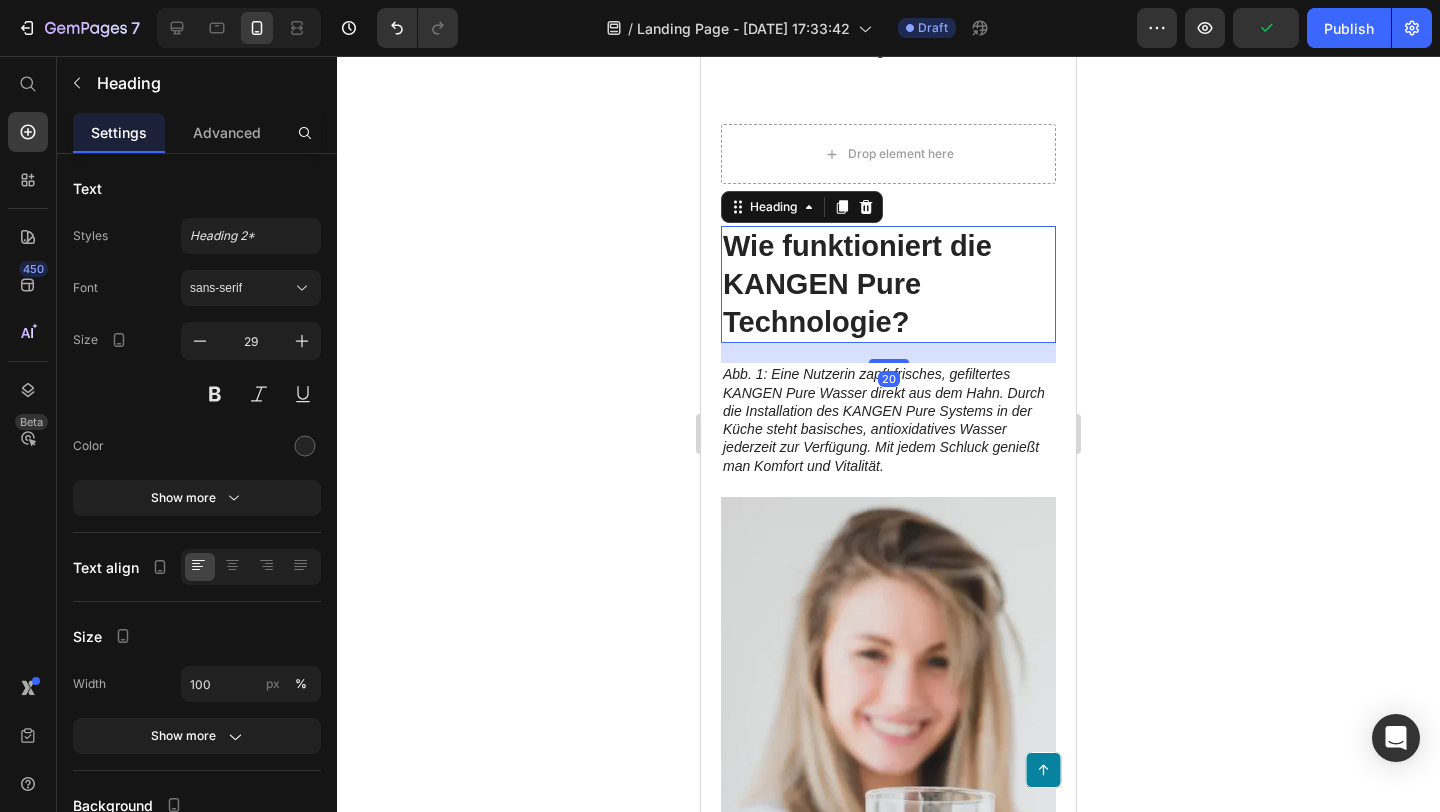 click on "Wie funktioniert die KANGEN Pure Technologie?" at bounding box center [888, 284] 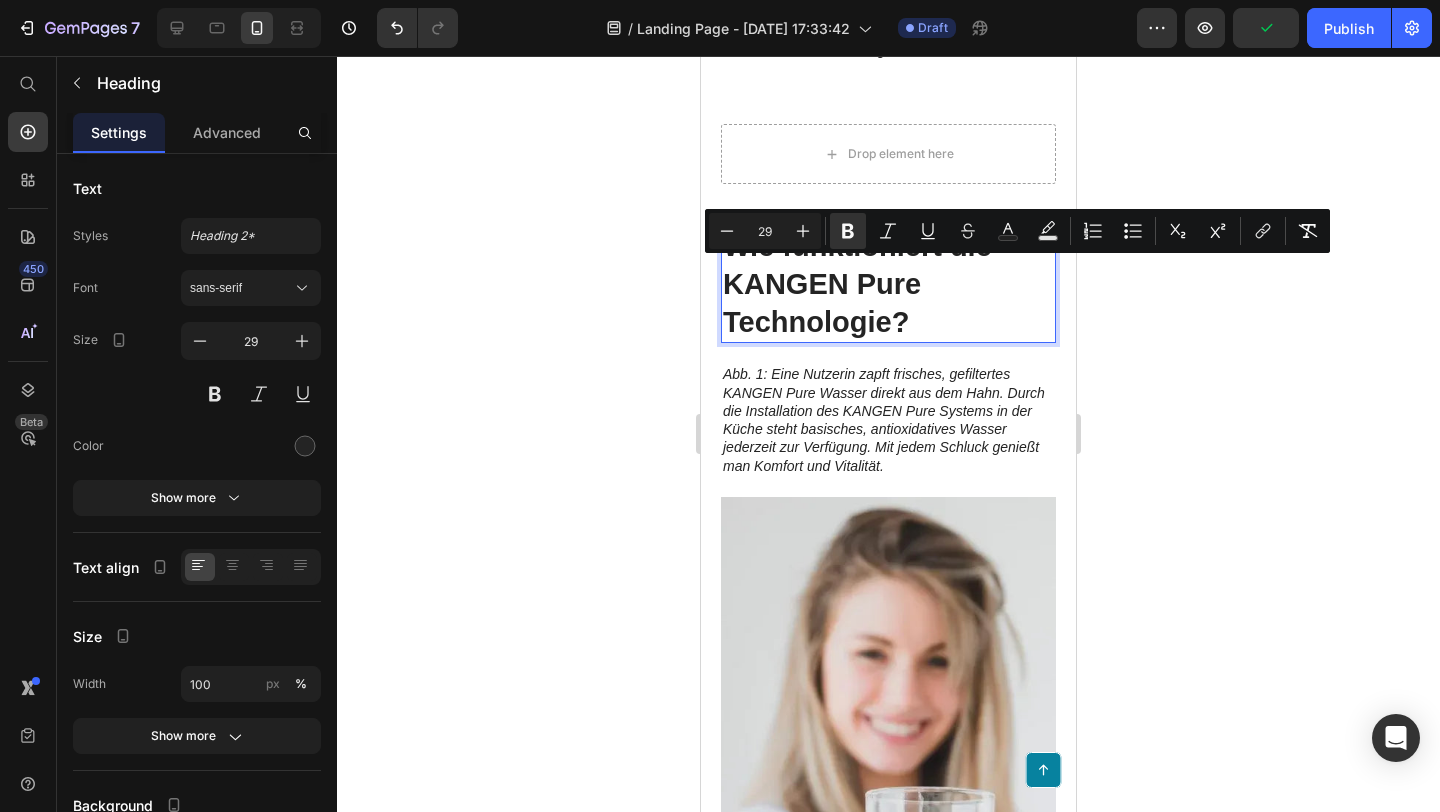 click on "Wie funktioniert die KANGEN Pure Technologie?" at bounding box center (857, 283) 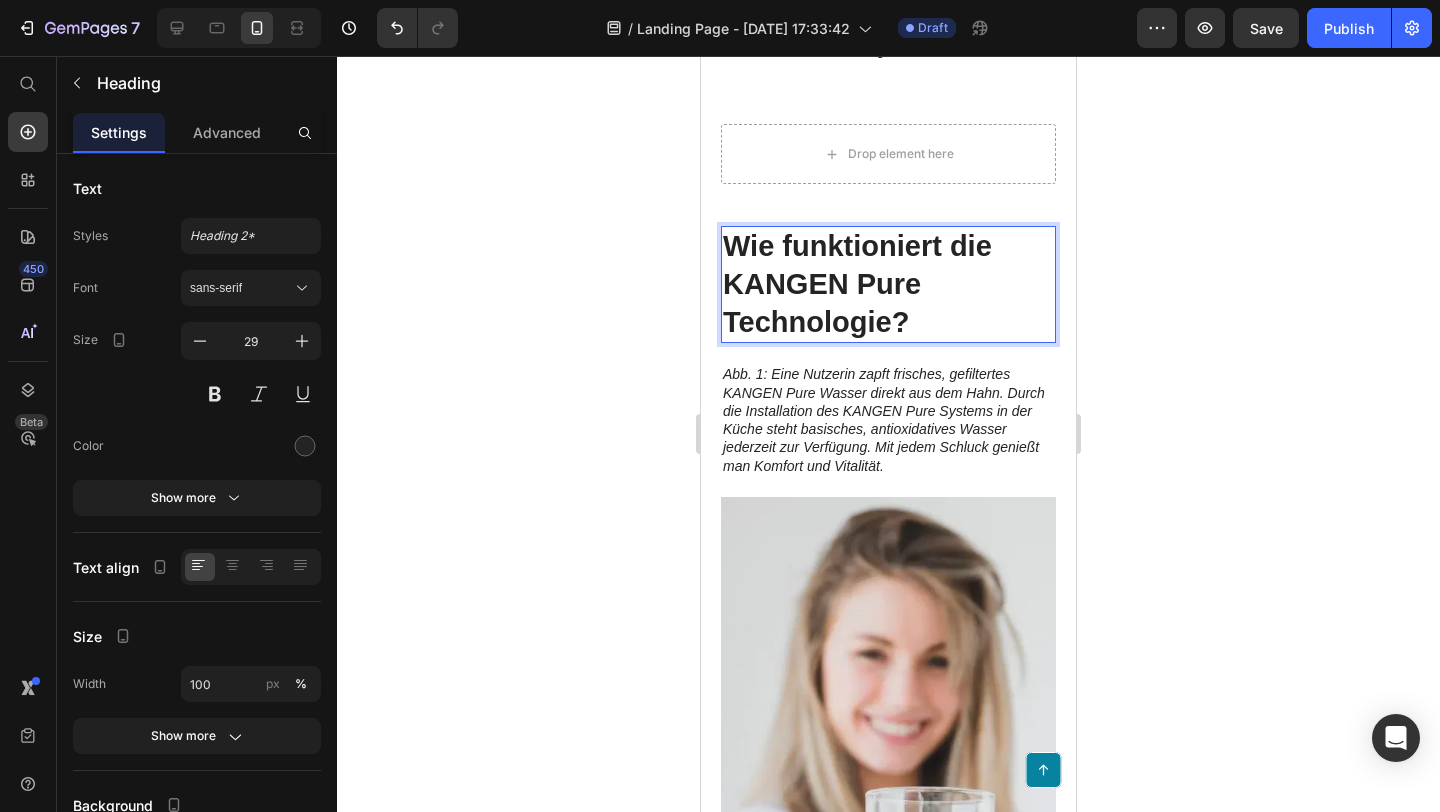 click on "Wie funktioniert die KANGEN Pure Technologie?" at bounding box center (857, 283) 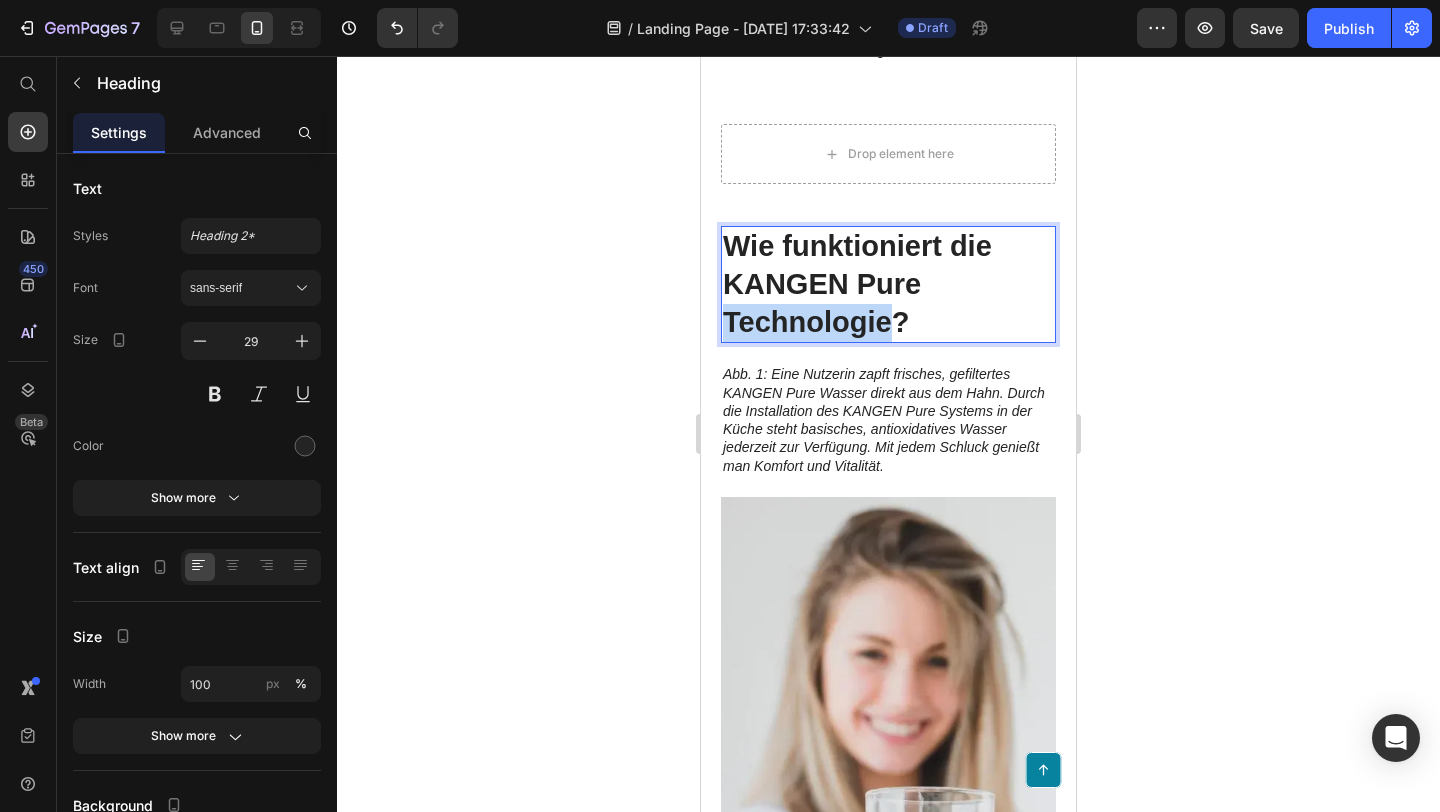 click on "Wie funktioniert die KANGEN Pure Technologie?" at bounding box center [857, 283] 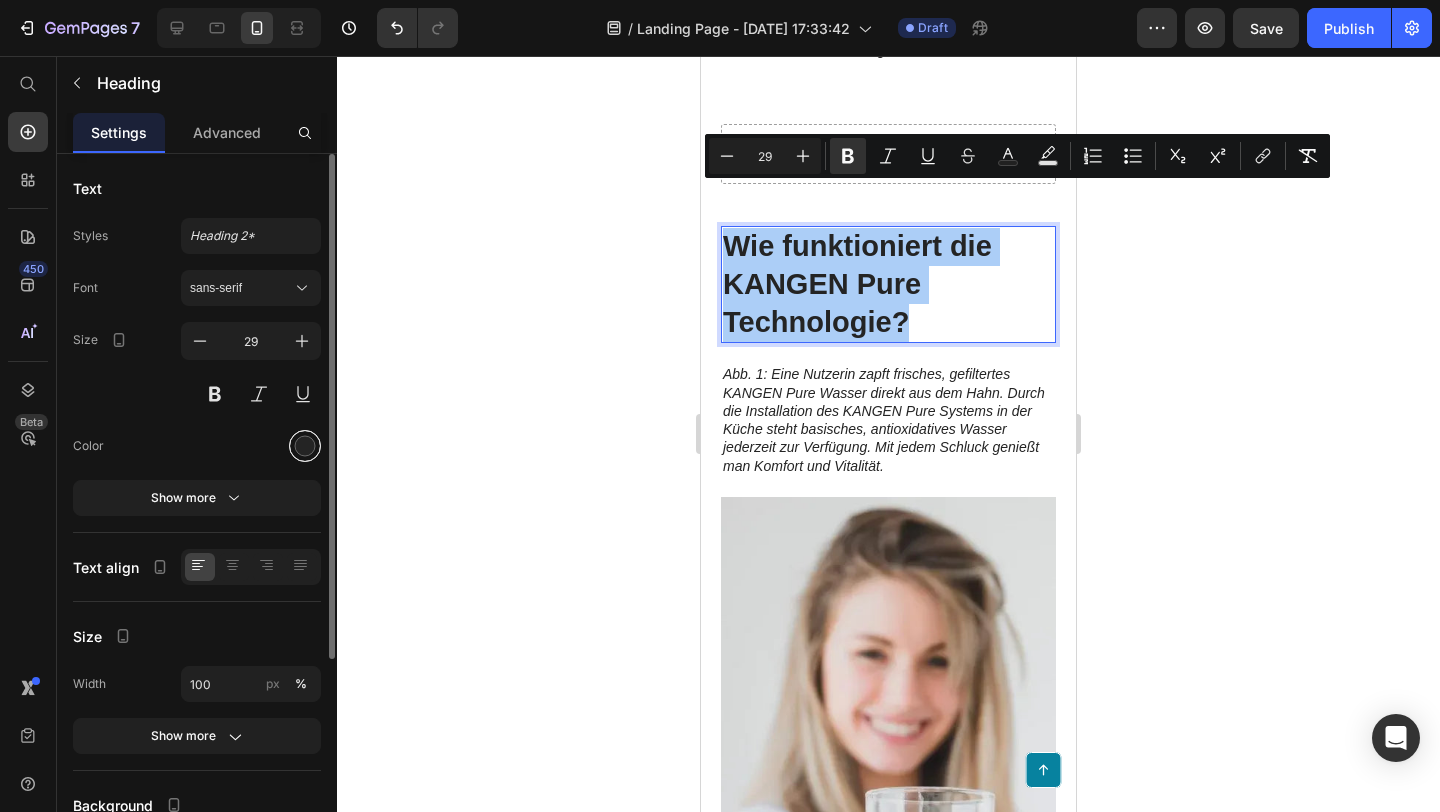 click at bounding box center [305, 446] 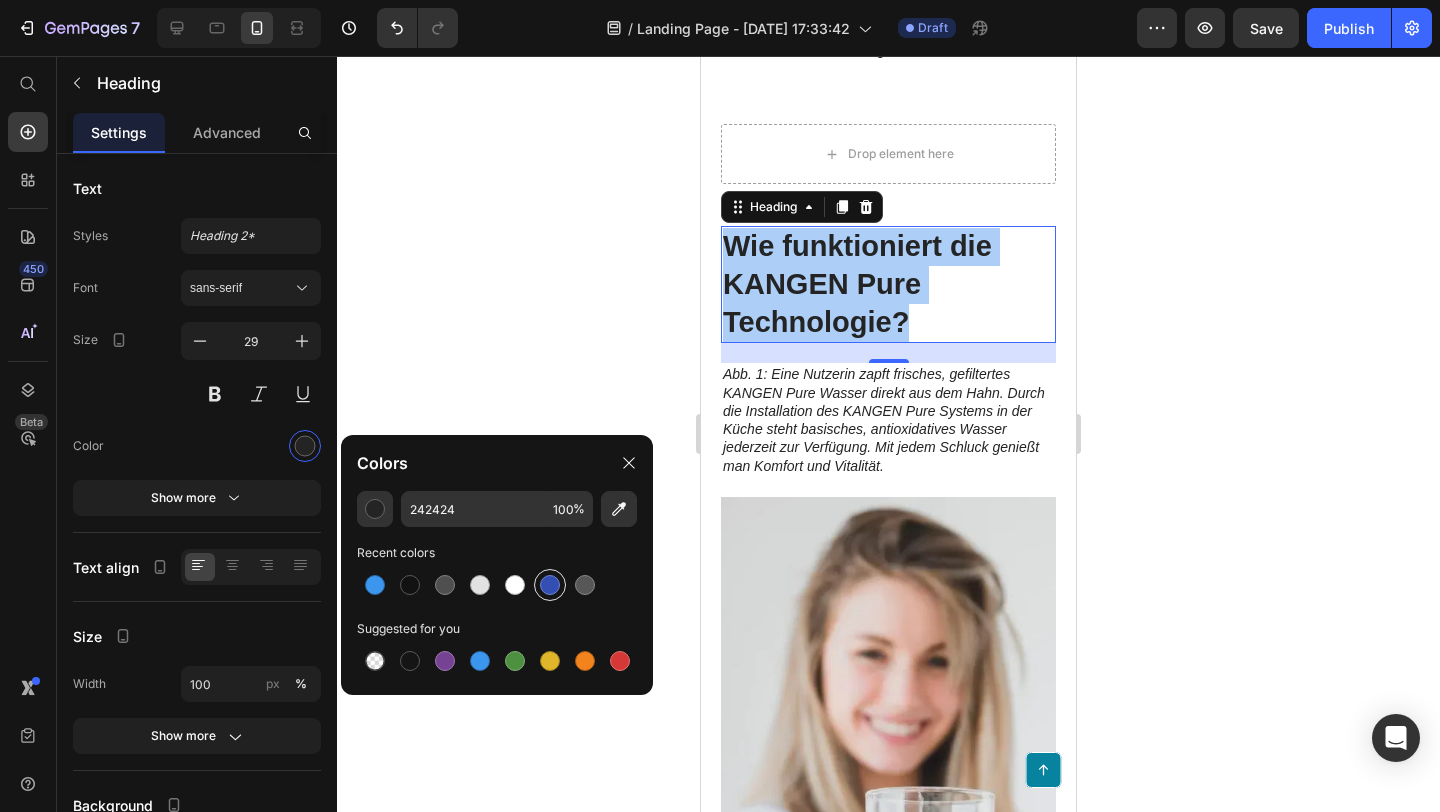 click at bounding box center (550, 585) 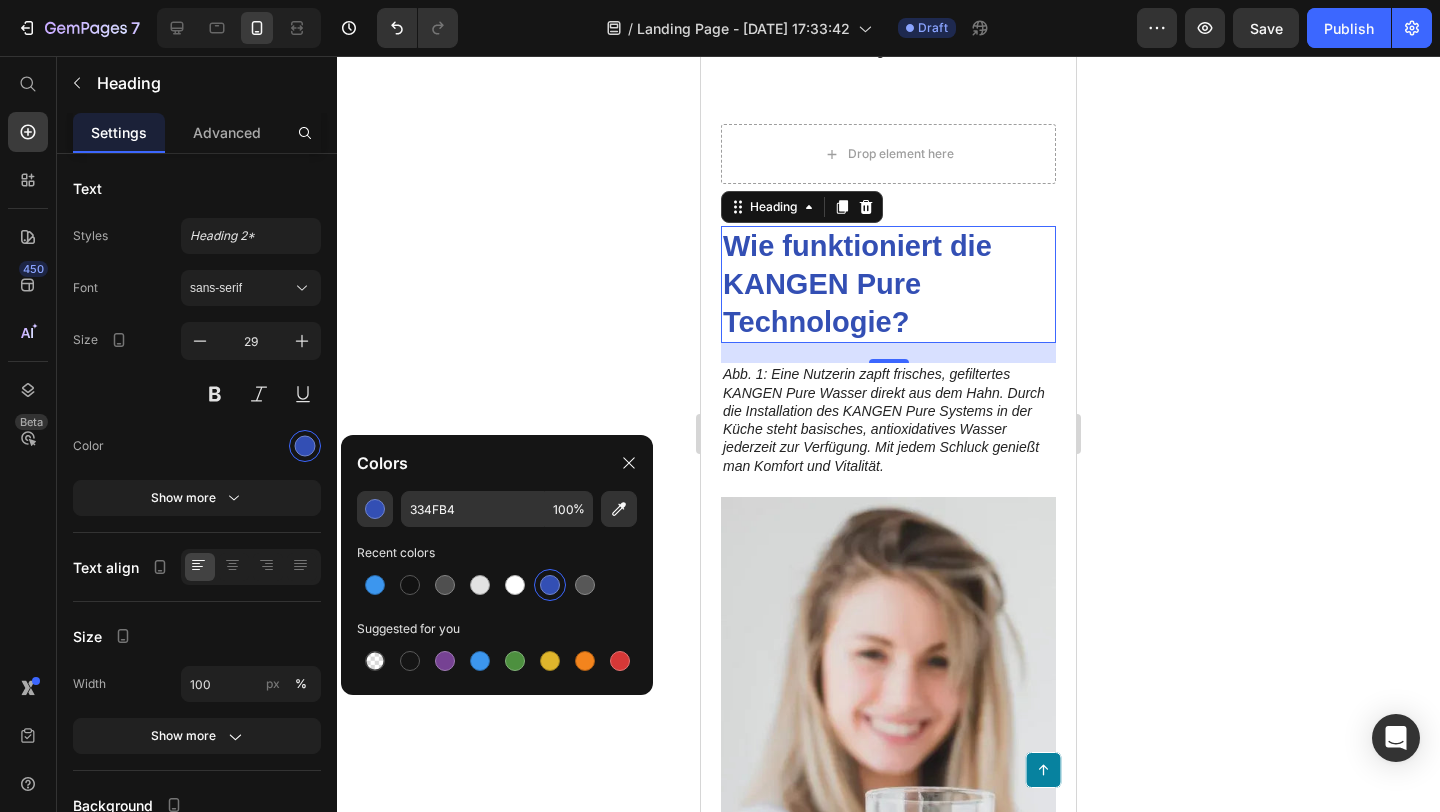 click 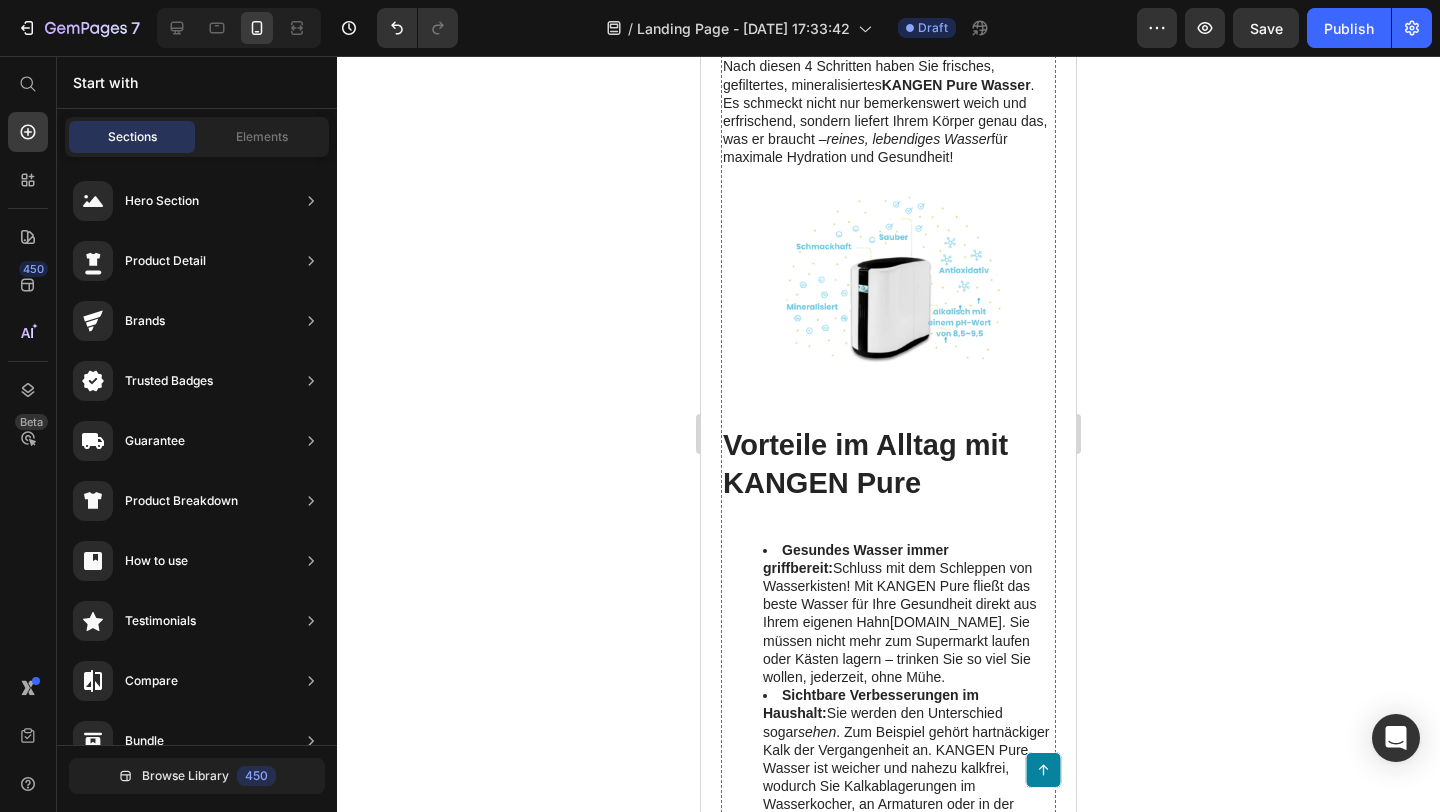 scroll, scrollTop: 4473, scrollLeft: 0, axis: vertical 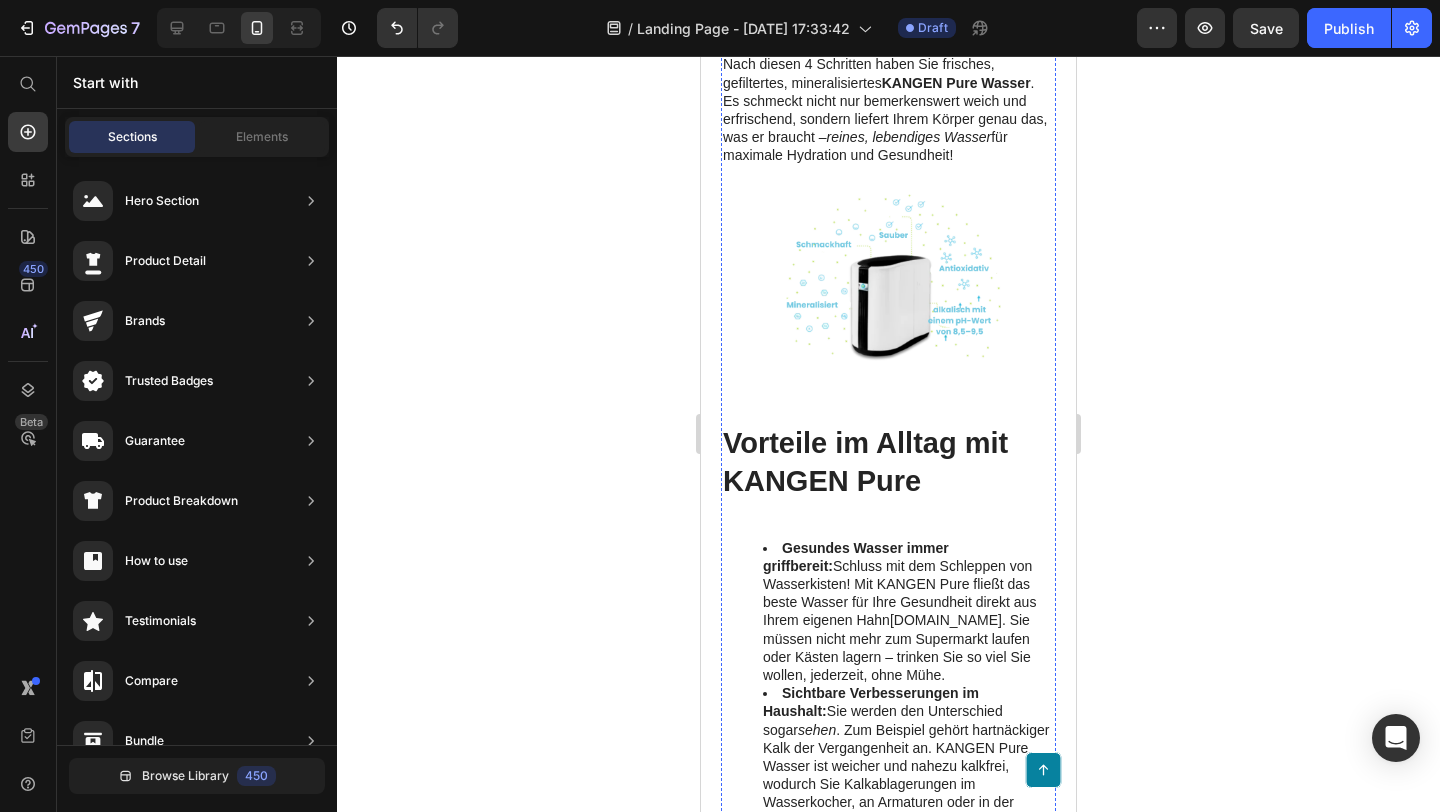 click on "Vorteile im Alltag mit KANGEN Pure" at bounding box center [865, 462] 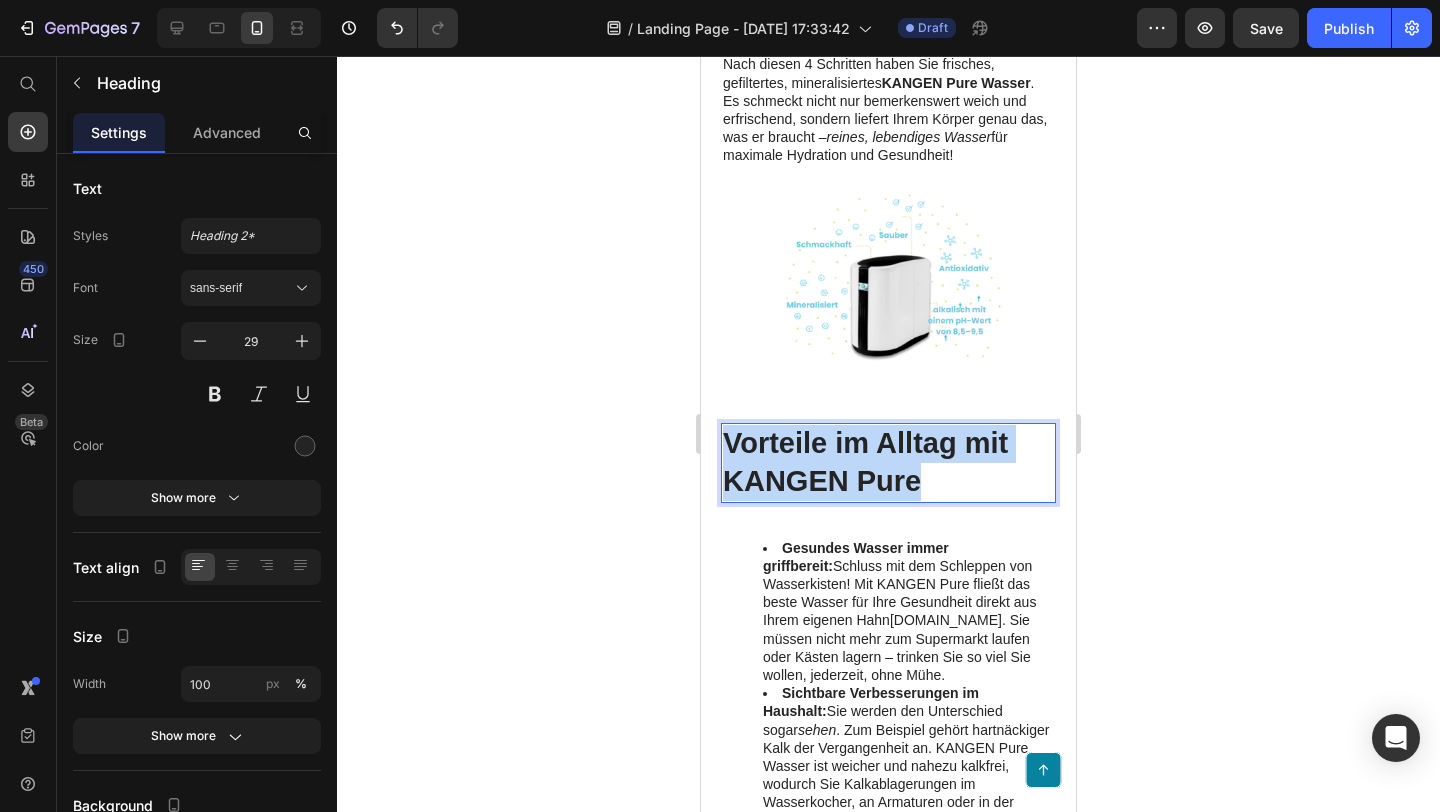 click on "Vorteile im Alltag mit KANGEN Pure" at bounding box center [865, 462] 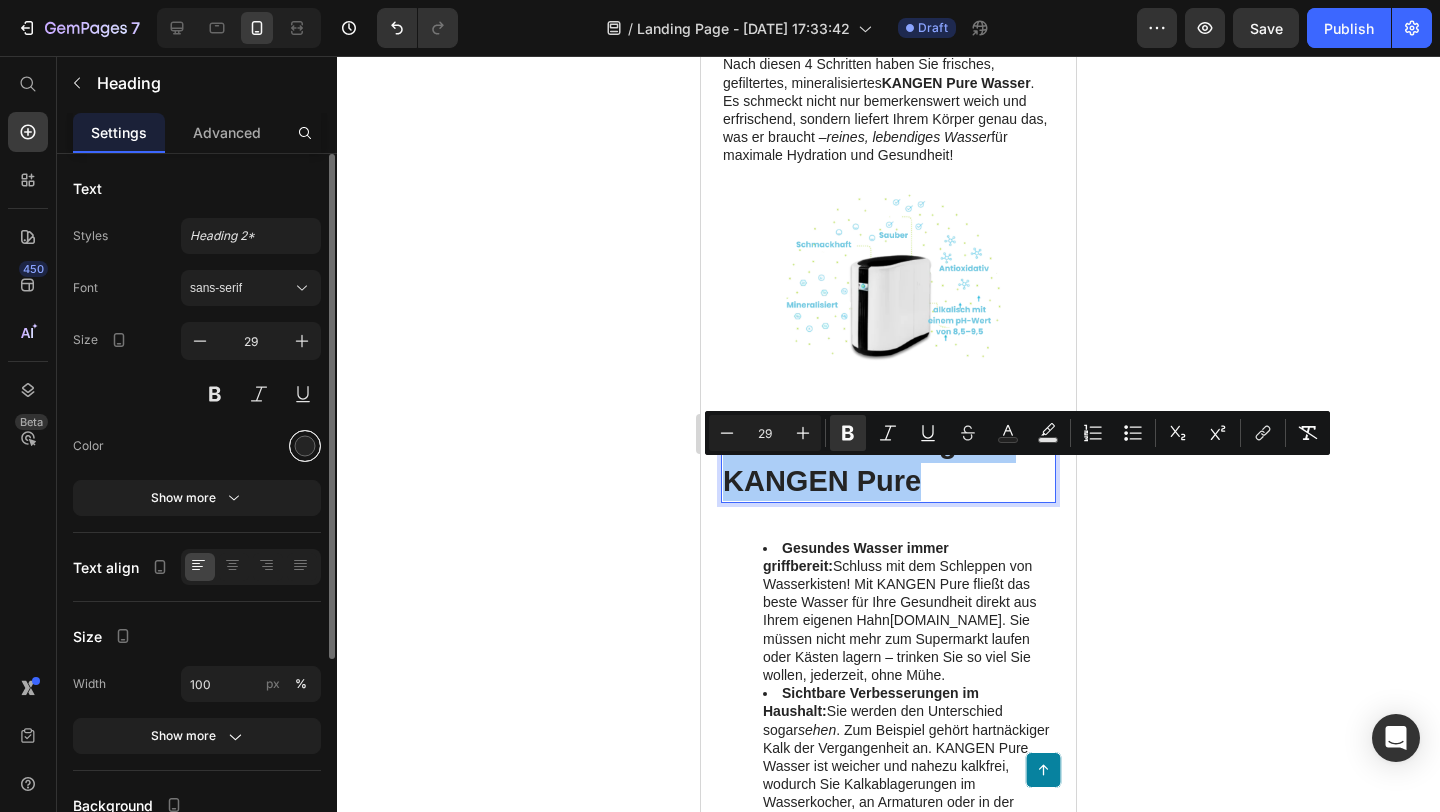 click at bounding box center (305, 446) 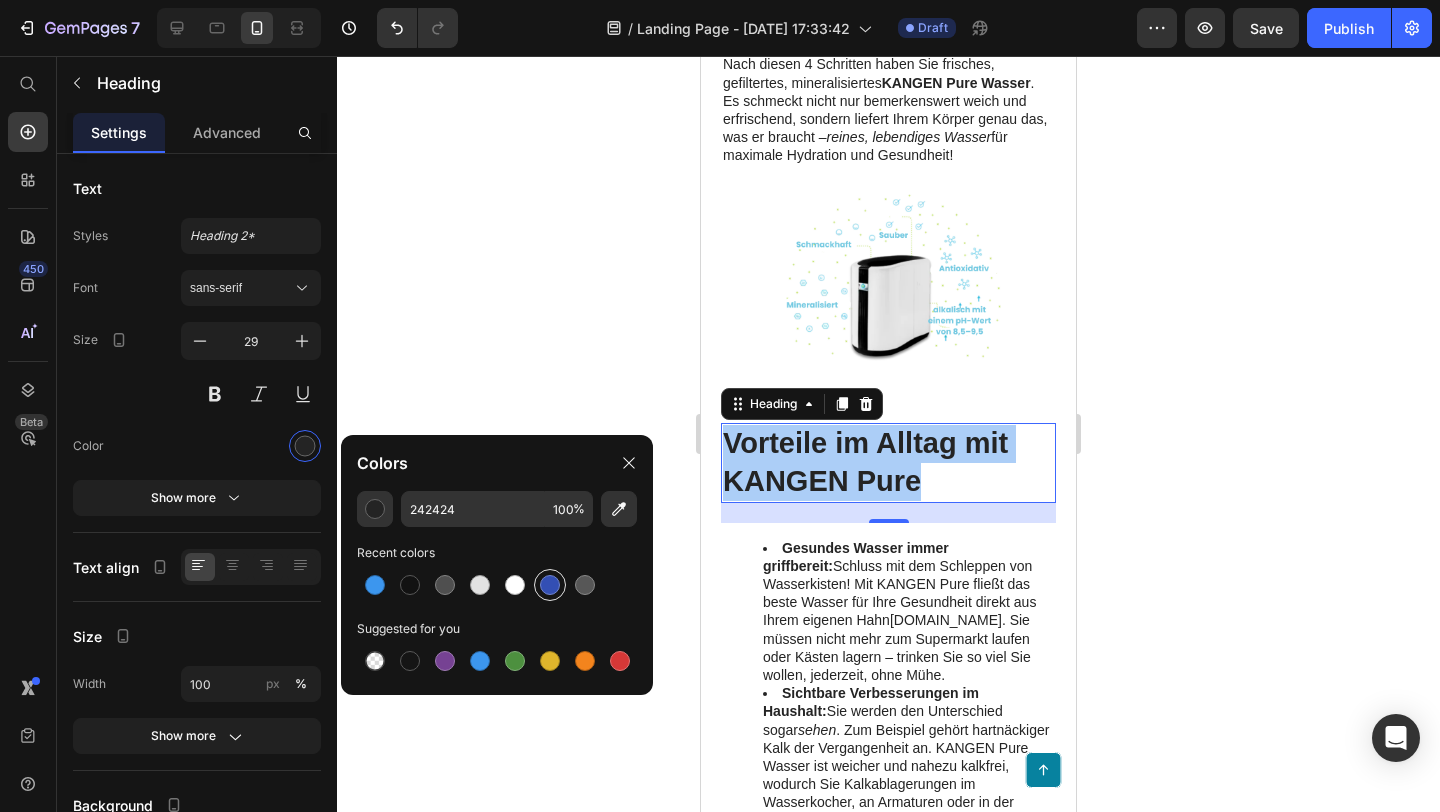 click at bounding box center [550, 585] 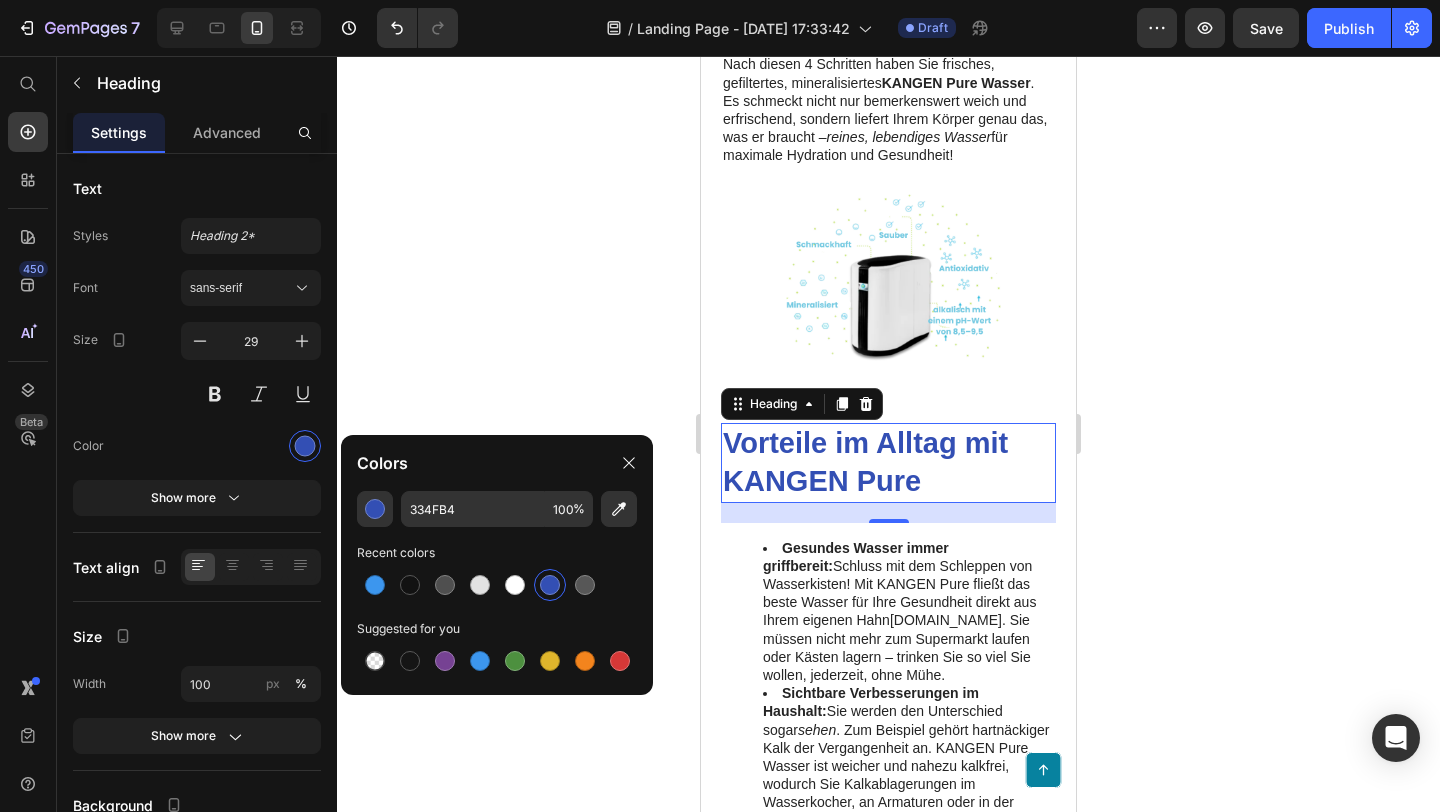 click 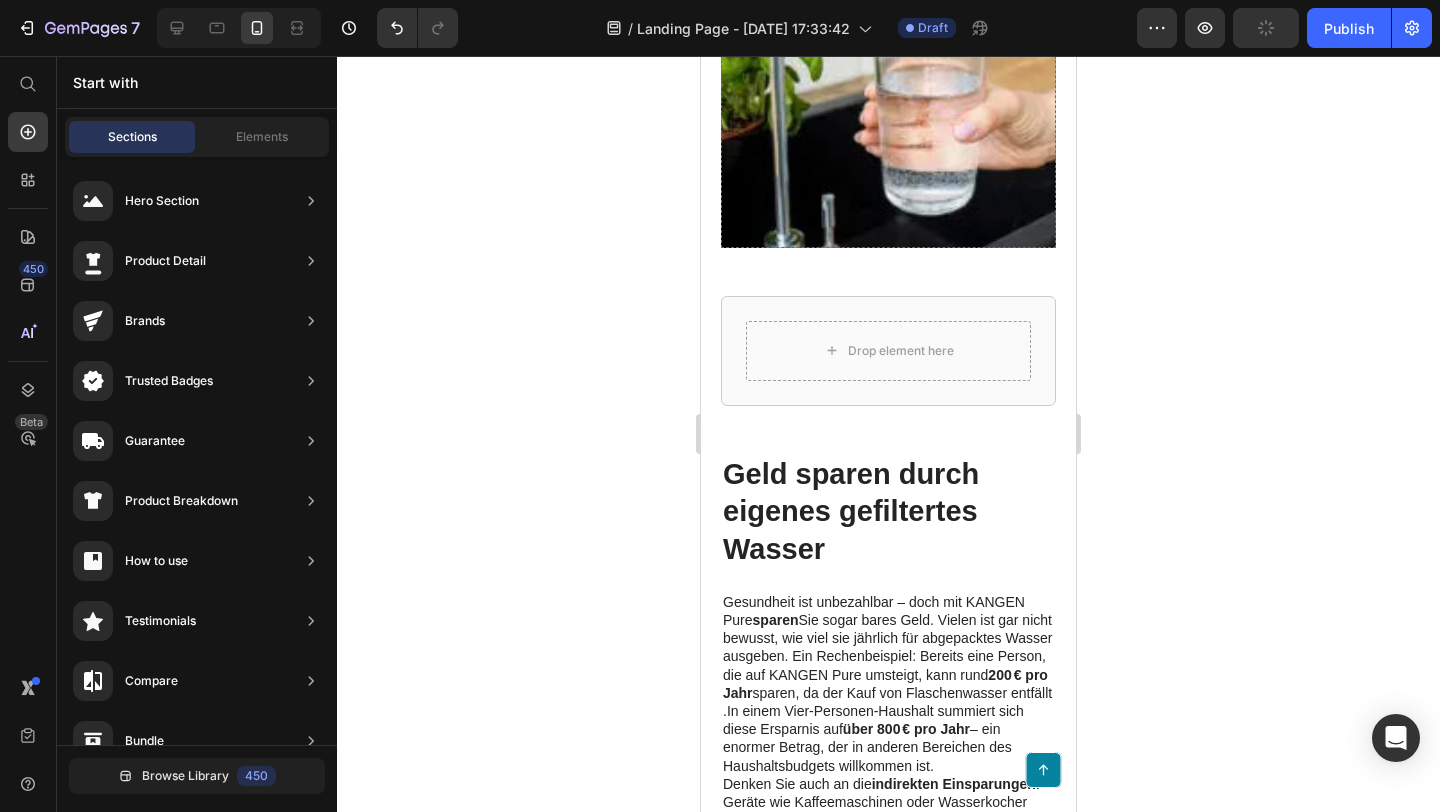 scroll, scrollTop: 6092, scrollLeft: 0, axis: vertical 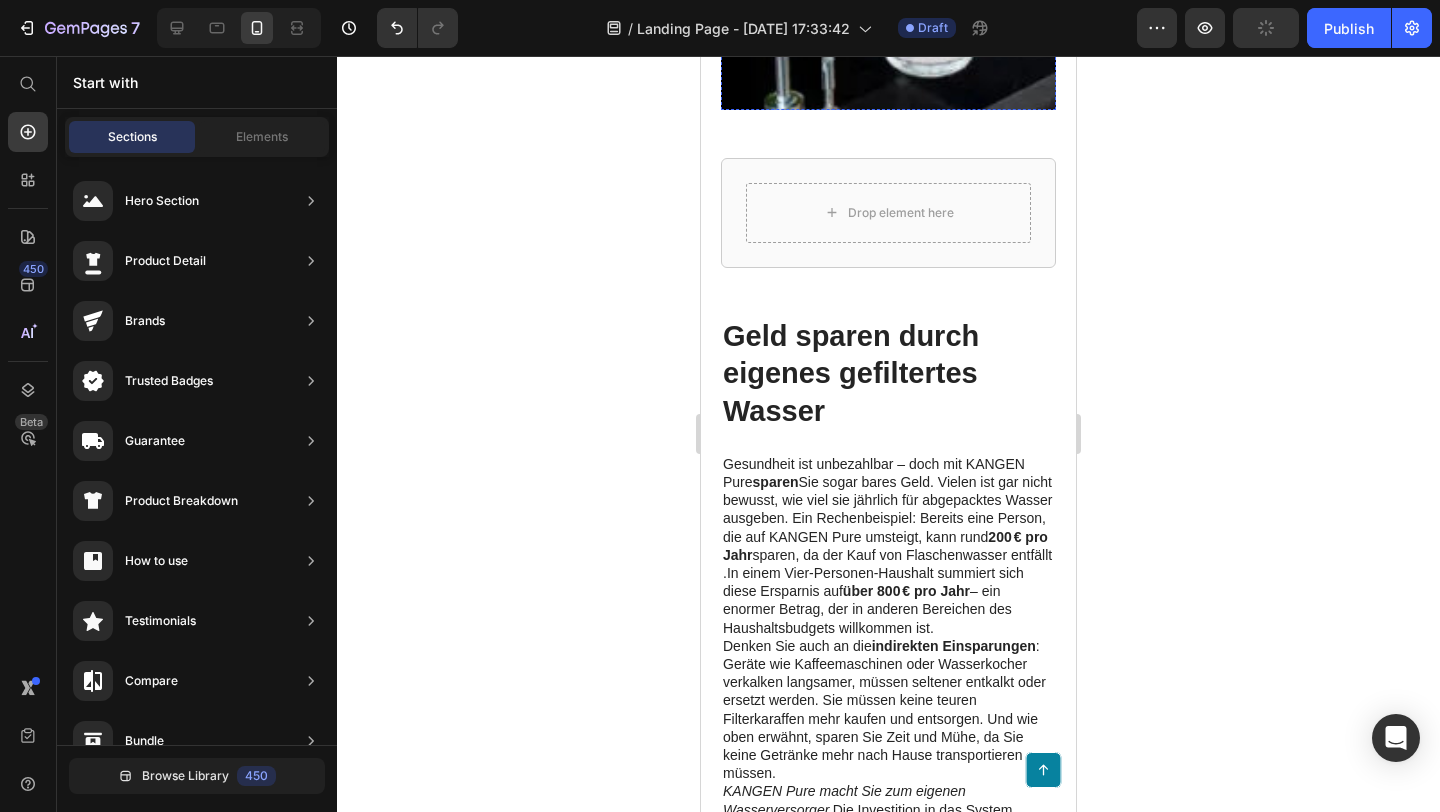 click on "Heading" at bounding box center [753, 304] 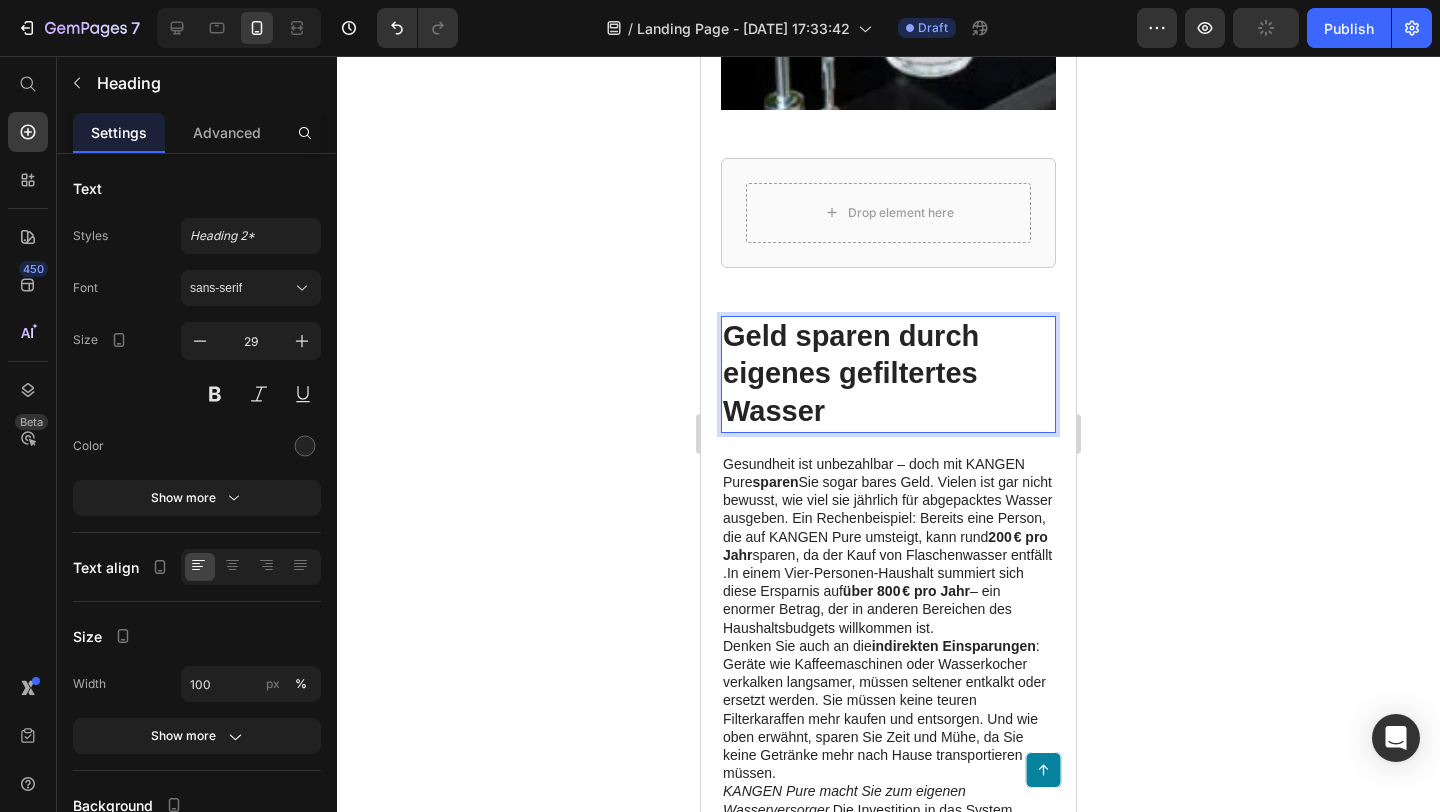 click on "Geld sparen durch eigenes gefiltertes Wasser" at bounding box center [851, 373] 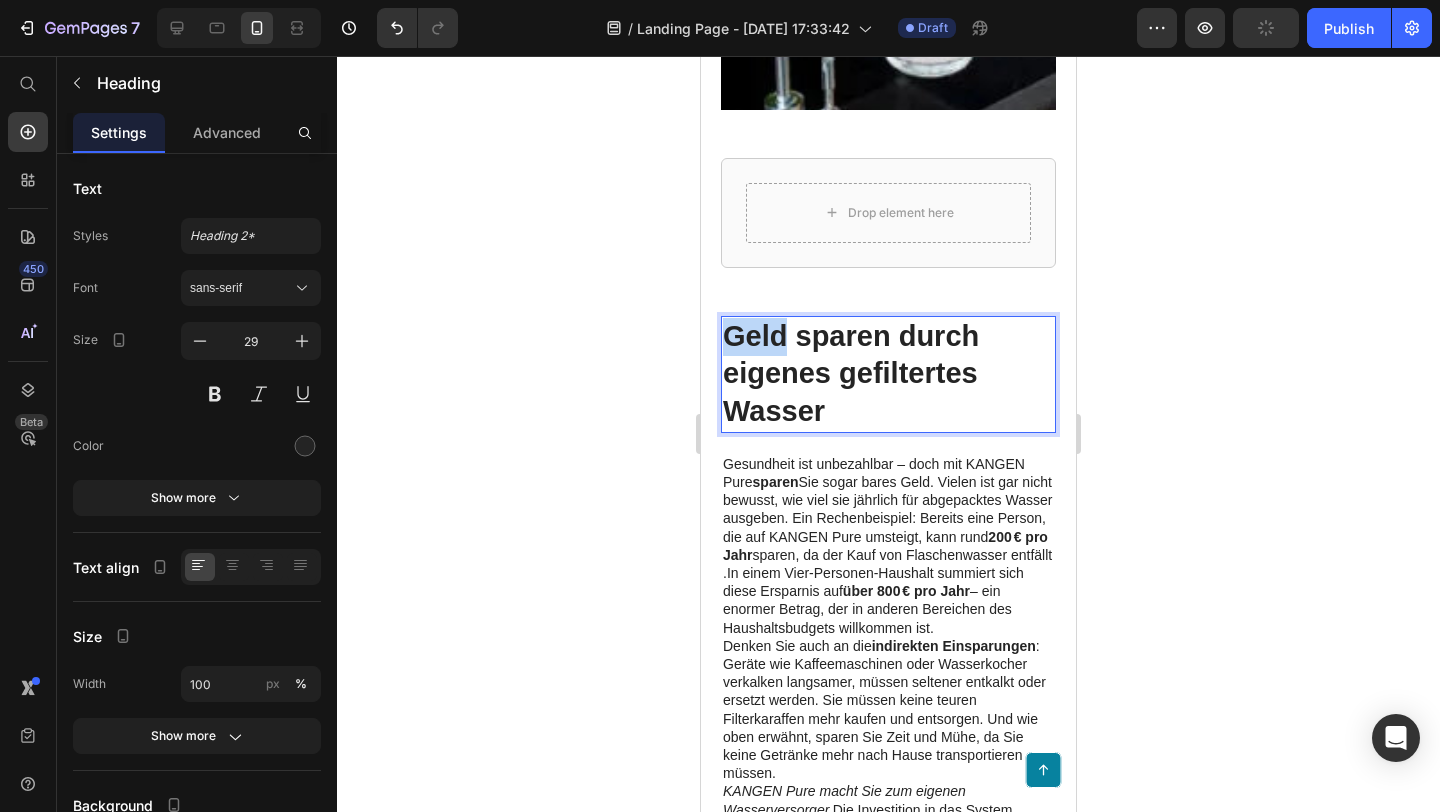 click on "Geld sparen durch eigenes gefiltertes Wasser" at bounding box center (851, 373) 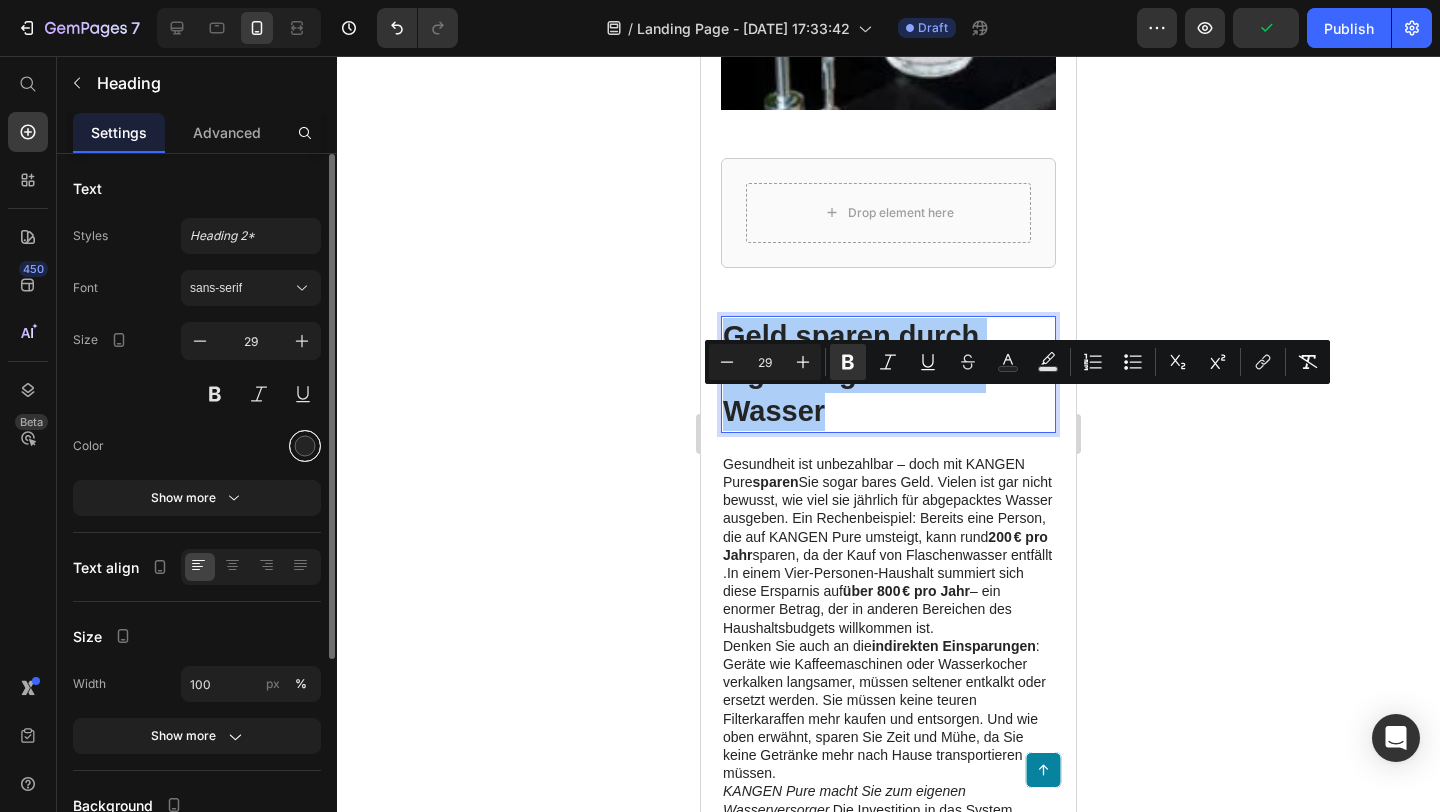click at bounding box center [305, 446] 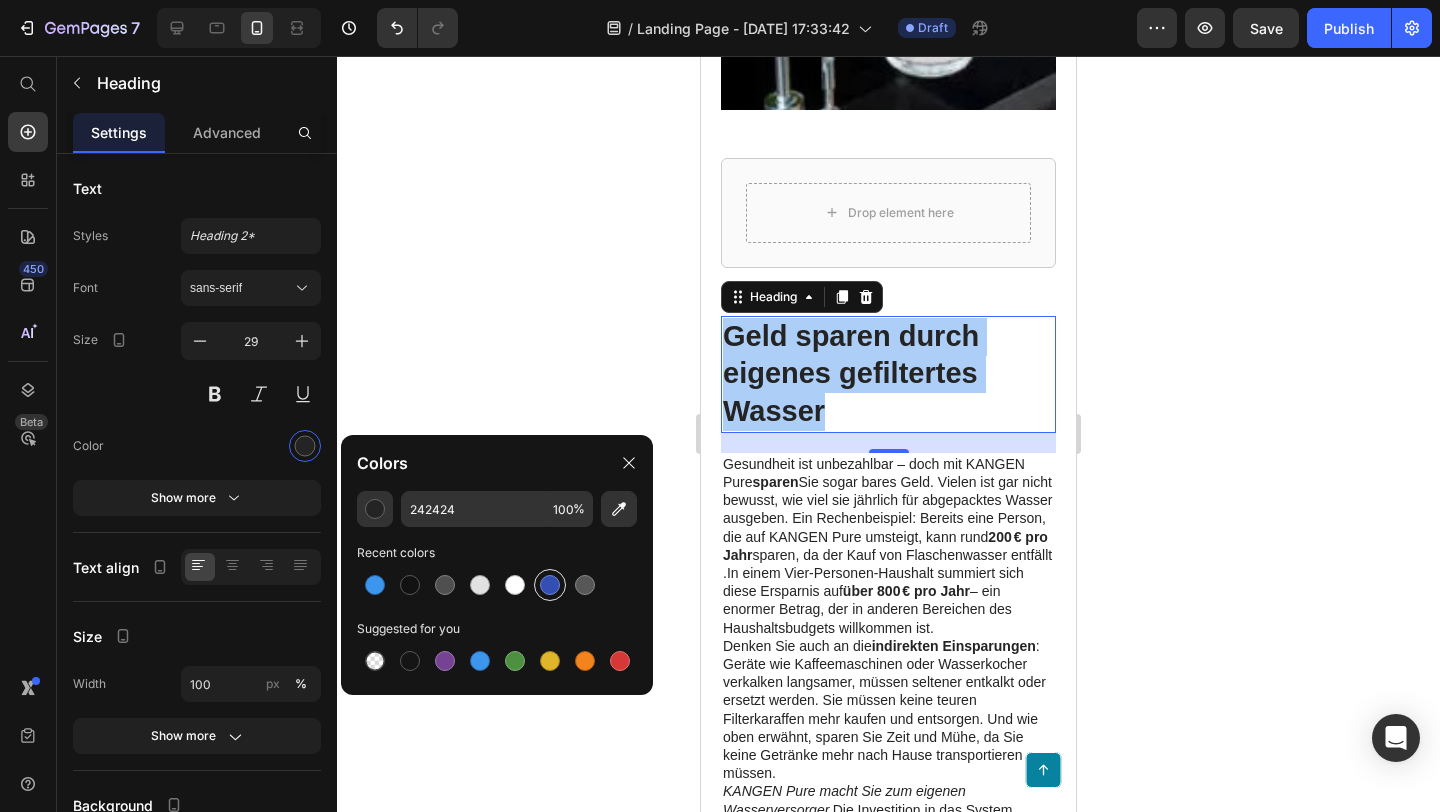 click at bounding box center [550, 585] 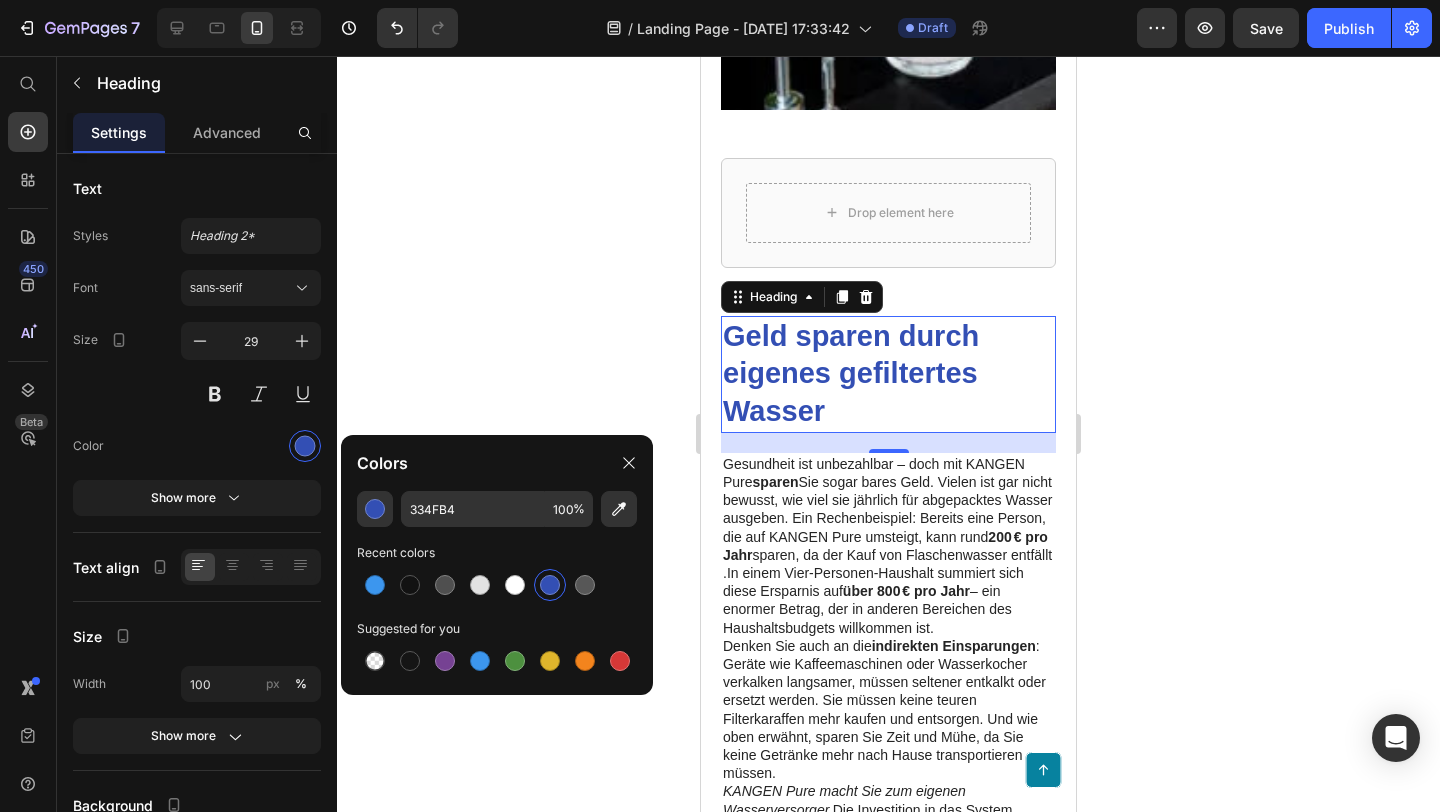 click 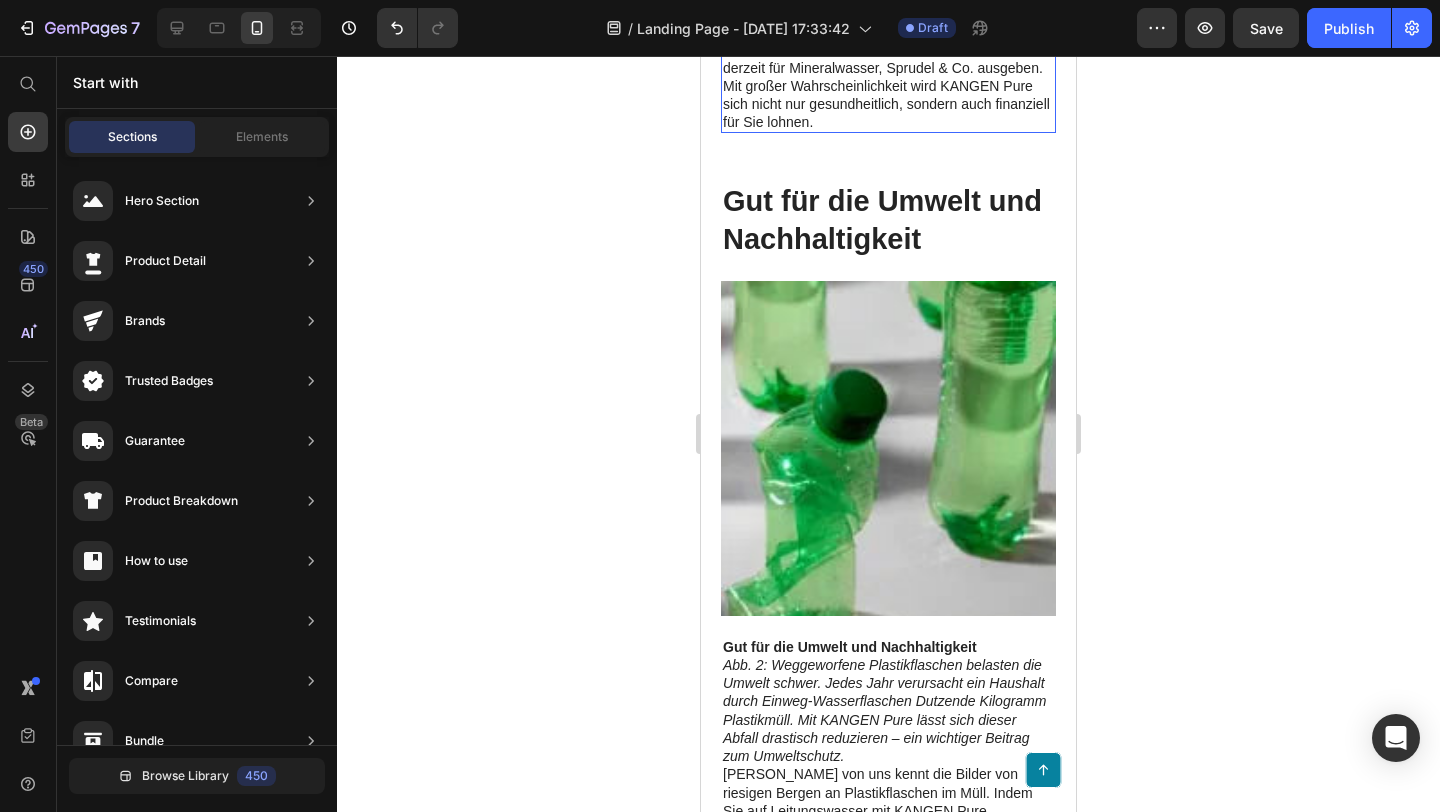 scroll, scrollTop: 6960, scrollLeft: 0, axis: vertical 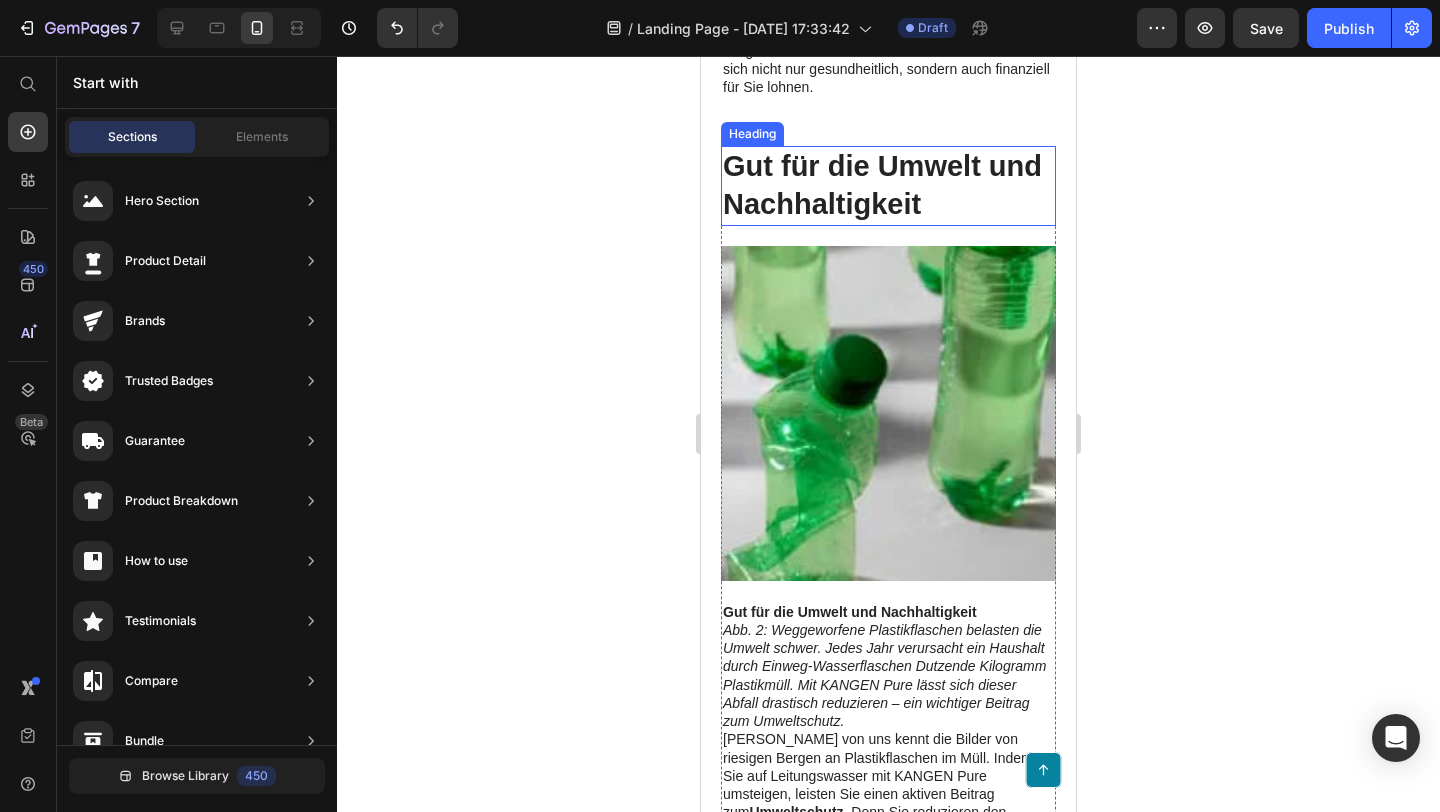 click on "Gut für die Umwelt und Nachhaltigkeit" at bounding box center [882, 185] 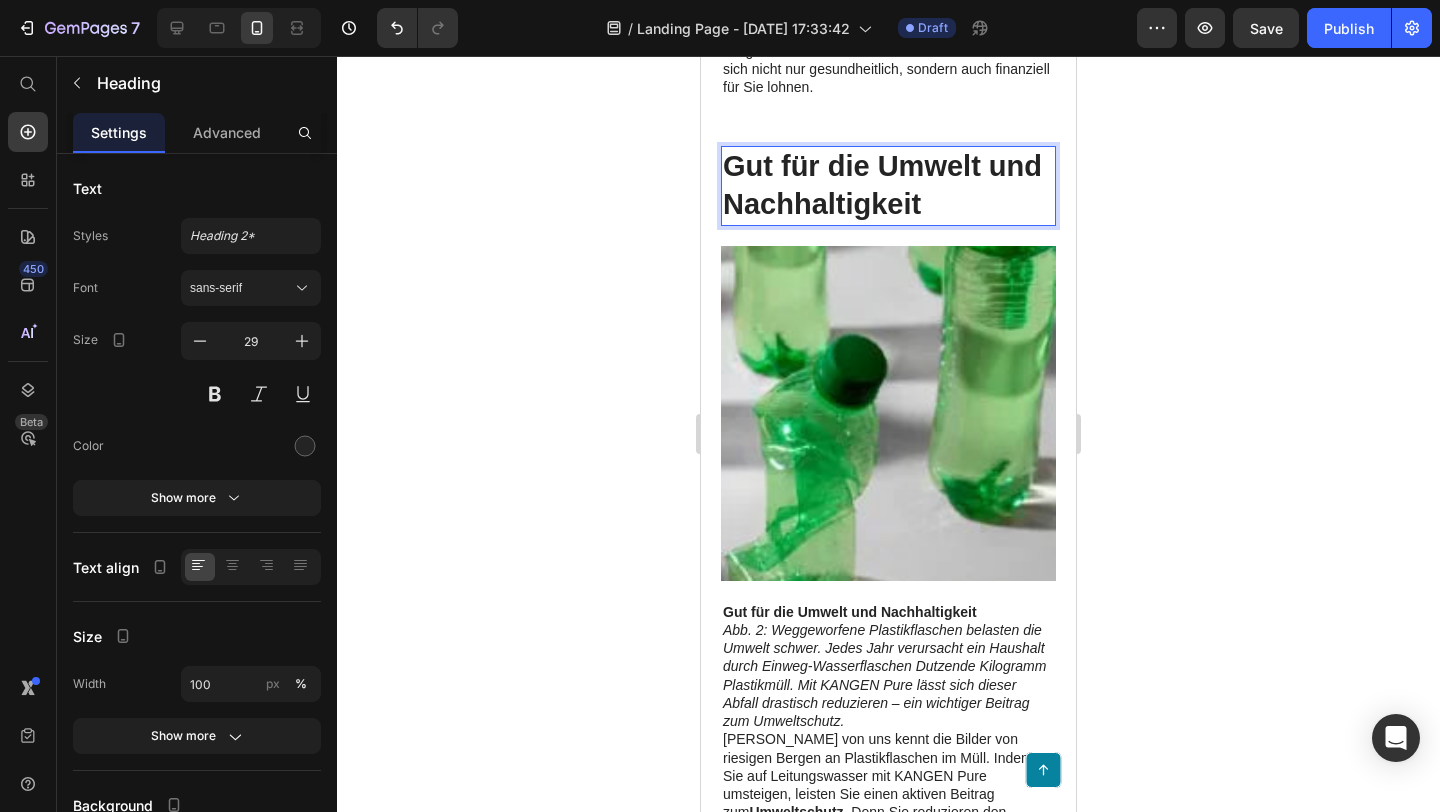 click on "Gut für die Umwelt und Nachhaltigkeit" at bounding box center [882, 185] 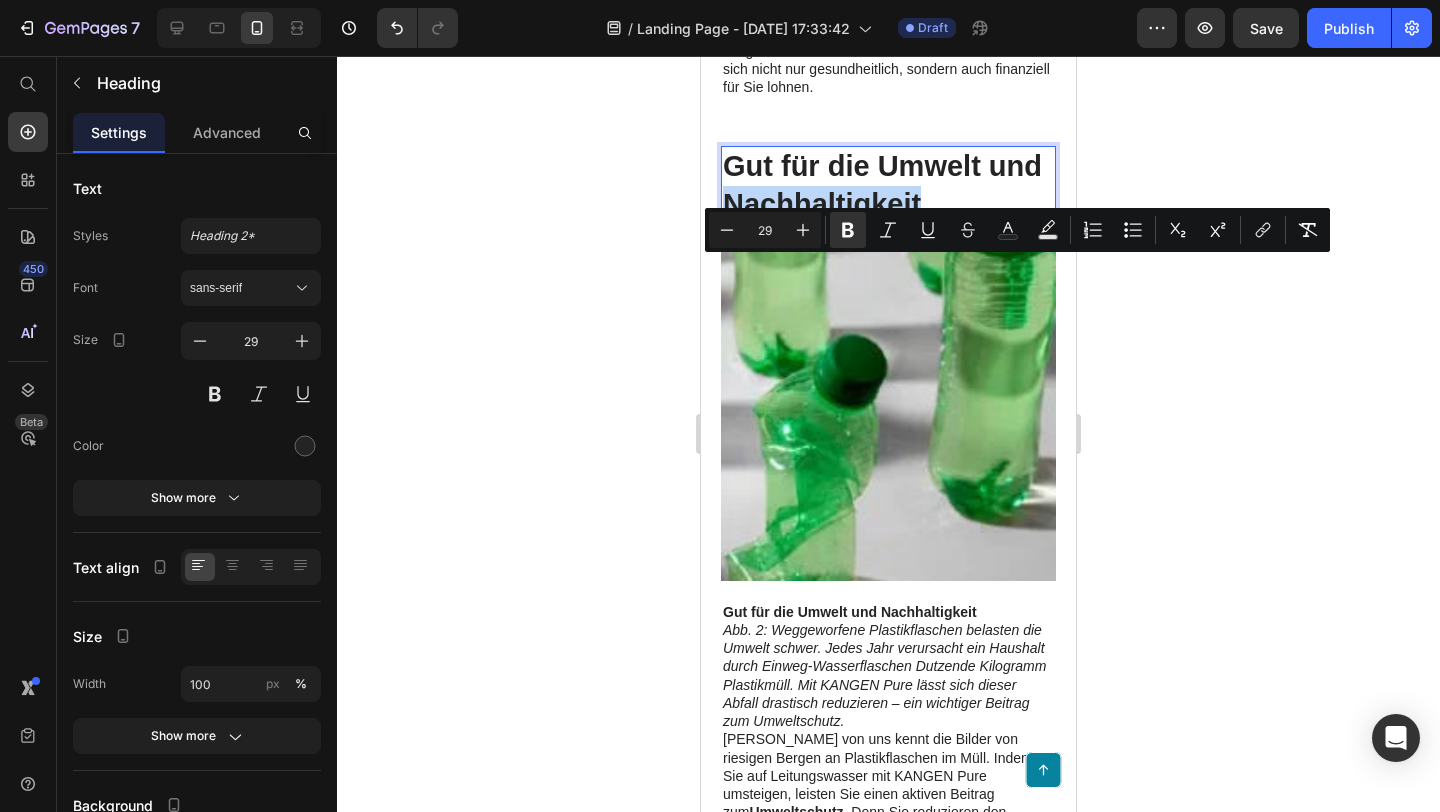 click on "Gut für die Umwelt und Nachhaltigkeit" at bounding box center [882, 185] 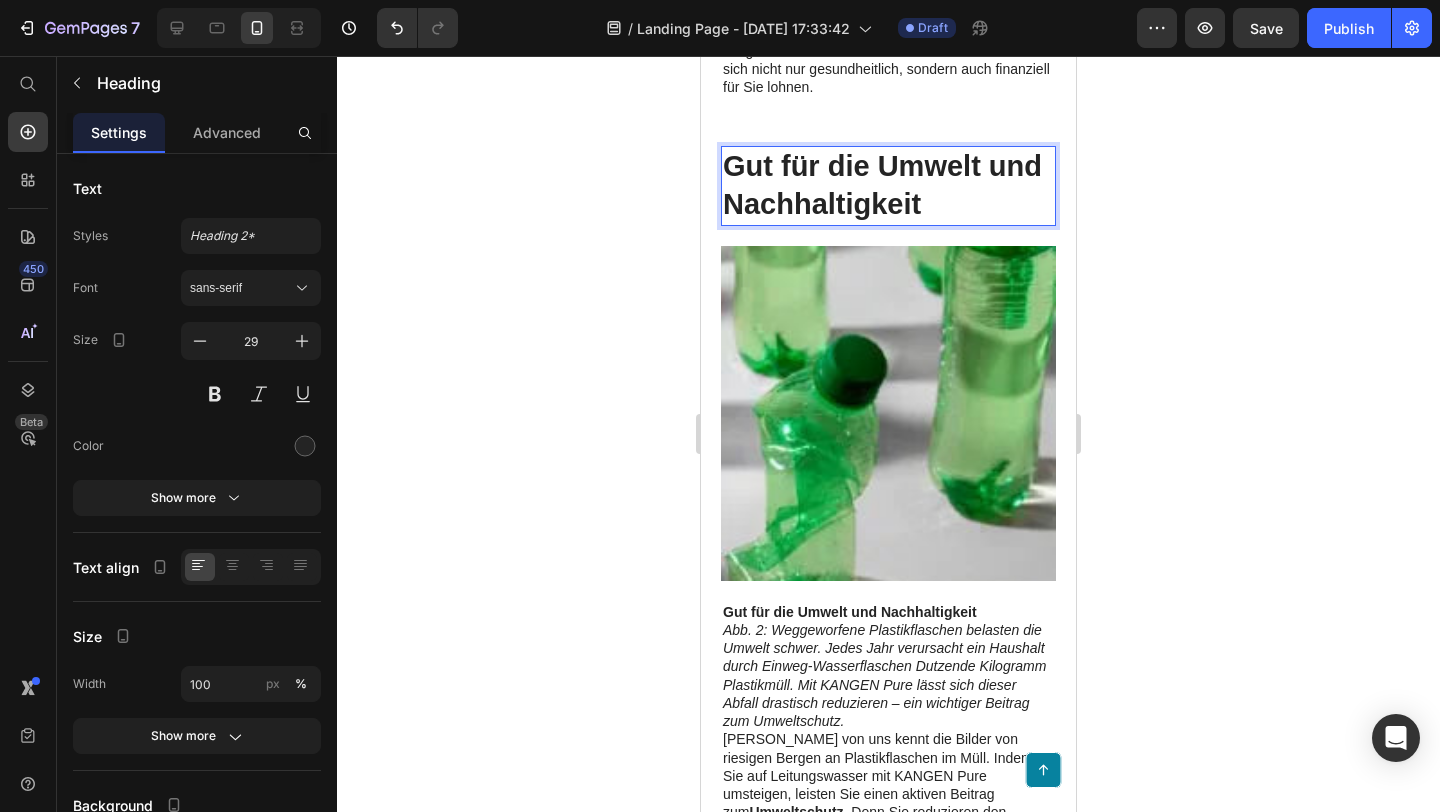 click on "Gut für die Umwelt und Nachhaltigkeit" at bounding box center [882, 185] 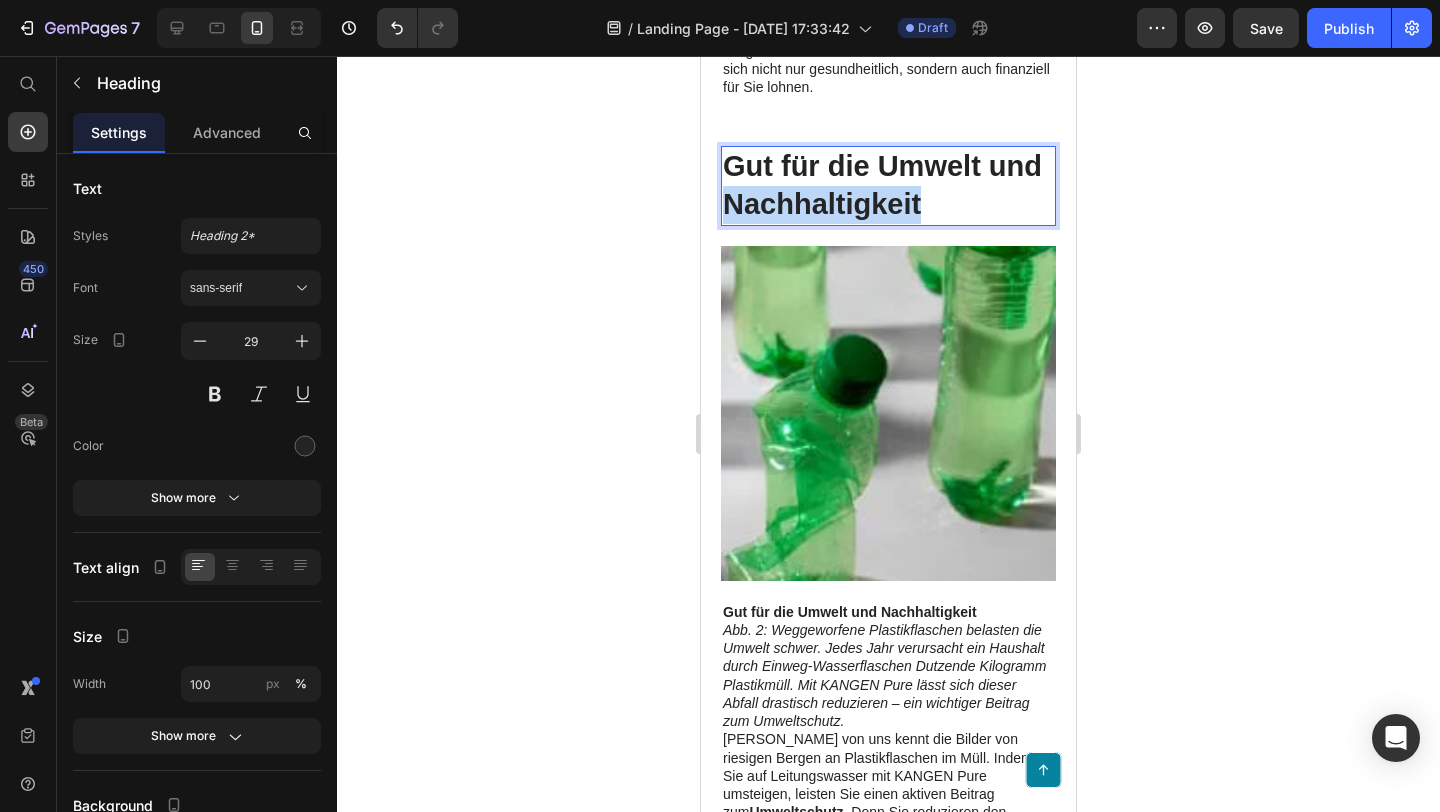 click on "Gut für die Umwelt und Nachhaltigkeit" at bounding box center [882, 185] 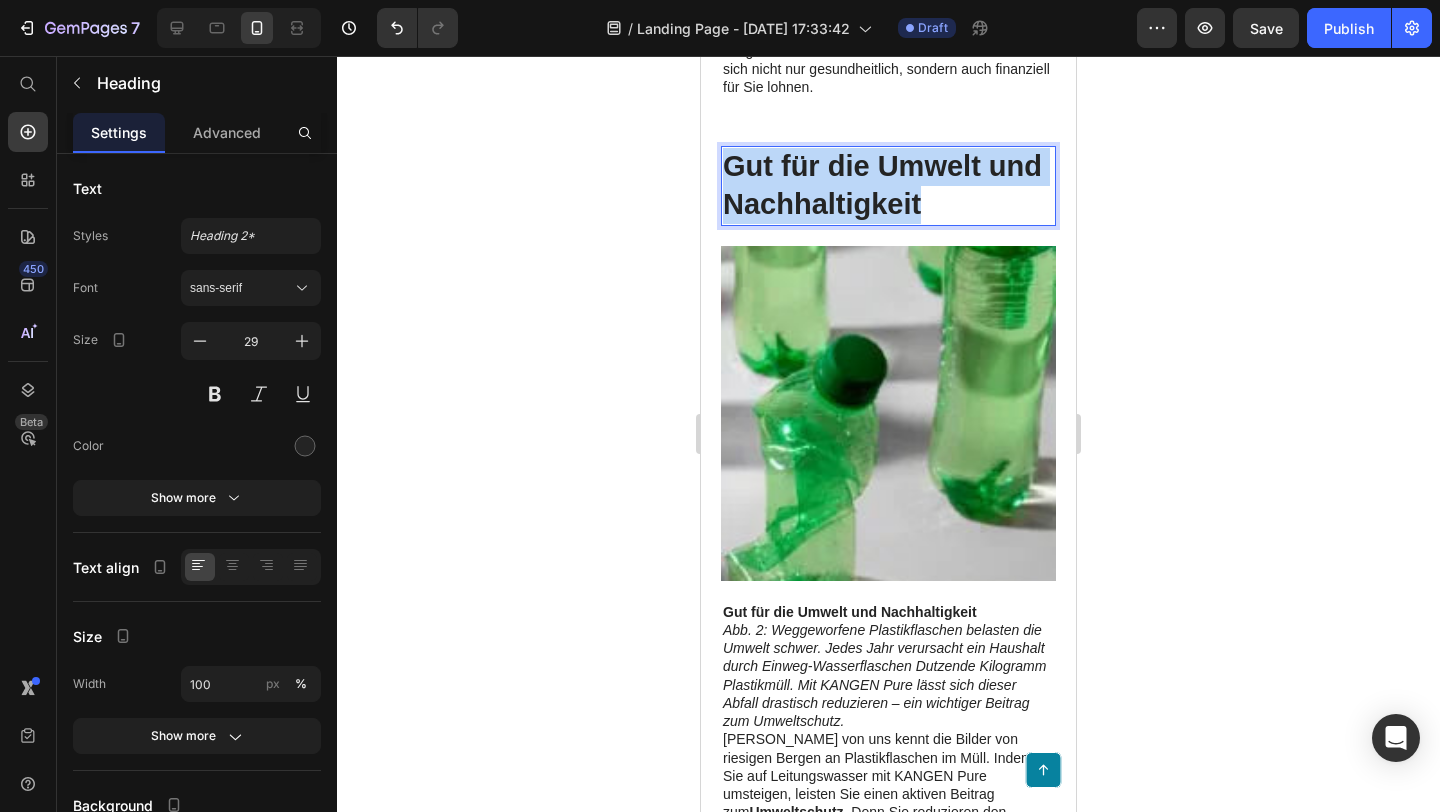 click on "Gut für die Umwelt und Nachhaltigkeit" at bounding box center [882, 185] 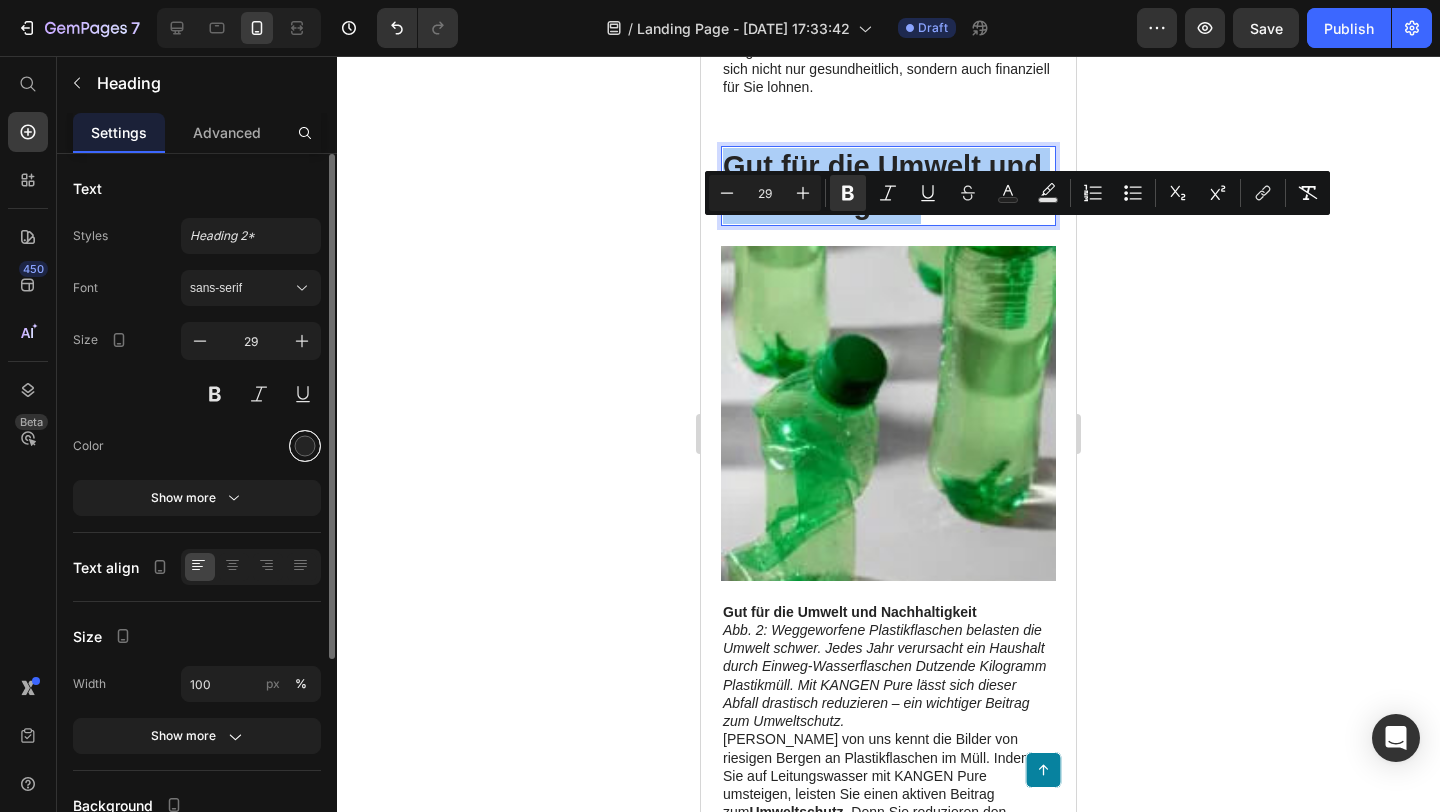 click at bounding box center [305, 446] 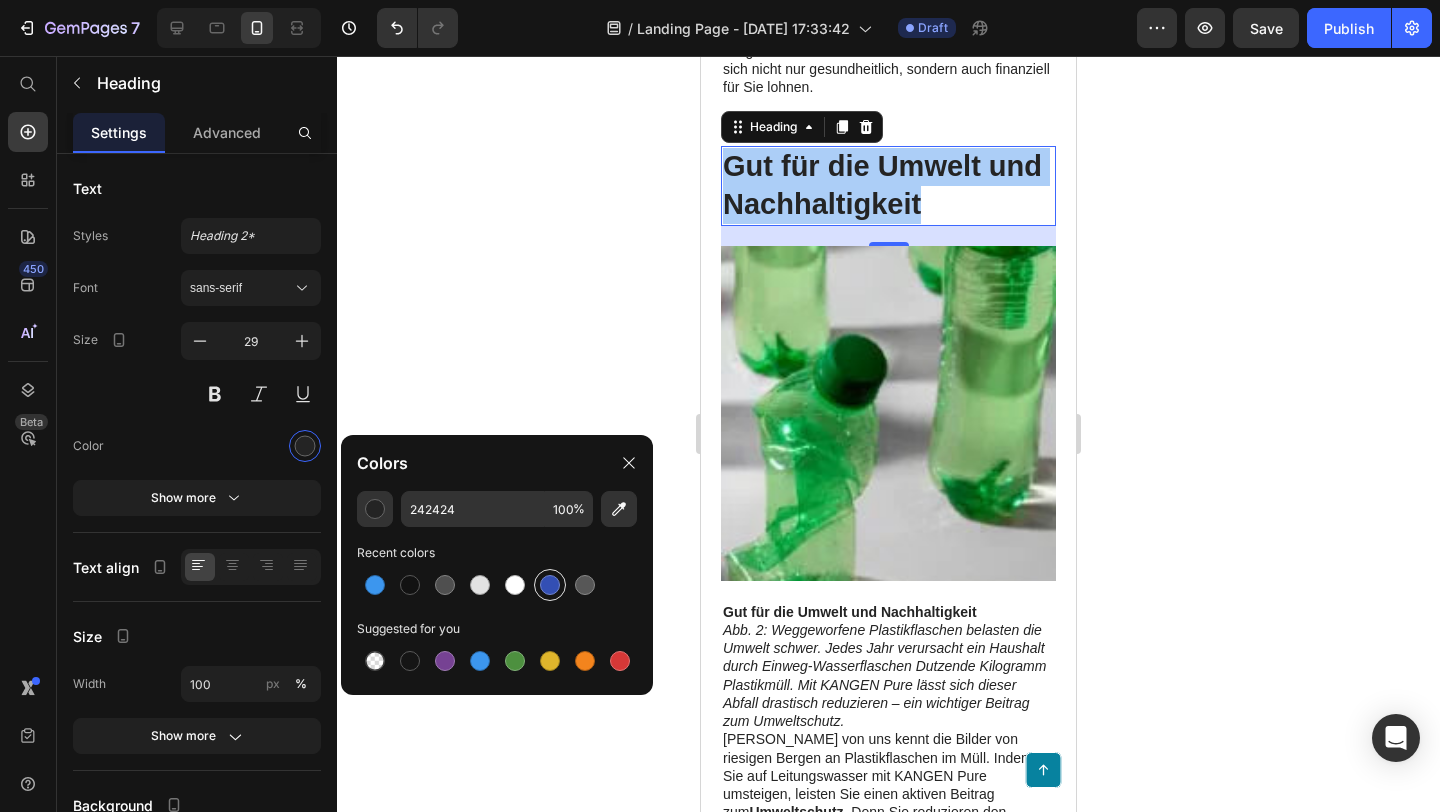 click at bounding box center (550, 585) 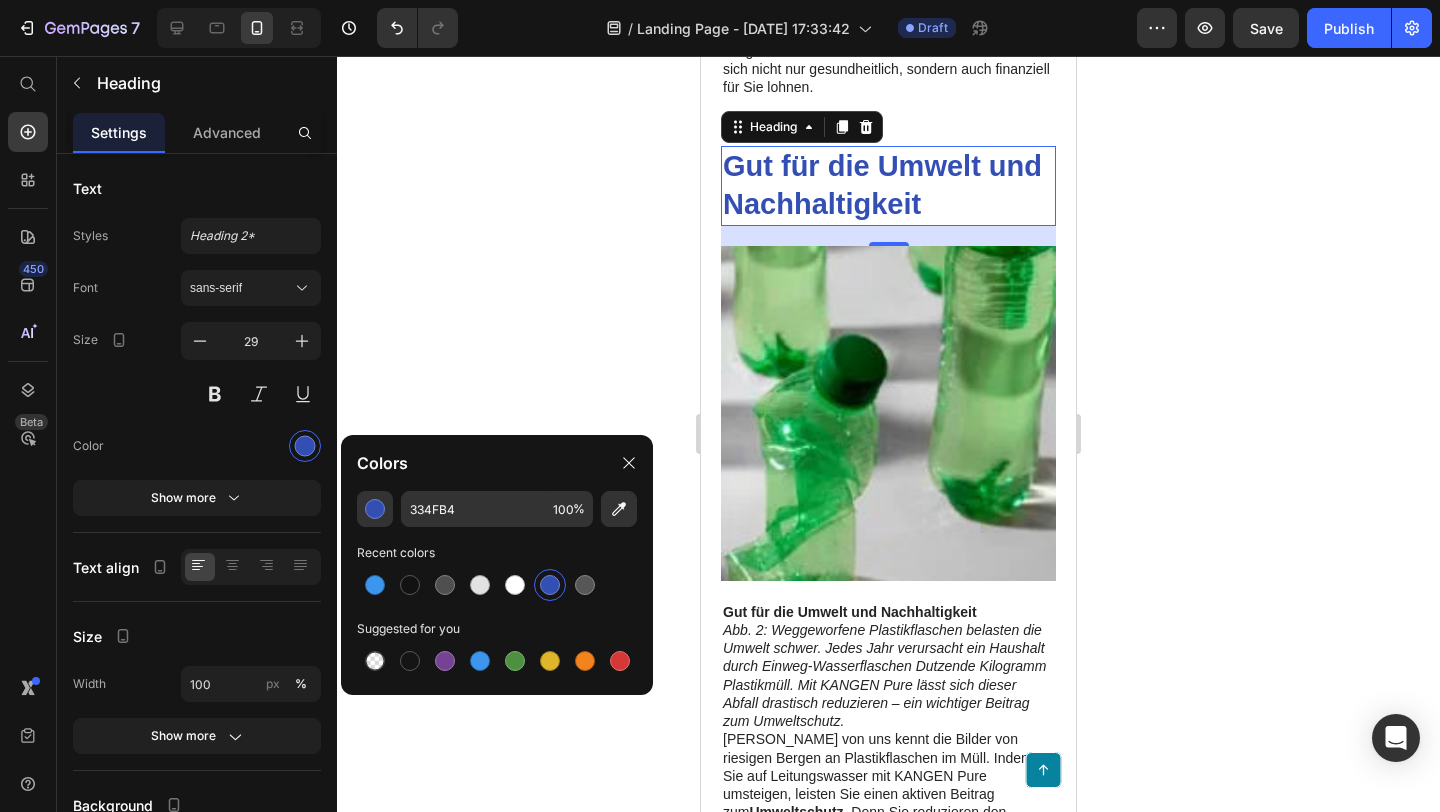 click 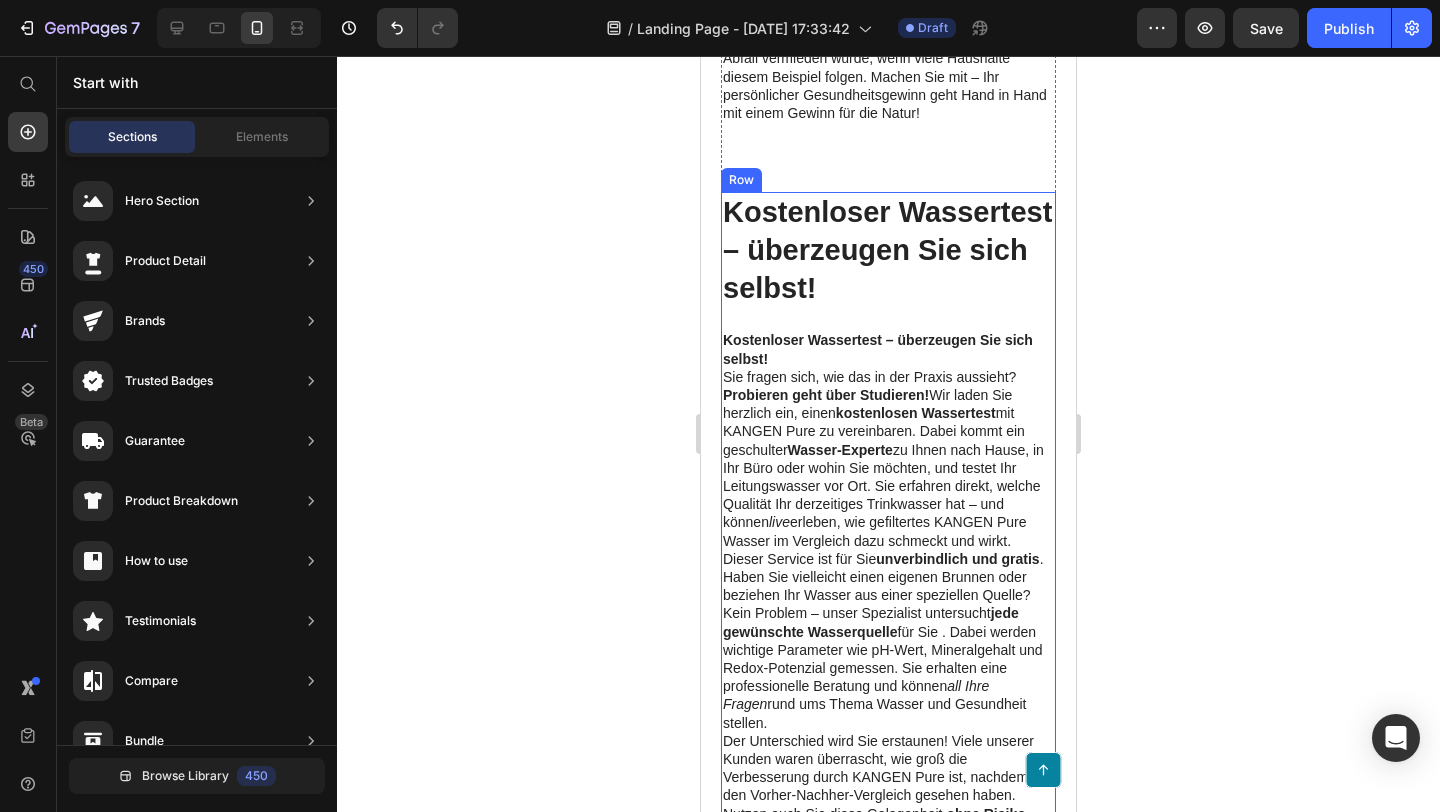 scroll, scrollTop: 8102, scrollLeft: 0, axis: vertical 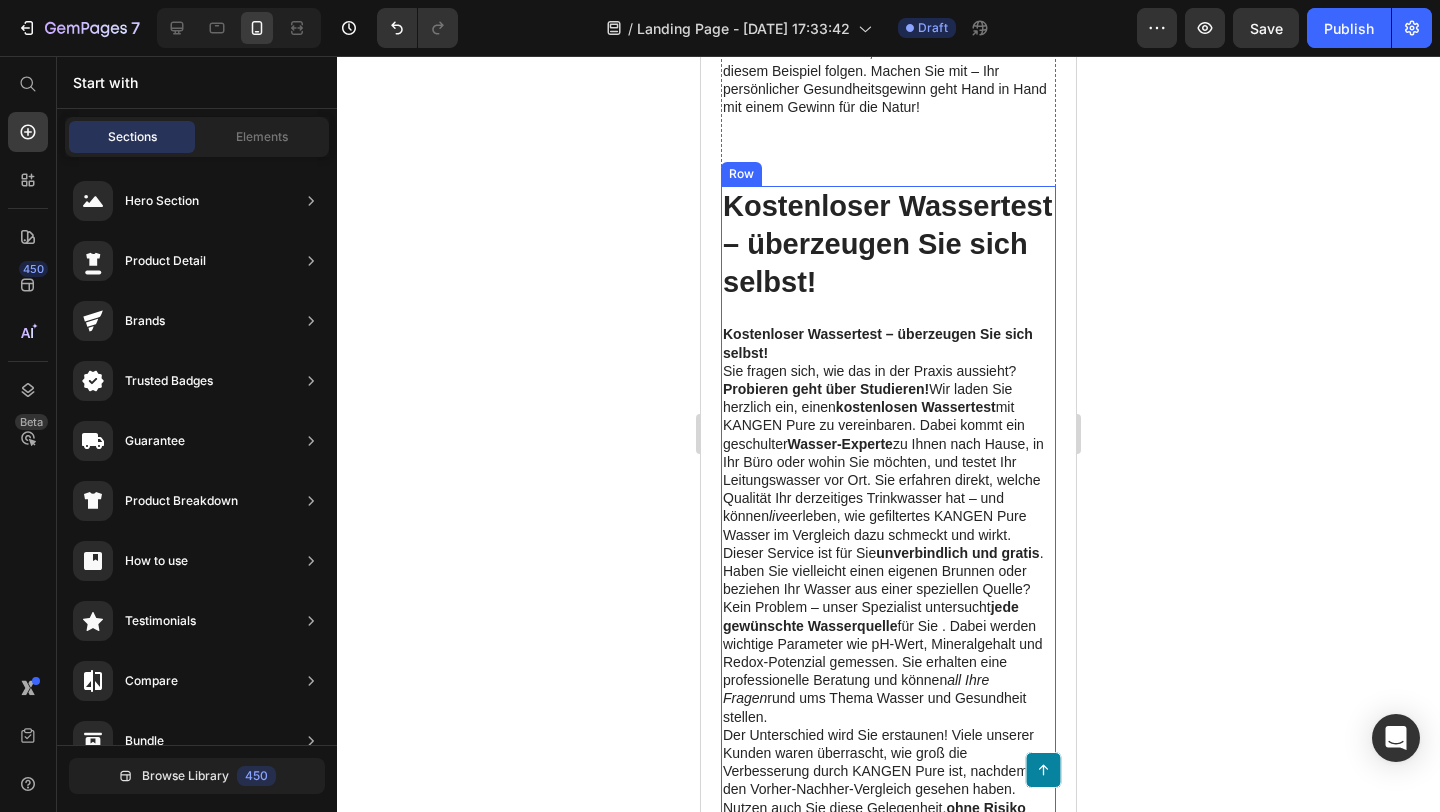 click on "Kostenloser Wassertest – überzeugen Sie sich selbst!" at bounding box center (887, 243) 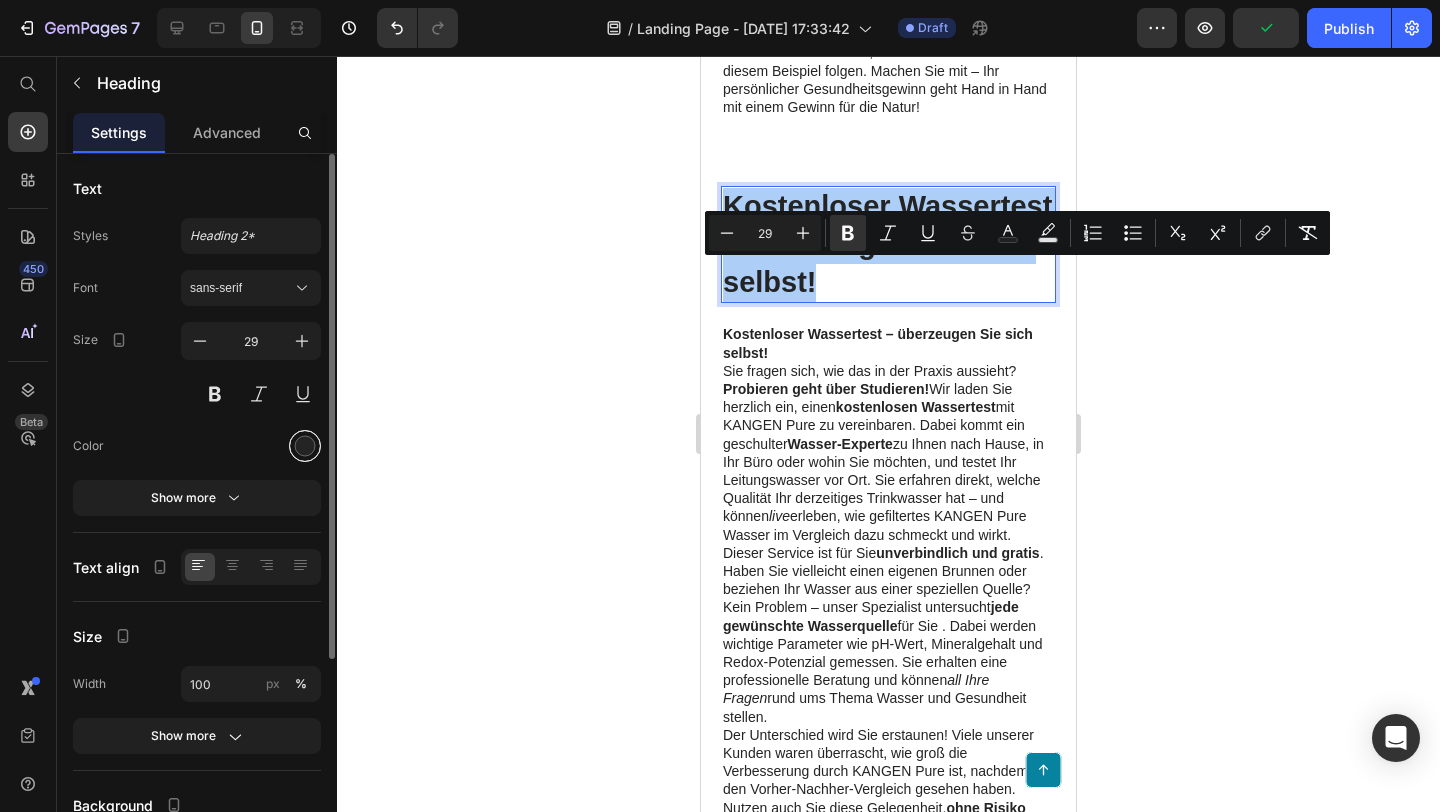 click at bounding box center (305, 446) 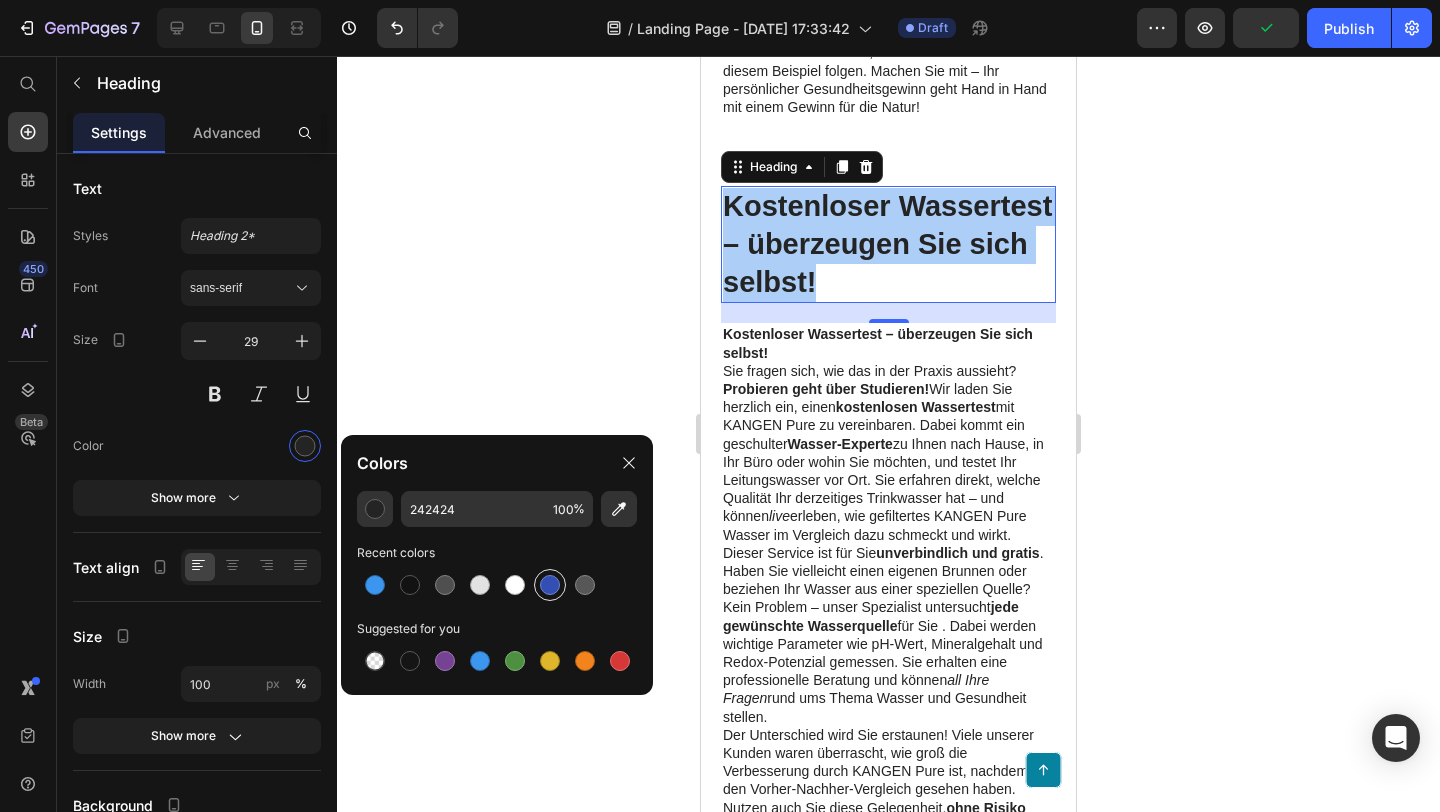 click at bounding box center (550, 585) 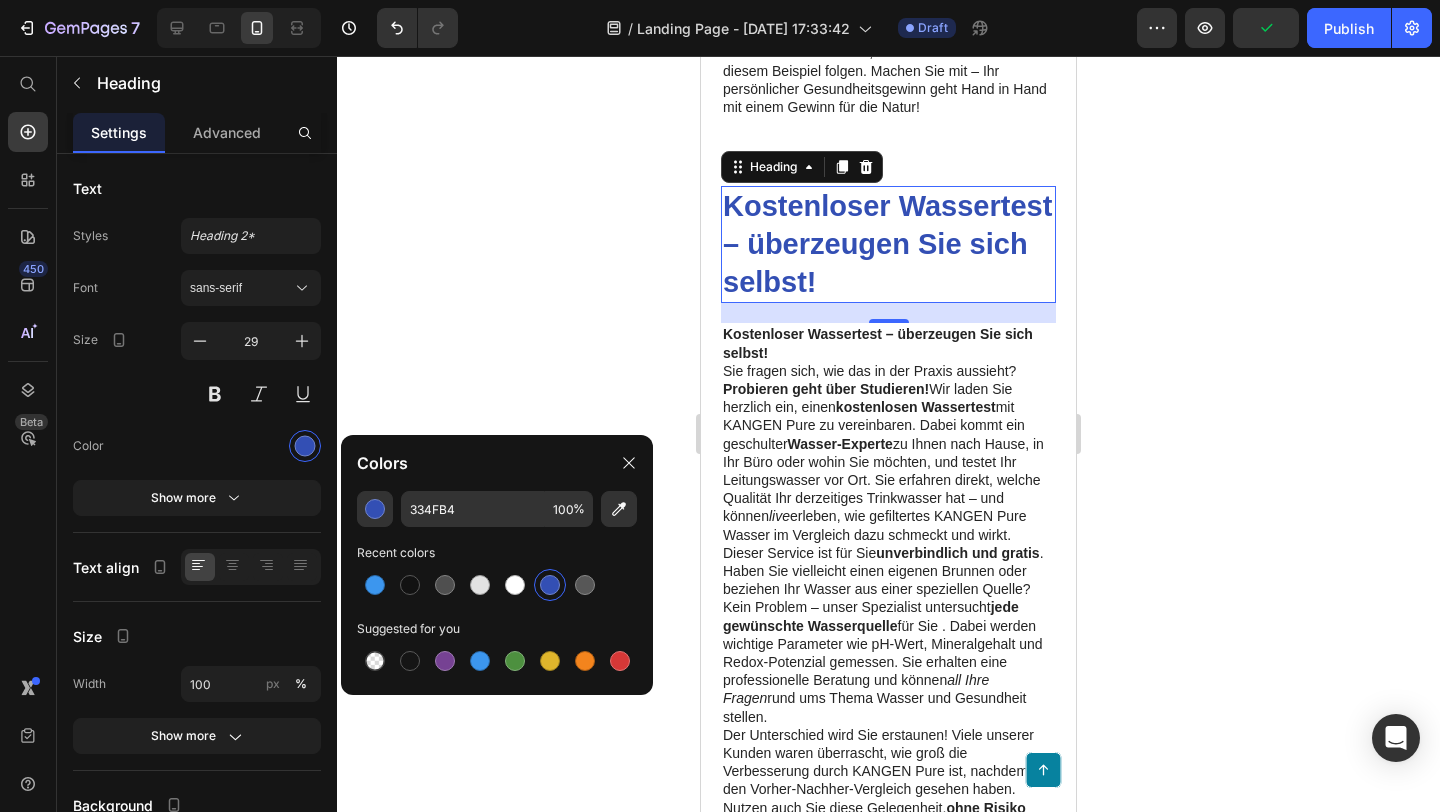 click 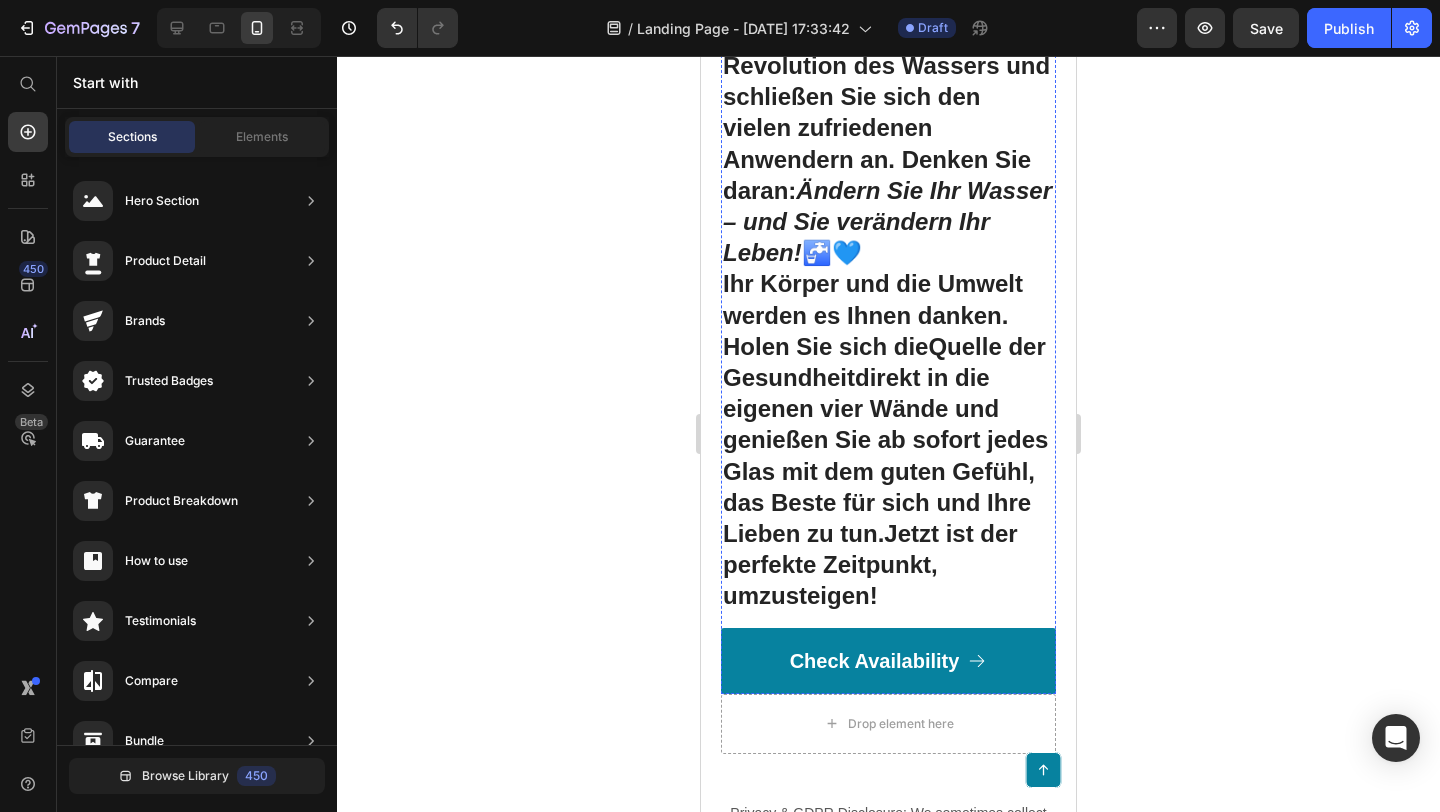 scroll, scrollTop: 9551, scrollLeft: 0, axis: vertical 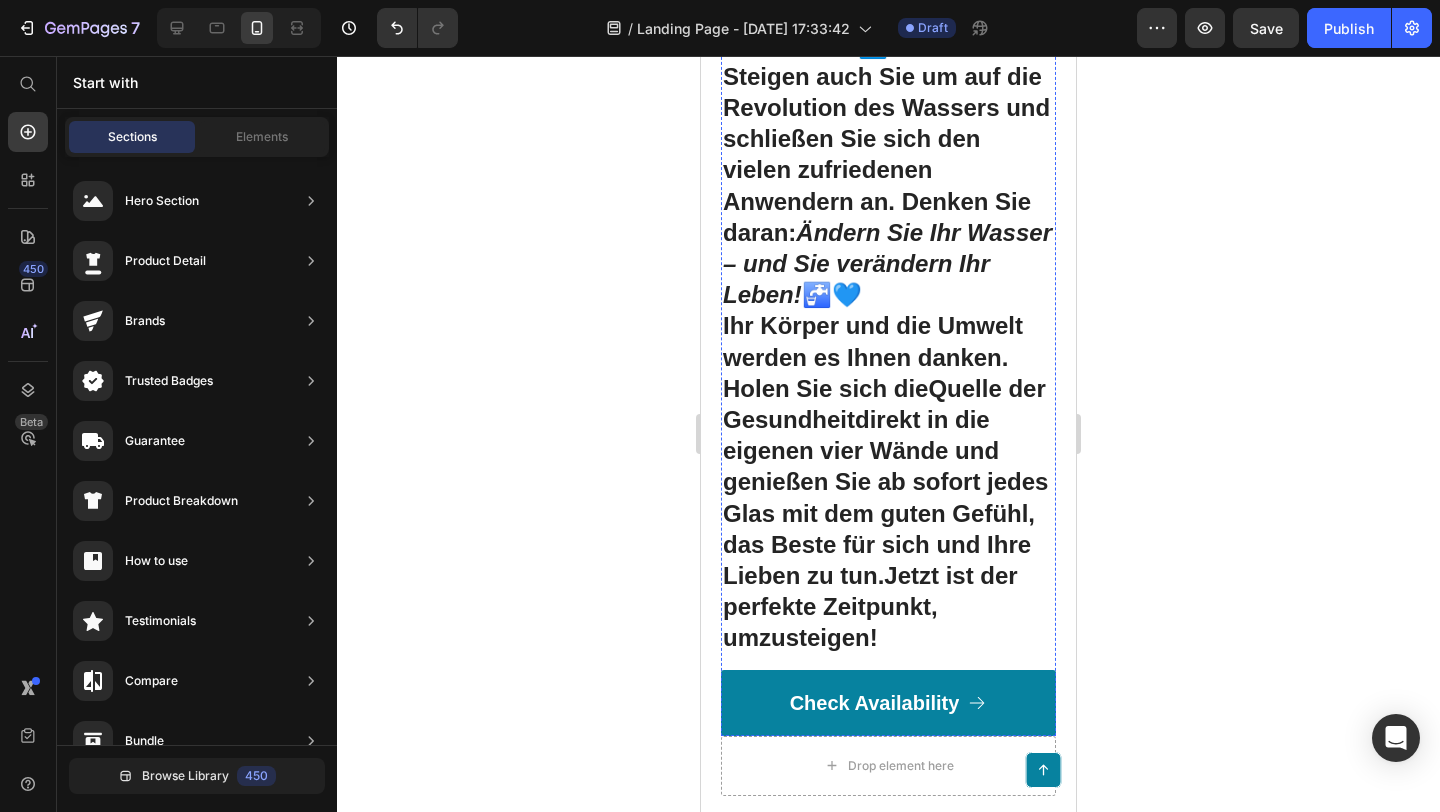 click on "Gesund, komfortabel, sparsam und umweltfreundlich – all das bietet KANGEN Pure. [PERSON_NAME] warten Sie also noch?  Sind Sie bereit, die Kraft des reinen Wassers selbst zu erleben?  Dann zögern Sie nicht: ➡️  Besuchen Sie jetzt unsere Webseite und vereinbaren Sie Ihren kostenlosen Wassertest!  ⬅️ Steigen auch Sie um auf die Revolution des Wassers und schließen Sie sich den vielen zufriedenen Anwendern an. Denken Sie daran:  Ändern Sie Ihr Wasser – und Sie verändern Ihr Leben!  🚰💙 Ihr Körper und die Umwelt werden es Ihnen danken. Holen Sie sich die  Quelle der Gesundheit  direkt in die eigenen vier Wände und genießen Sie ab sofort jedes Glas mit dem guten Gefühl, das Beste für sich und Ihre Lieben zu tun.  Jetzt ist der perfekte Zeitpunkt, umzusteigen!" at bounding box center (888, 154) 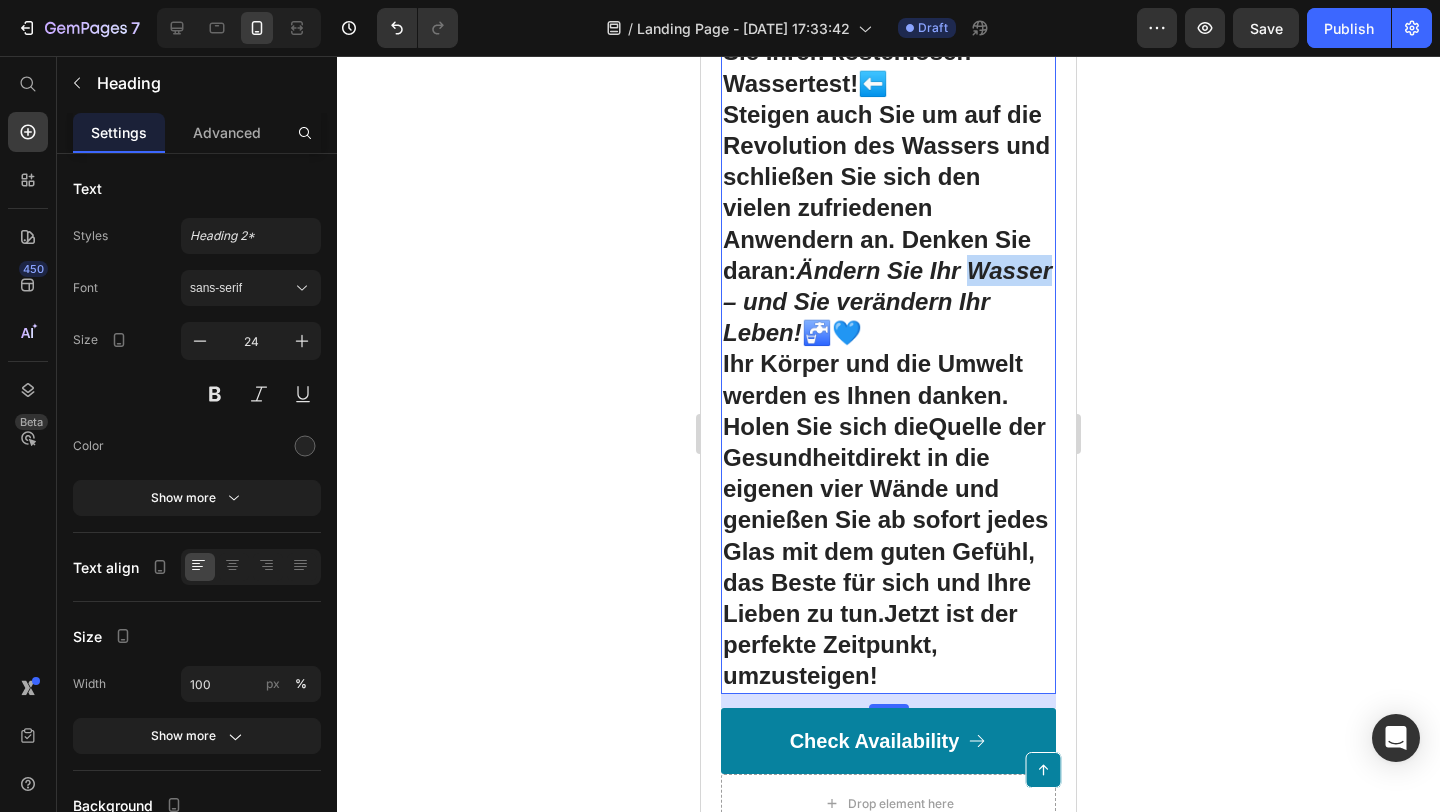 click on "Ändern Sie Ihr Wasser – und Sie verändern Ihr Leben!" at bounding box center (887, 301) 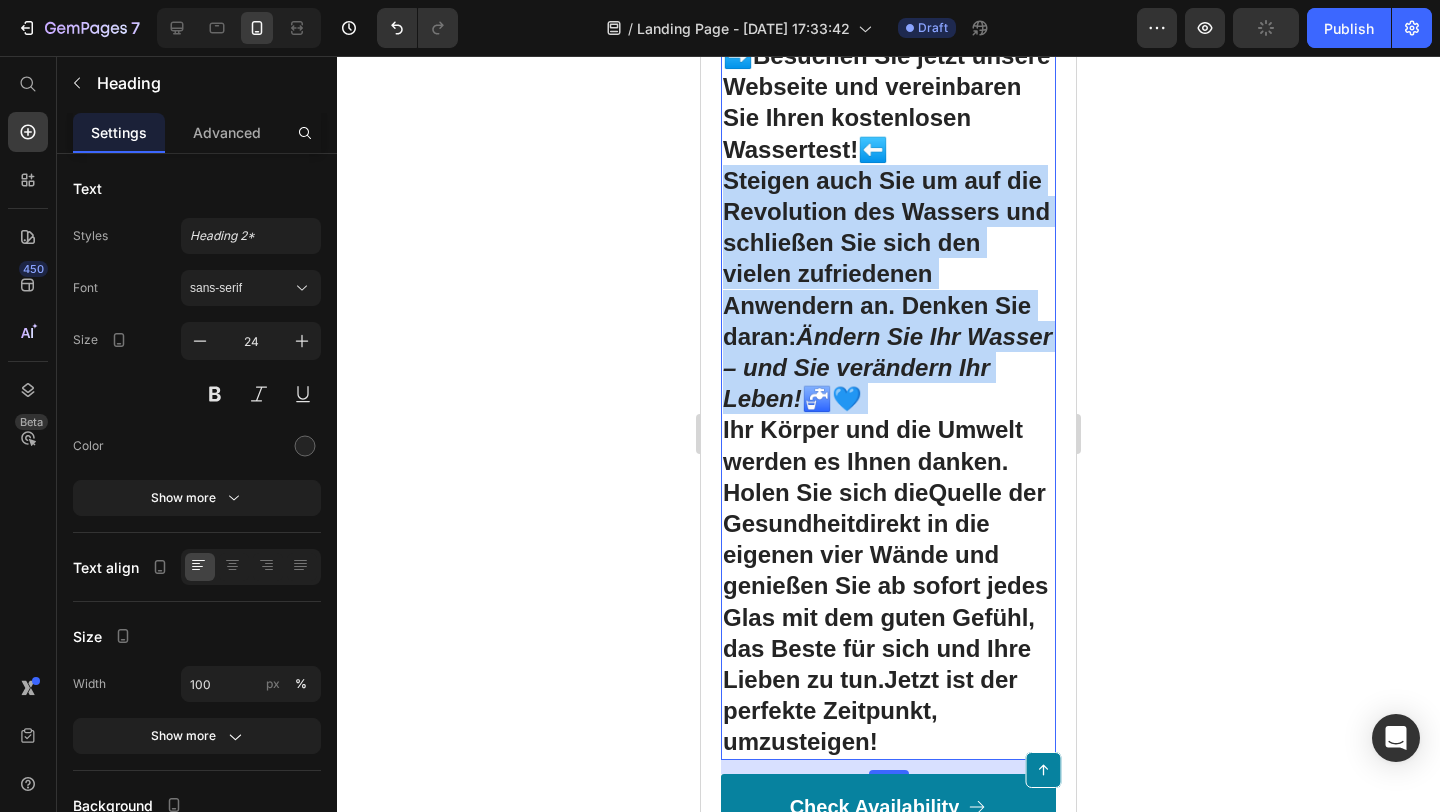 click on "Gesund, komfortabel, sparsam und umweltfreundlich – all das bietet KANGEN Pure. [PERSON_NAME] warten Sie also noch?  Sind Sie bereit, die Kraft des reinen Wassers selbst zu erleben?  Dann zögern Sie nicht: ➡️  Besuchen Sie jetzt unsere Webseite und vereinbaren Sie Ihren kostenlosen Wassertest!  ⬅️ Steigen auch Sie um auf die Revolution des Wassers und schließen Sie sich den vielen zufriedenen Anwendern an. Denken Sie daran:  Ändern Sie Ihr Wasser – und Sie verändern Ihr Leben!  🚰💙 Ihr Körper und die Umwelt werden es Ihnen danken. Holen Sie sich die  Quelle der Gesundheit  direkt in die eigenen vier Wände und genießen Sie ab sofort jedes Glas mit dem guten Gefühl, das Beste für sich und Ihre Lieben zu tun.  Jetzt ist der perfekte Zeitpunkt, umzusteigen!" at bounding box center (888, 258) 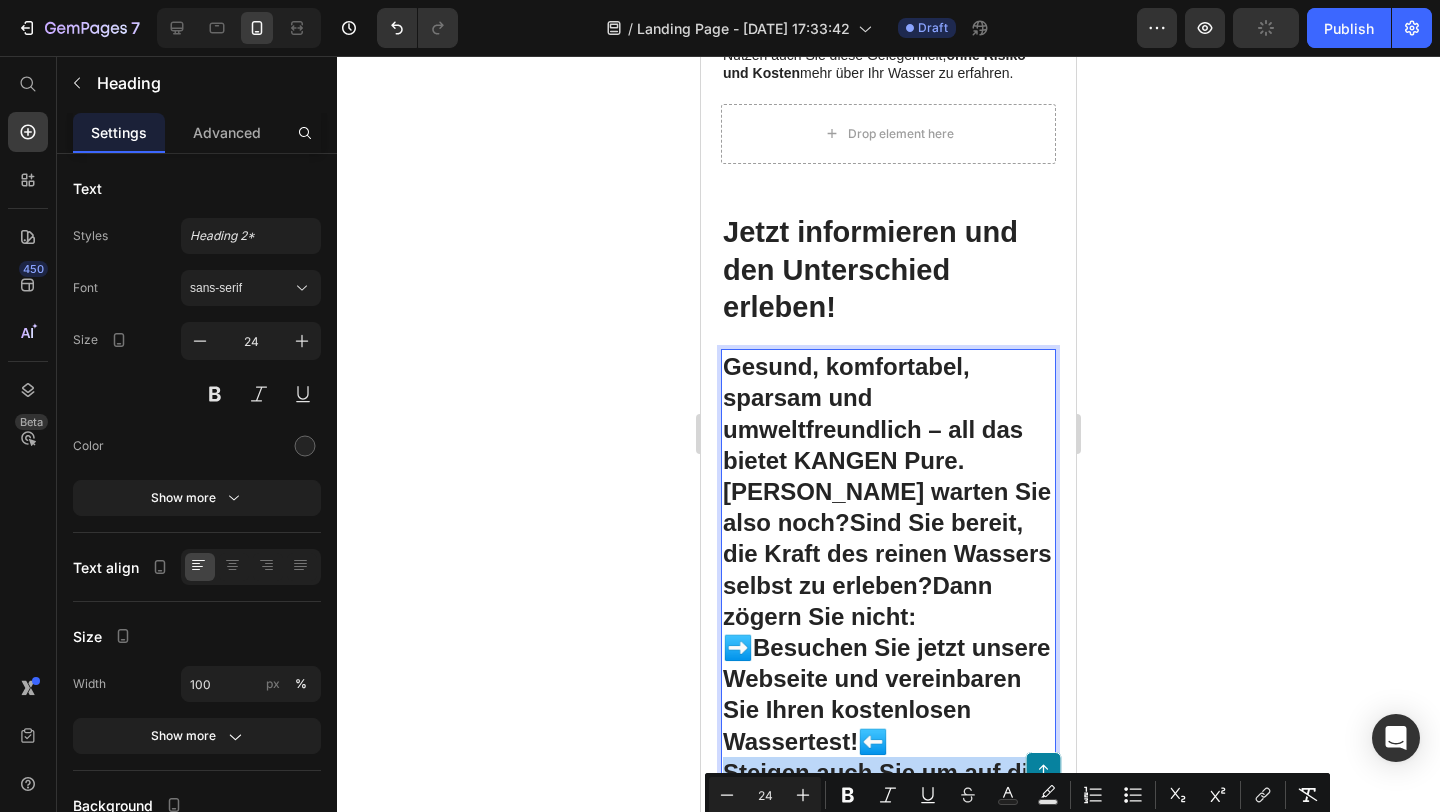 scroll, scrollTop: 8842, scrollLeft: 0, axis: vertical 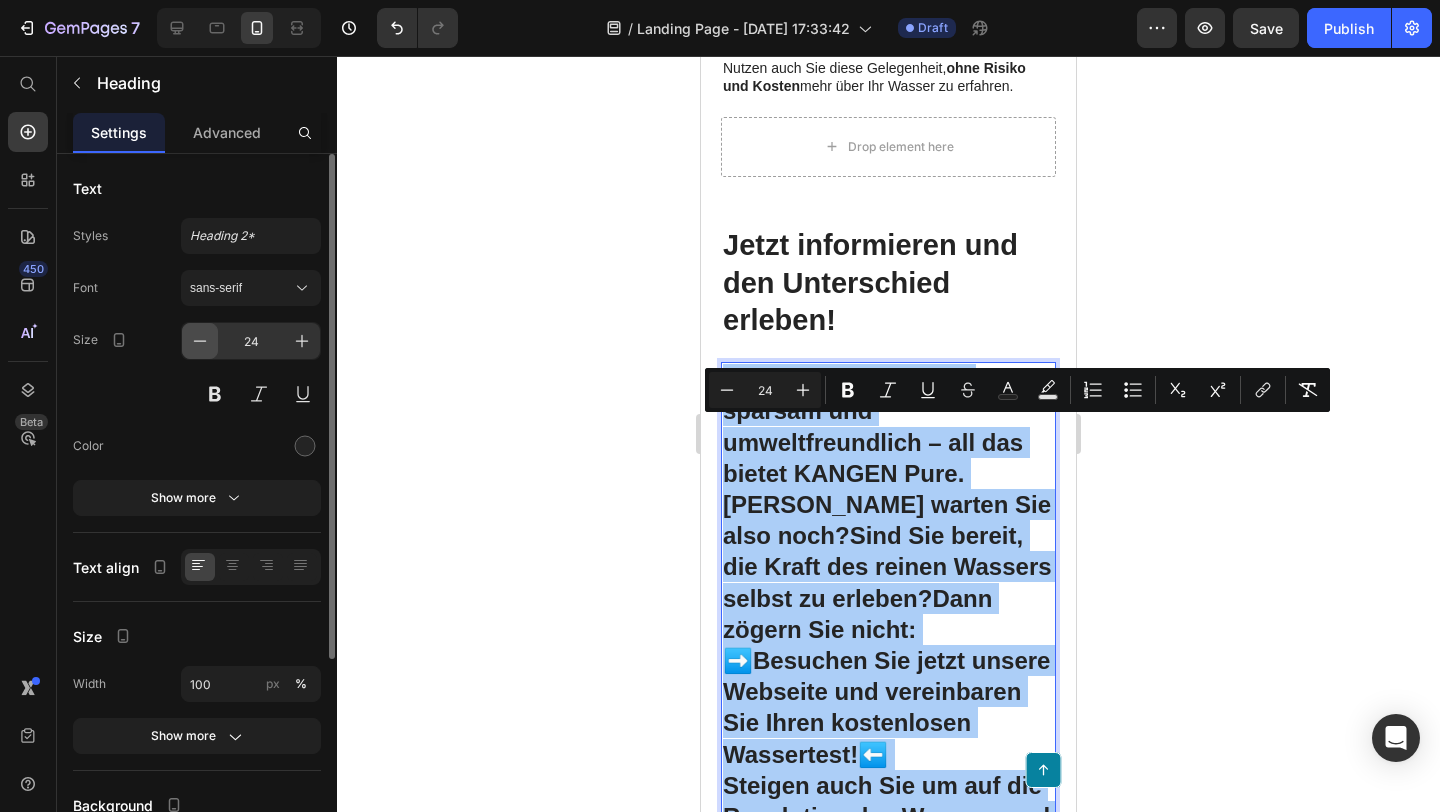 click 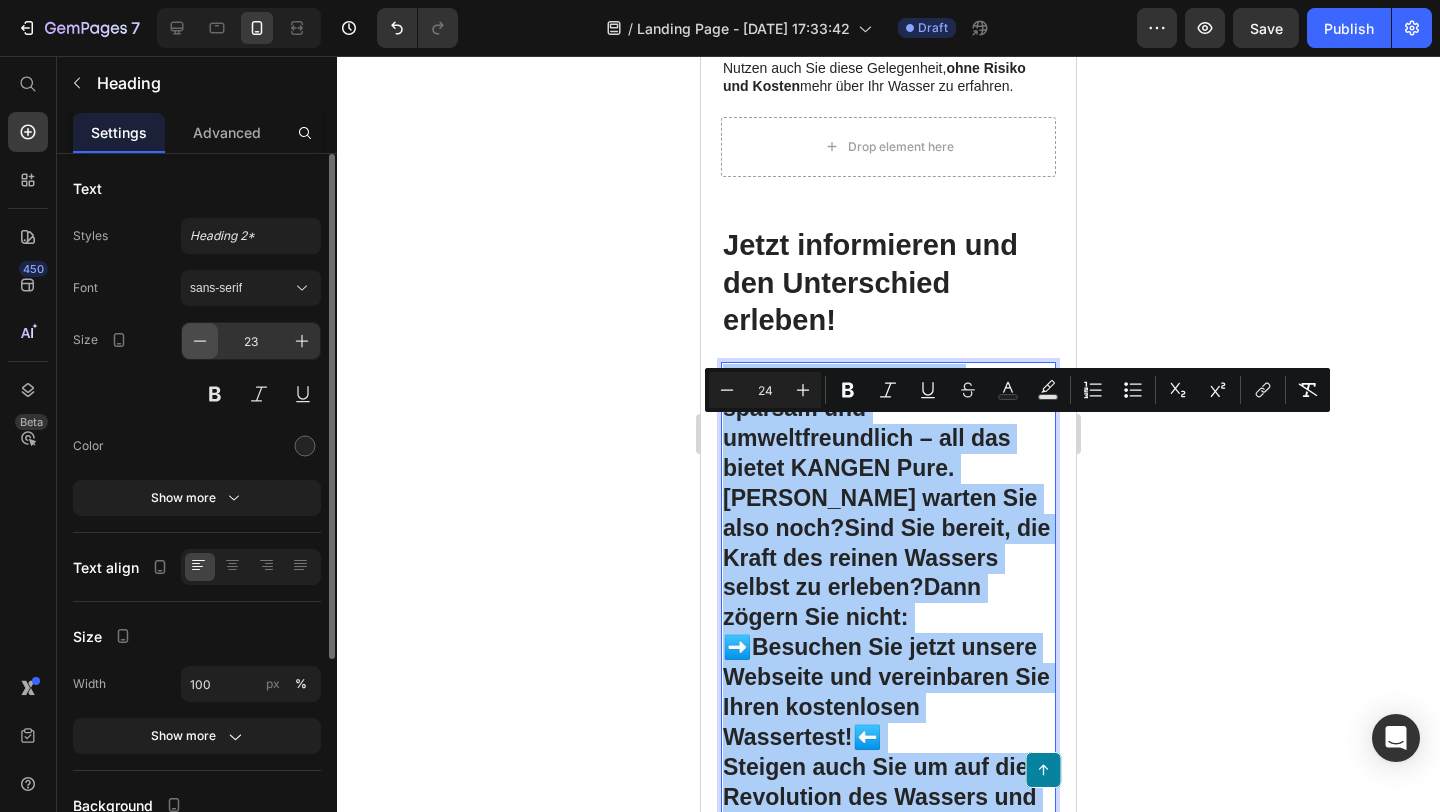 click 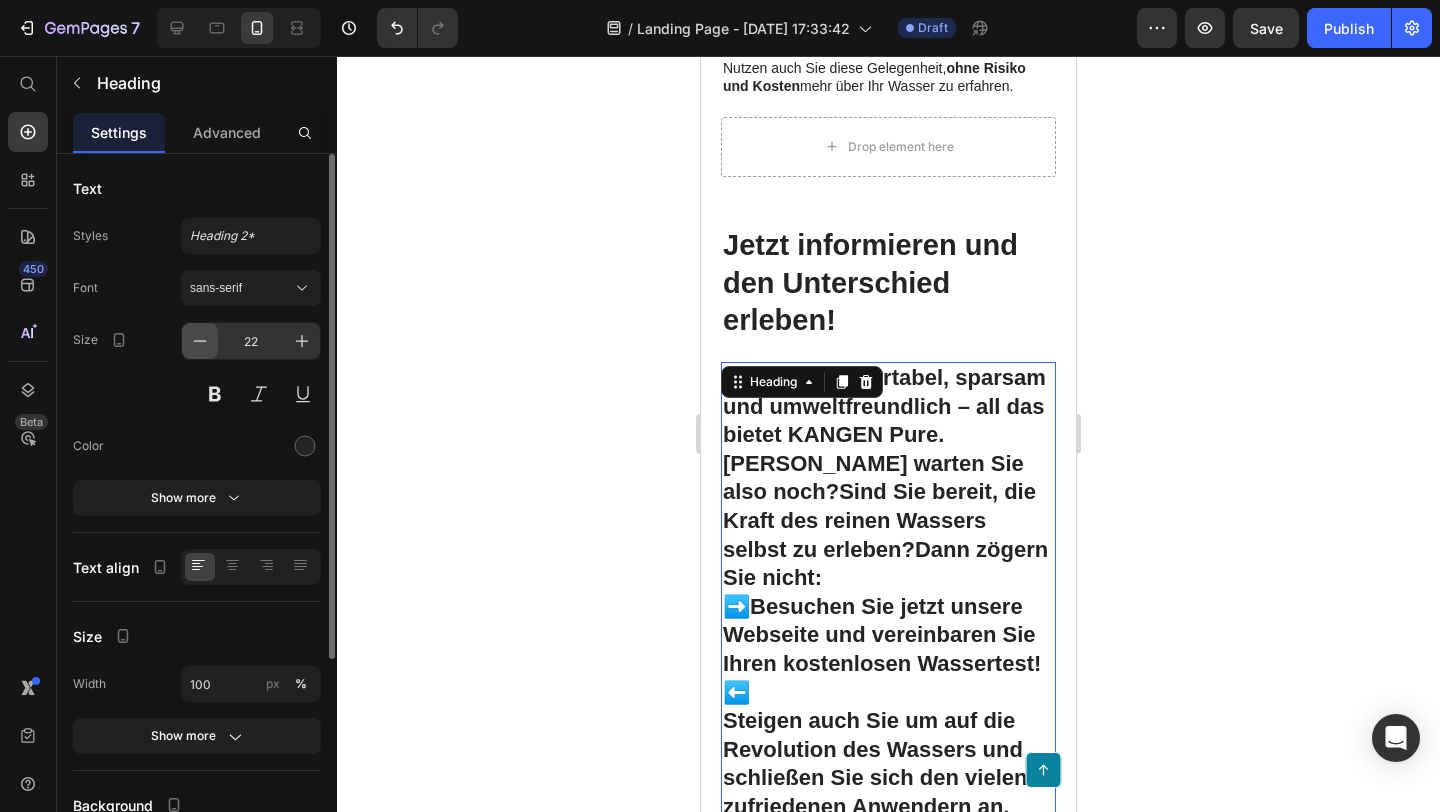 click 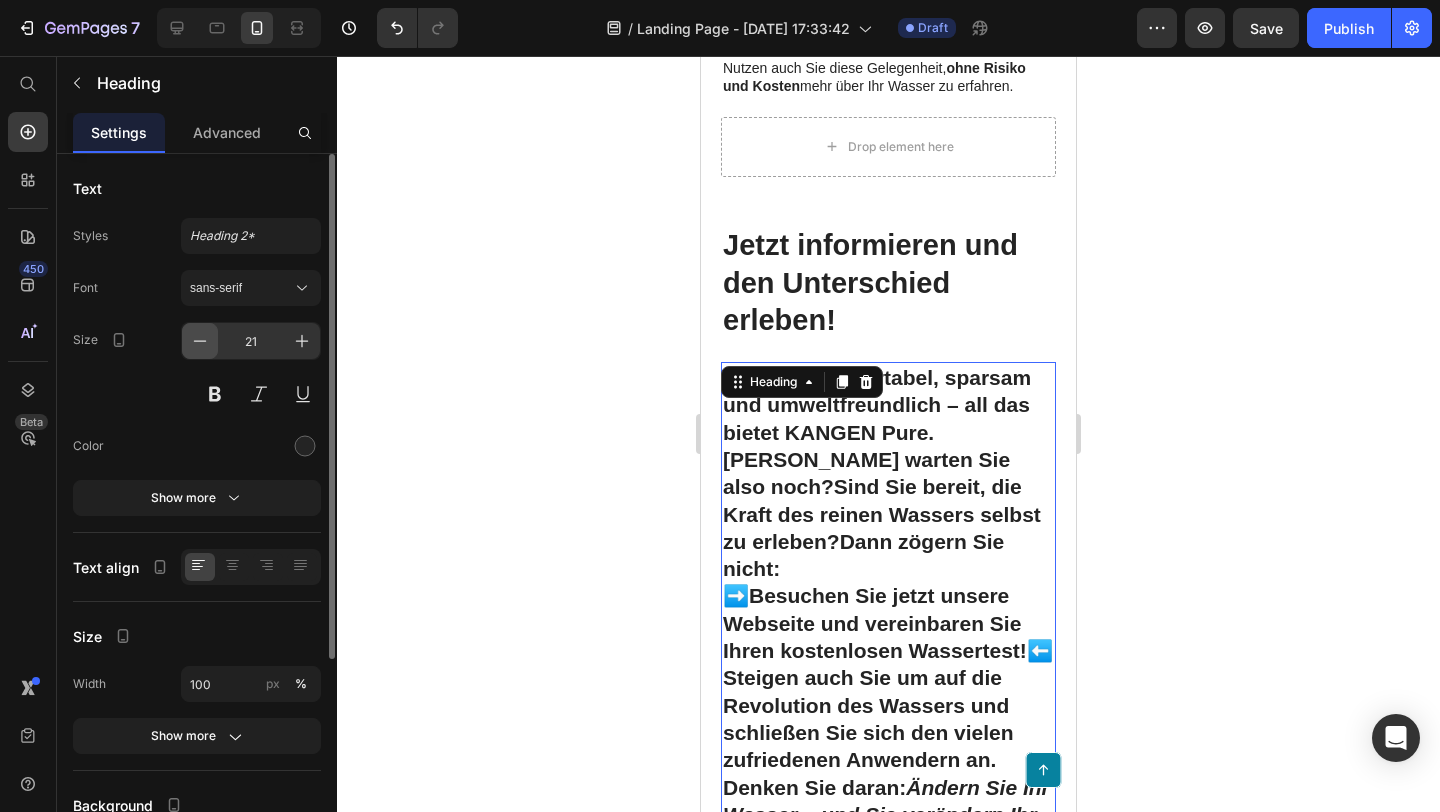 click 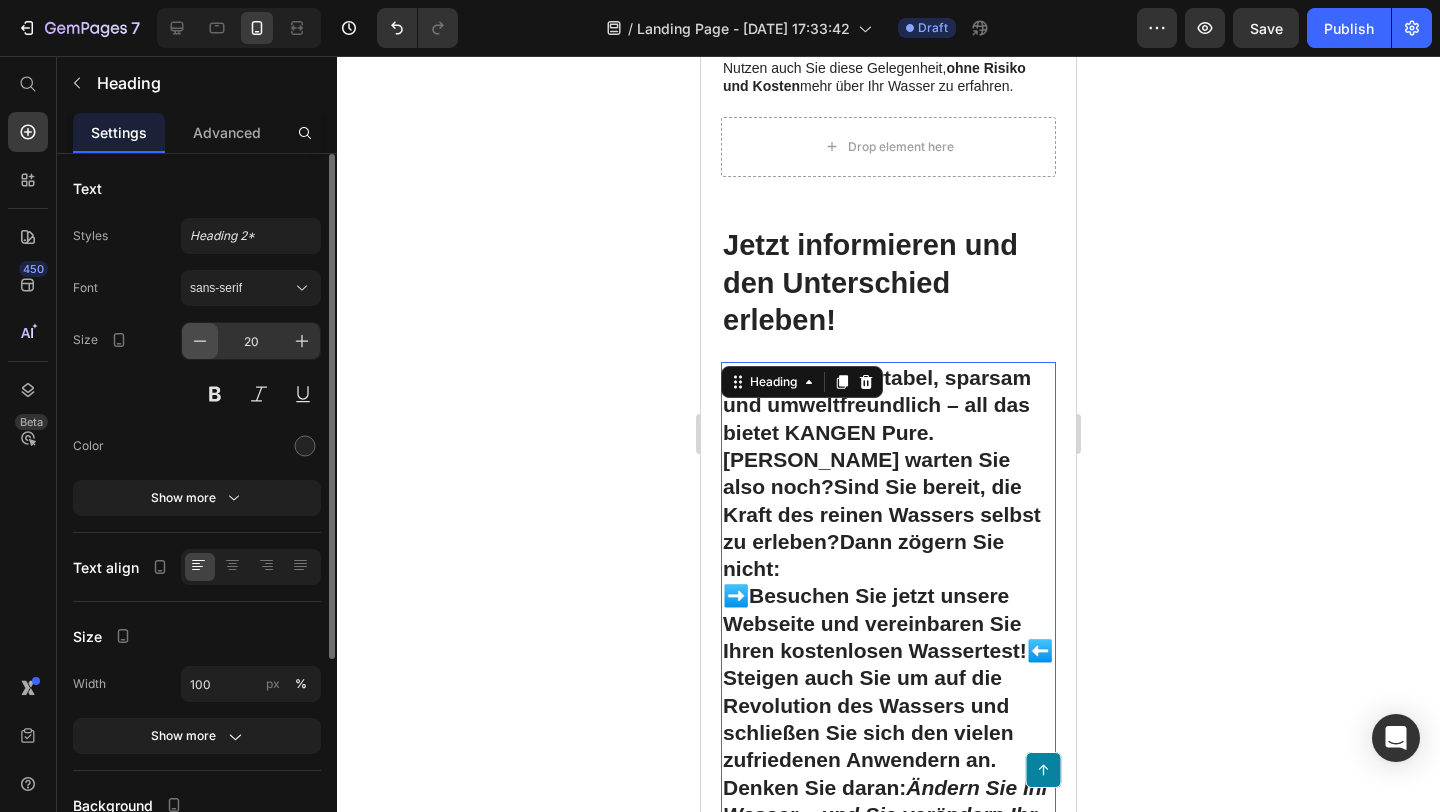 click 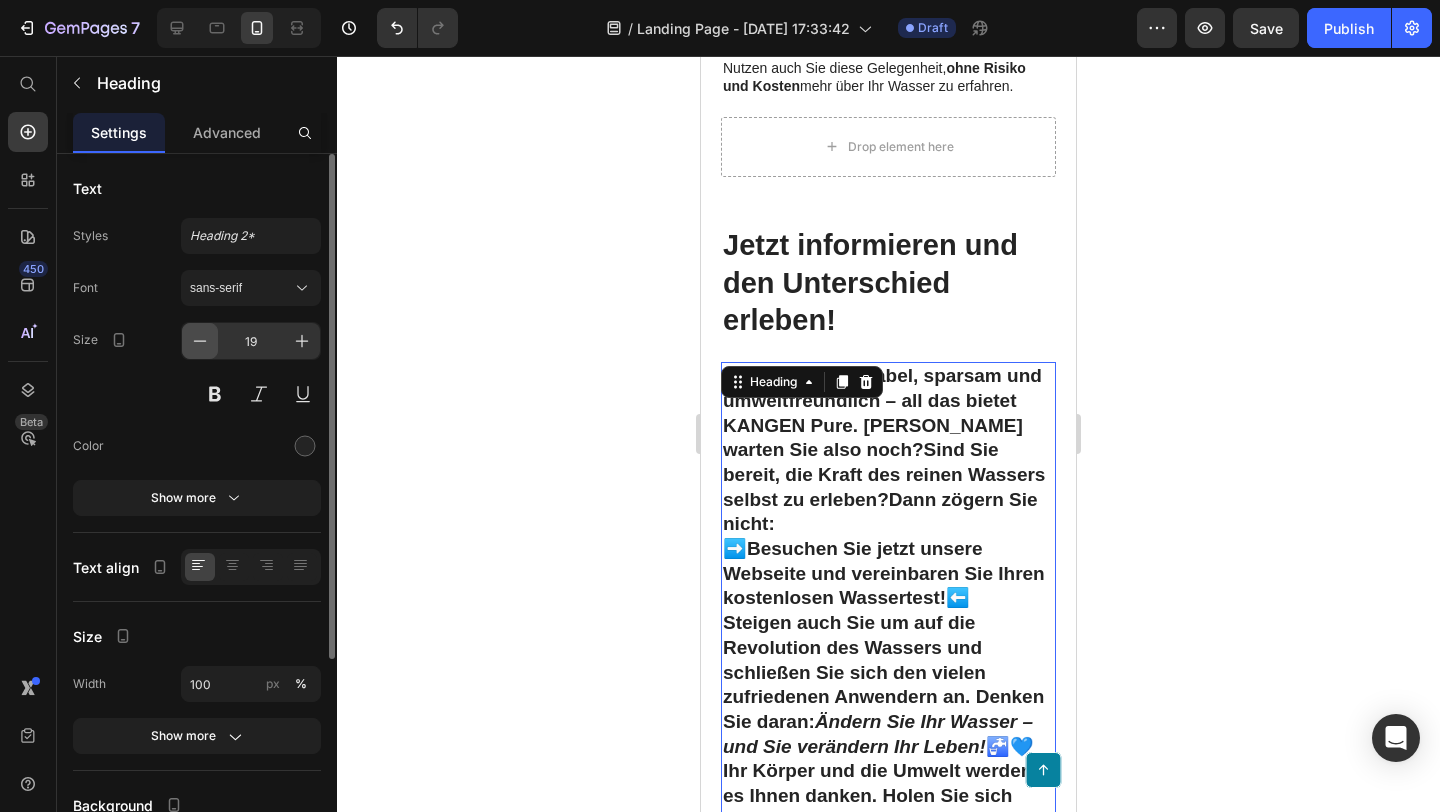 click 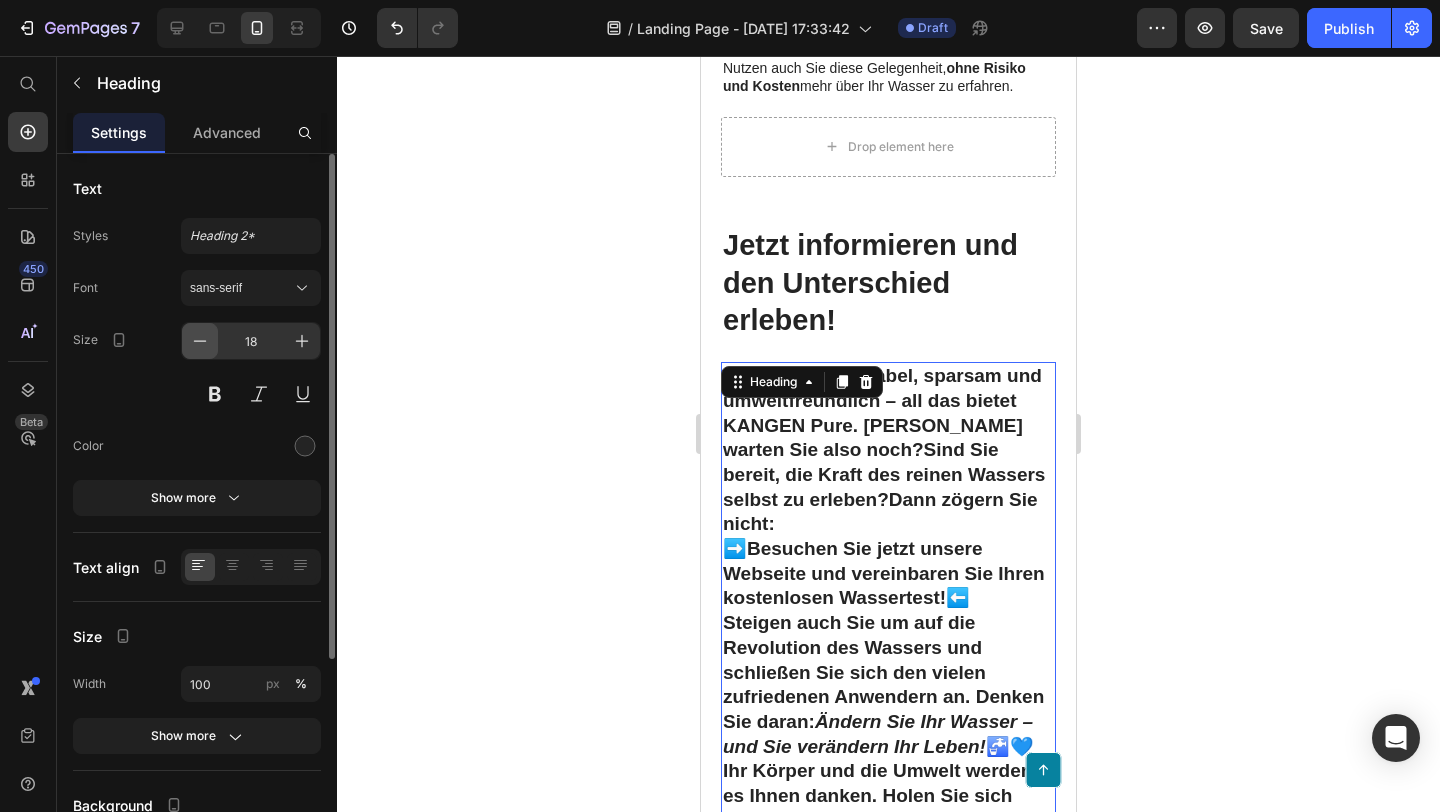 click 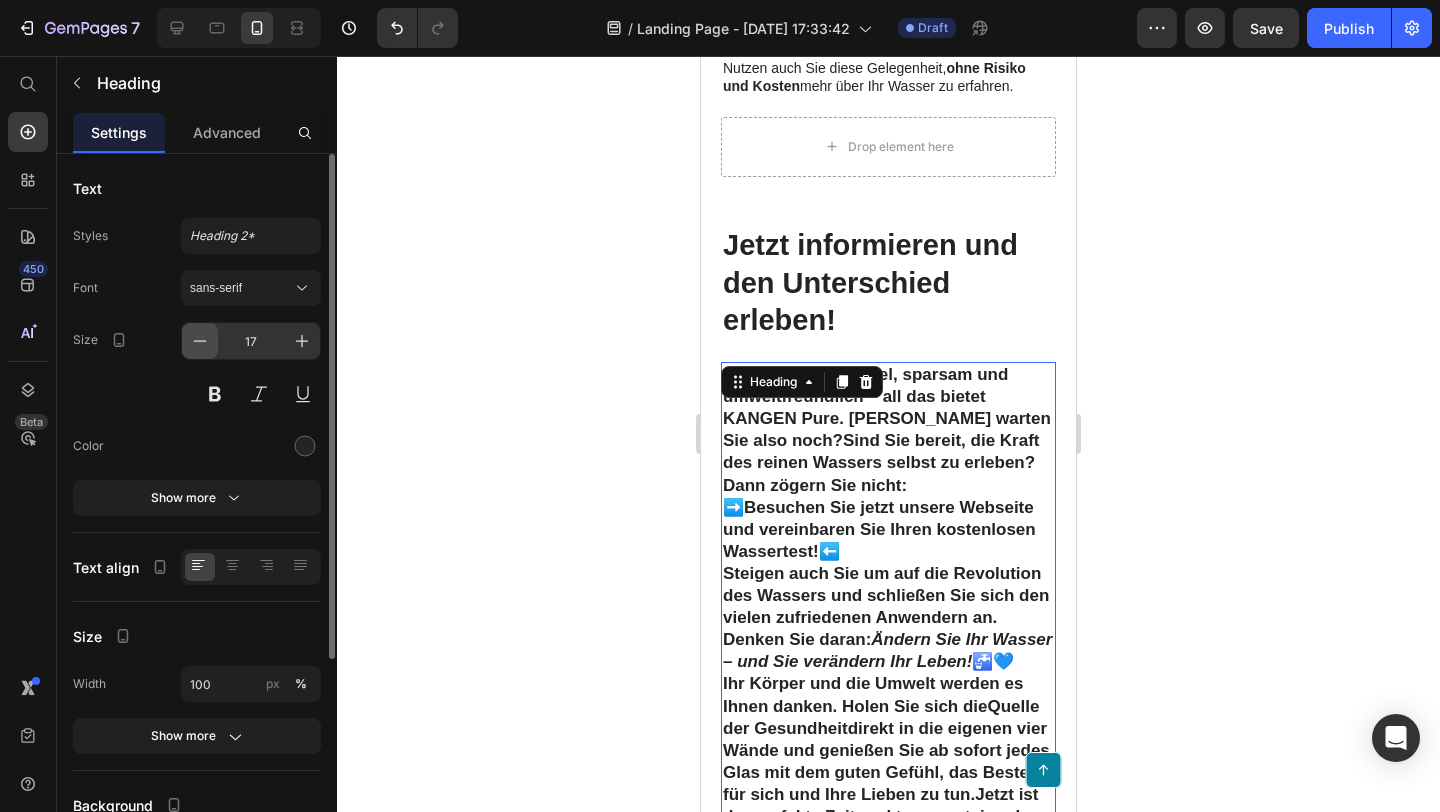 click 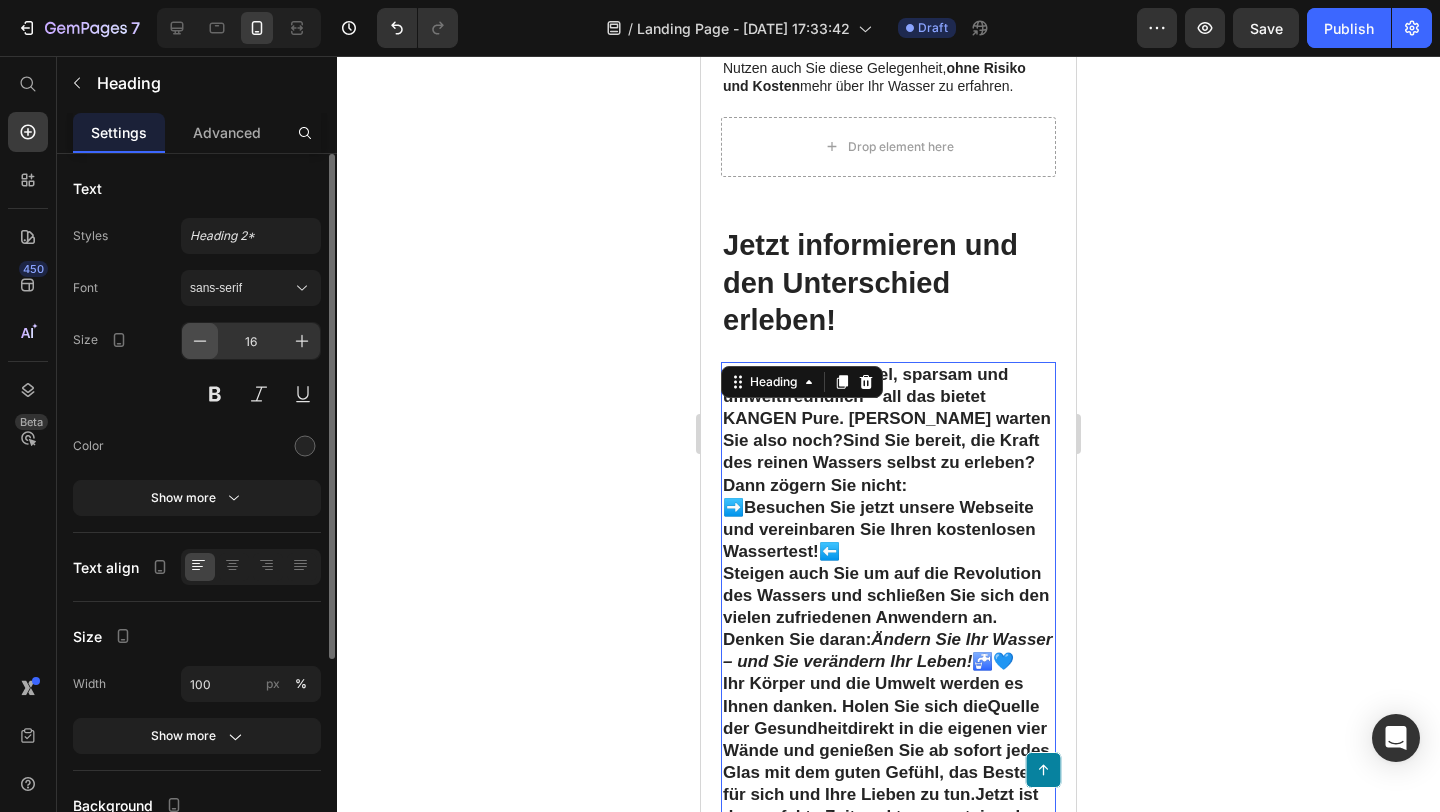 click 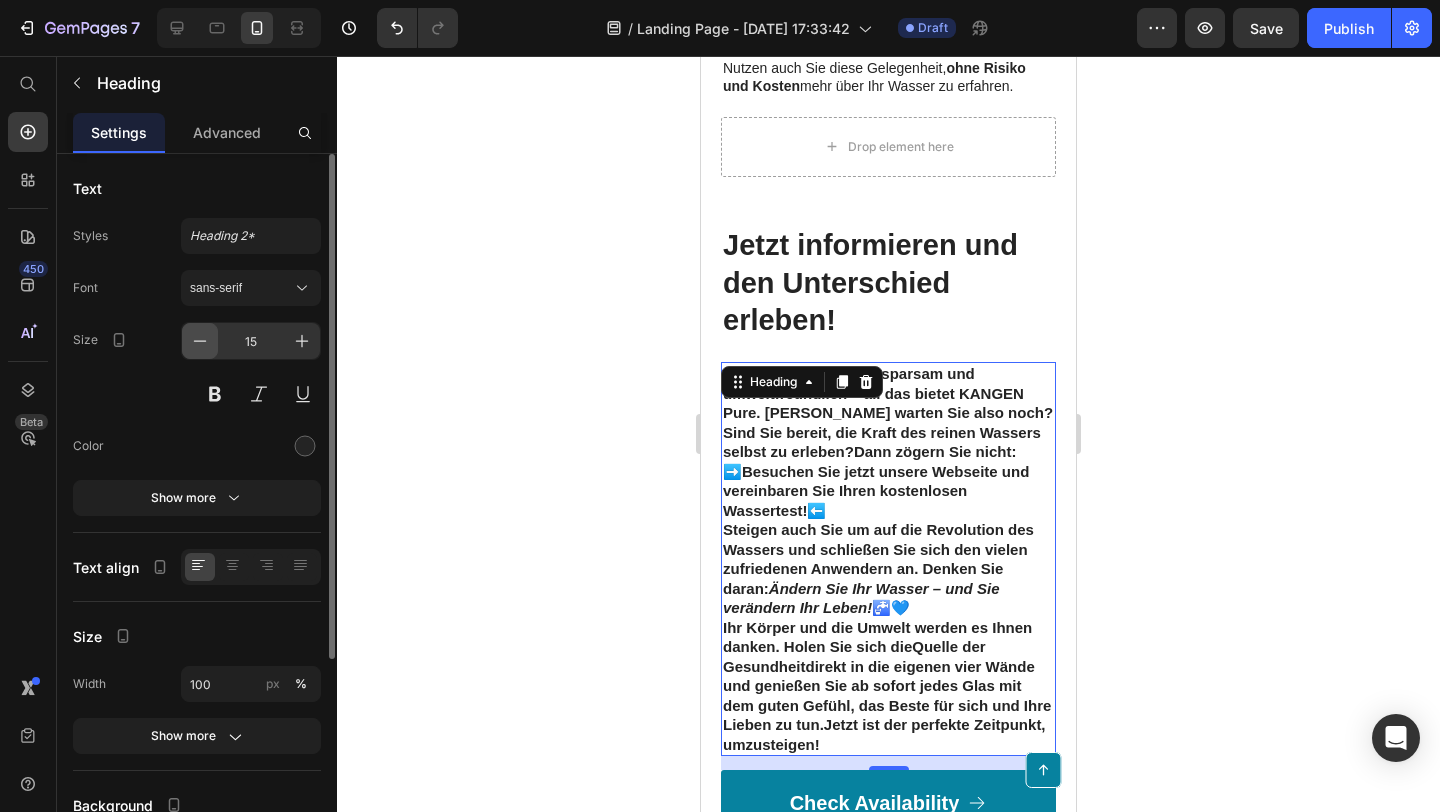 click 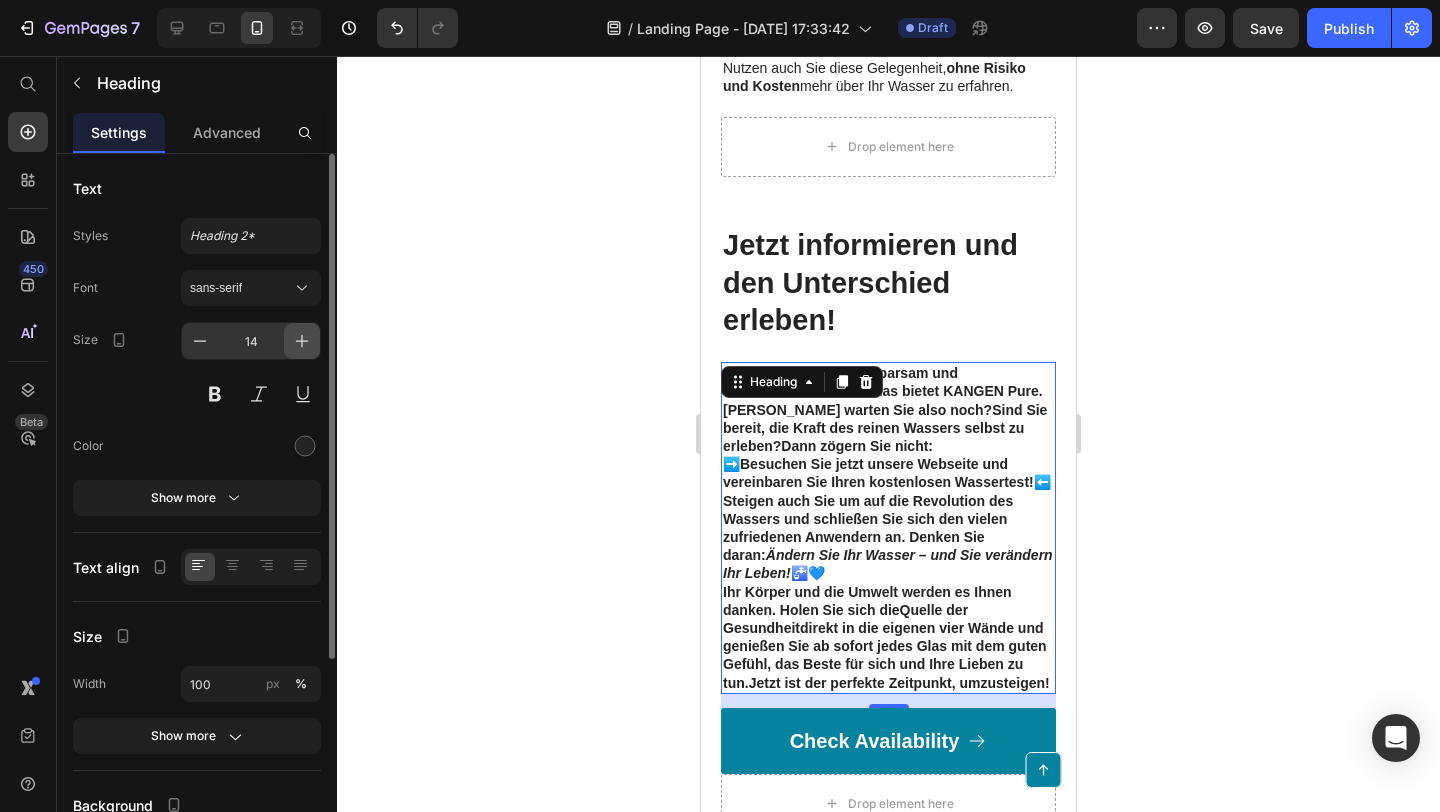 click 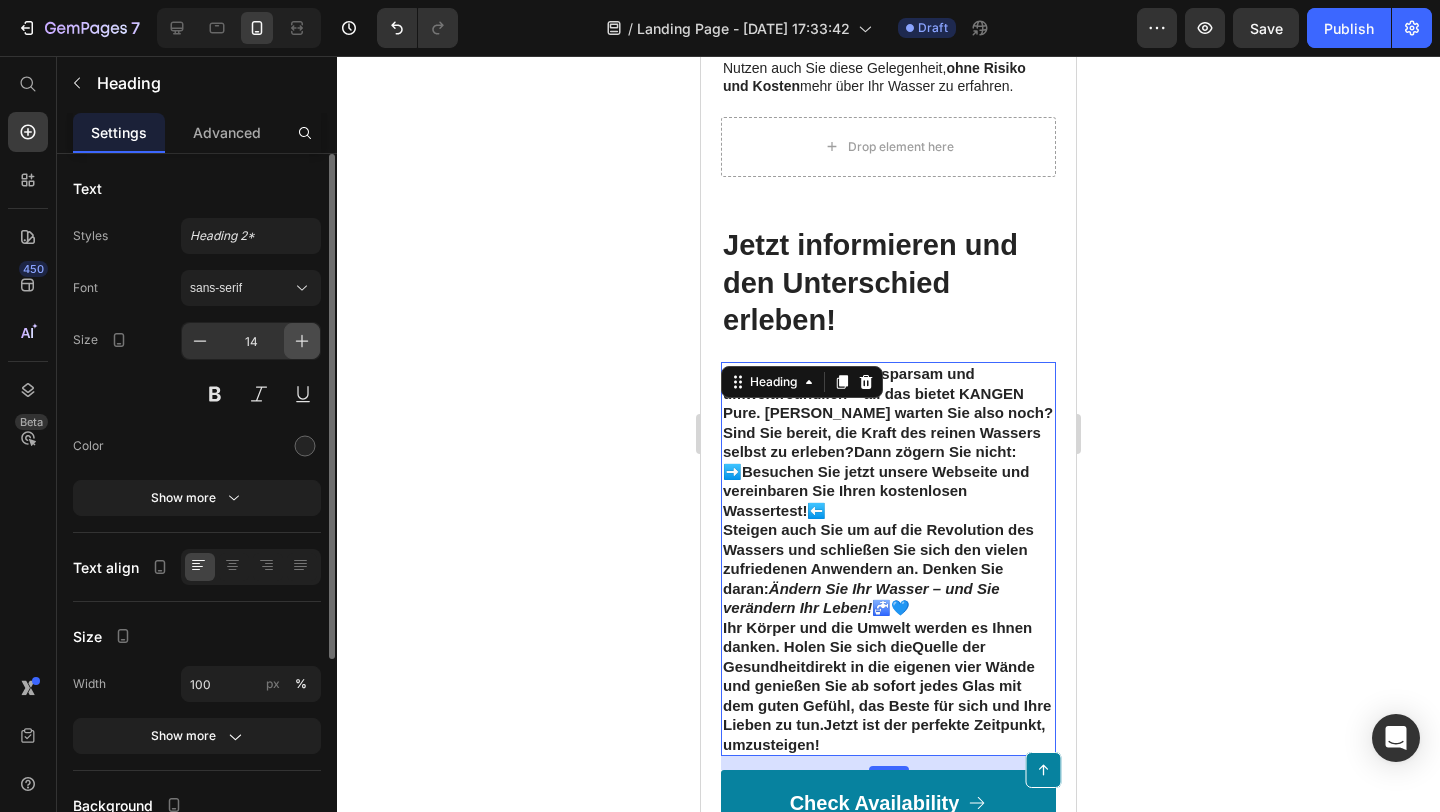 type on "15" 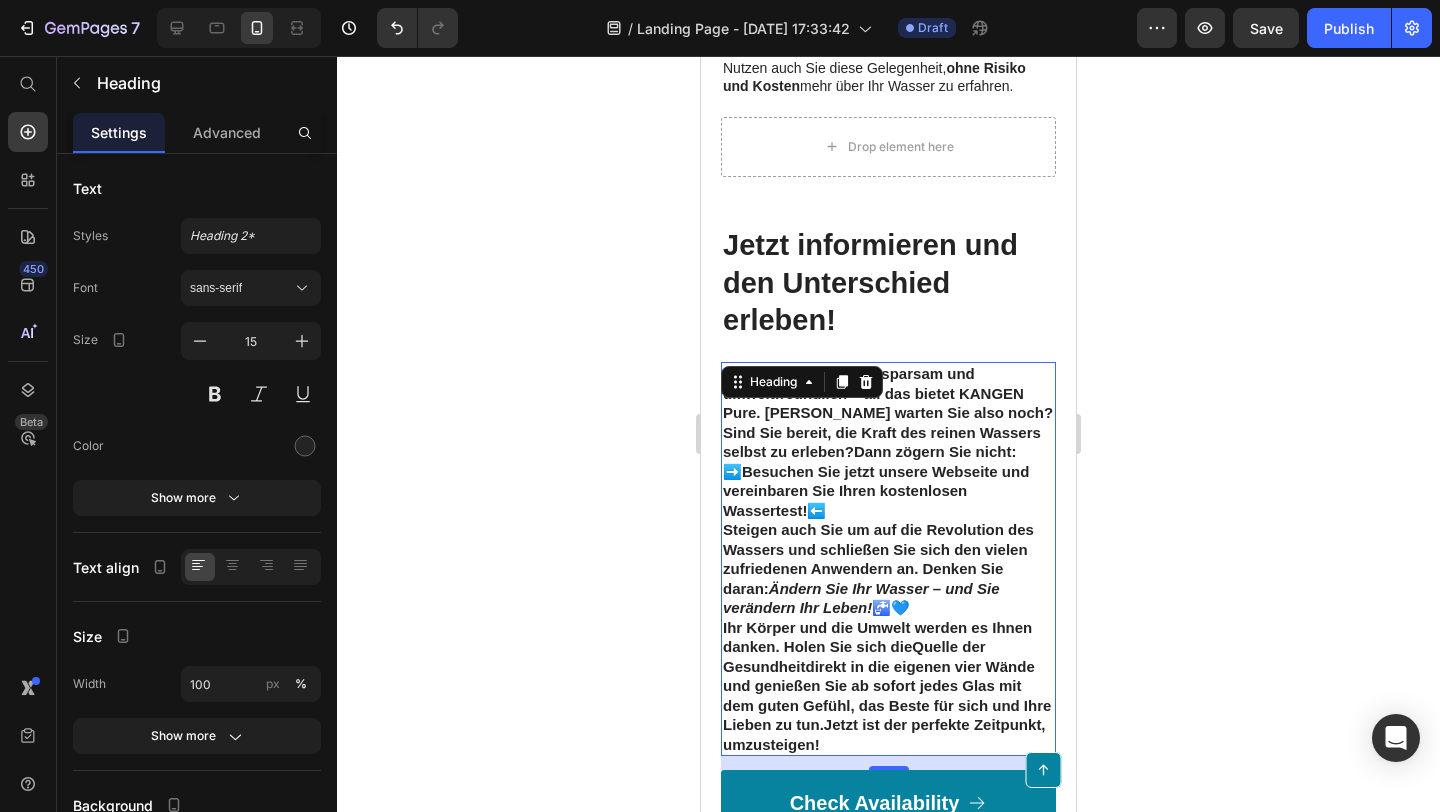 click 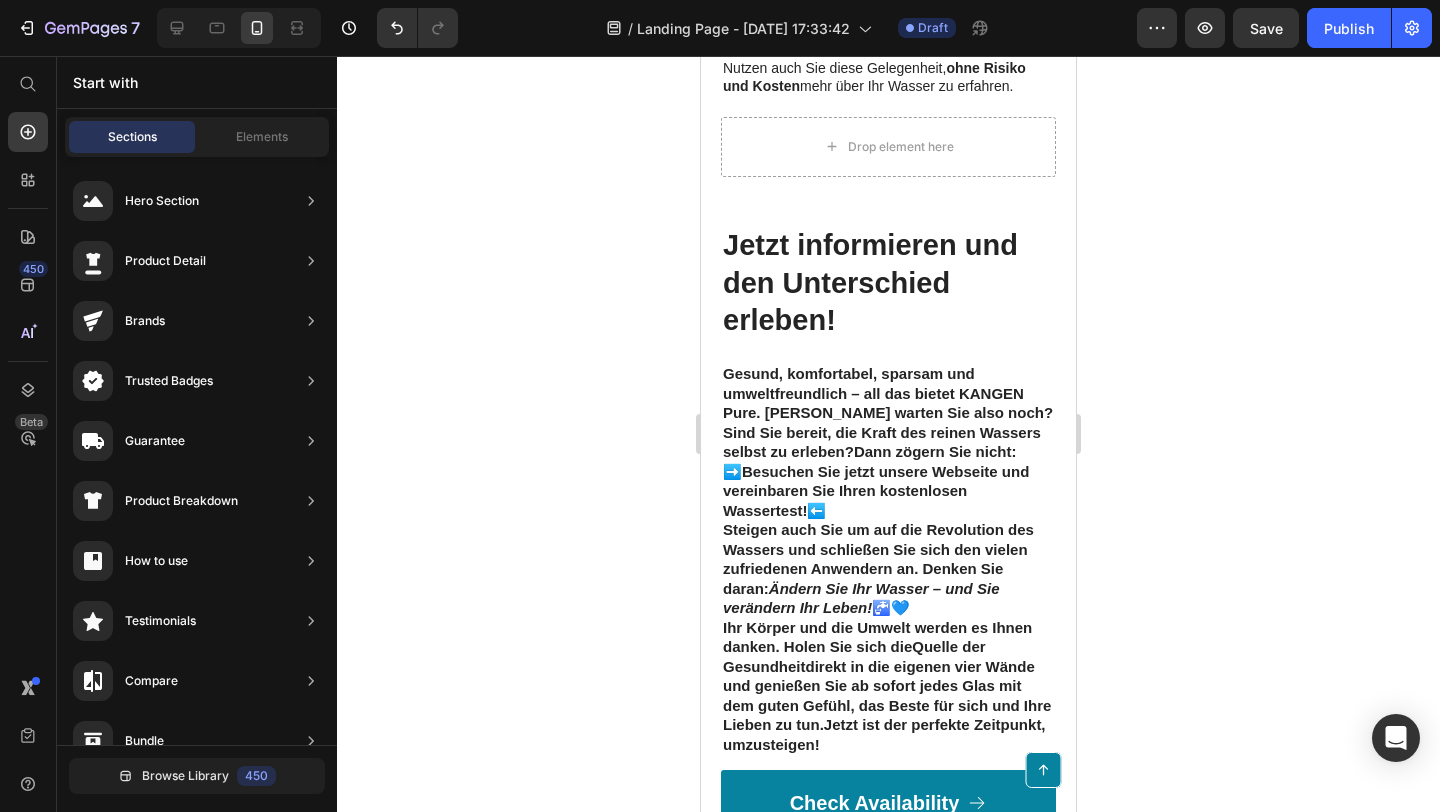 click at bounding box center [239, 28] 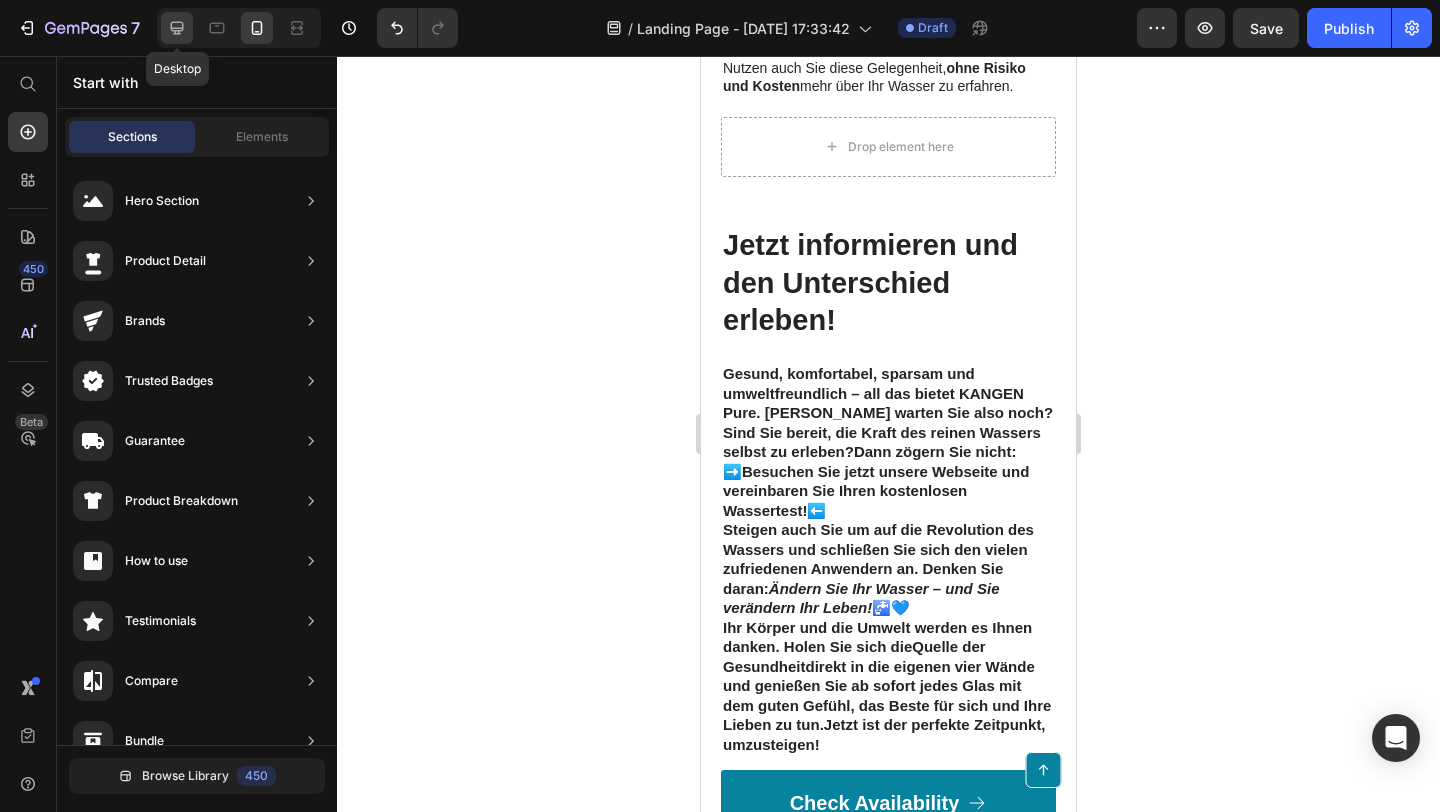 click 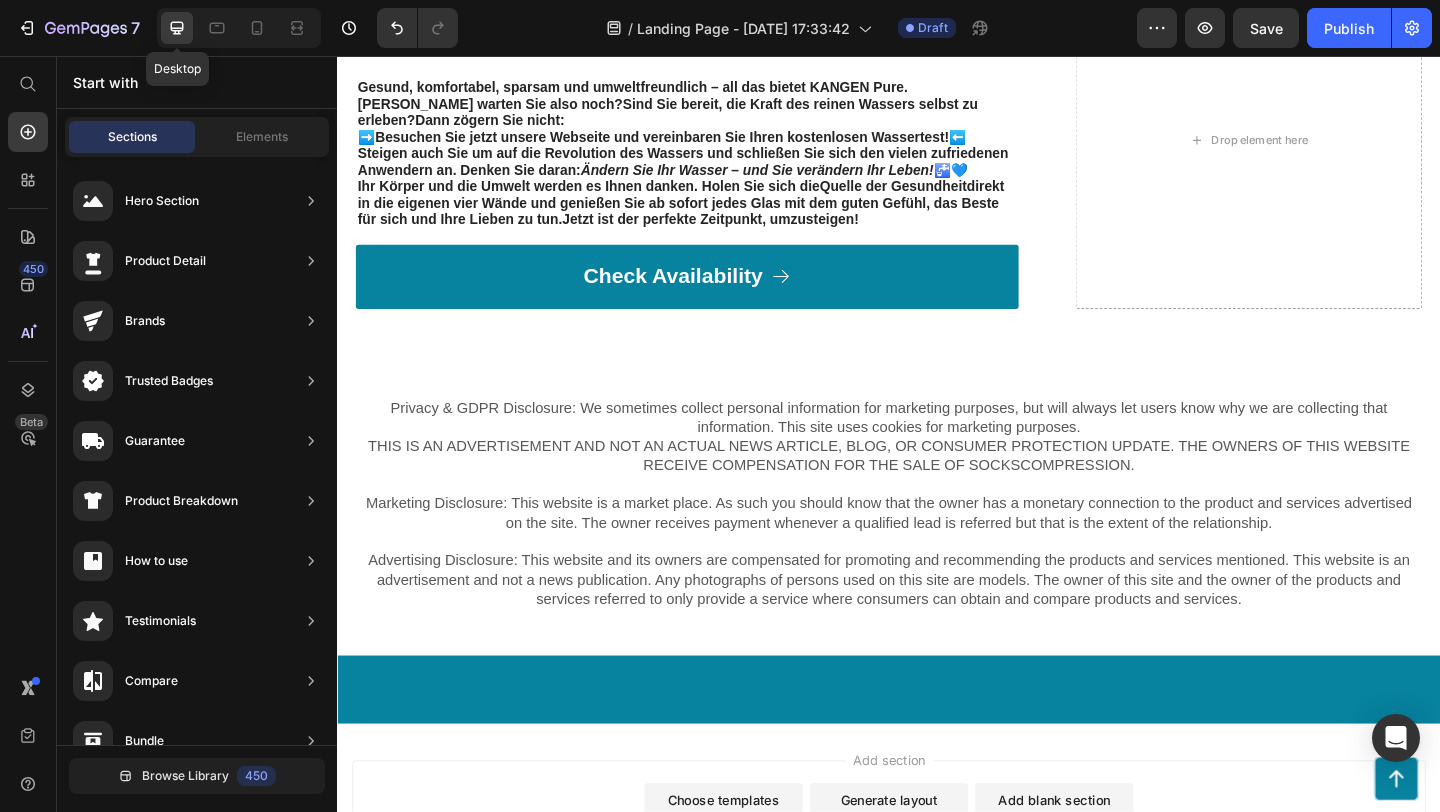 scroll, scrollTop: 8200, scrollLeft: 0, axis: vertical 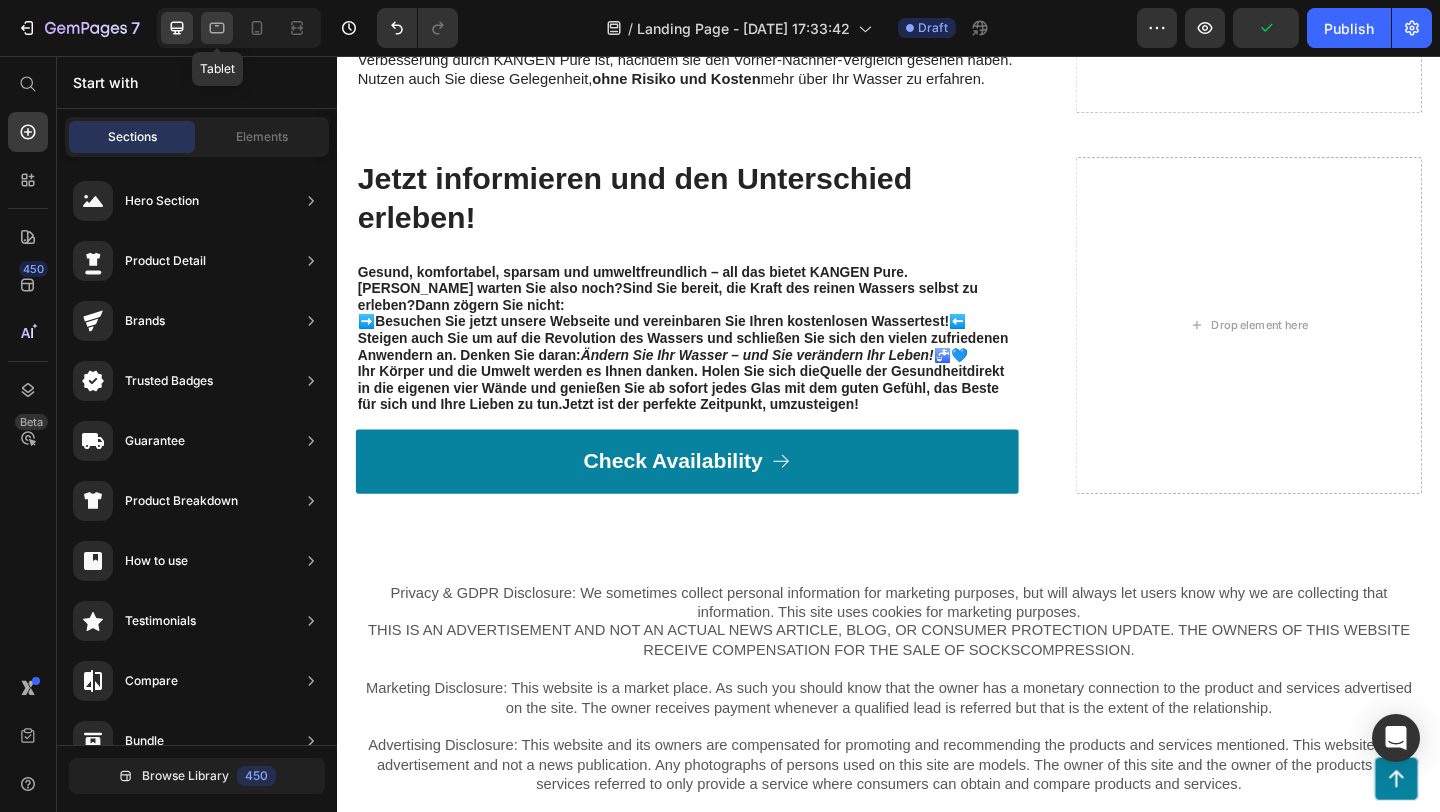 click 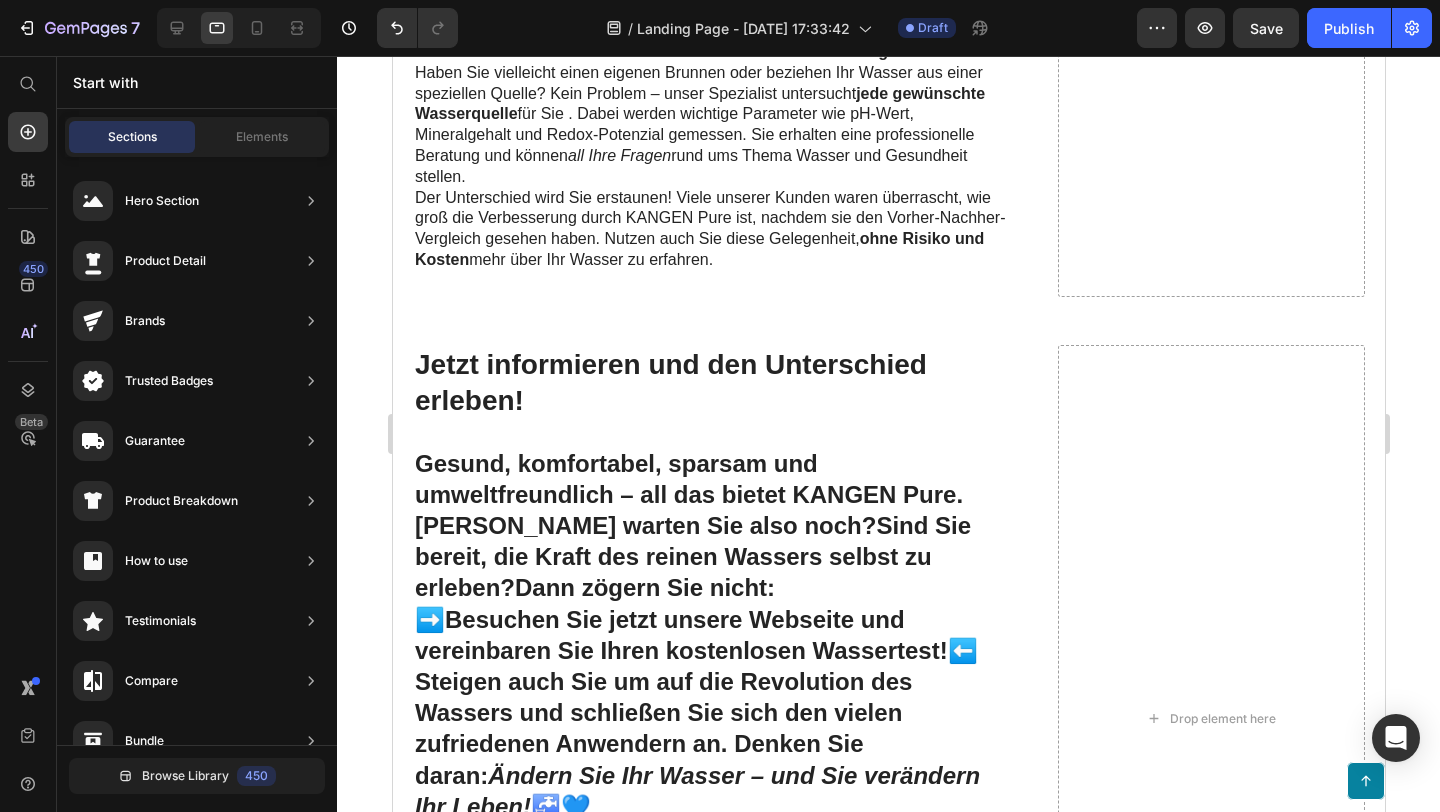 scroll, scrollTop: 7769, scrollLeft: 0, axis: vertical 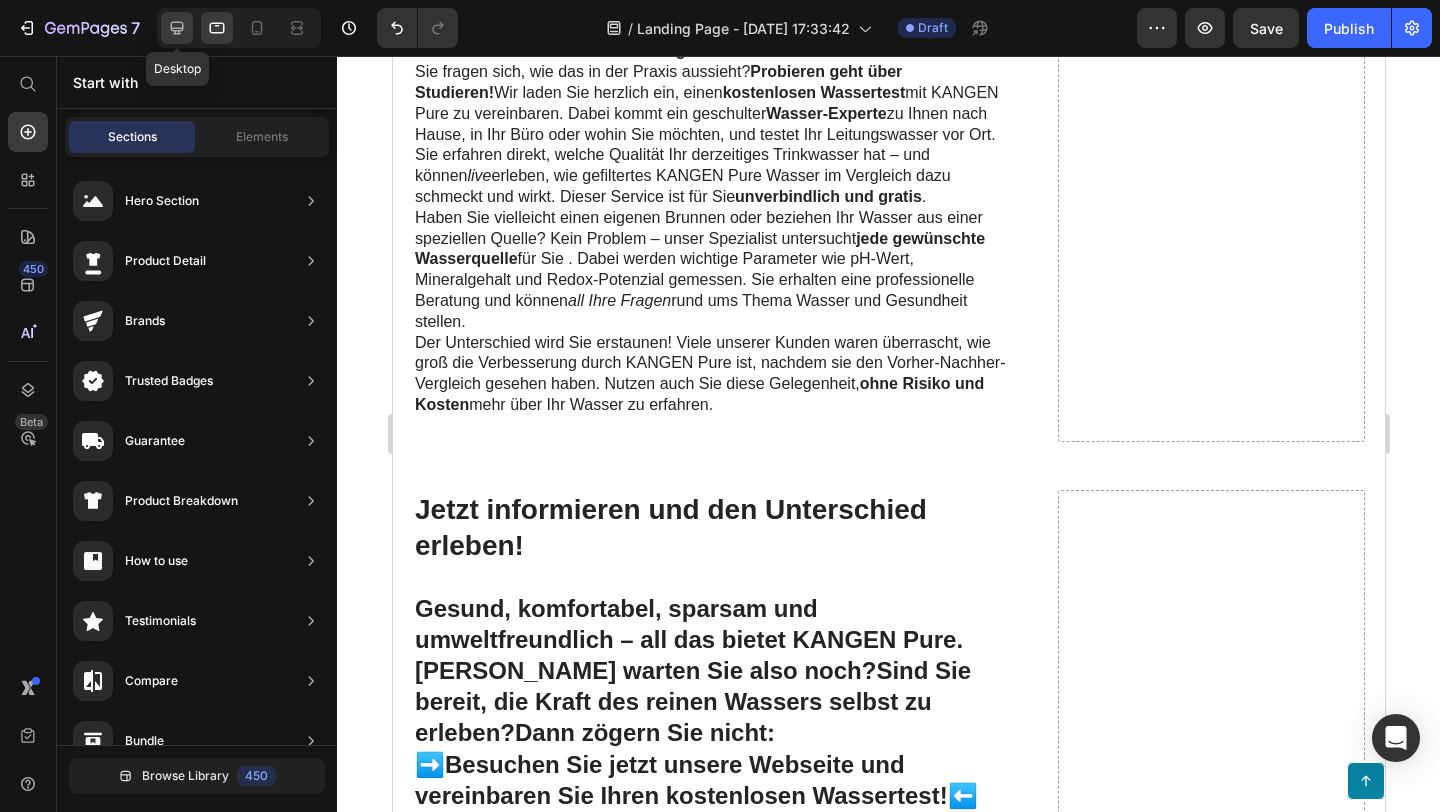 click 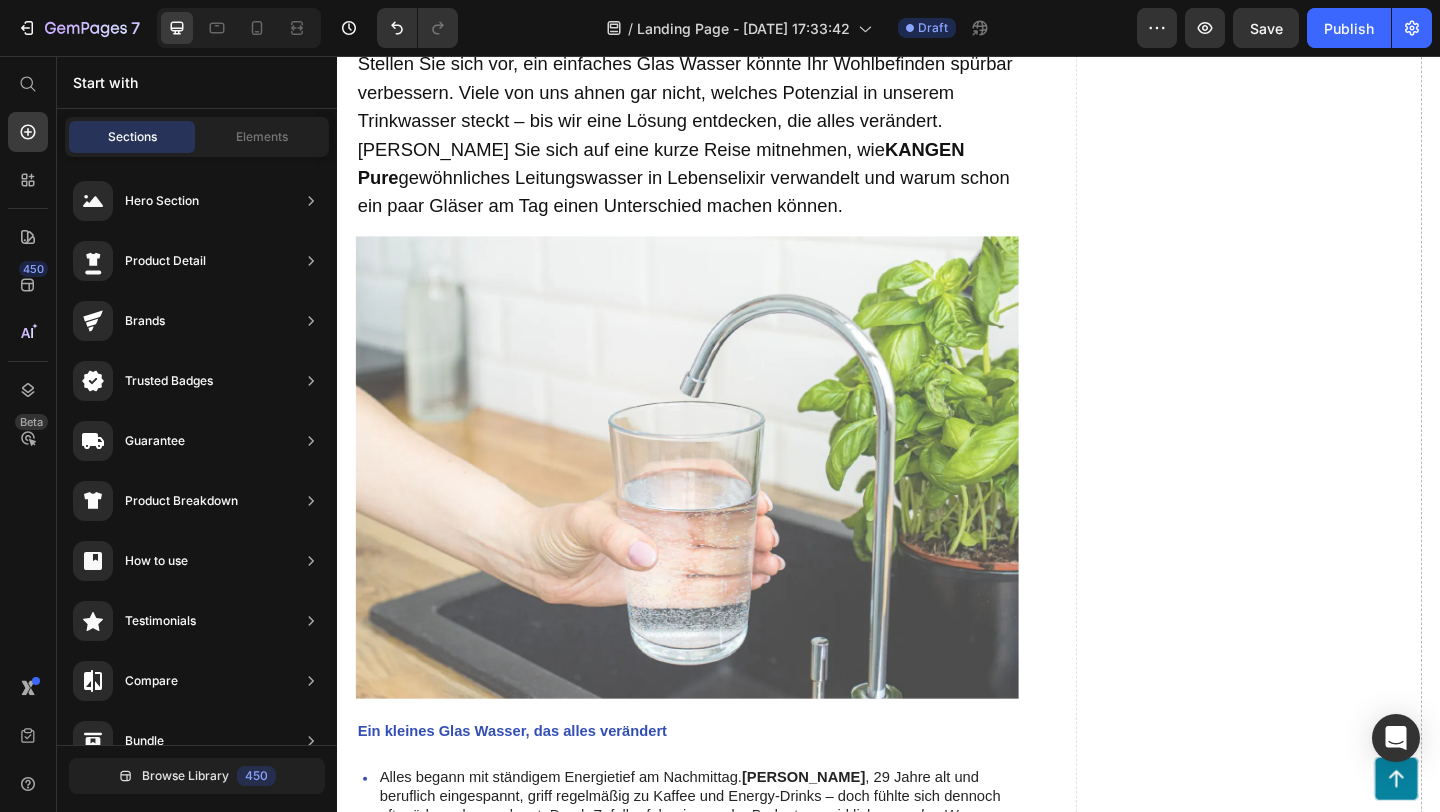 scroll, scrollTop: 0, scrollLeft: 0, axis: both 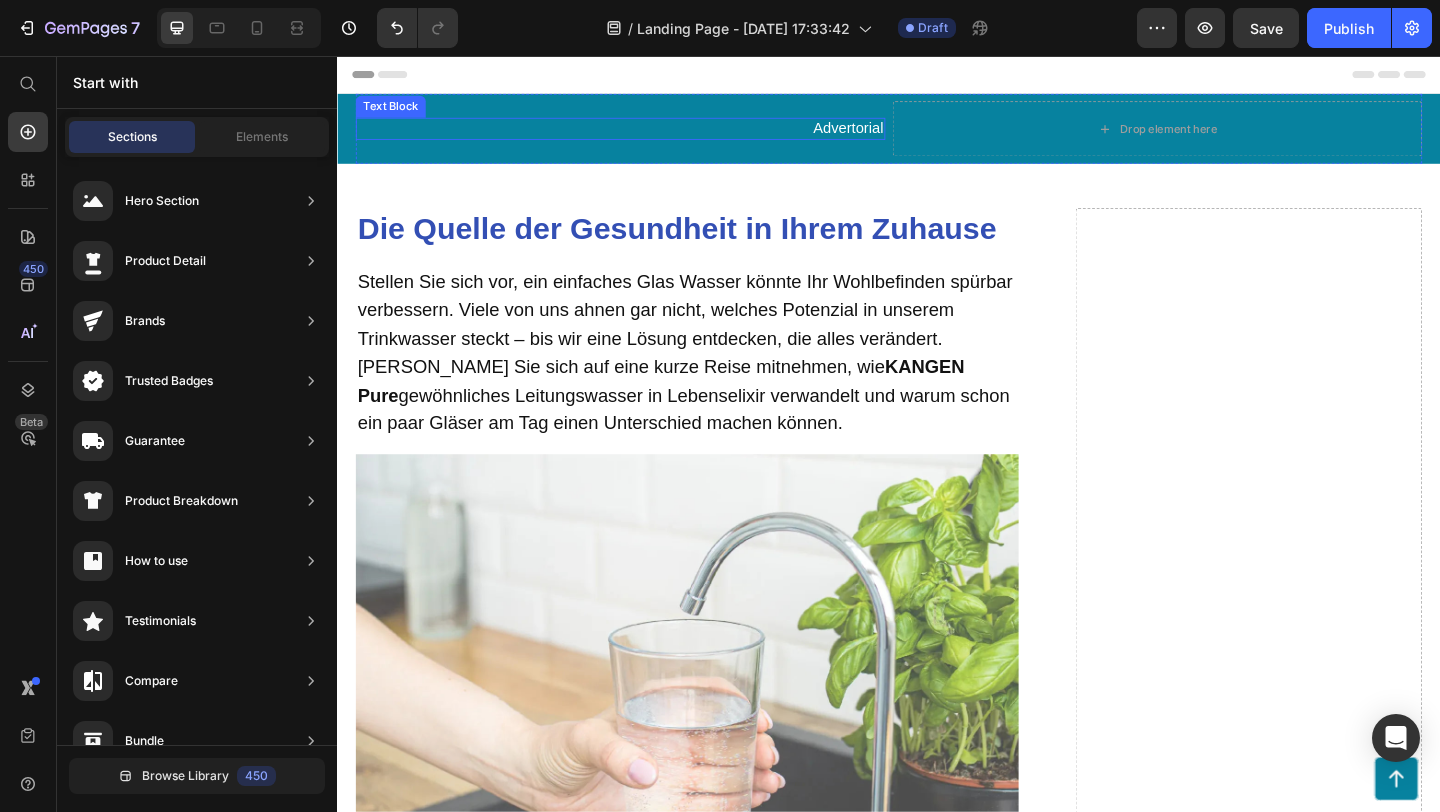 click on "Advertorial" at bounding box center [645, 135] 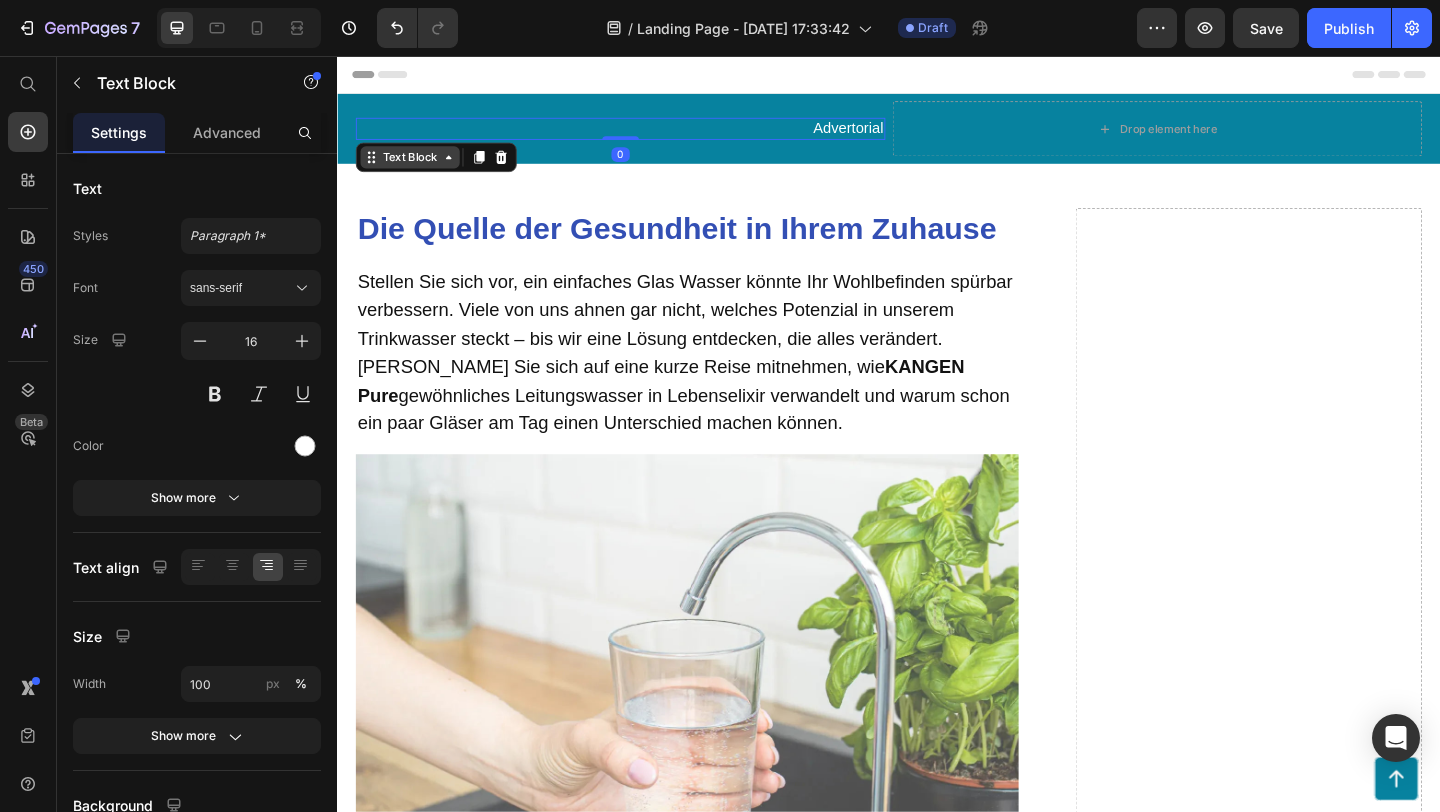 click on "Text Block" at bounding box center (416, 166) 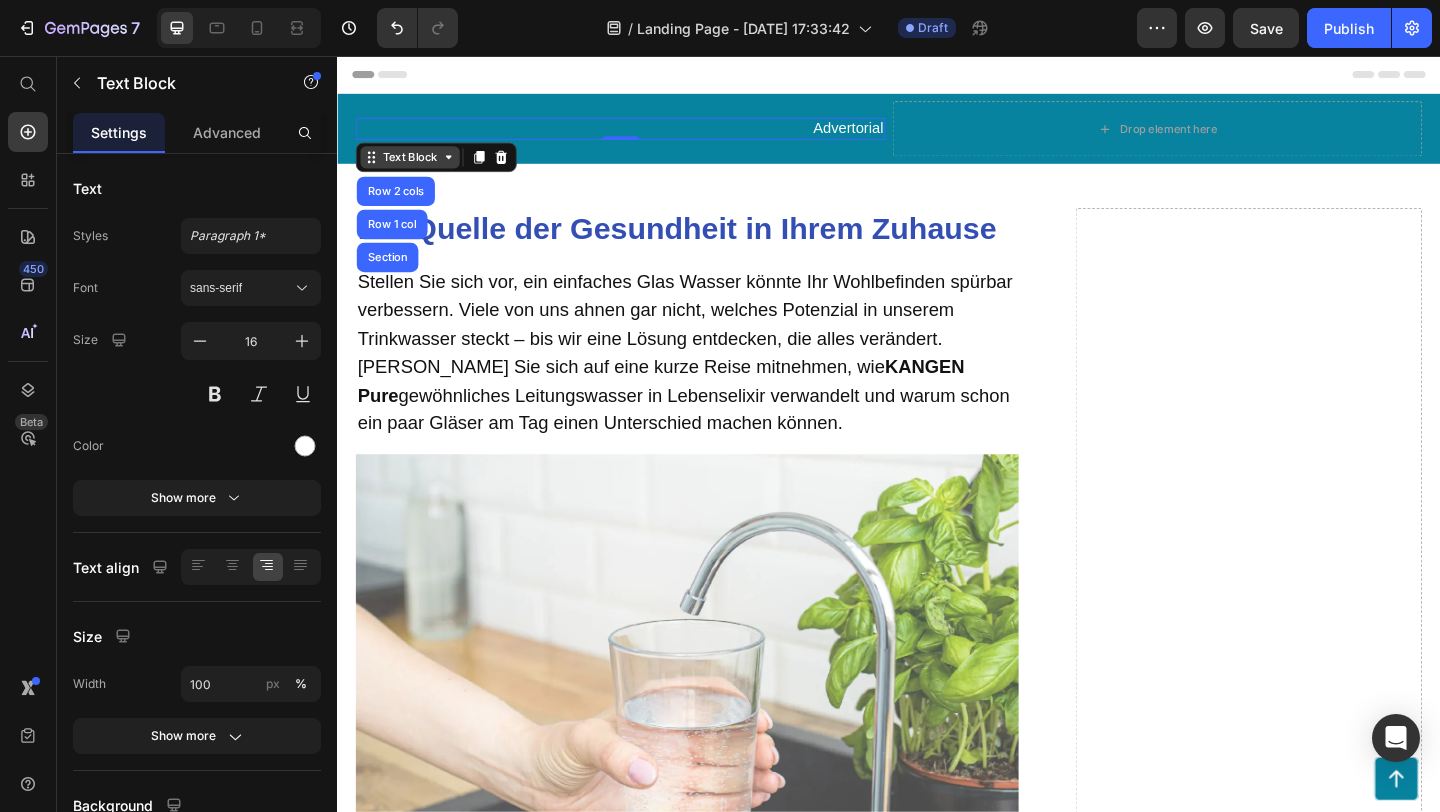 click on "Text Block" at bounding box center [416, 166] 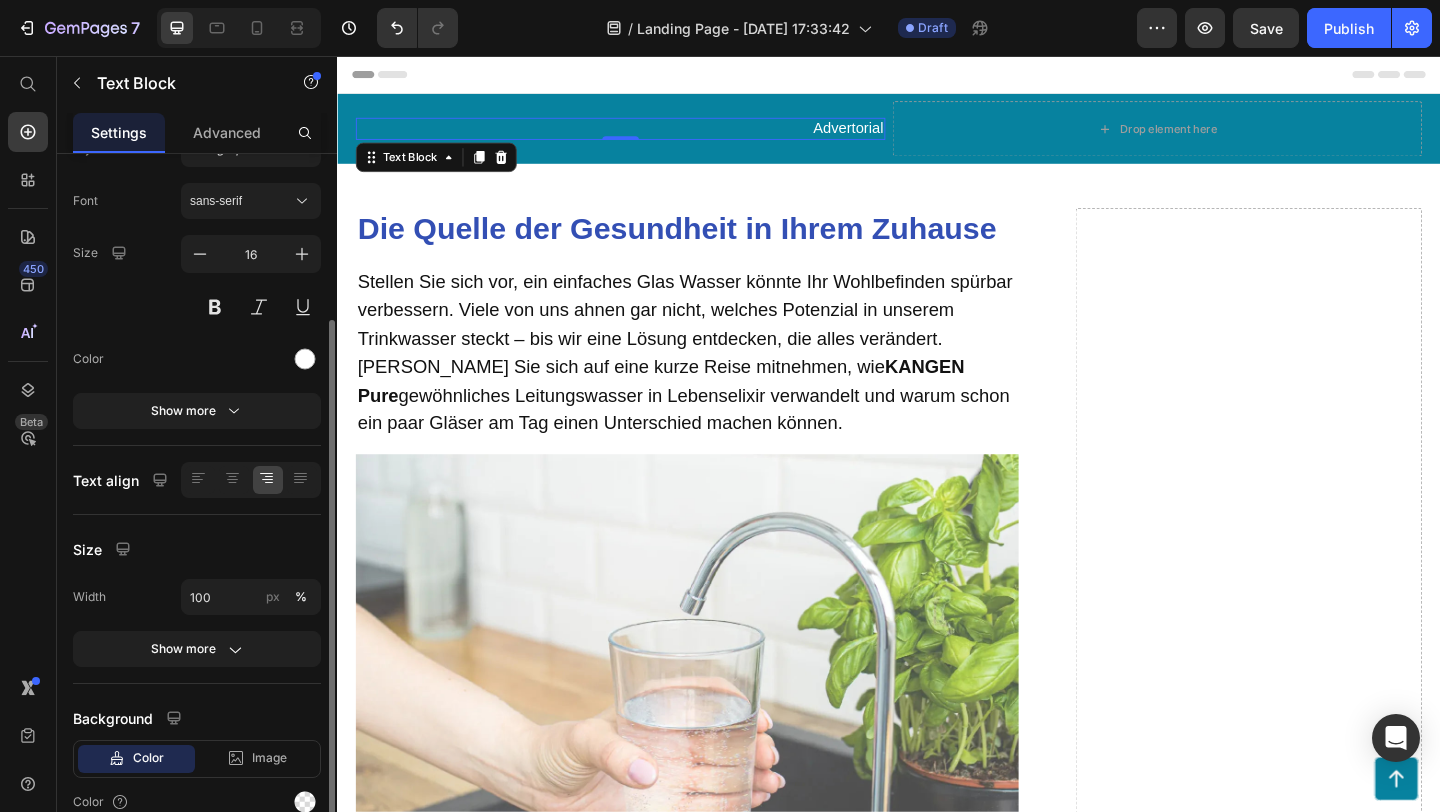 scroll, scrollTop: 0, scrollLeft: 0, axis: both 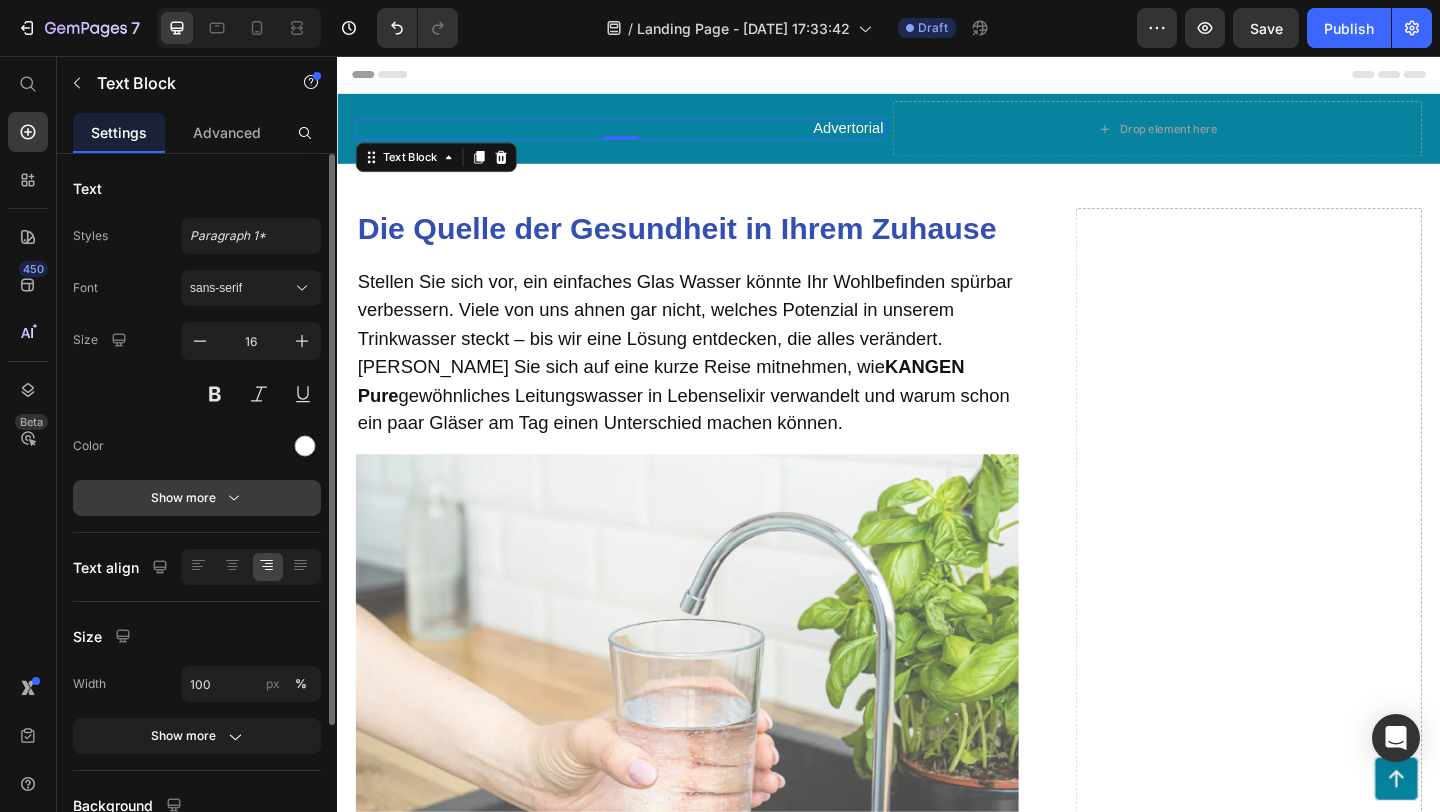 click 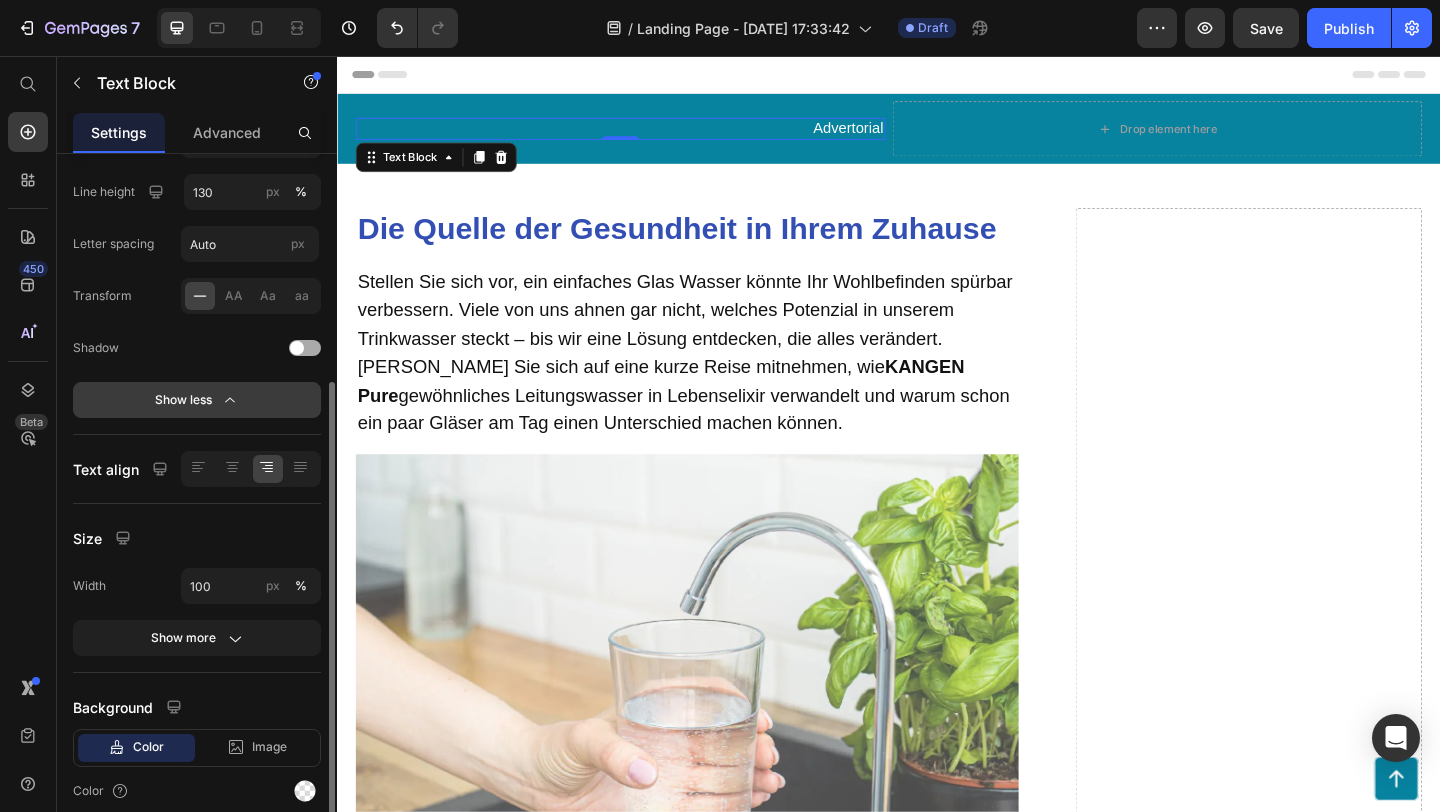 scroll, scrollTop: 366, scrollLeft: 0, axis: vertical 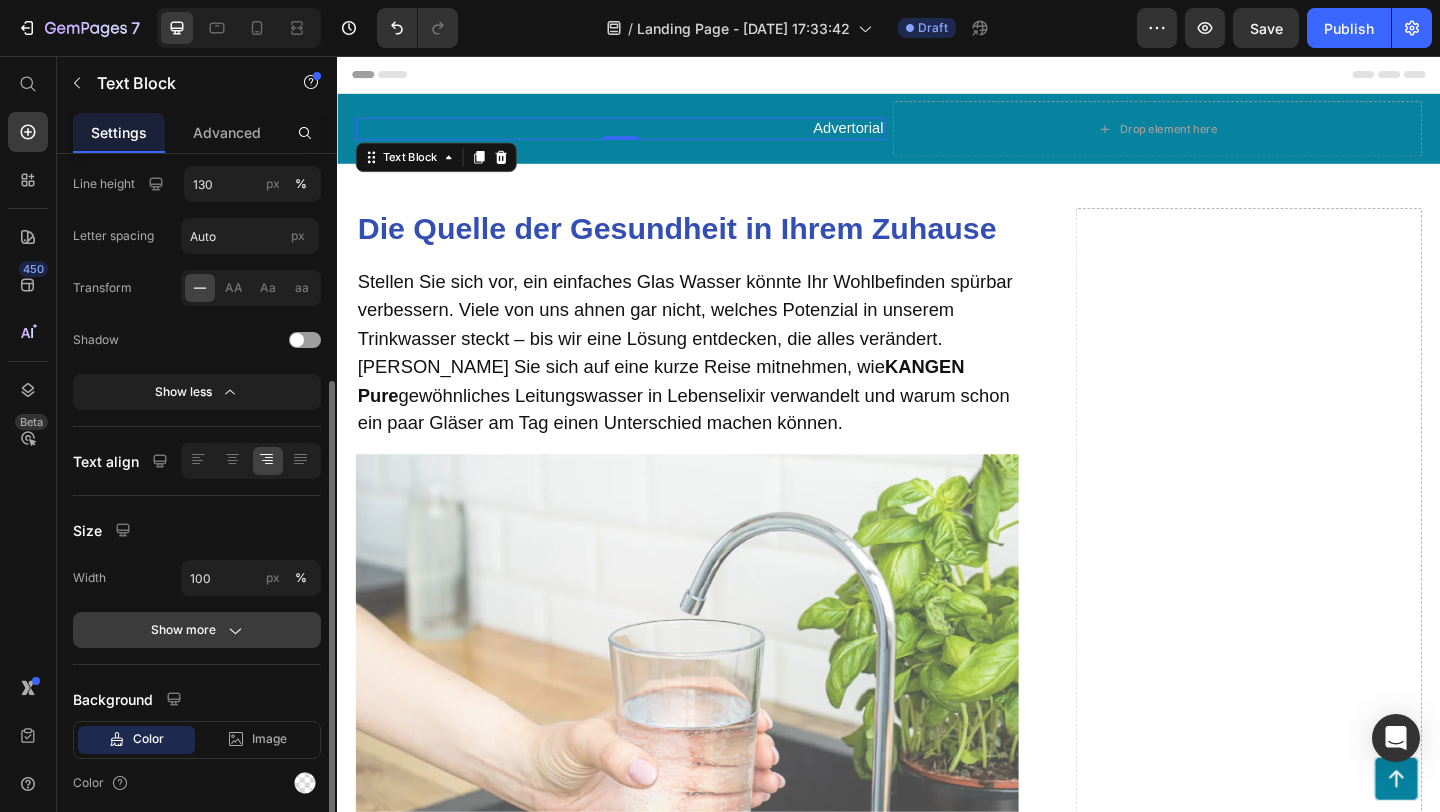click on "Show more" 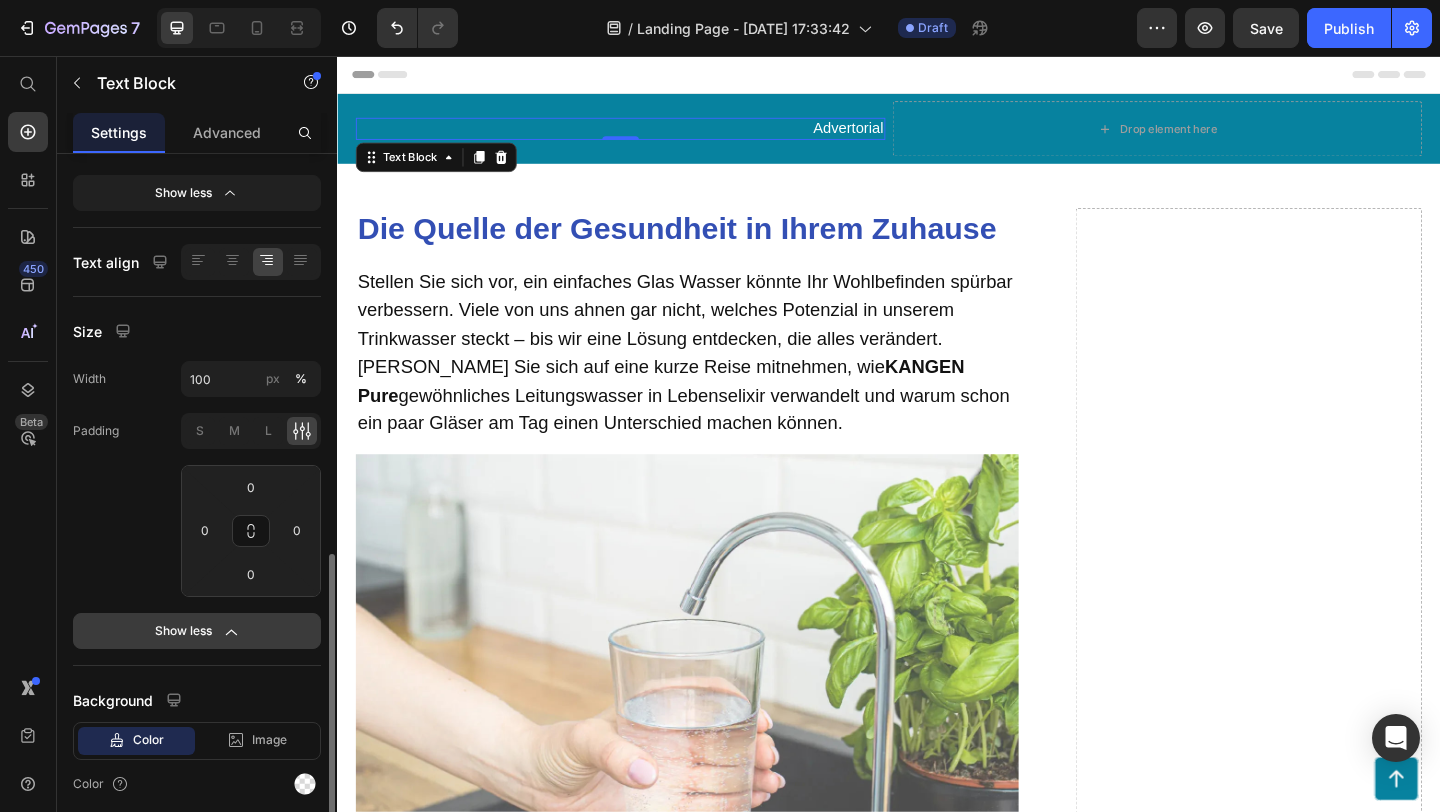 scroll, scrollTop: 640, scrollLeft: 0, axis: vertical 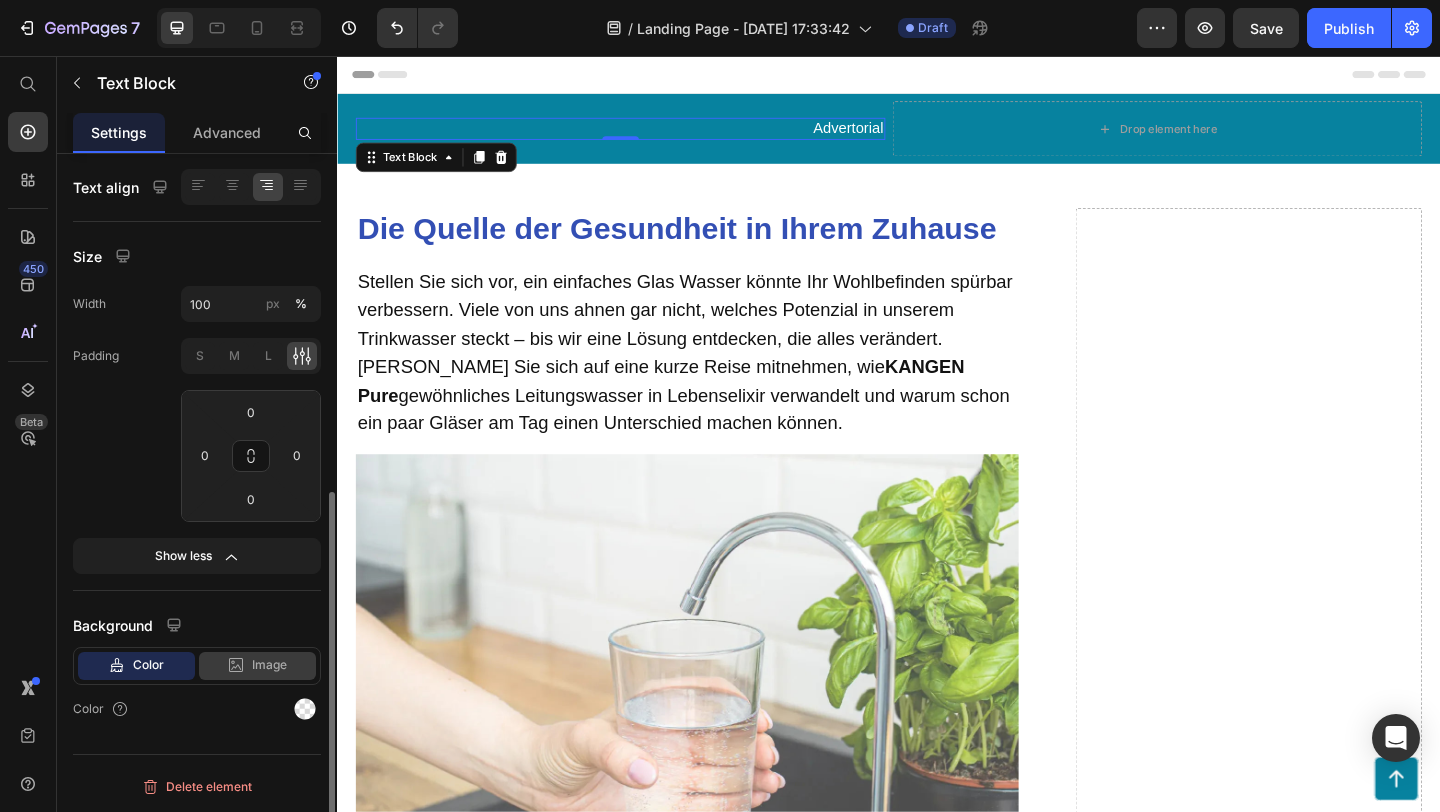 click 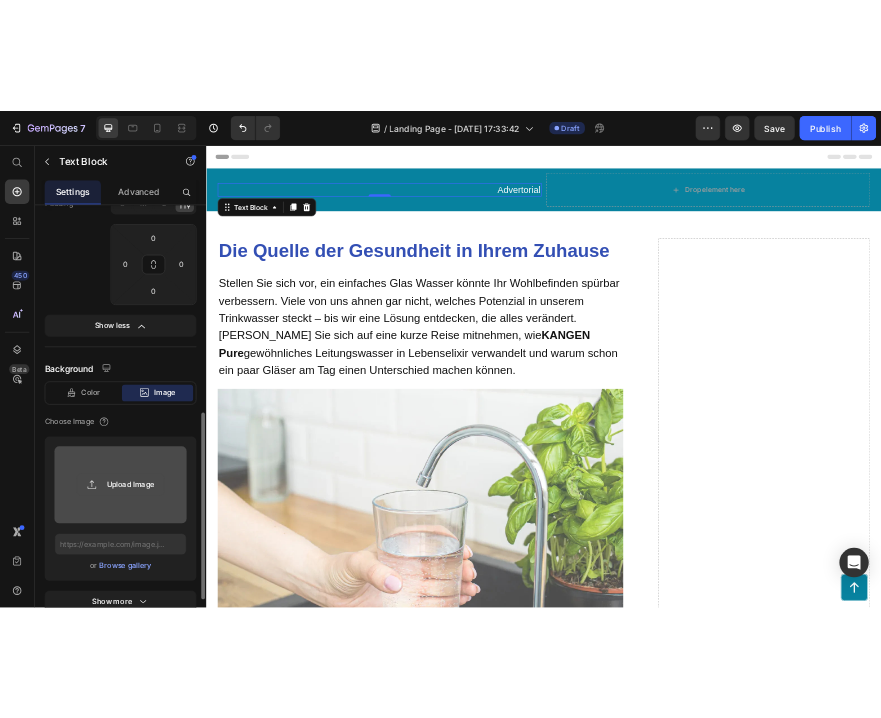 scroll, scrollTop: 851, scrollLeft: 0, axis: vertical 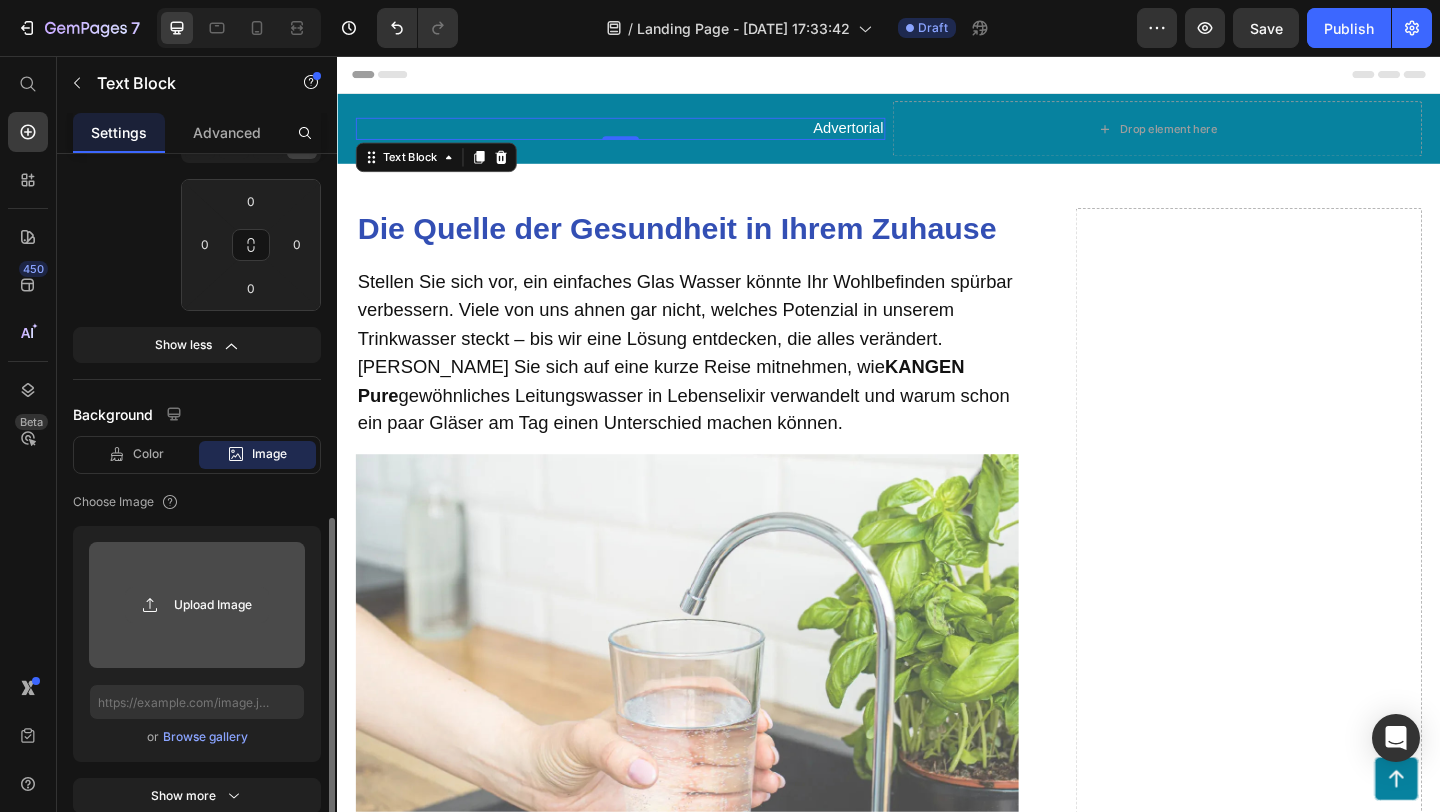 click 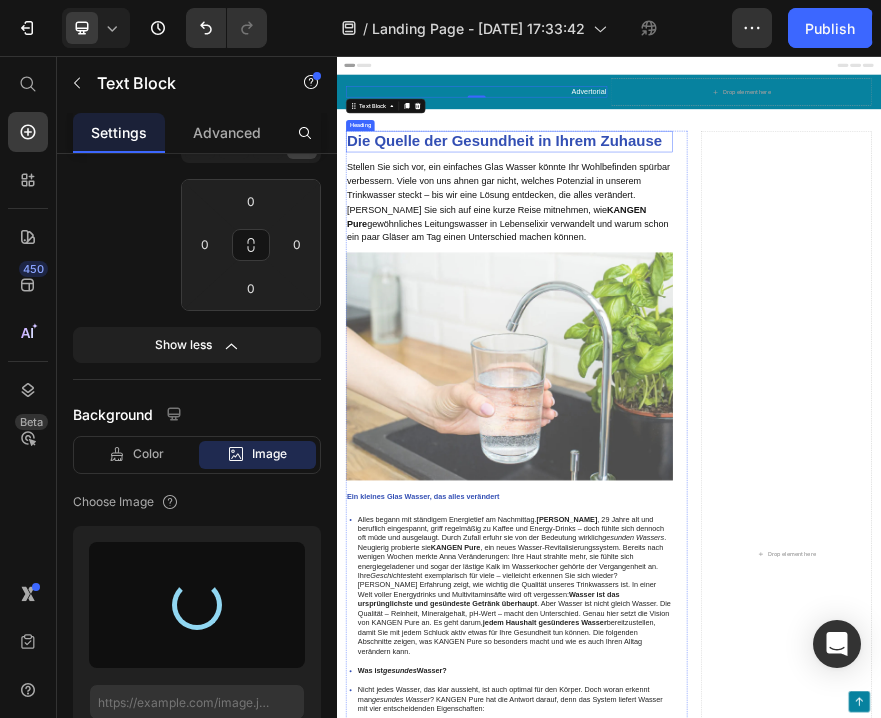 type on "[URL][DOMAIN_NAME]" 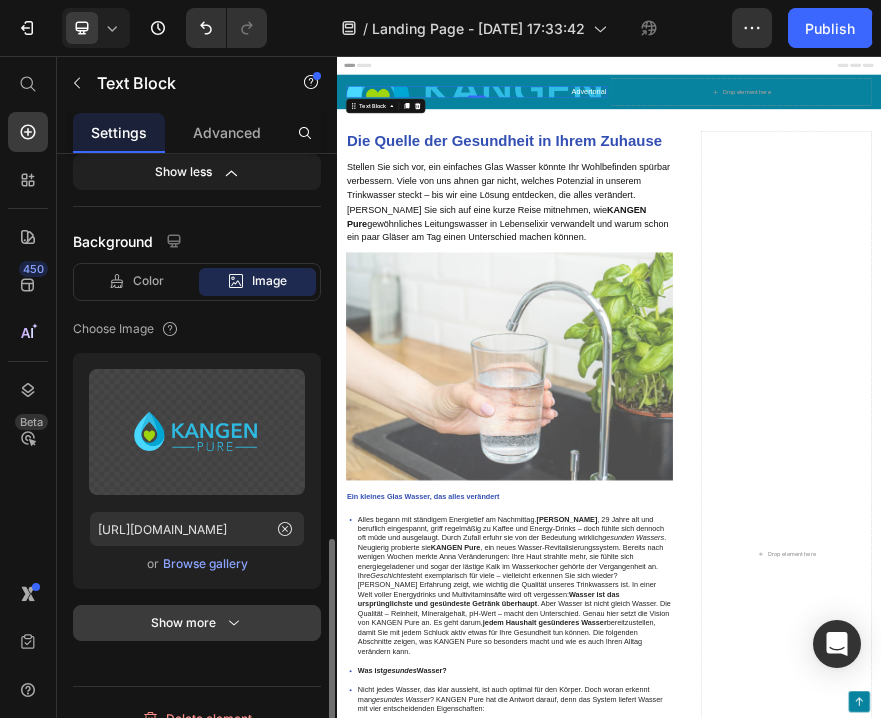 scroll, scrollTop: 1027, scrollLeft: 0, axis: vertical 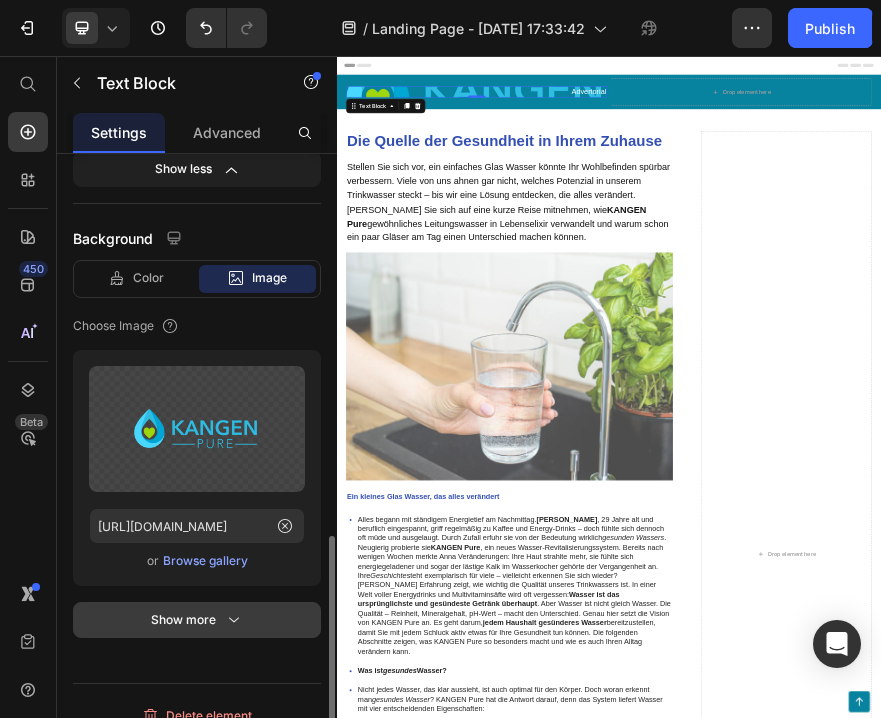 click on "Show more" at bounding box center (197, 620) 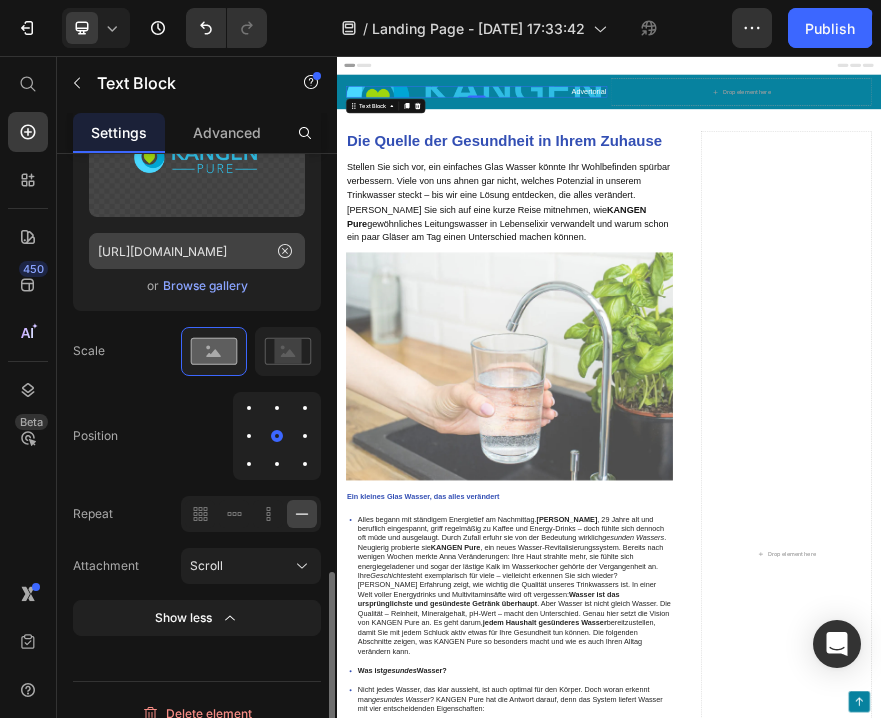 scroll, scrollTop: 1304, scrollLeft: 0, axis: vertical 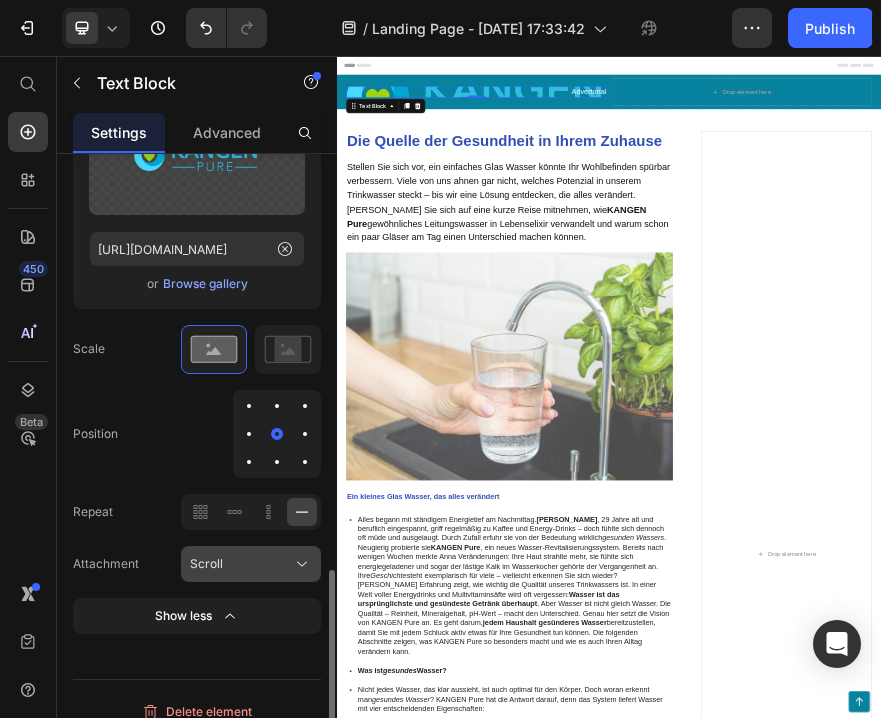 click on "Scroll" at bounding box center [206, 564] 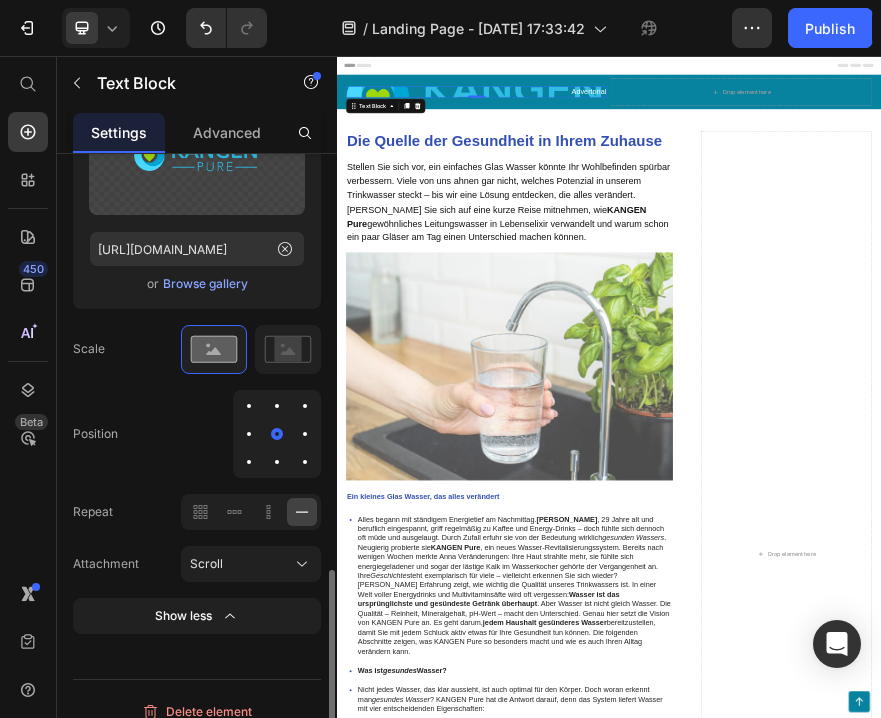 click on "Scale   Position   Repeat
Attachment  Scroll" 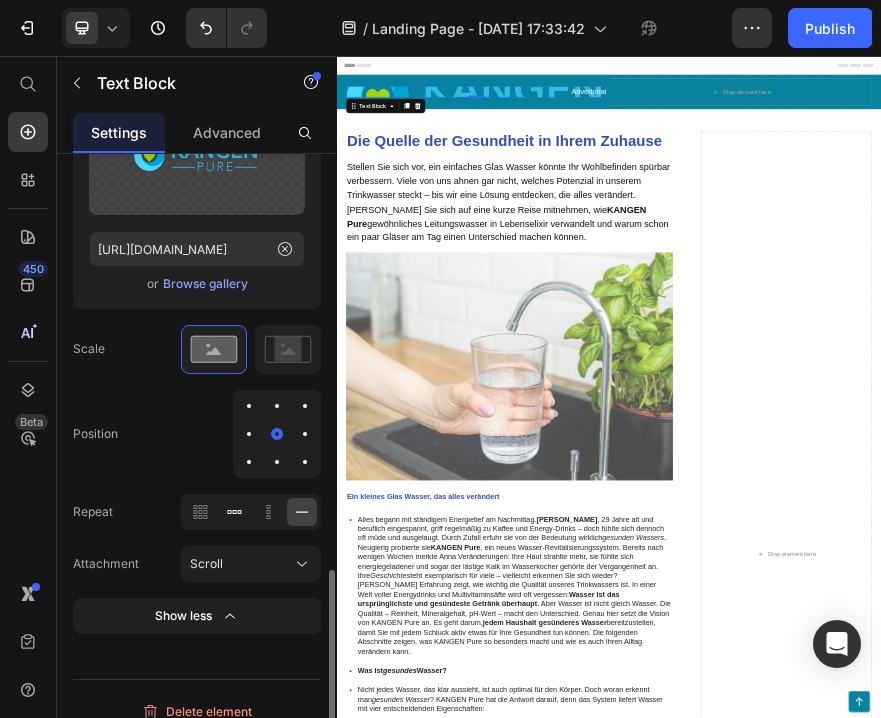 click 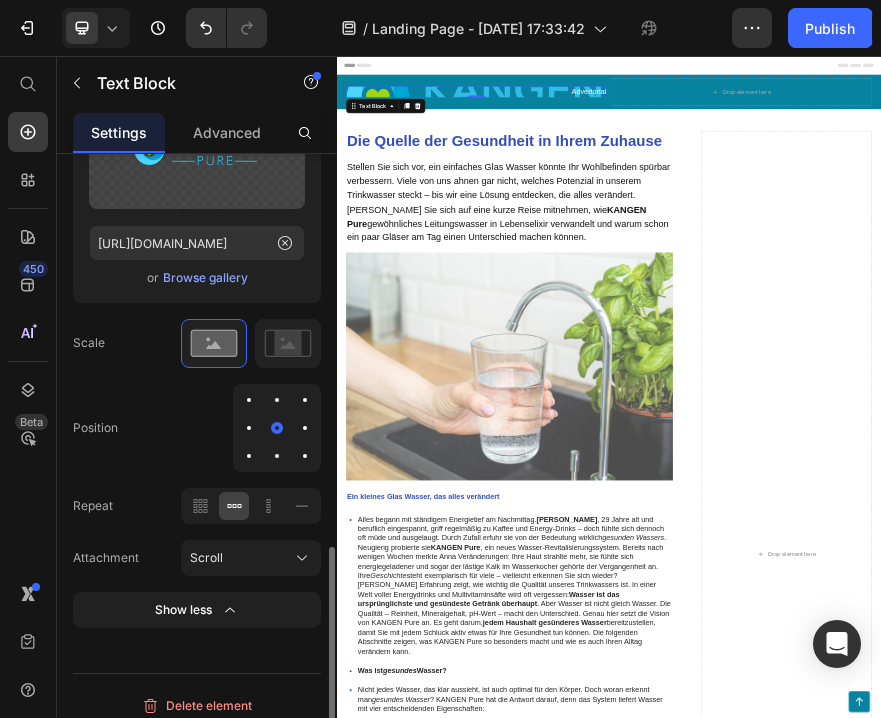 scroll, scrollTop: 1290, scrollLeft: 0, axis: vertical 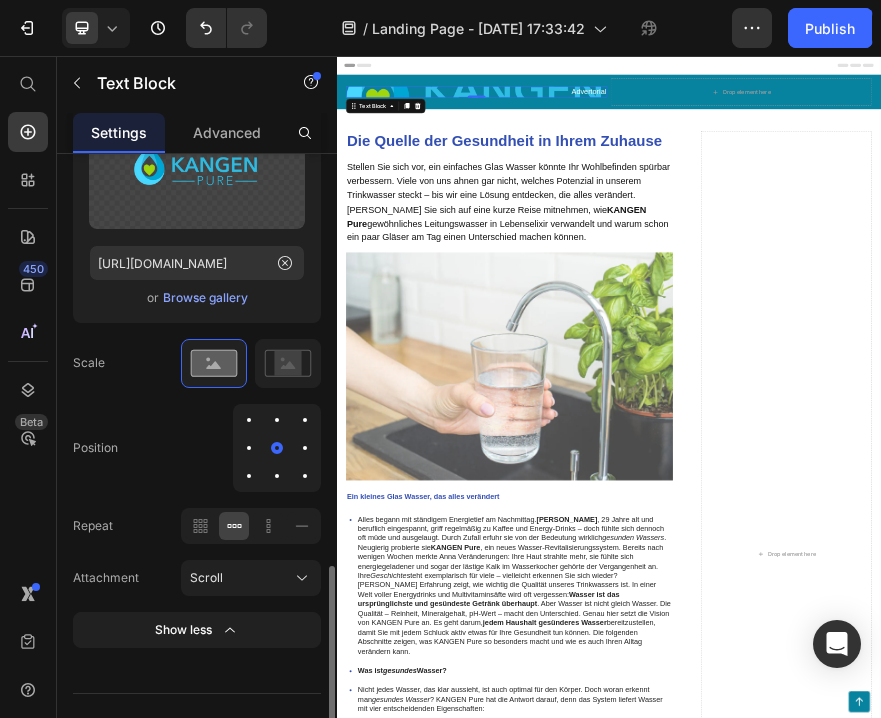 click at bounding box center [249, 420] 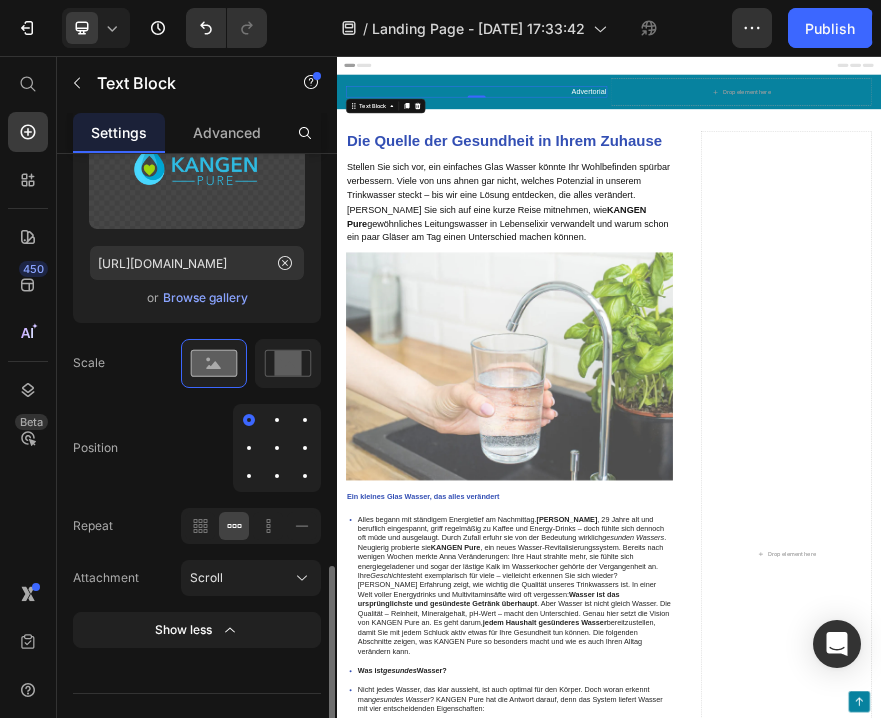 click 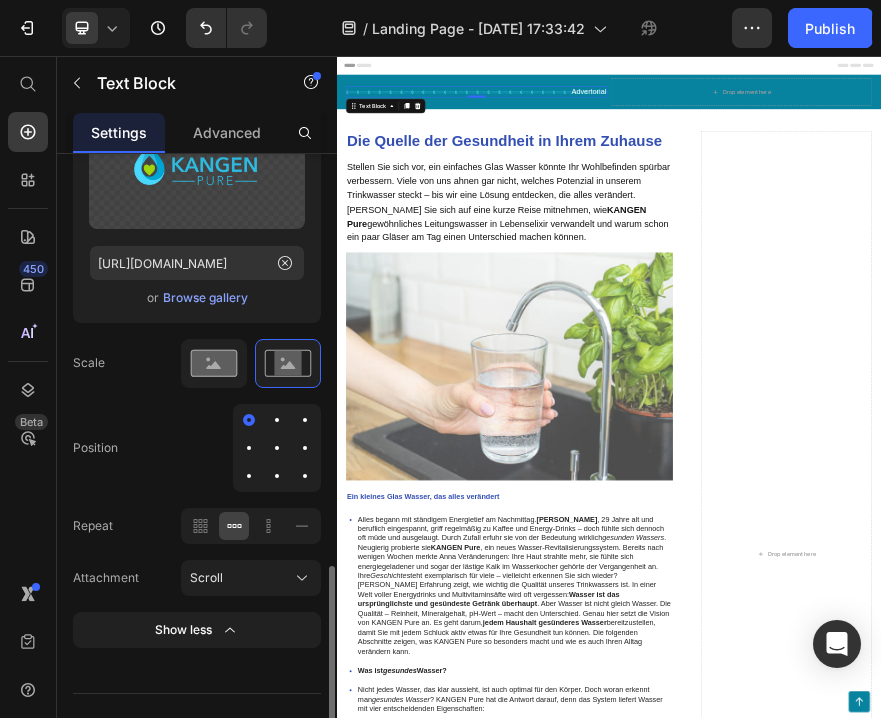 click 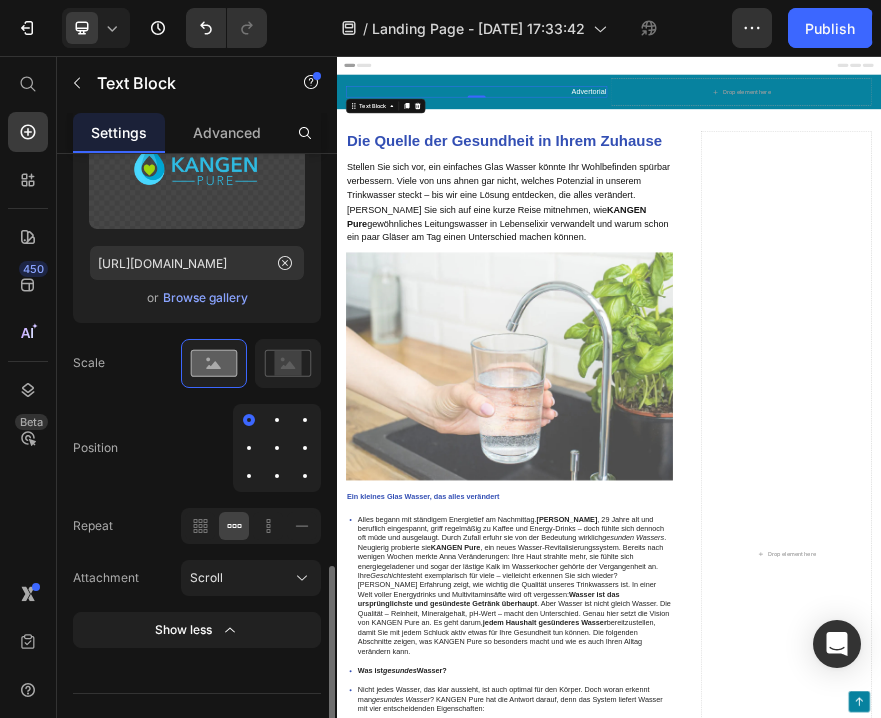 click at bounding box center [277, 448] 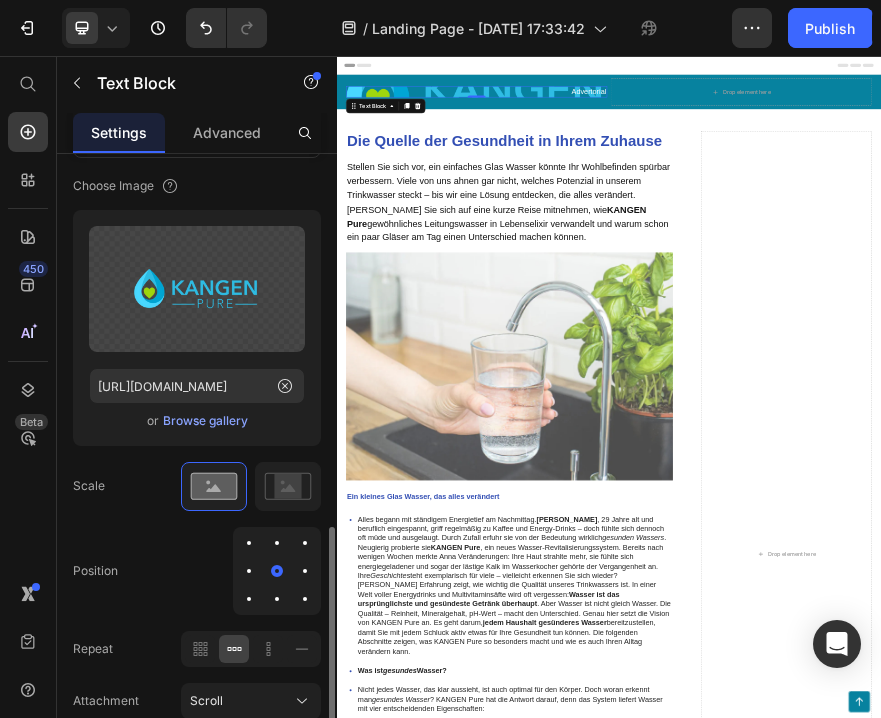 scroll, scrollTop: 1166, scrollLeft: 0, axis: vertical 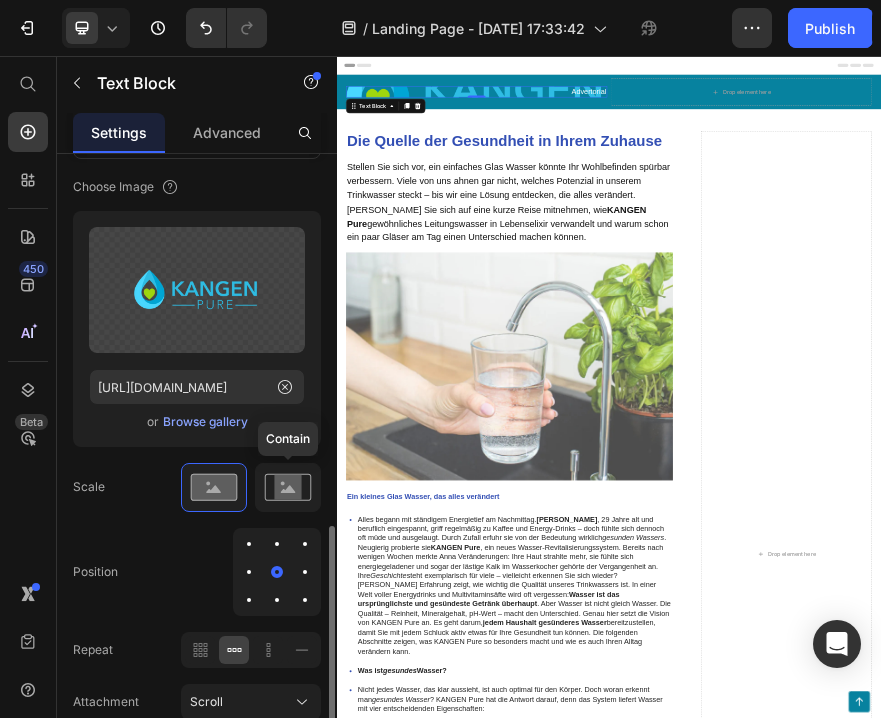 click 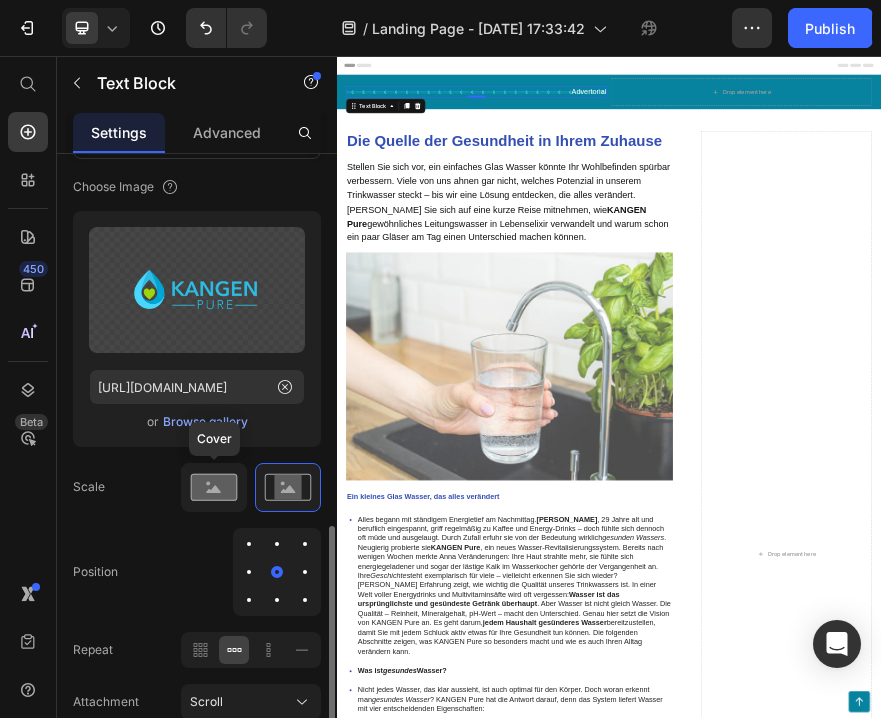 click 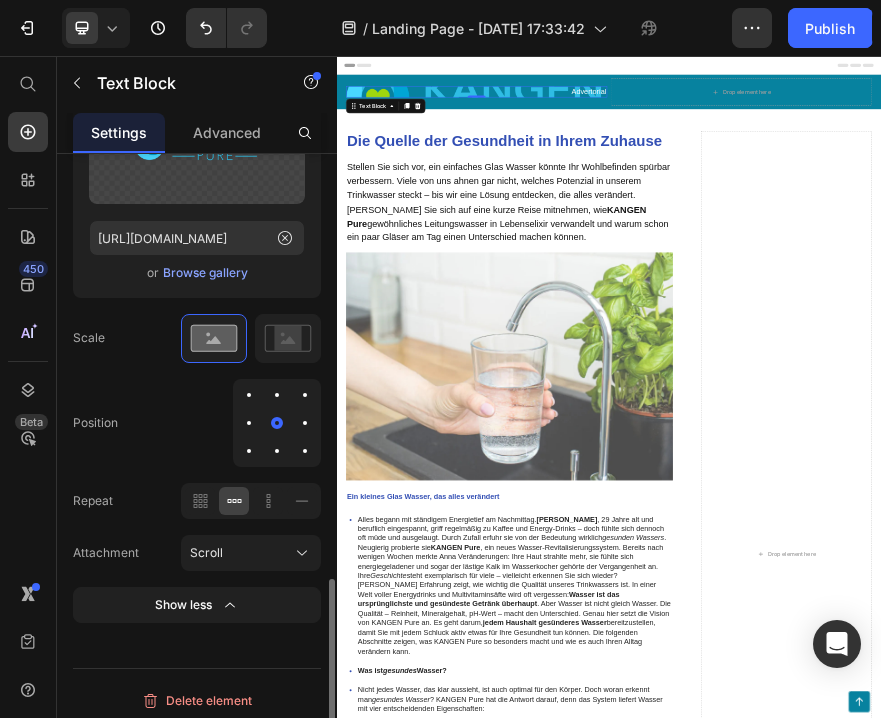 scroll, scrollTop: 1312, scrollLeft: 0, axis: vertical 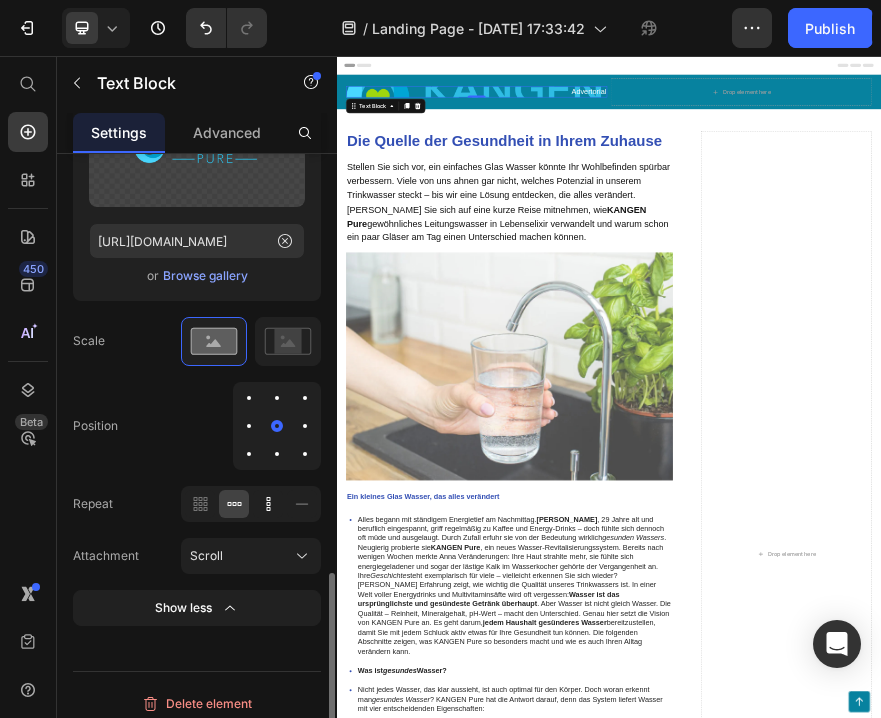 click 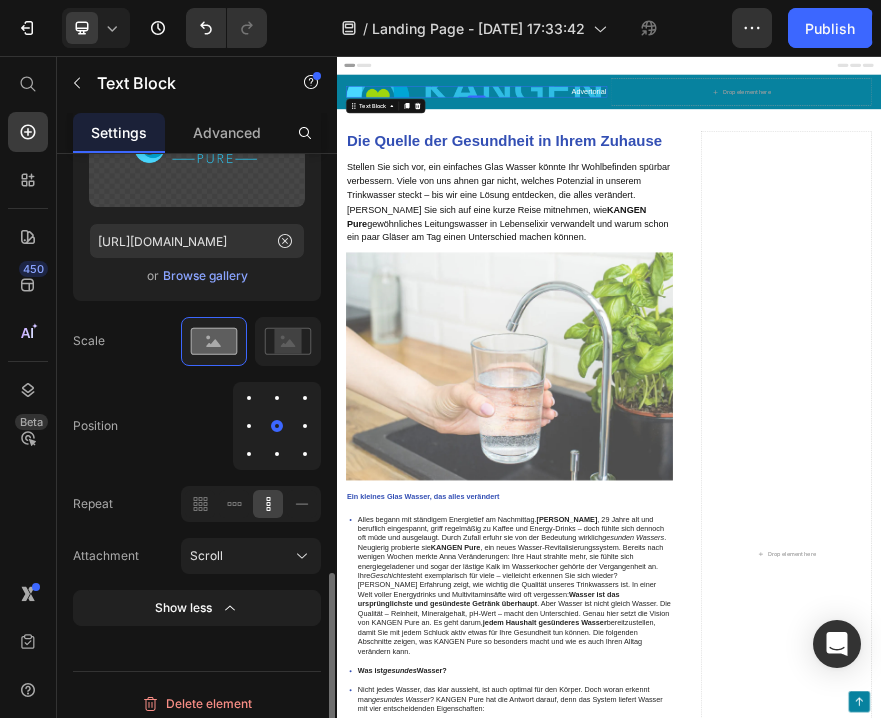 click 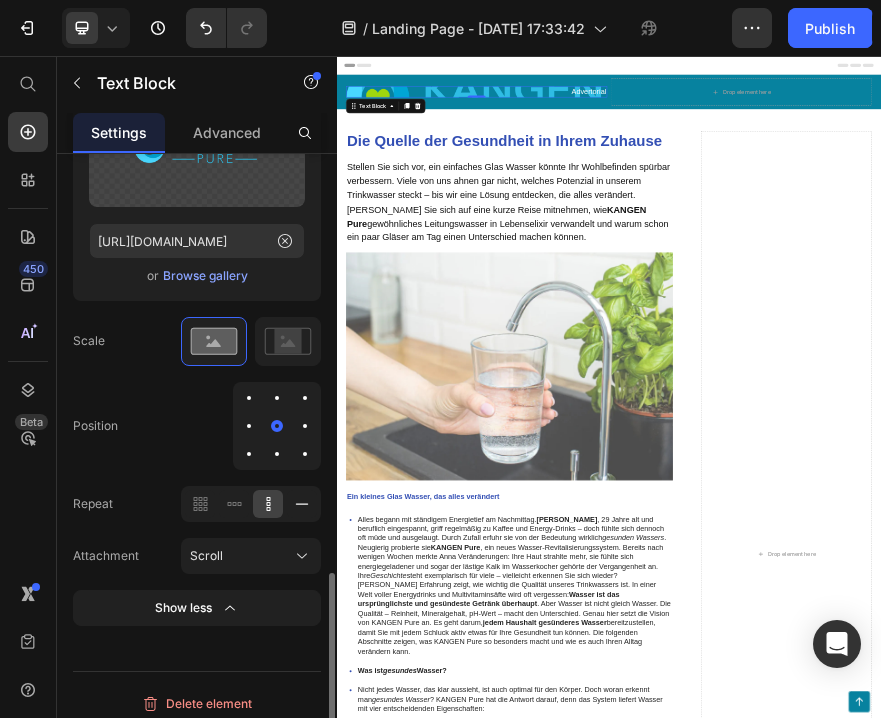 click 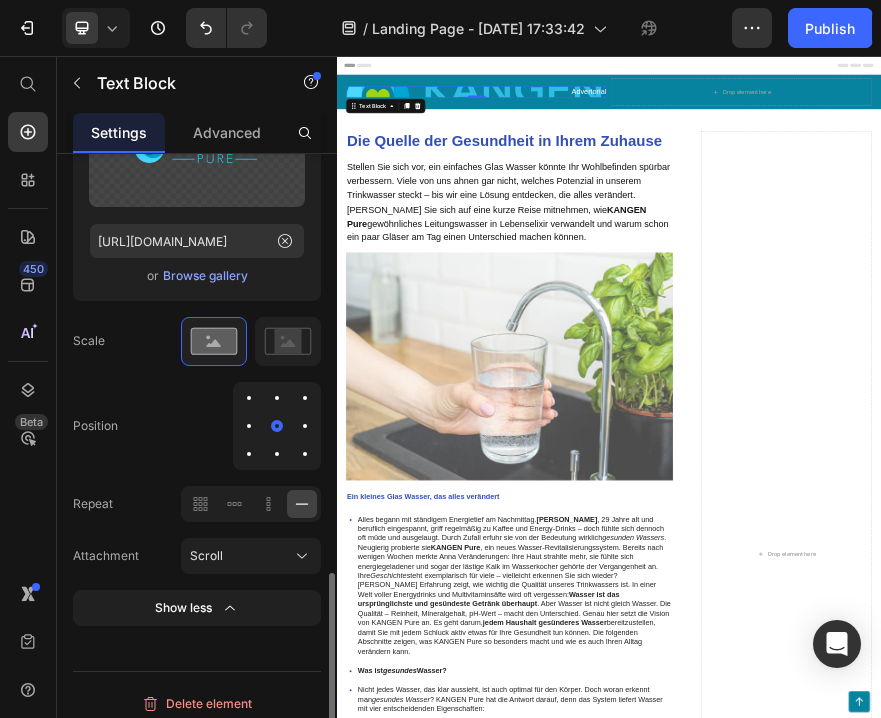click 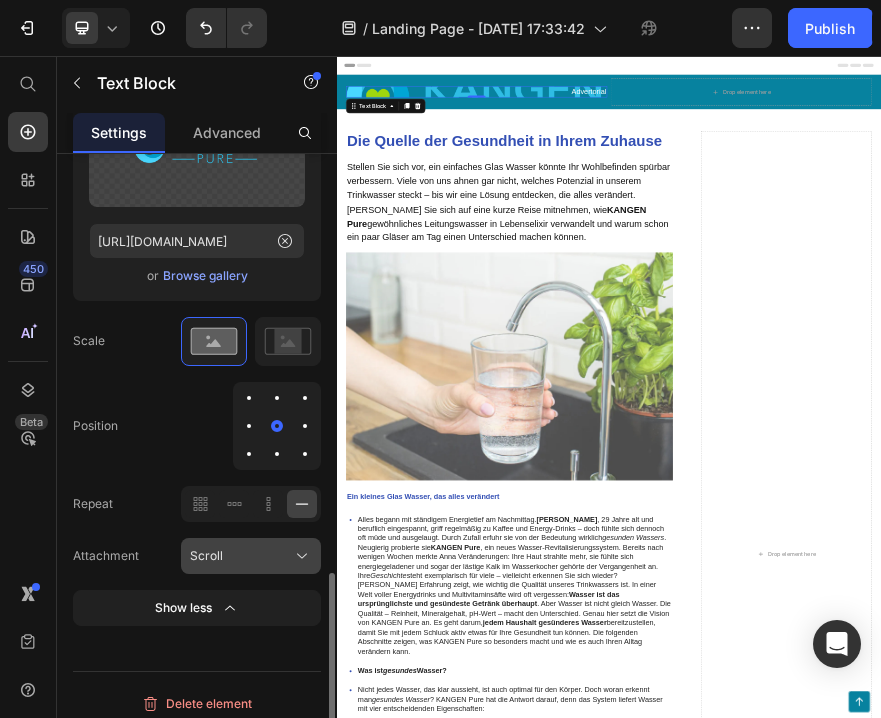 click on "Scroll" at bounding box center (251, 556) 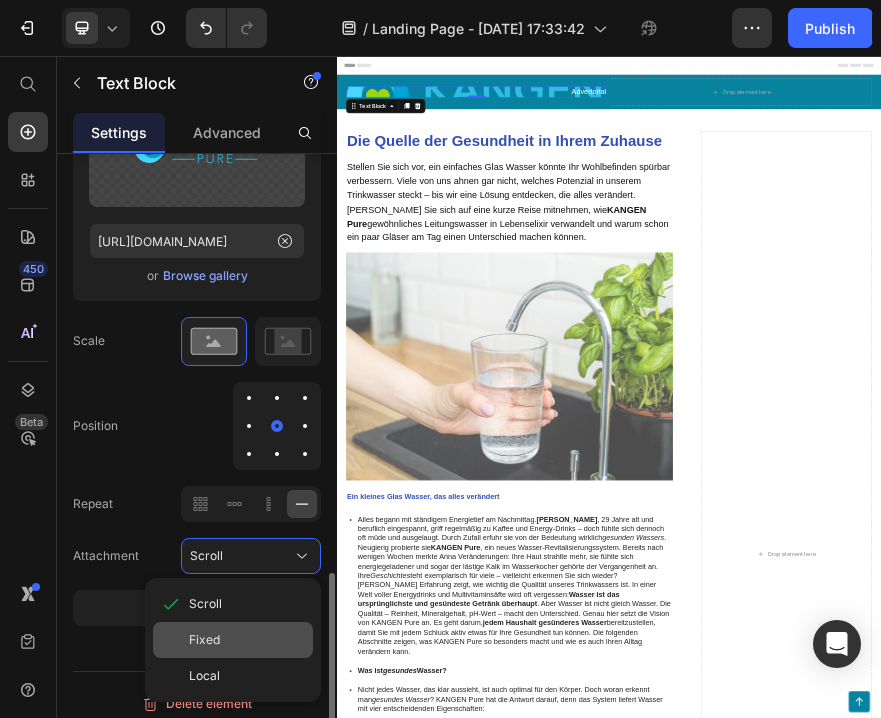click on "Fixed" at bounding box center (204, 640) 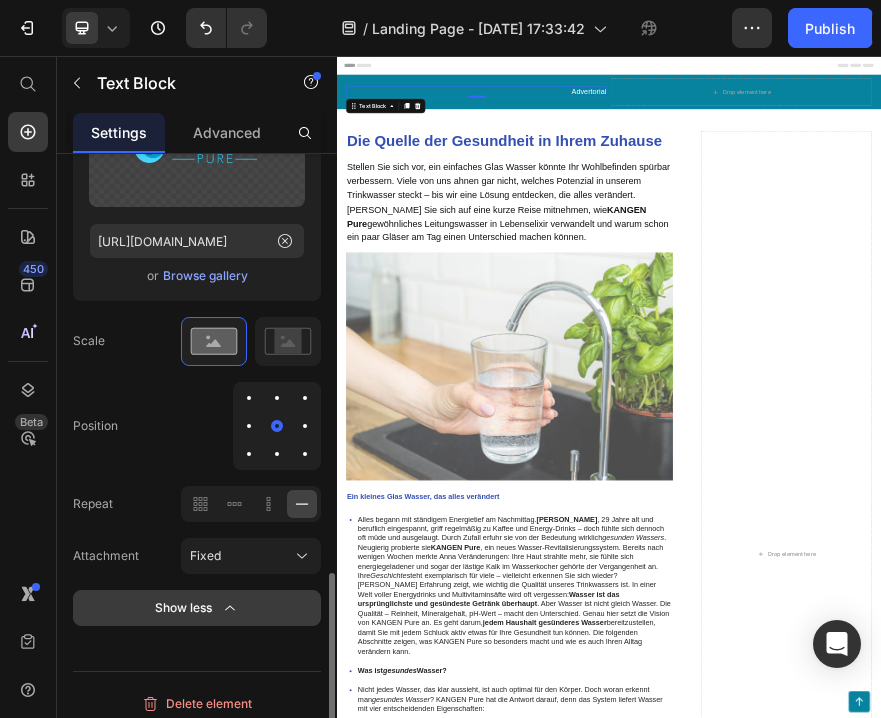 click on "Show less" at bounding box center (197, 608) 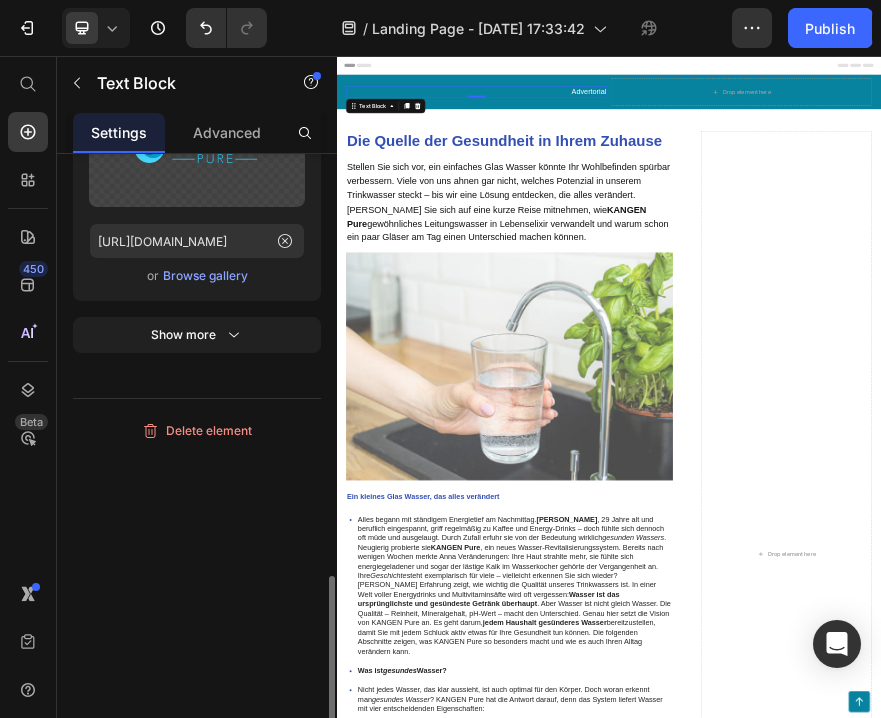 scroll, scrollTop: 1312, scrollLeft: 0, axis: vertical 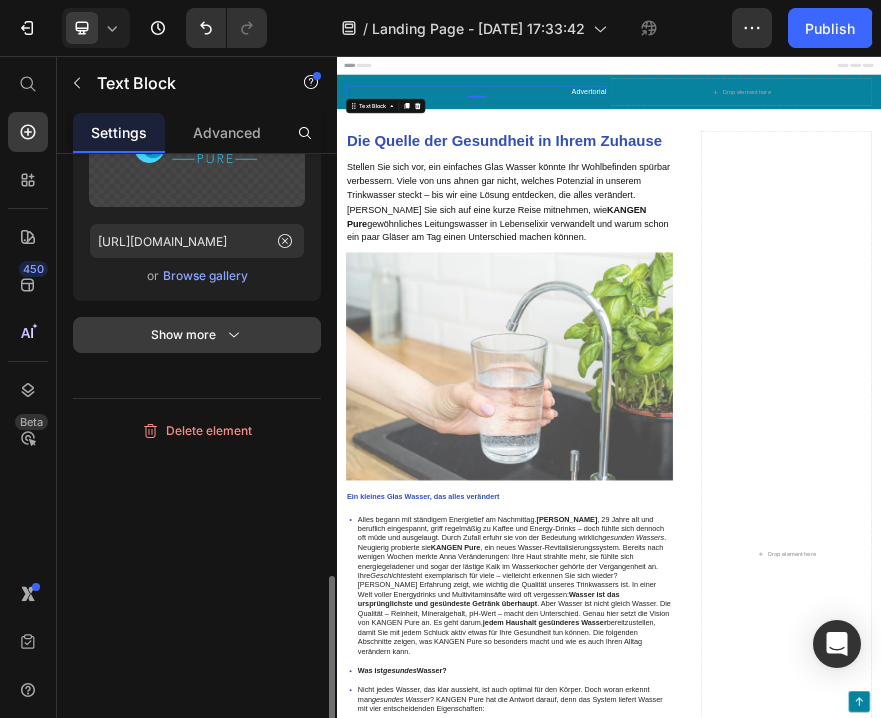 click on "Upload Image [URL][DOMAIN_NAME]  or   Browse gallery" 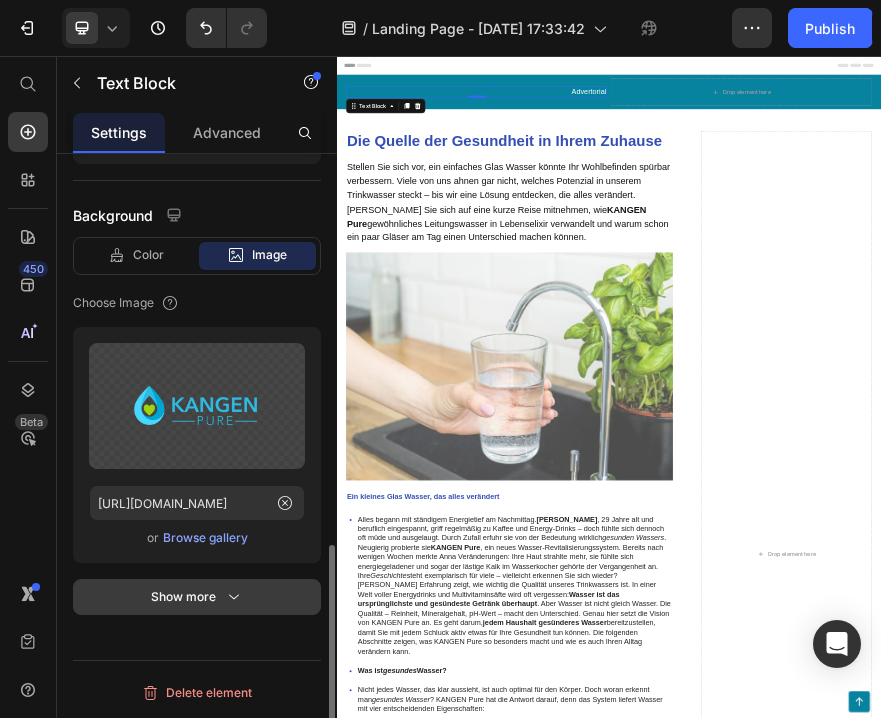 scroll, scrollTop: 1050, scrollLeft: 0, axis: vertical 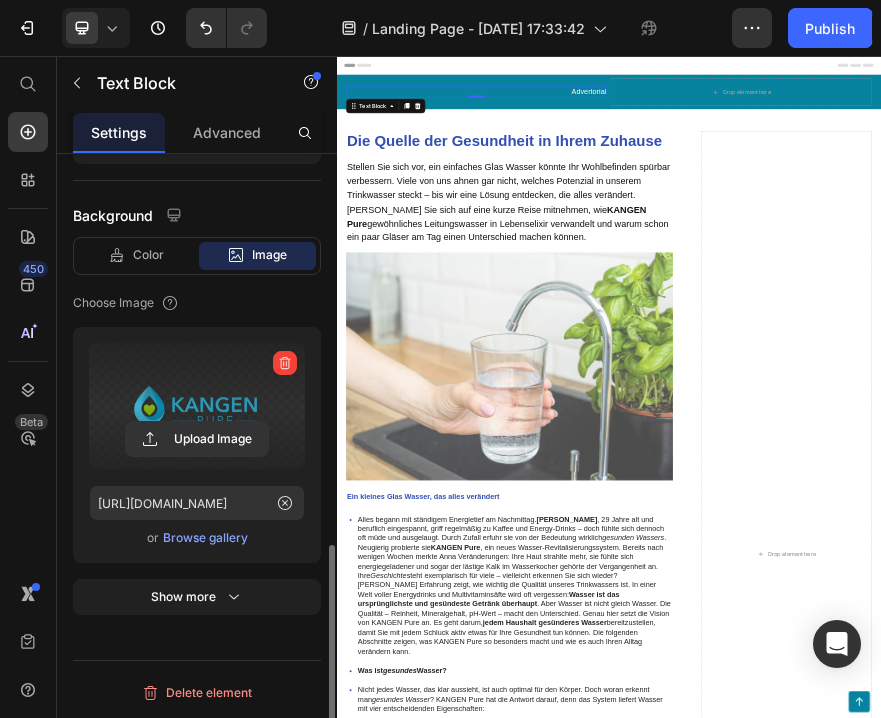 click at bounding box center [197, 406] 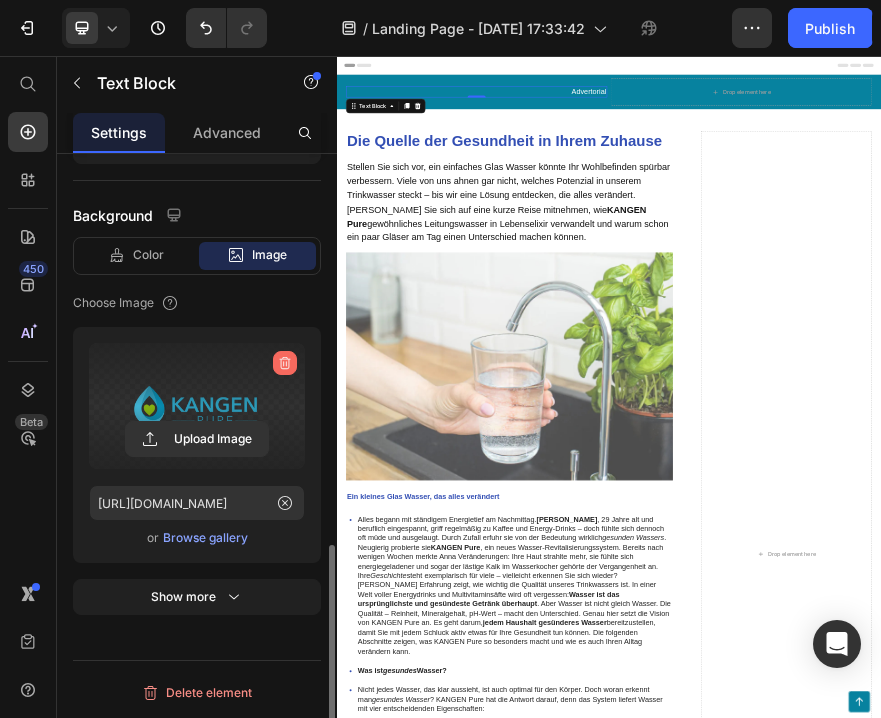click 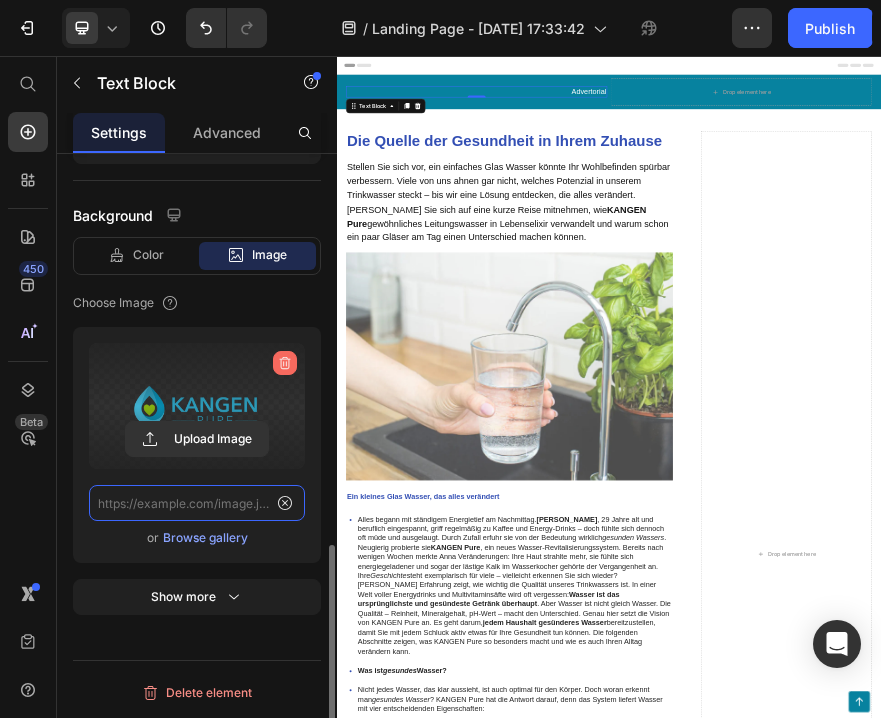 scroll, scrollTop: 0, scrollLeft: 0, axis: both 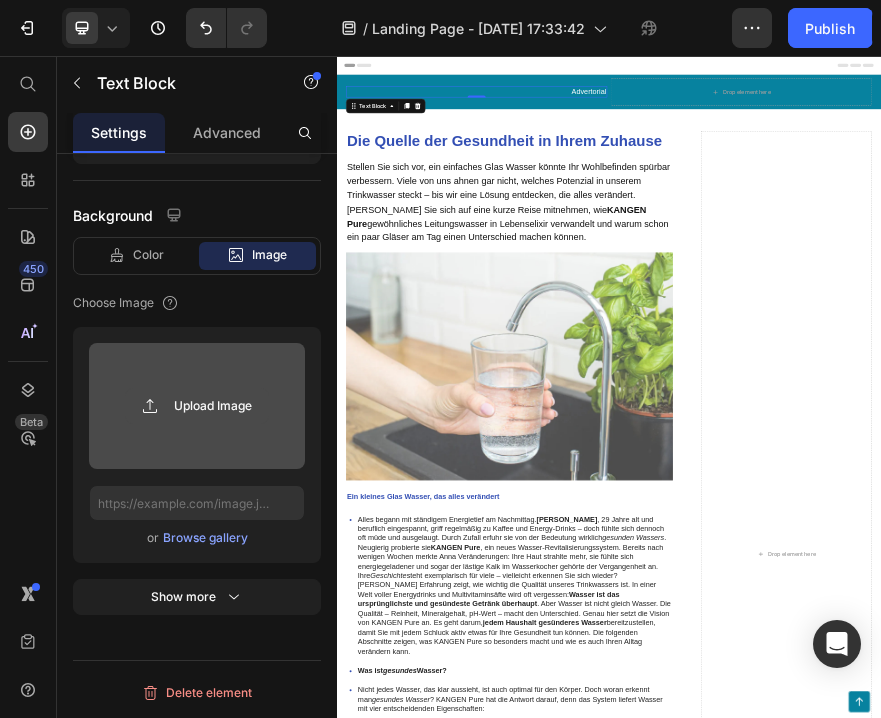 click 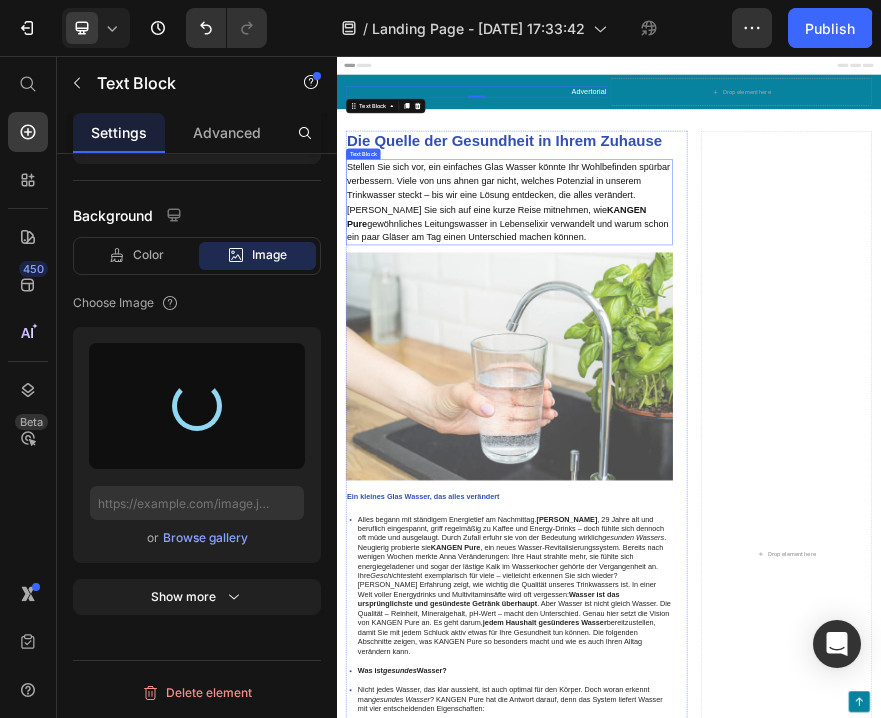 type on "[URL][DOMAIN_NAME]" 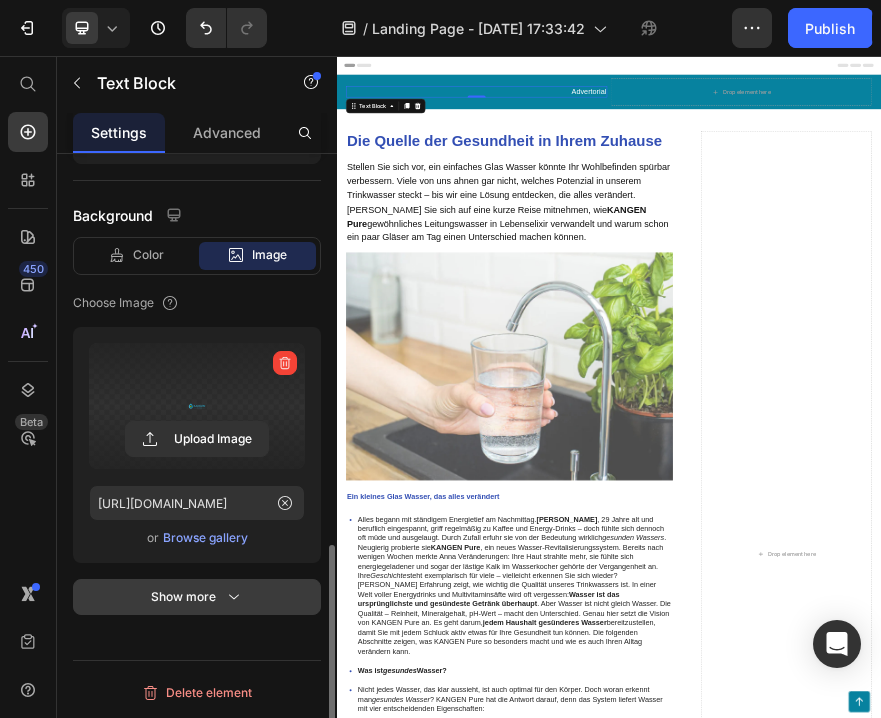 click on "Show more" at bounding box center (197, 597) 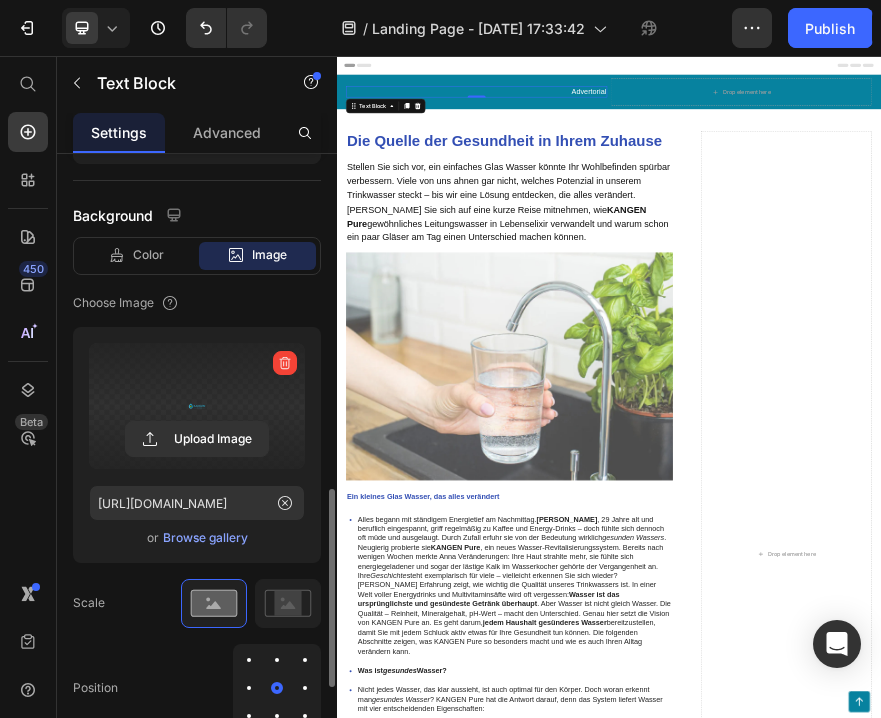 click at bounding box center [249, 660] 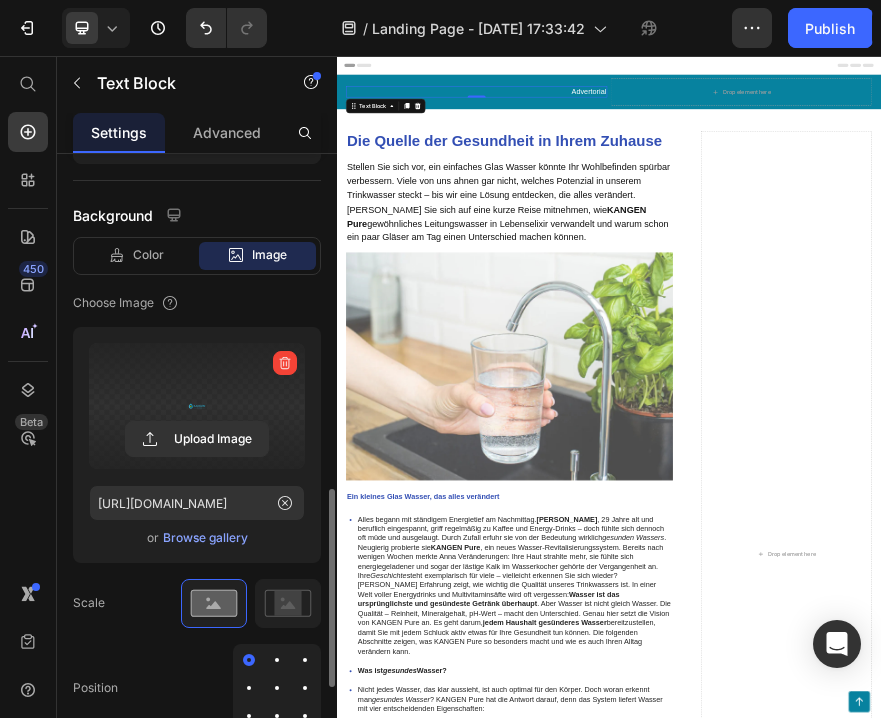click at bounding box center (249, 660) 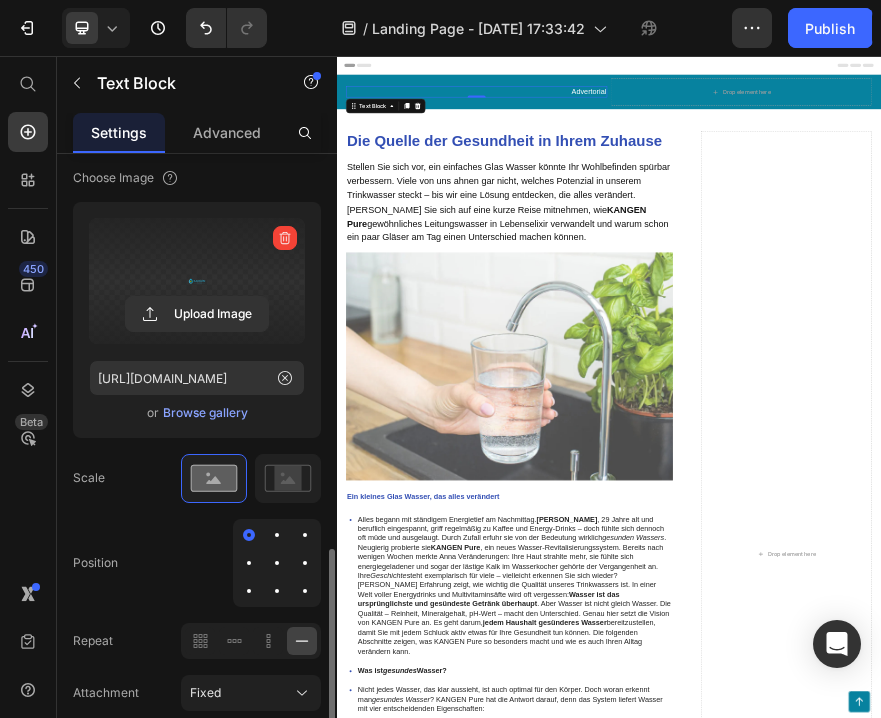 scroll, scrollTop: 1190, scrollLeft: 0, axis: vertical 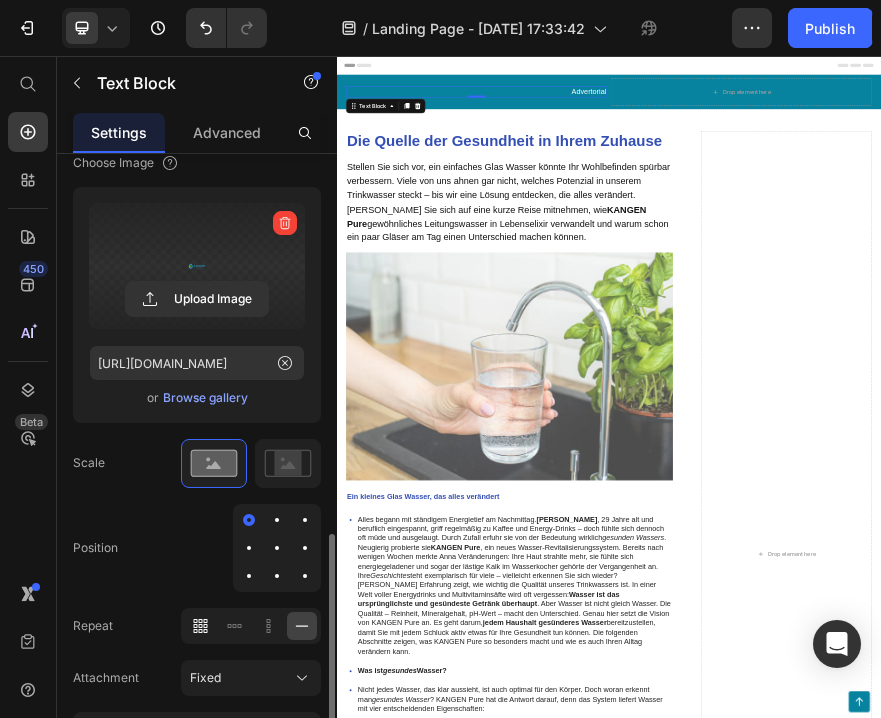 click 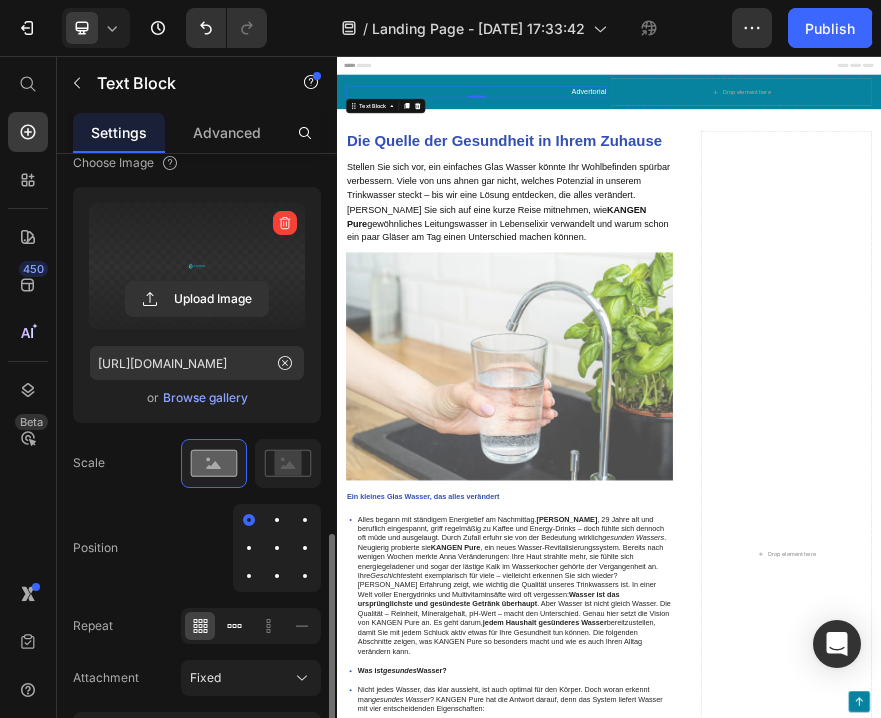 click 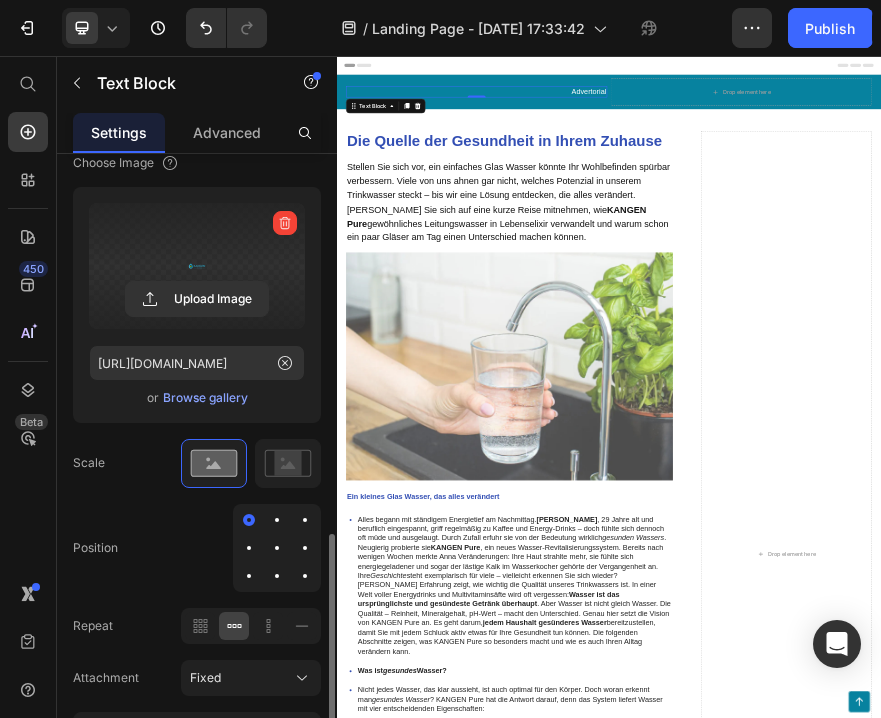 click 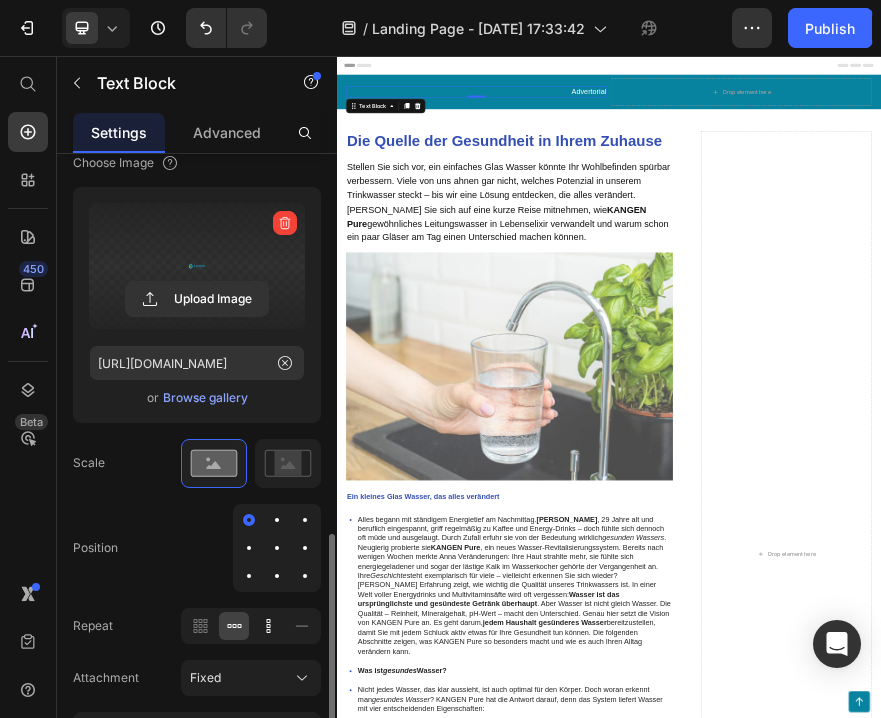 click 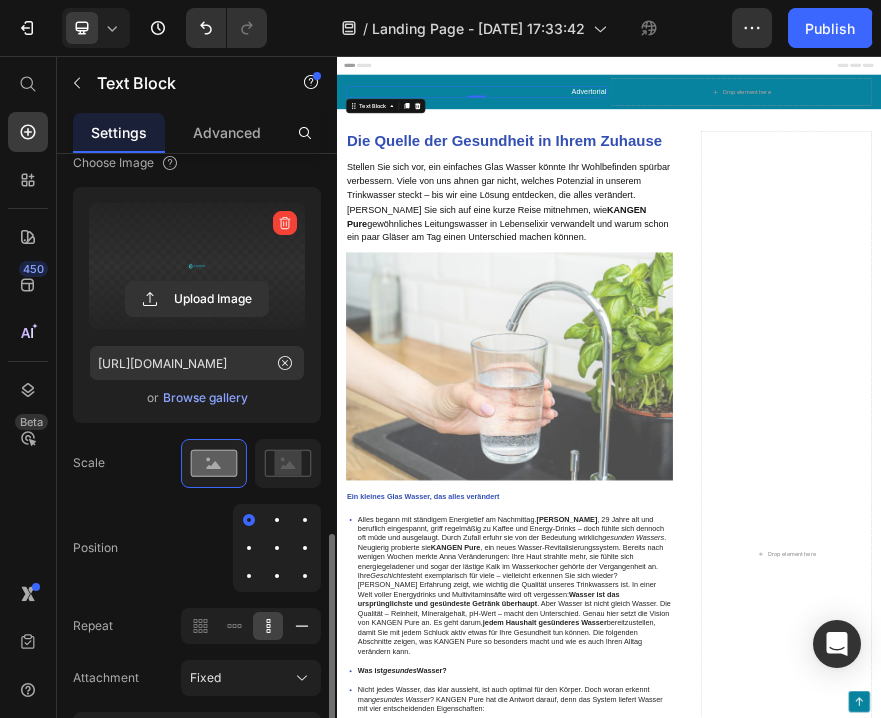 click 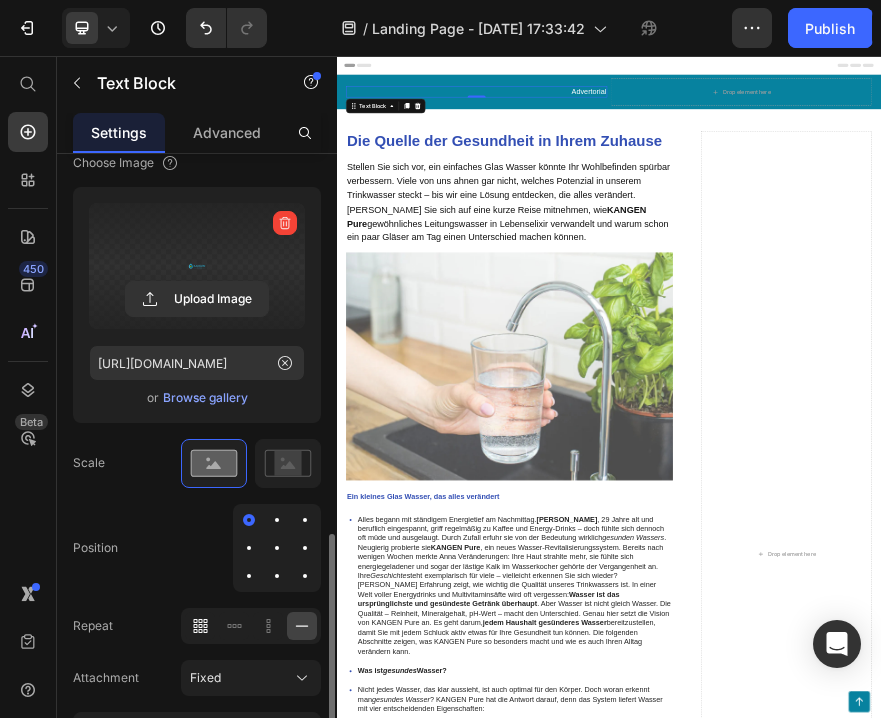 click 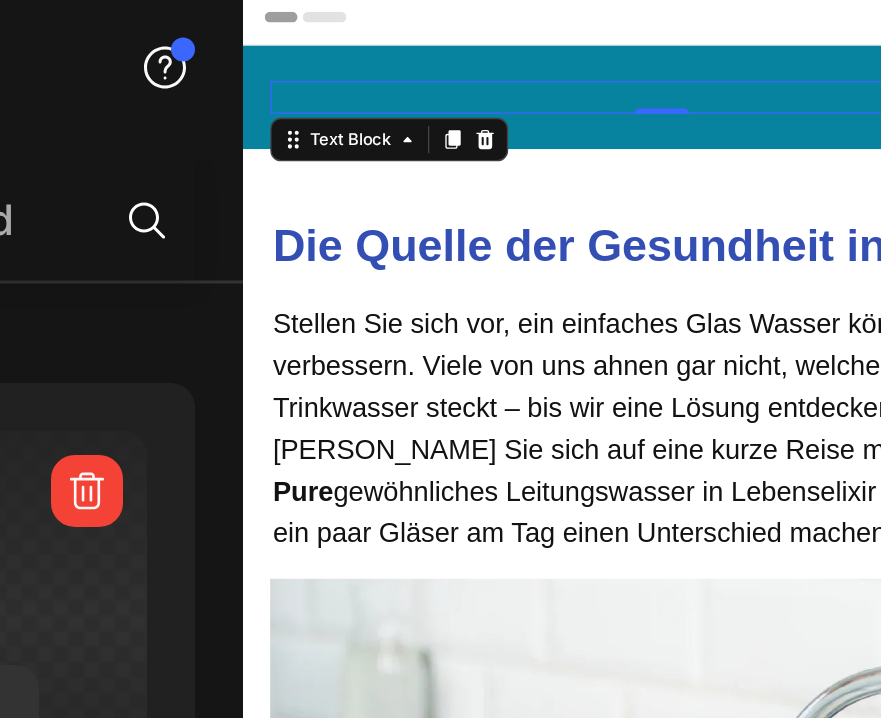 click on "Text Block" at bounding box center [350, 100] 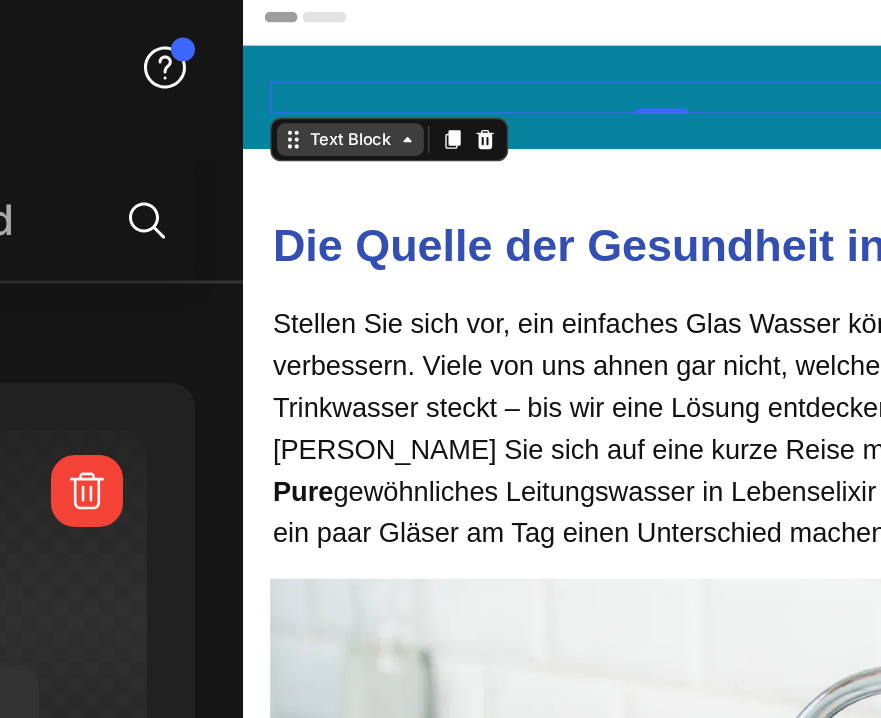 click on "Text Block" at bounding box center (322, 100) 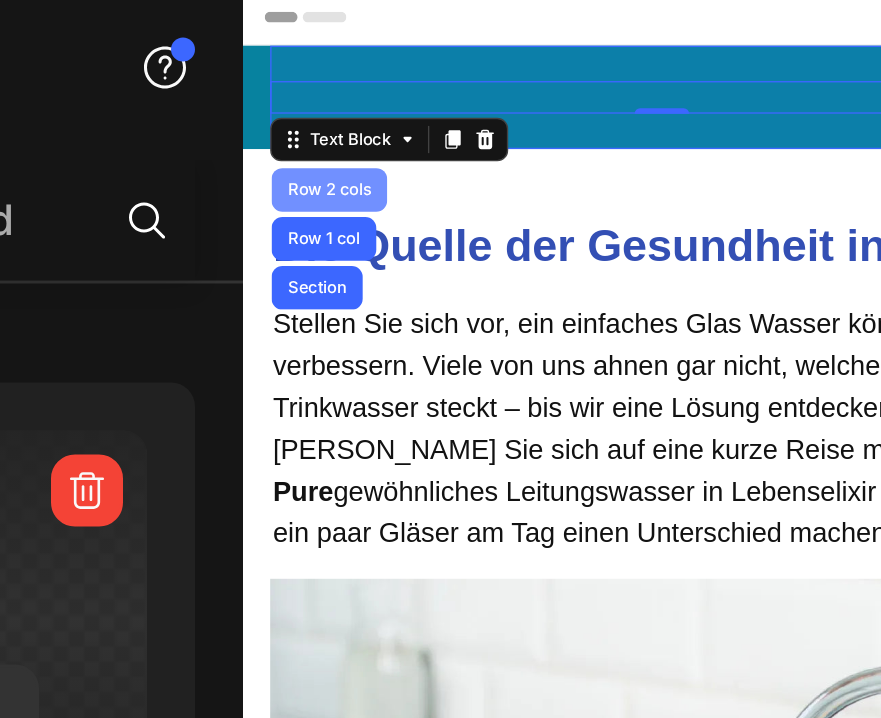 click on "Row 2 cols" at bounding box center [306, 137] 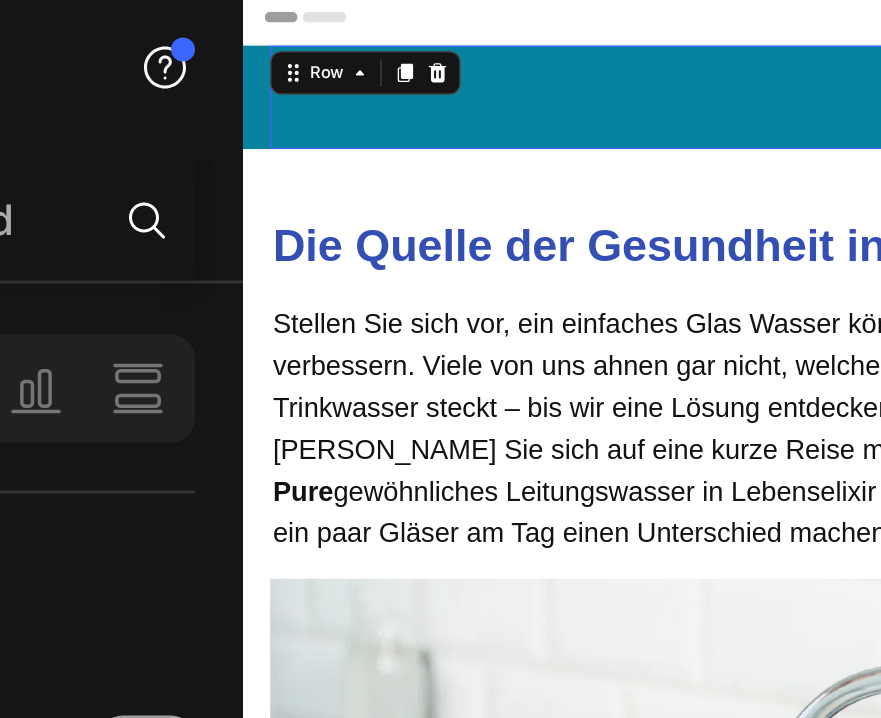 scroll, scrollTop: 0, scrollLeft: 0, axis: both 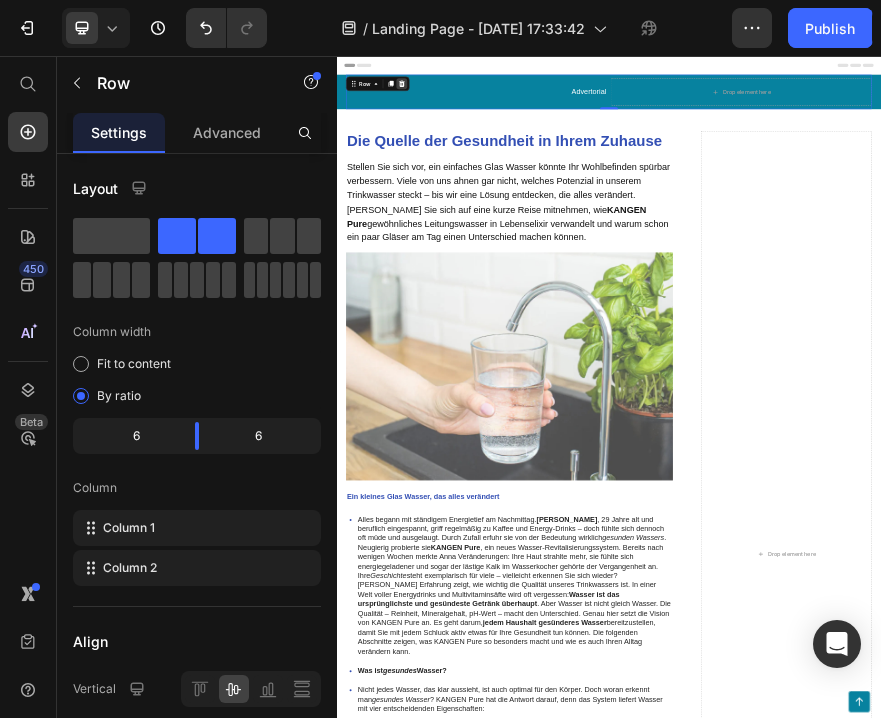 click 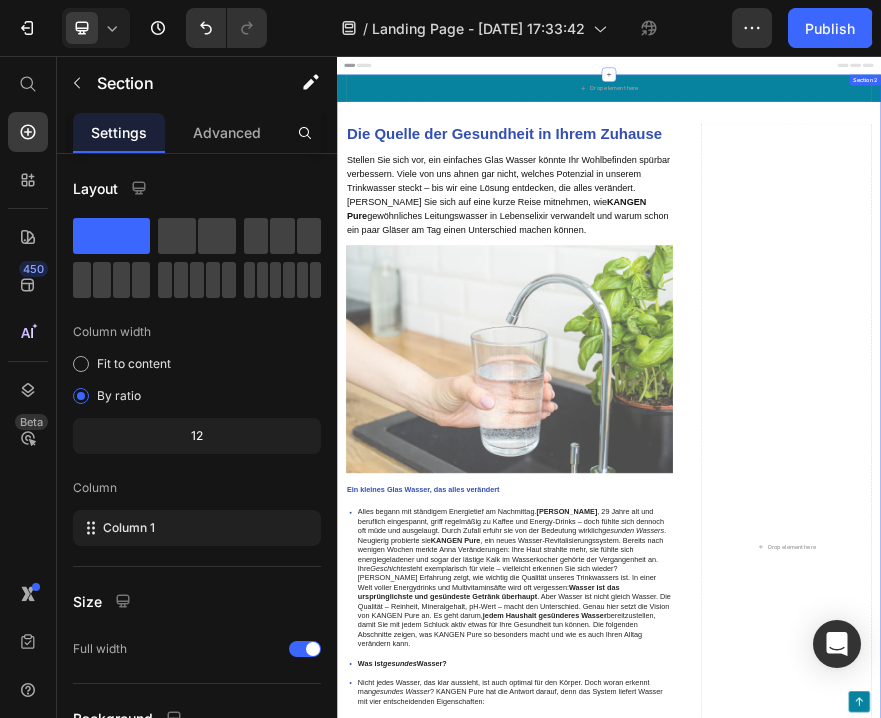 click on "Drop element here Row Die Quelle der Gesundheit in Ihrem Zuhause Heading Stellen Sie sich vor, ein einfaches Glas Wasser könnte Ihr Wohlbefinden spürbar verbessern. Viele von uns ahnen gar nicht, welches Potenzial in unserem Trinkwasser steckt – bis wir eine Lösung entdecken, die alles verändert. [PERSON_NAME] Sie sich auf eine kurze Reise mitnehmen, wie  KANGEN Pure  gewöhnliches Leitungswasser in Lebenselixir verwandelt und warum schon ein paar Gläser am Tag einen Unterschied machen können. Text Block Image Ein kleines Glas Wasser, das alles verändert  Text Block
Alles begann mit ständigem Energietief am Nachmittag.  [PERSON_NAME] , 29 Jahre alt und beruflich eingespannt, griff regelmäßig zu Kaffee und Energy-Drinks – doch fühlte sich dennoch oft müde und ausgelaugt. Durch Zufall erfuhr sie von der Bedeutung wirklich  gesunden Wassers . Neugierig probierte sie  KANGEN Pure Geschichte  steht exemplarisch für viele – vielleicht erkennen Sie sich wieder?" at bounding box center (937, 1084) 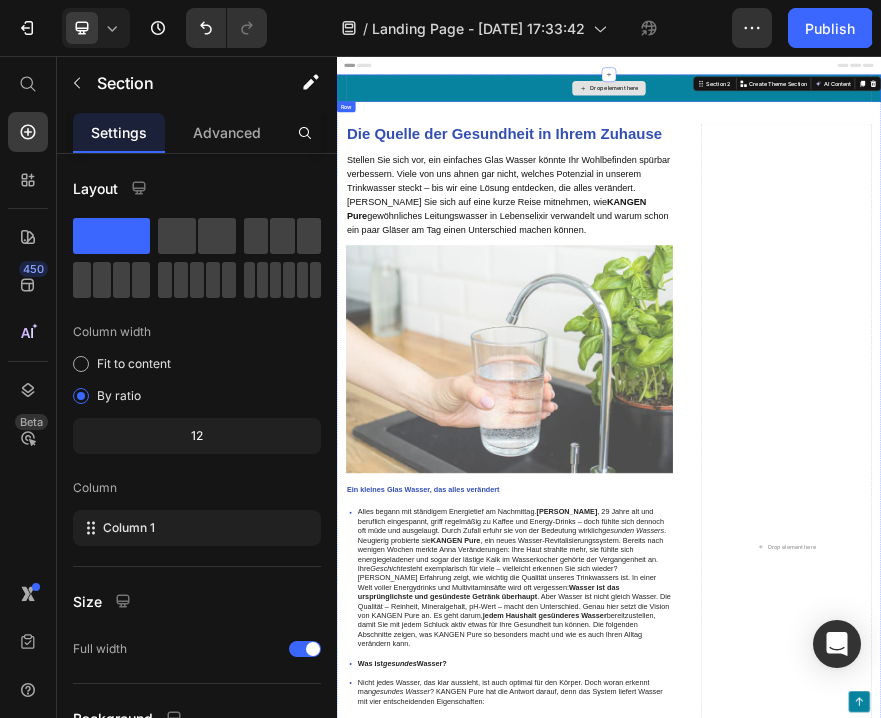click on "Drop element here" at bounding box center (937, 127) 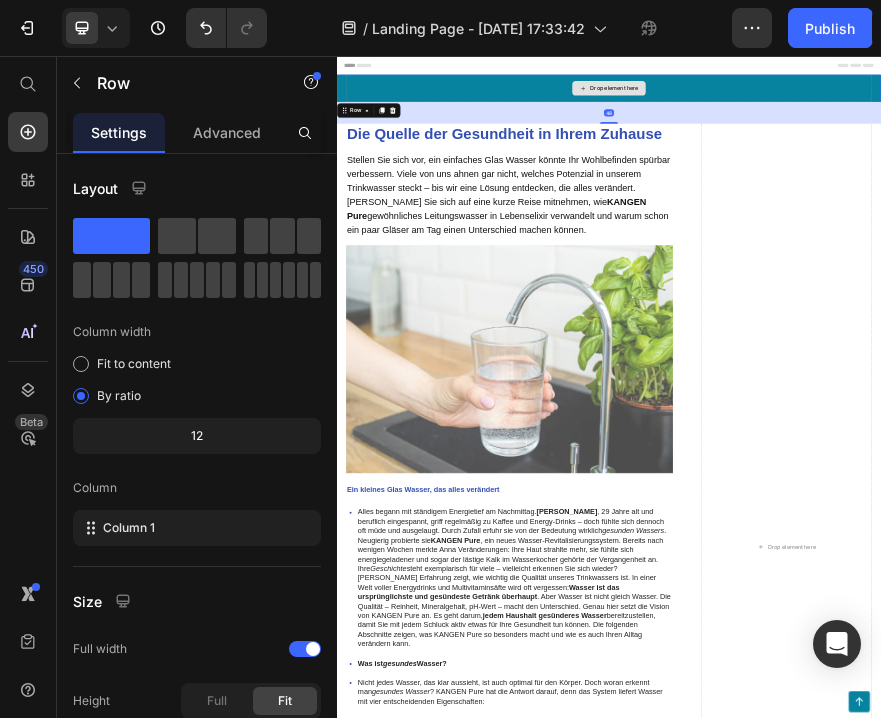 click on "Drop element here" at bounding box center [937, 127] 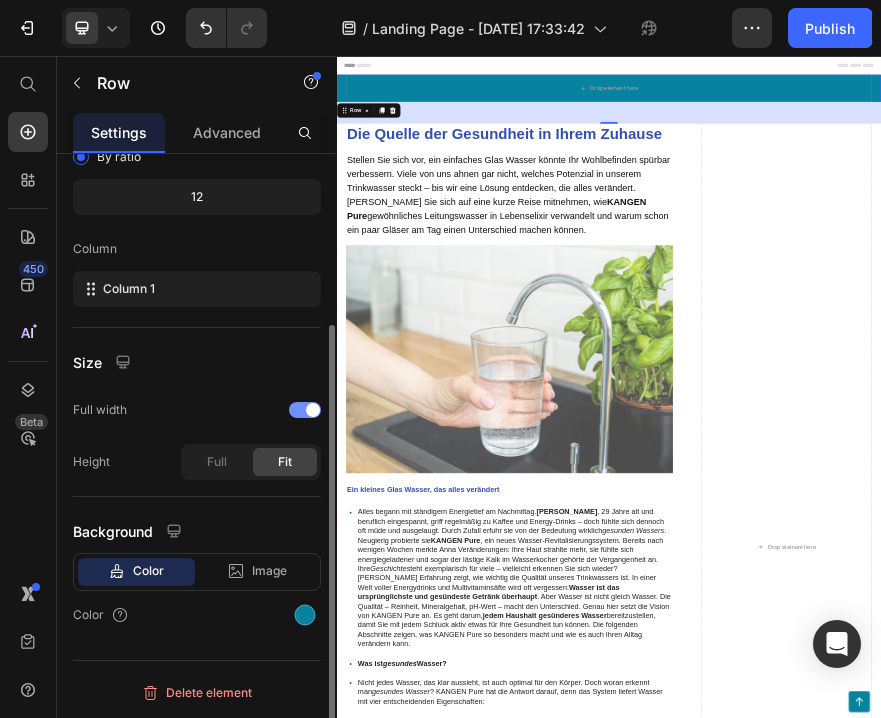 scroll, scrollTop: 238, scrollLeft: 0, axis: vertical 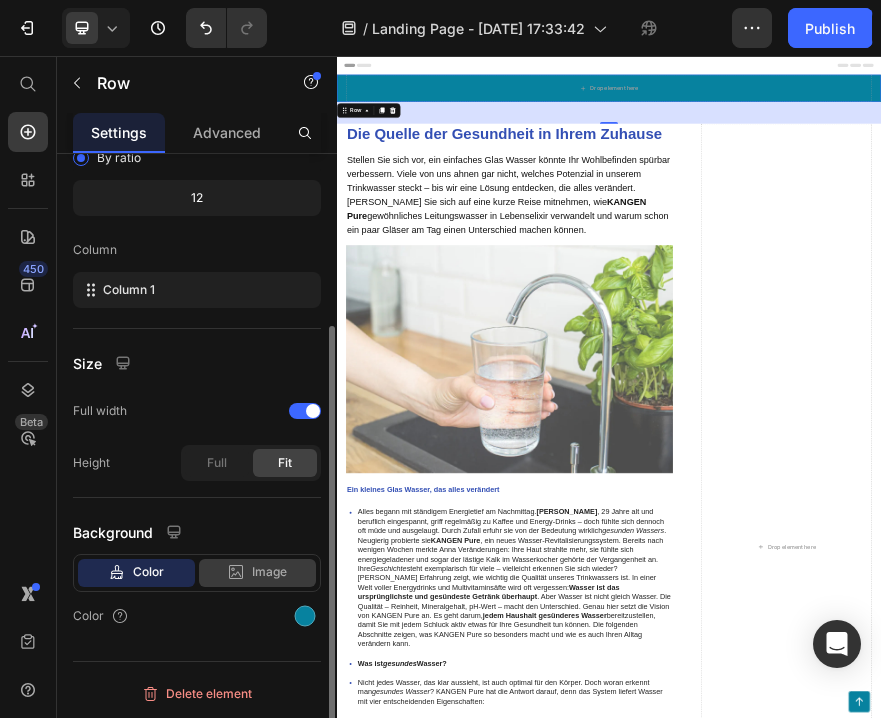 click on "Image" 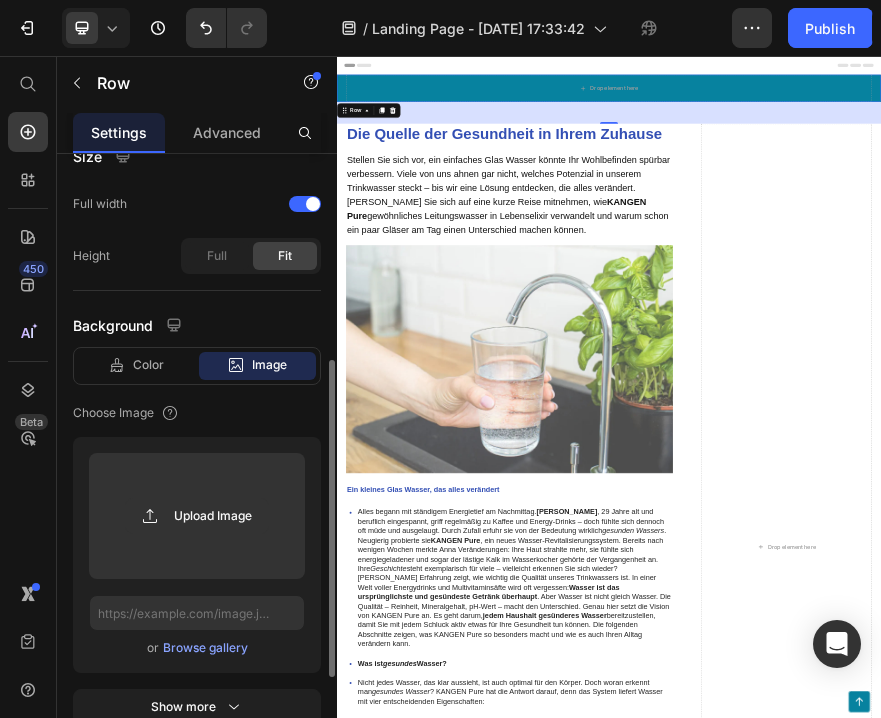 scroll, scrollTop: 472, scrollLeft: 0, axis: vertical 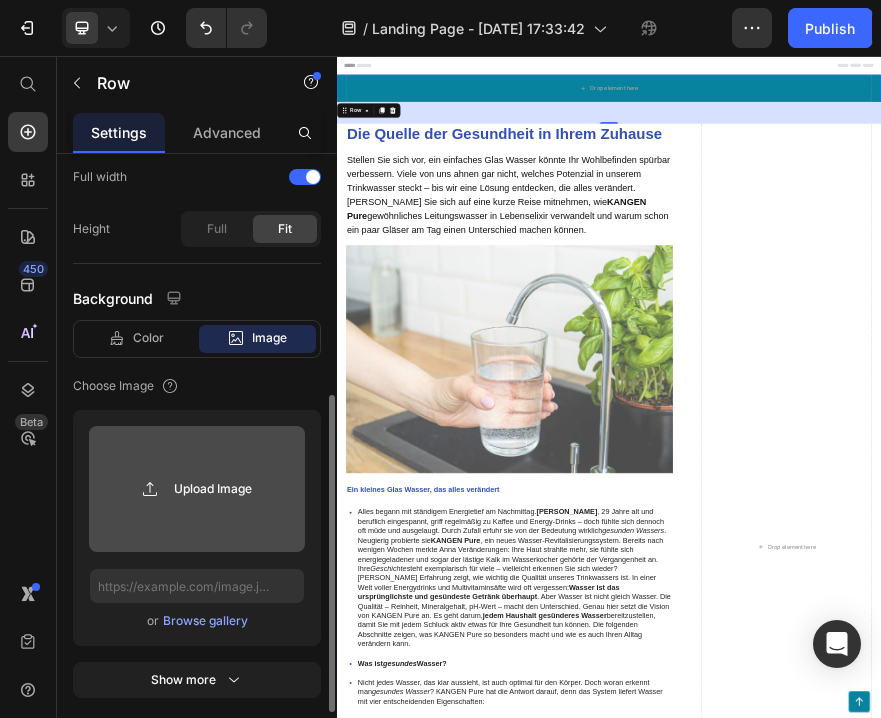 click 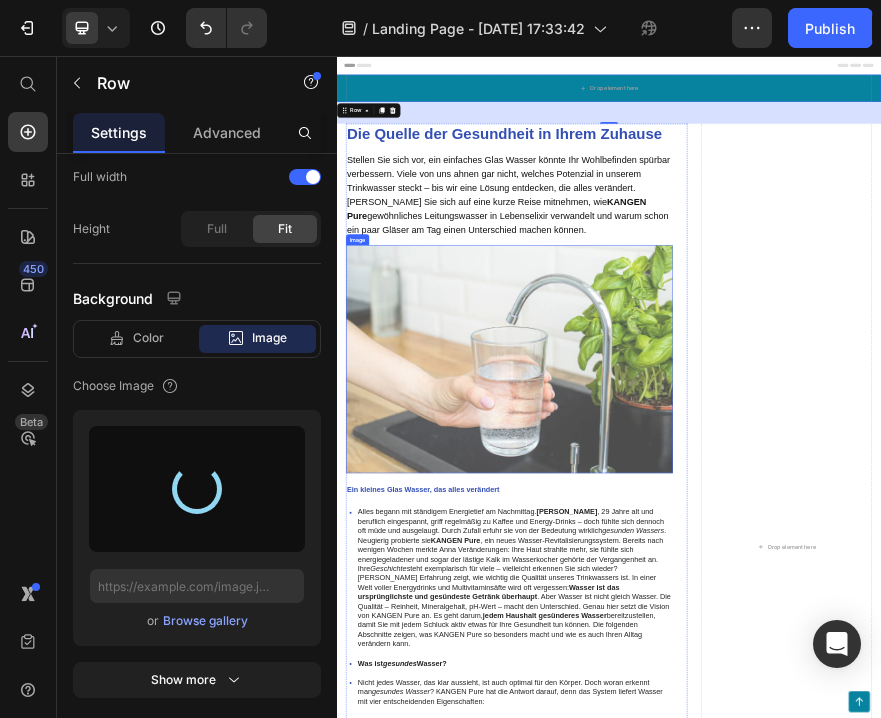 type on "[URL][DOMAIN_NAME]" 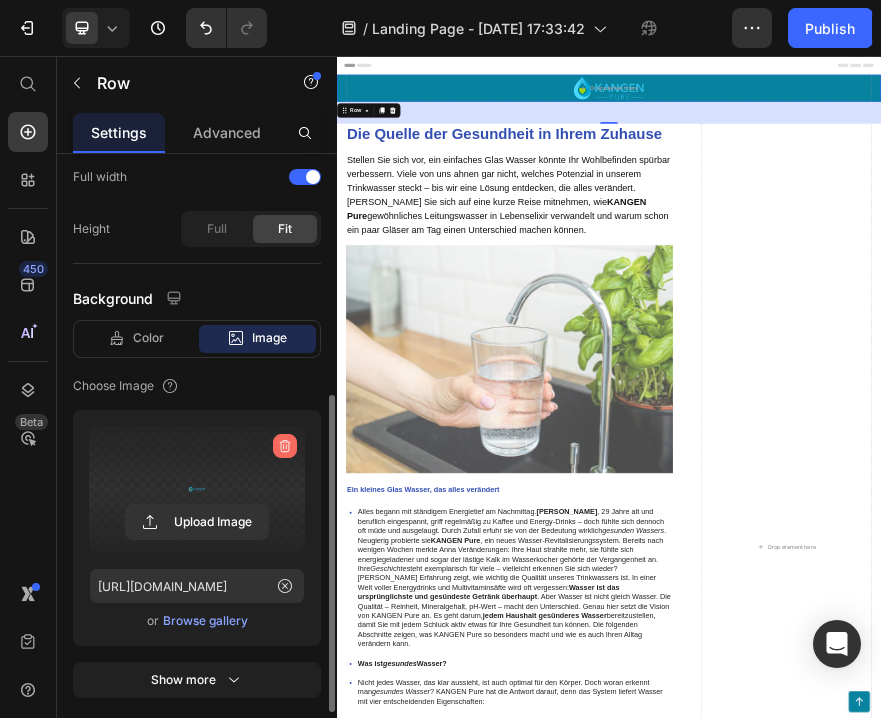 click 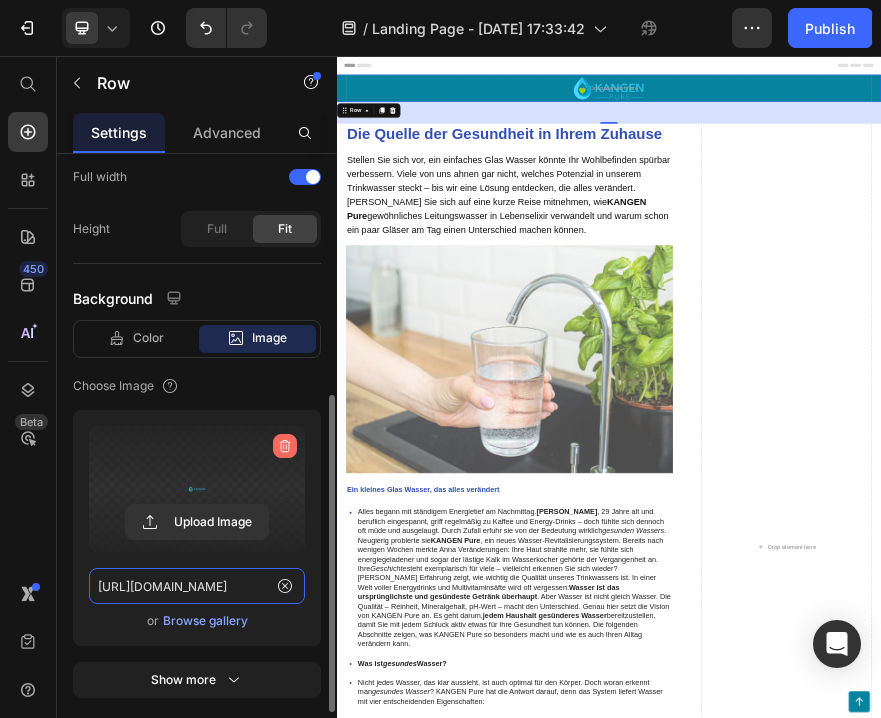 type 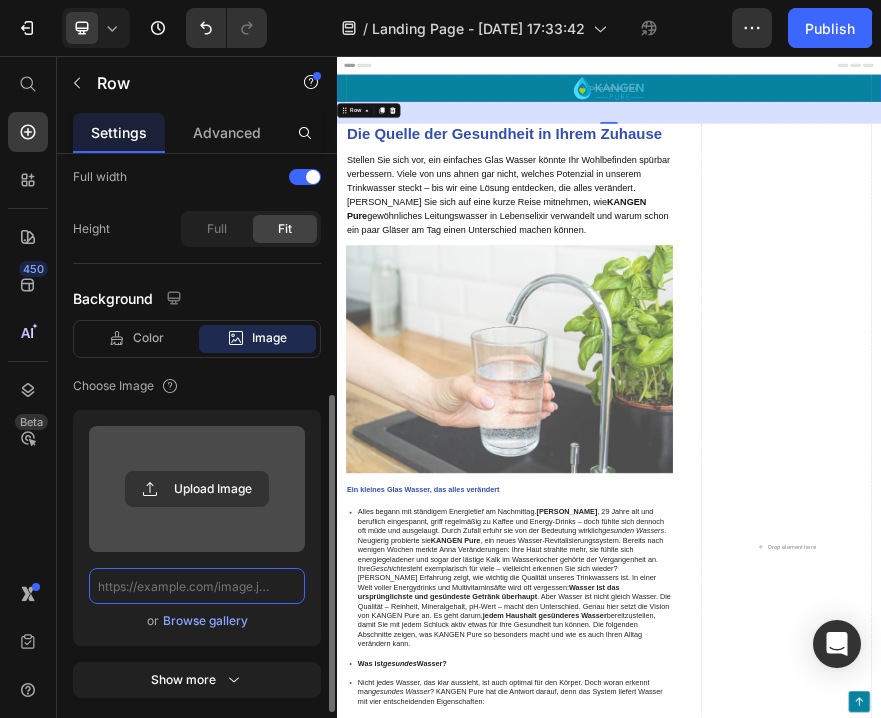 scroll, scrollTop: 0, scrollLeft: 0, axis: both 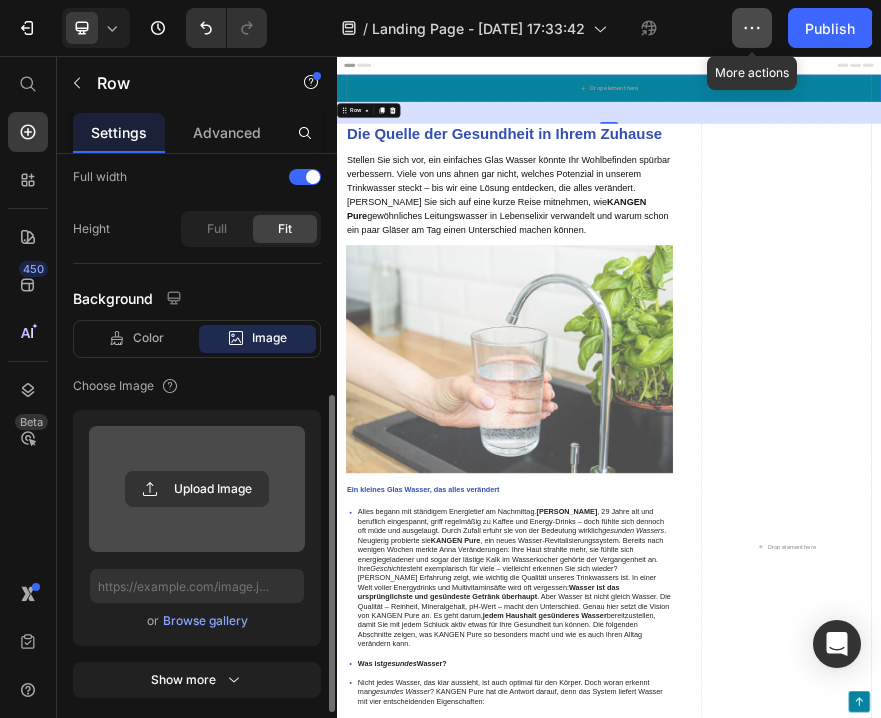 click 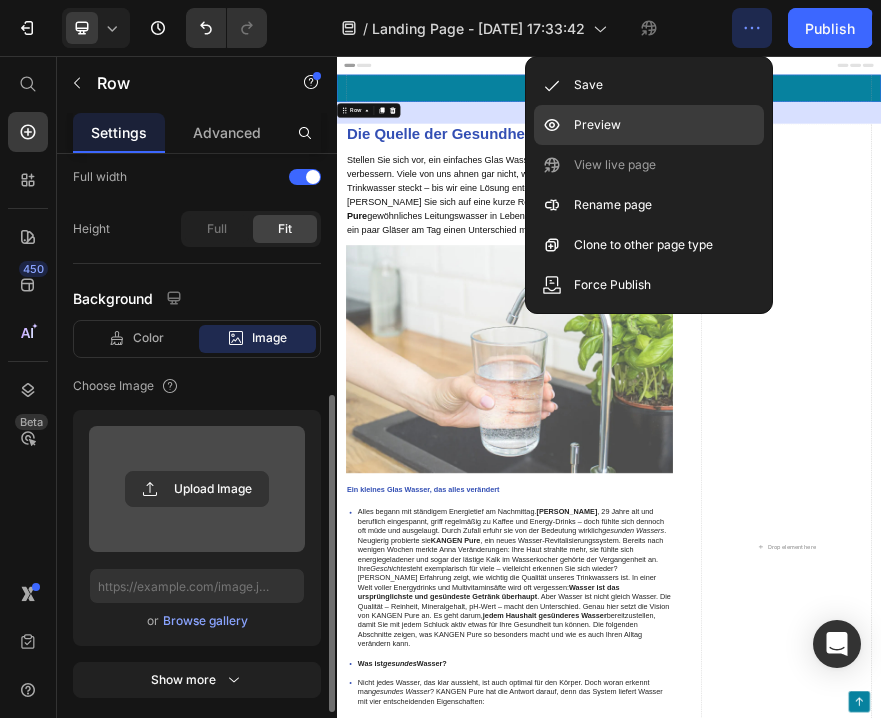 click on "Preview" 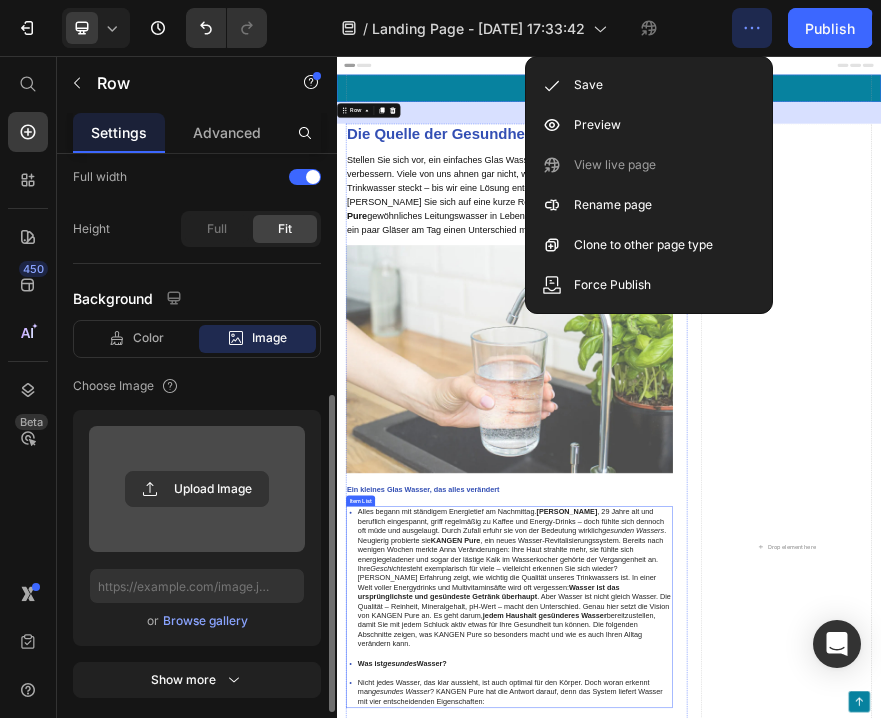 click on "[PERSON_NAME] Erfahrung zeigt, wie wichtig die Qualität unseres Trinkwassers ist. In einer Welt voller Energydrinks und Multivitaminsäfte wird oft vergessen:  Wasser ist das ursprünglichste und gesündeste Getränk überhaupt . Aber Wasser ist nicht gleich Wasser. Die Qualität – Reinheit, Mineralgehalt, pH-Wert – macht den Unterschied. Genau hier setzt die Vision von KANGEN Pure an. Es geht darum,  jedem Haushalt gesünderes Wasser  bereitzustellen, damit Sie mit jedem Schluck aktiv etwas für Ihre Gesundheit tun können. Die folgenden Abschnitte zeigen, was KANGEN Pure so besonders macht und wie es auch Ihren Alltag verändern kann." at bounding box center (729, 1280) 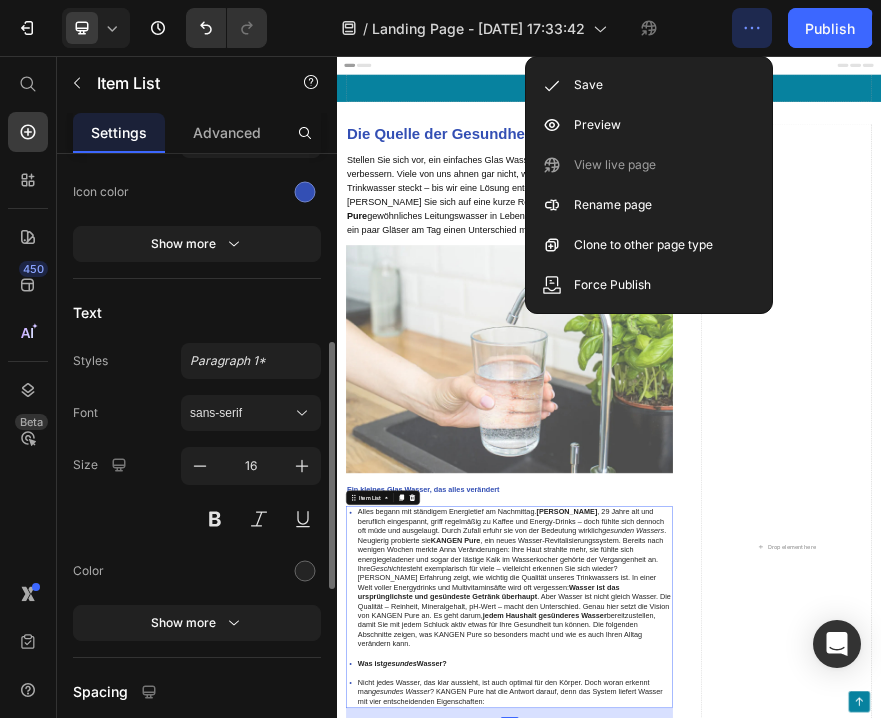 scroll, scrollTop: 0, scrollLeft: 0, axis: both 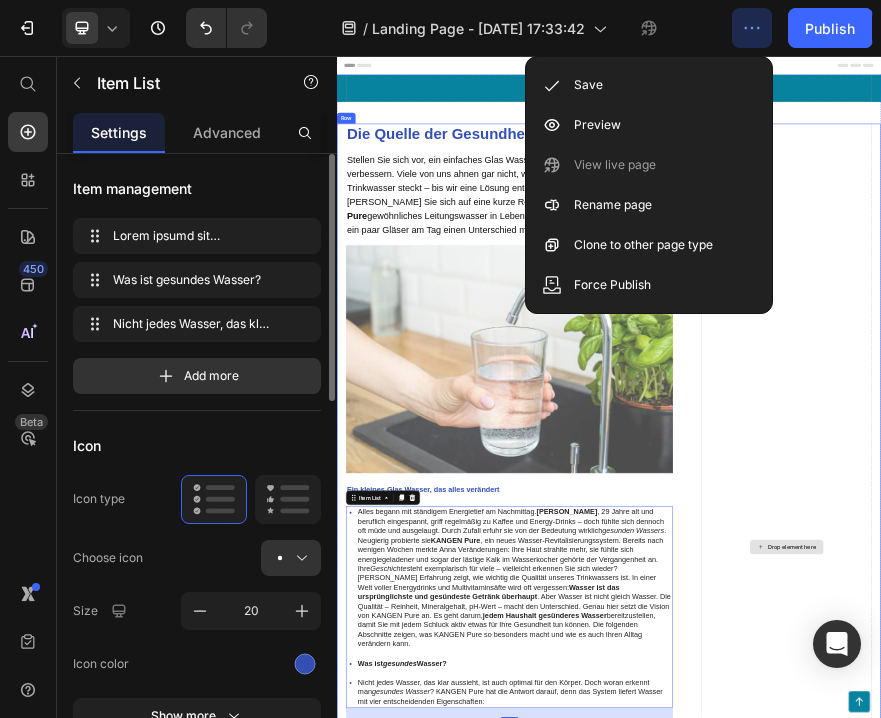 click on "Drop element here" at bounding box center (1328, 1138) 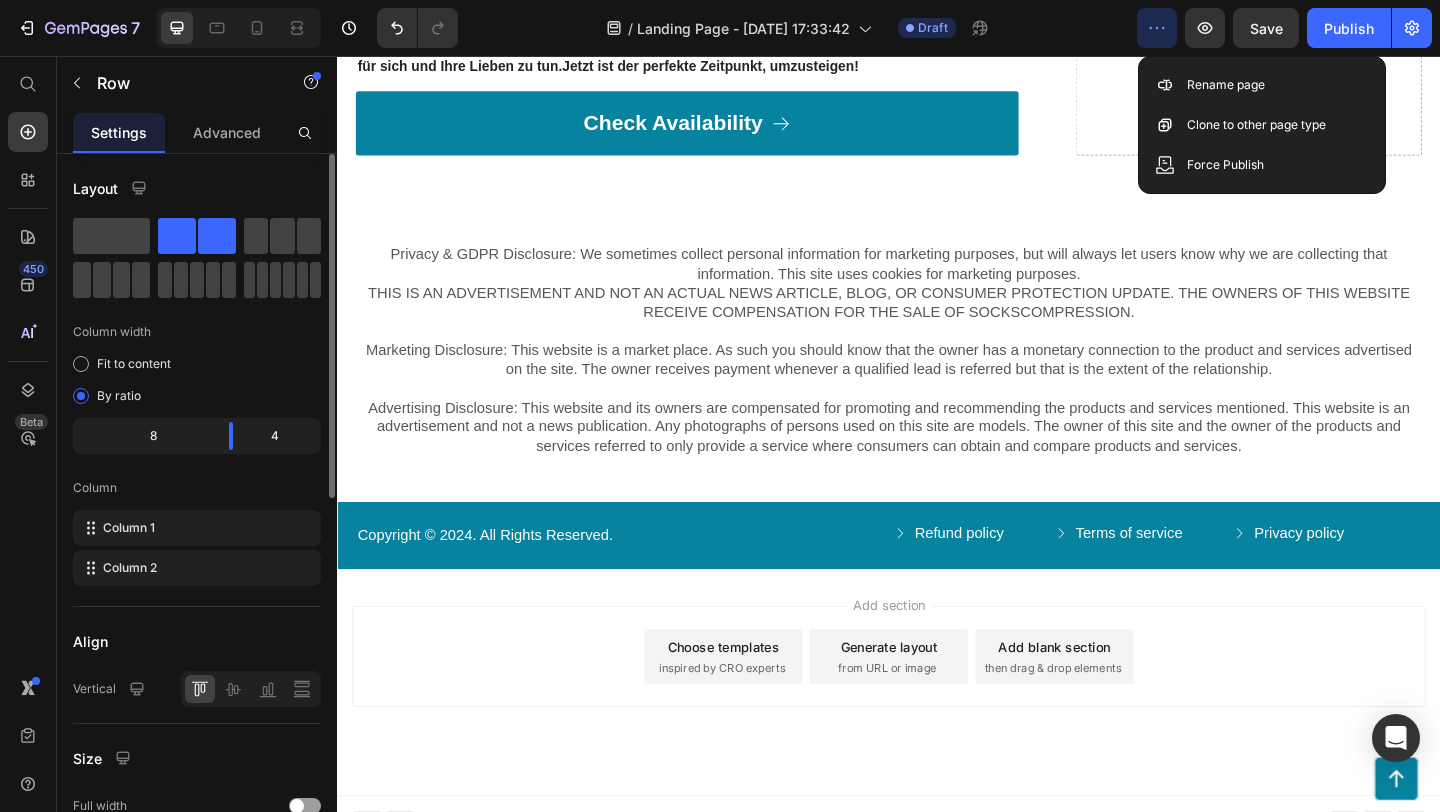 scroll, scrollTop: 8435, scrollLeft: 0, axis: vertical 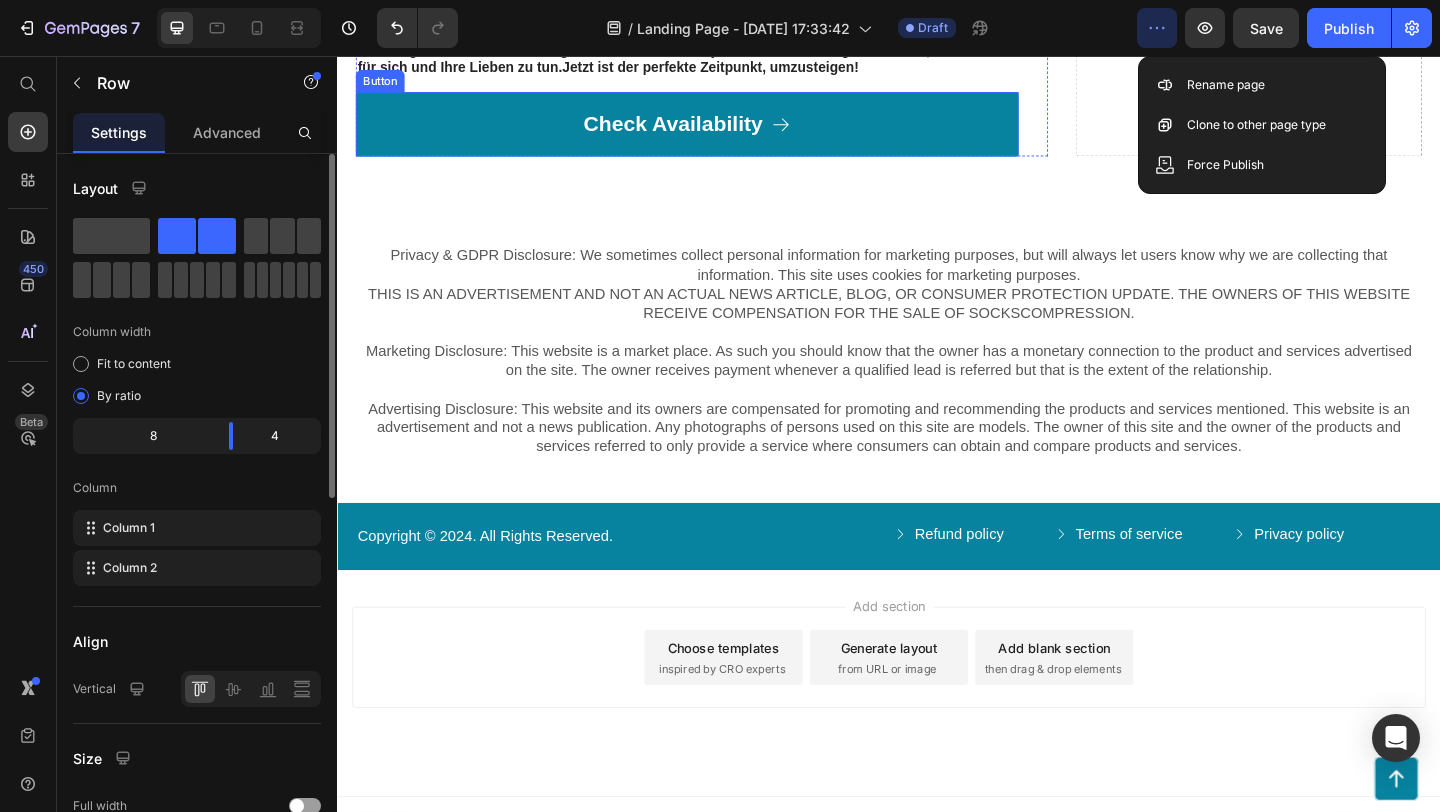 click on "Check Availability" at bounding box center (717, 130) 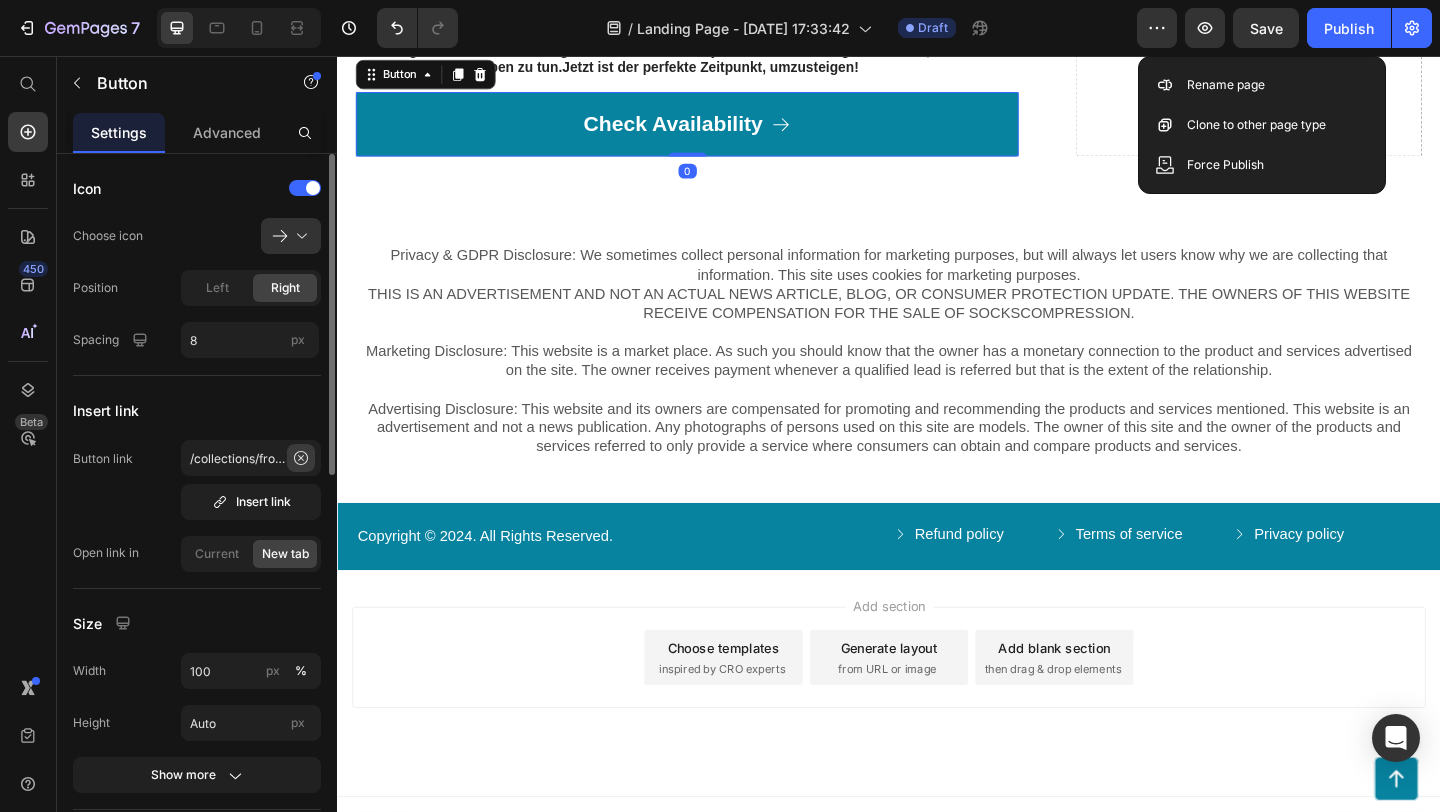 click 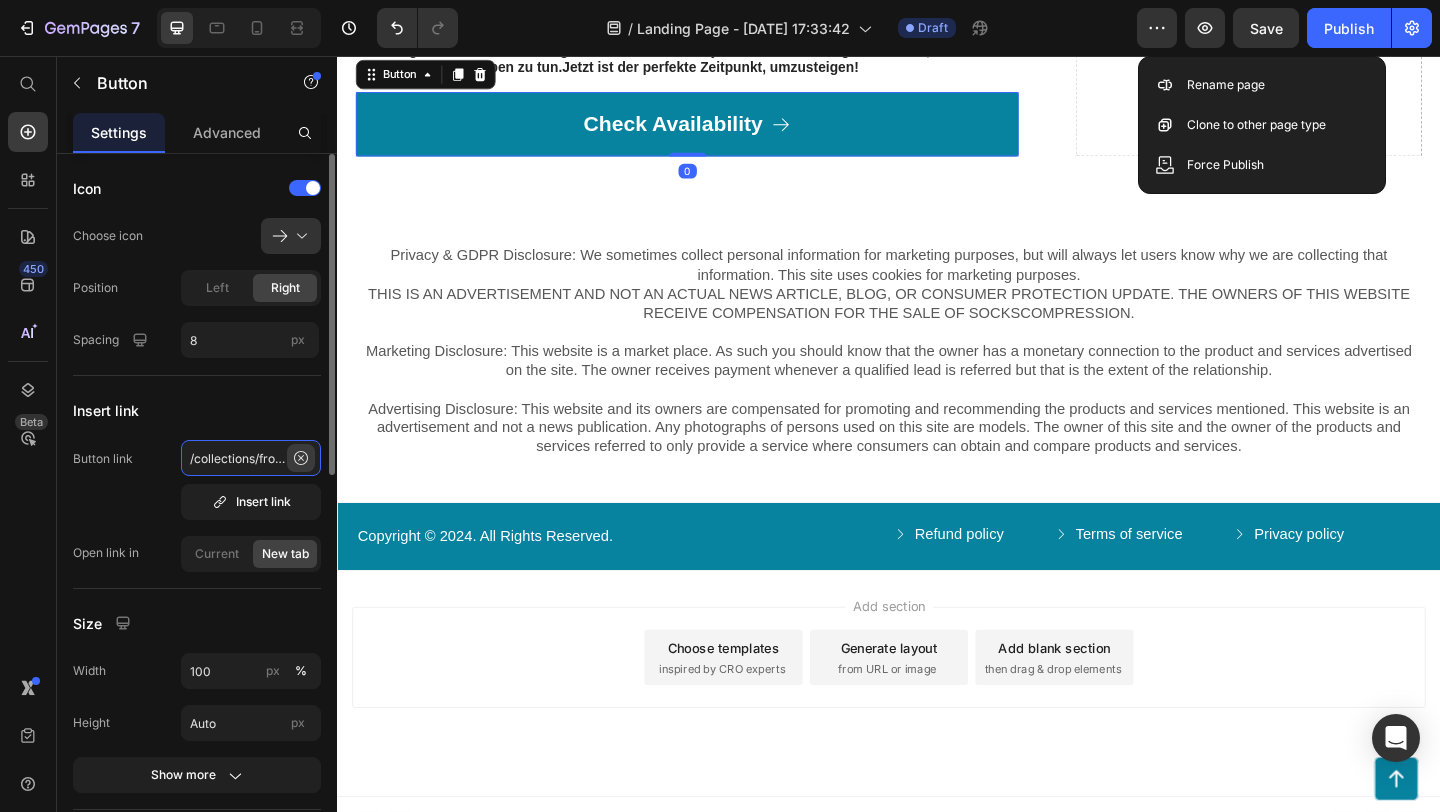 type 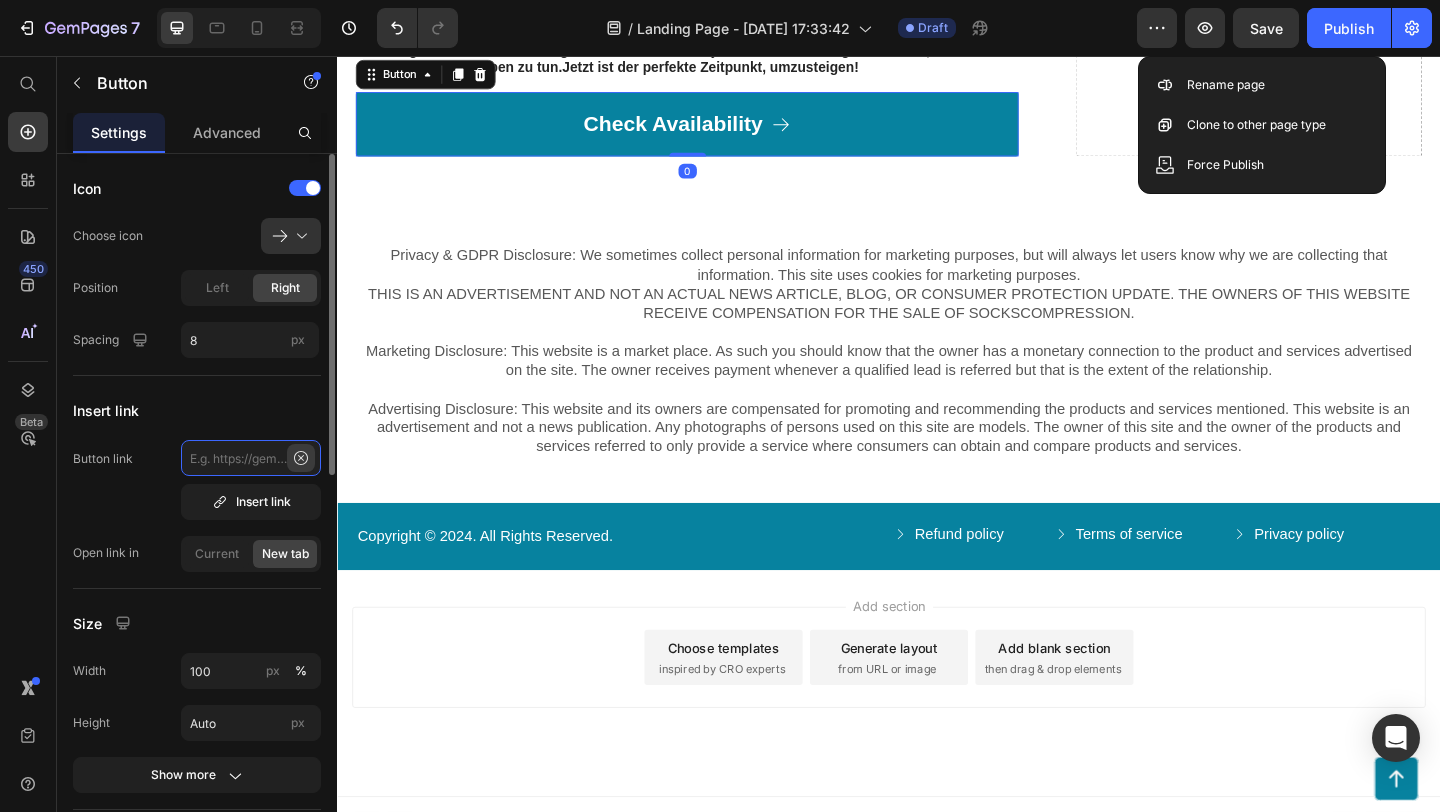 scroll, scrollTop: 0, scrollLeft: 0, axis: both 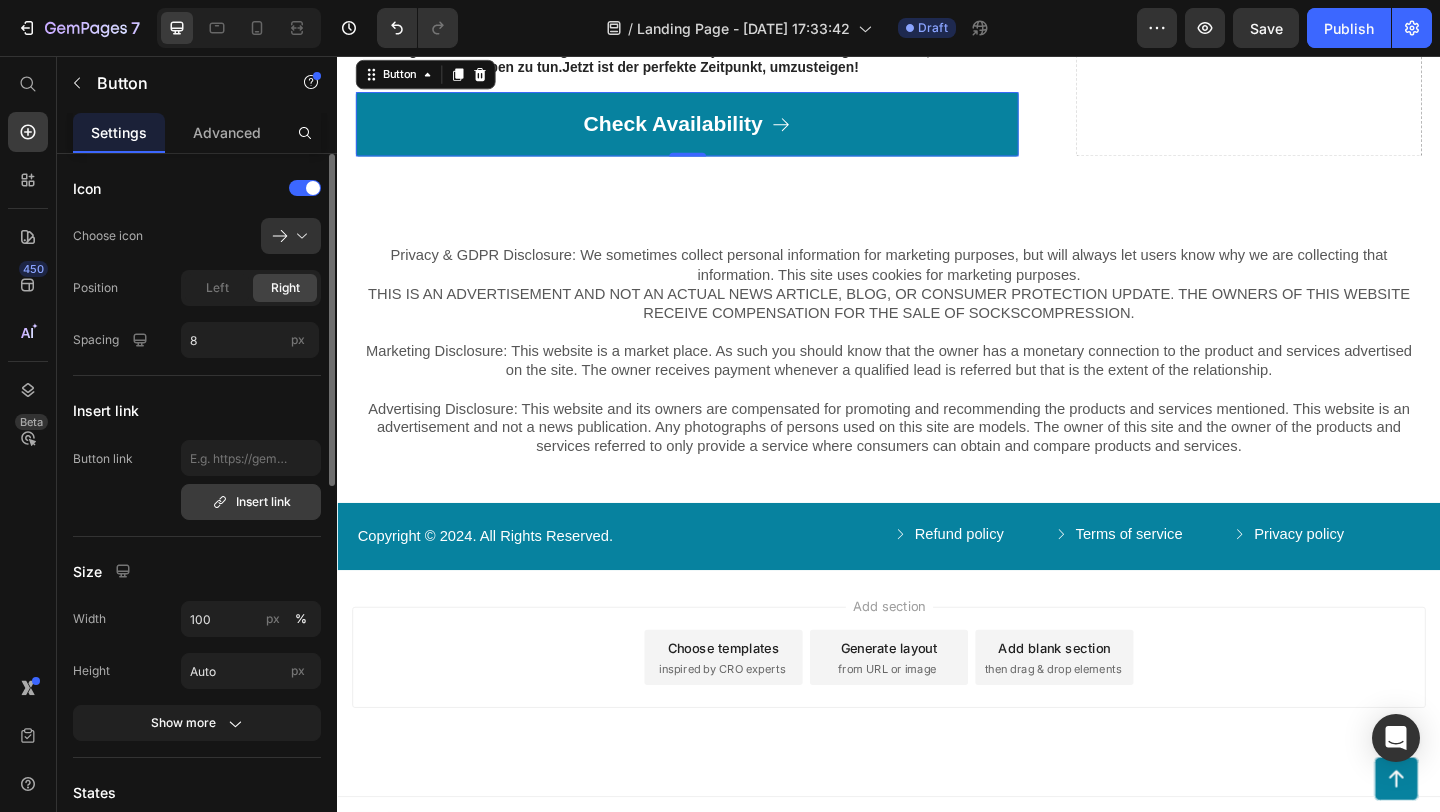 click on "Insert link" at bounding box center [251, 502] 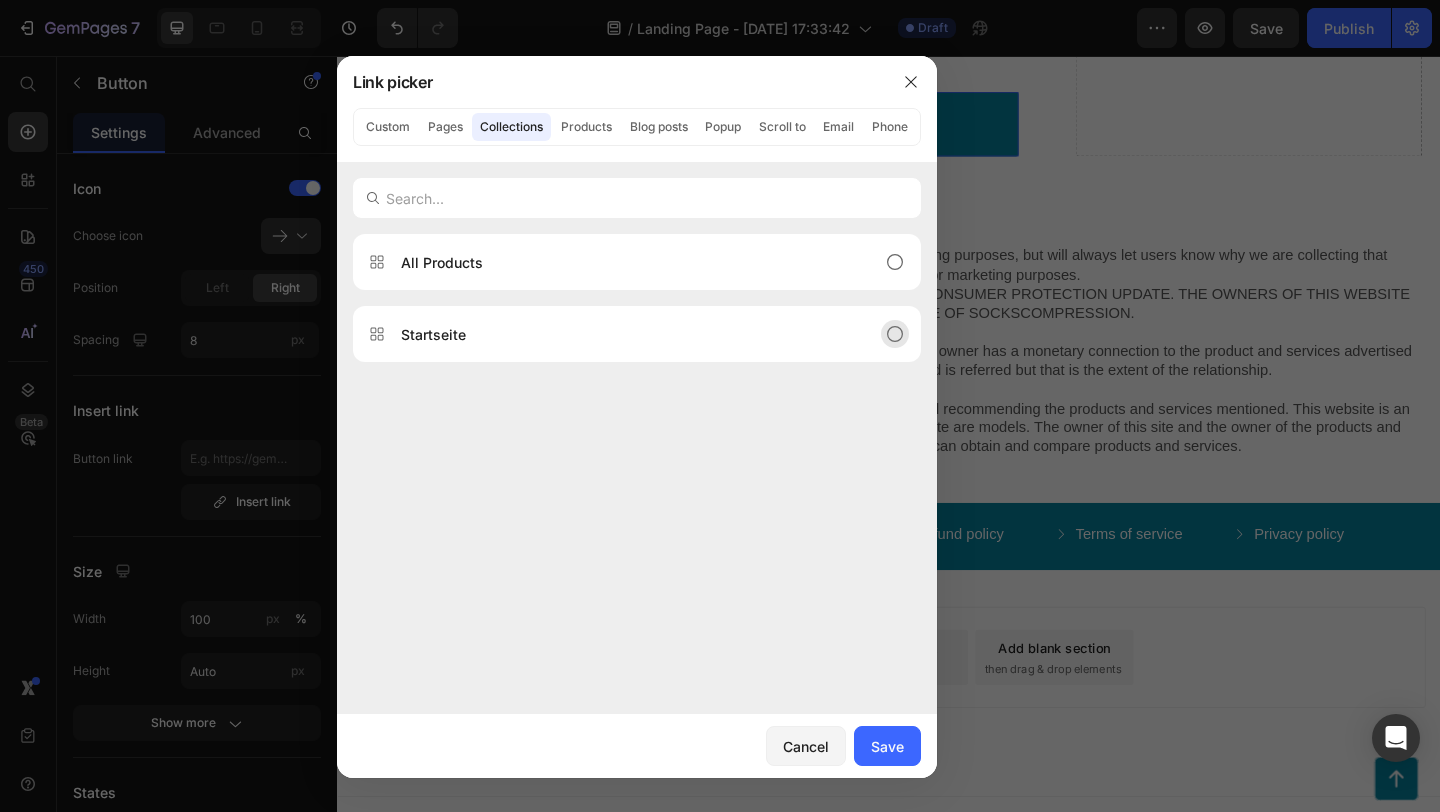 click on "Startseite" at bounding box center (621, 334) 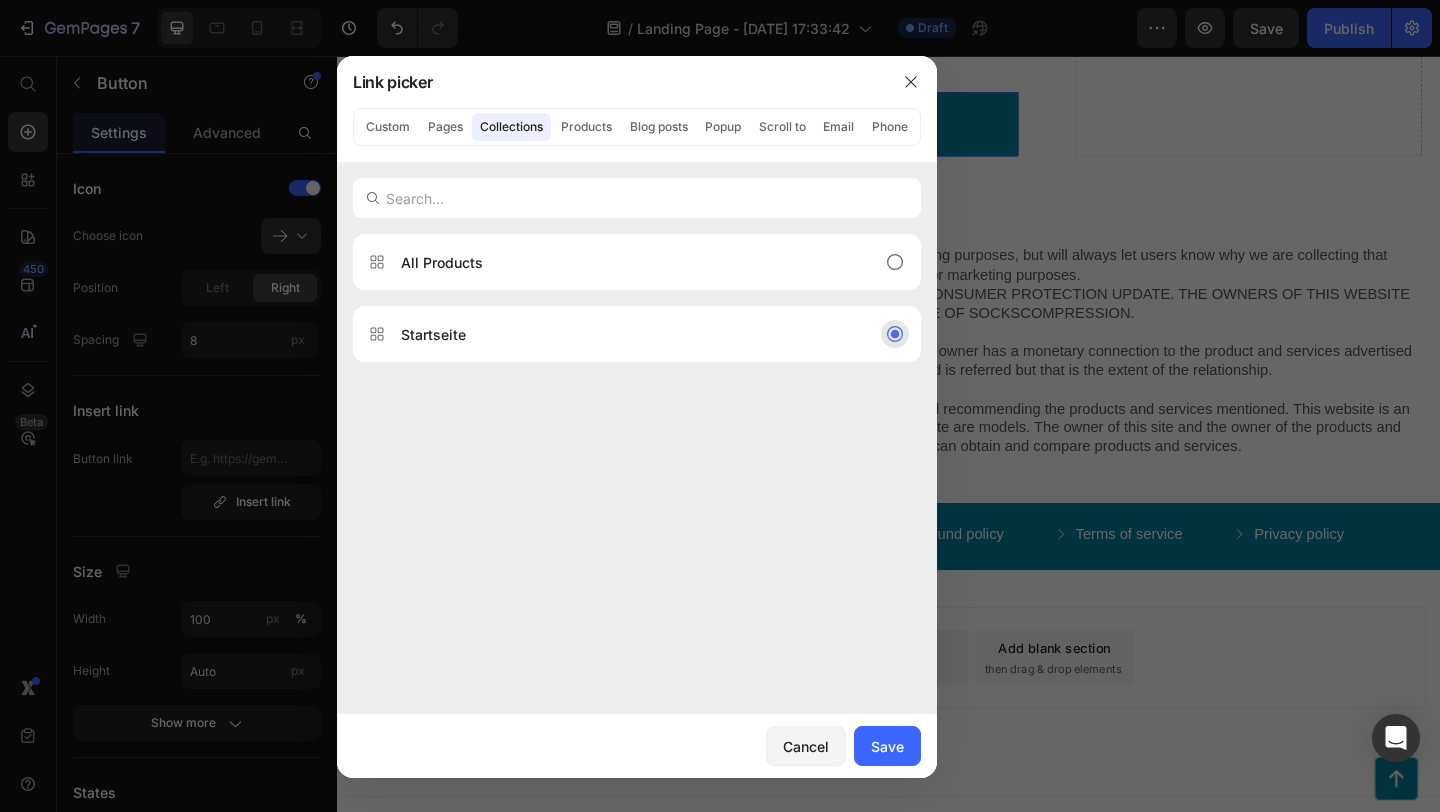 click on "Startseite" at bounding box center [621, 334] 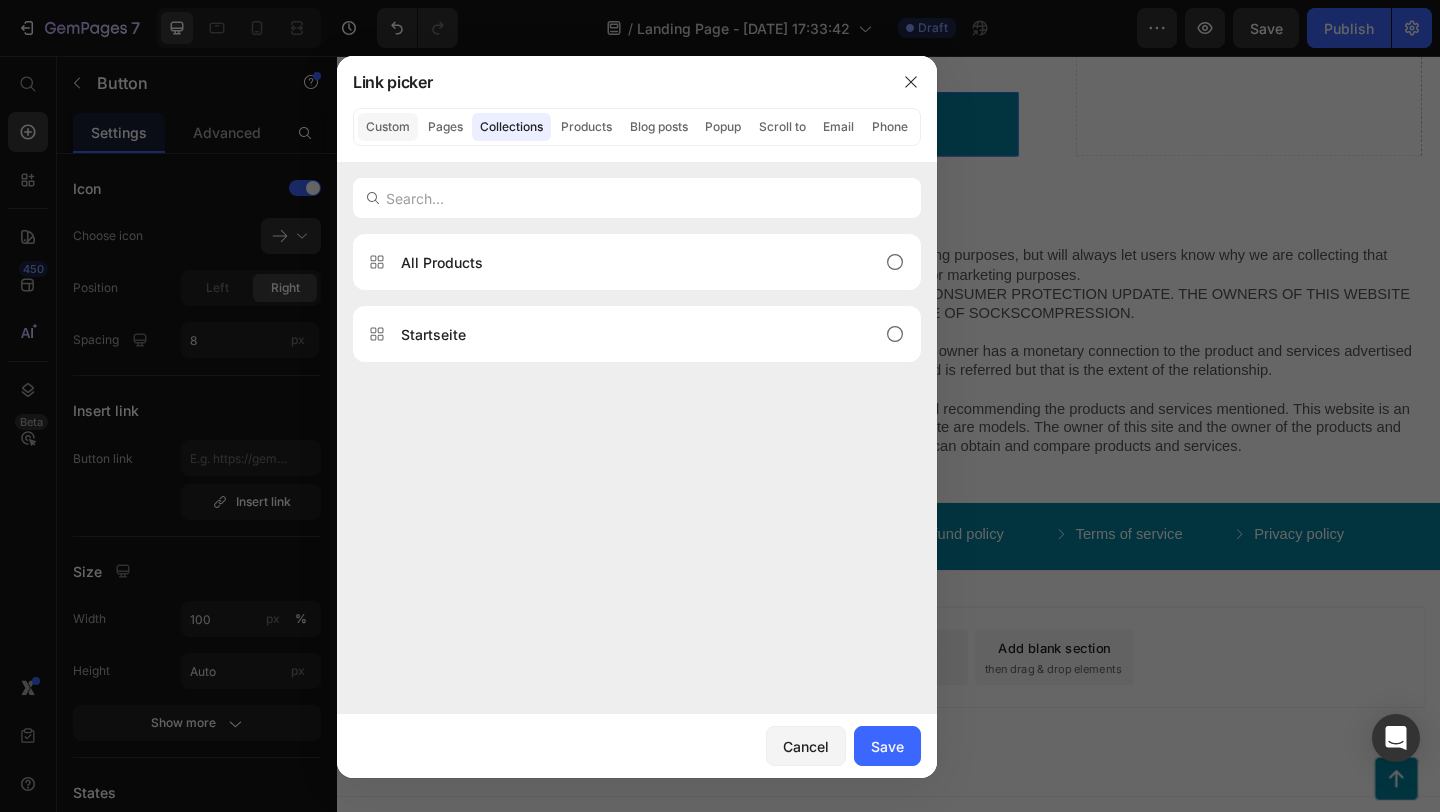 click on "Custom" 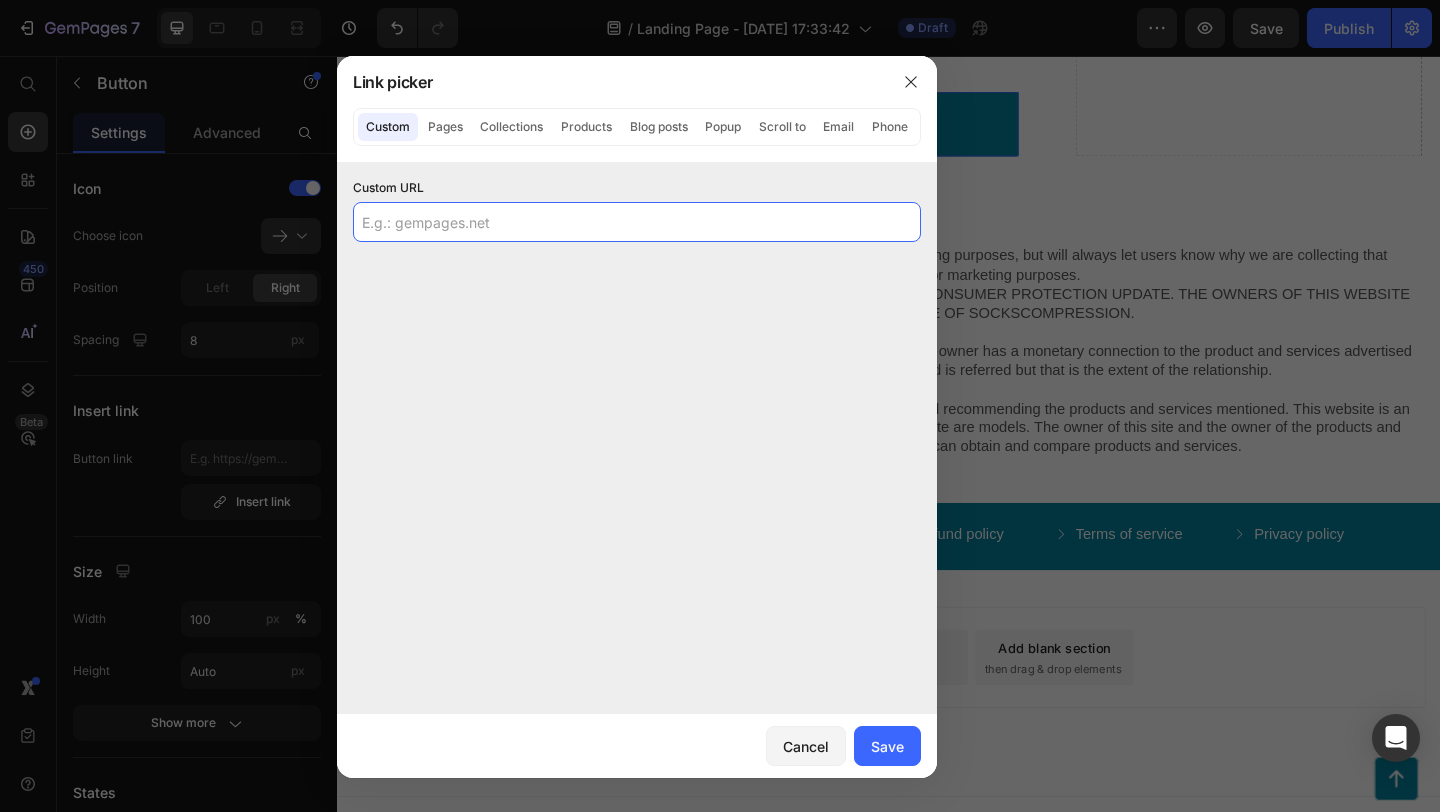click 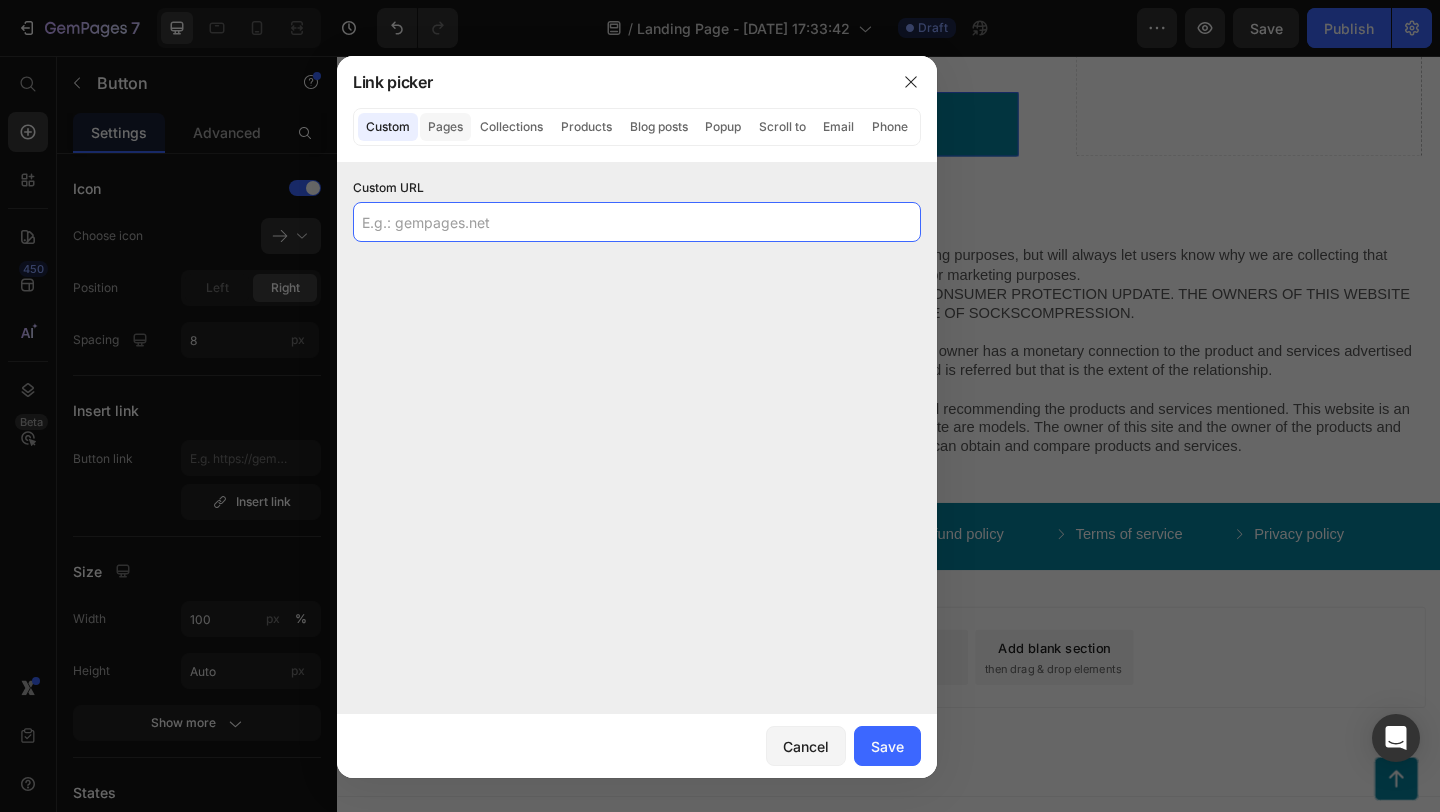 click on "Pages" 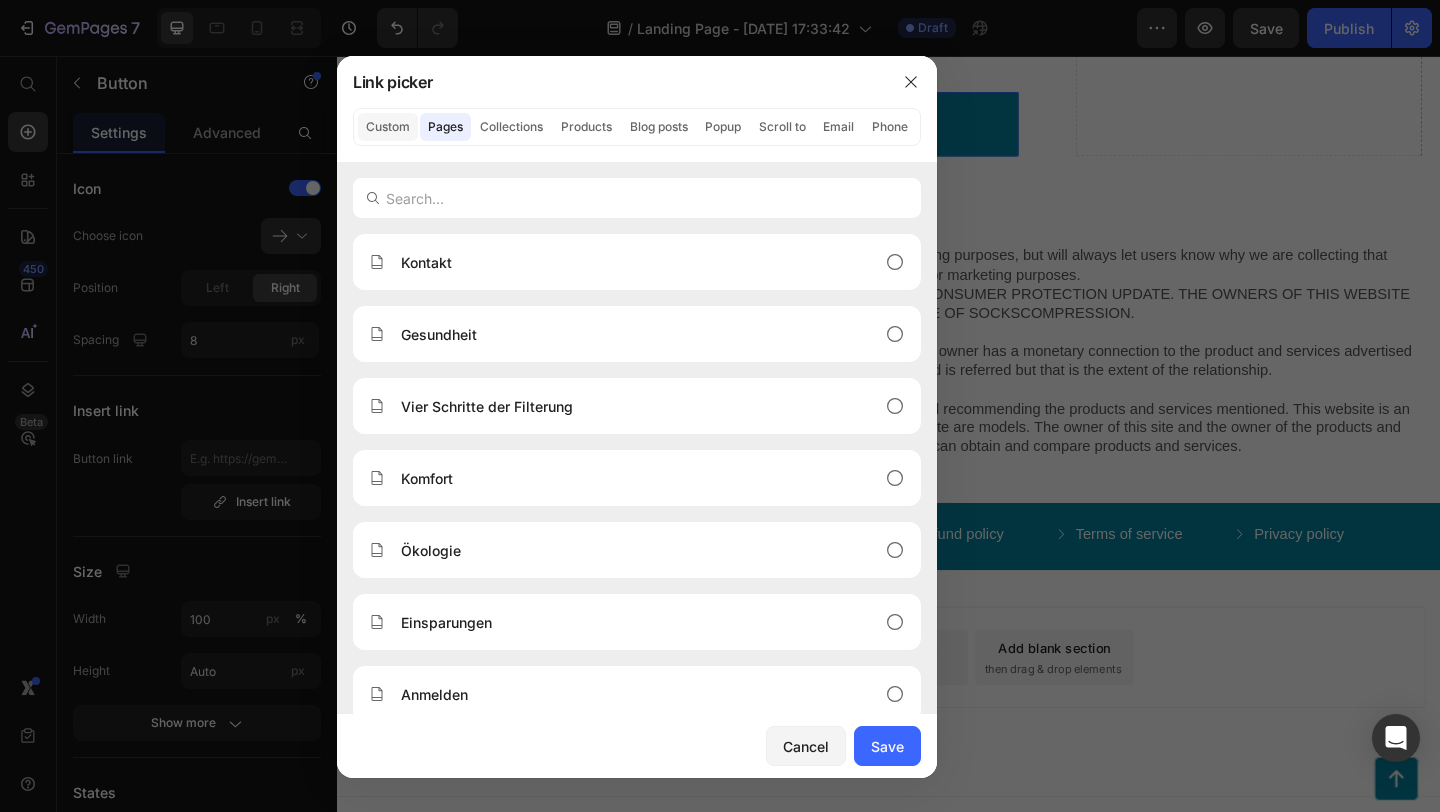 click on "Custom" 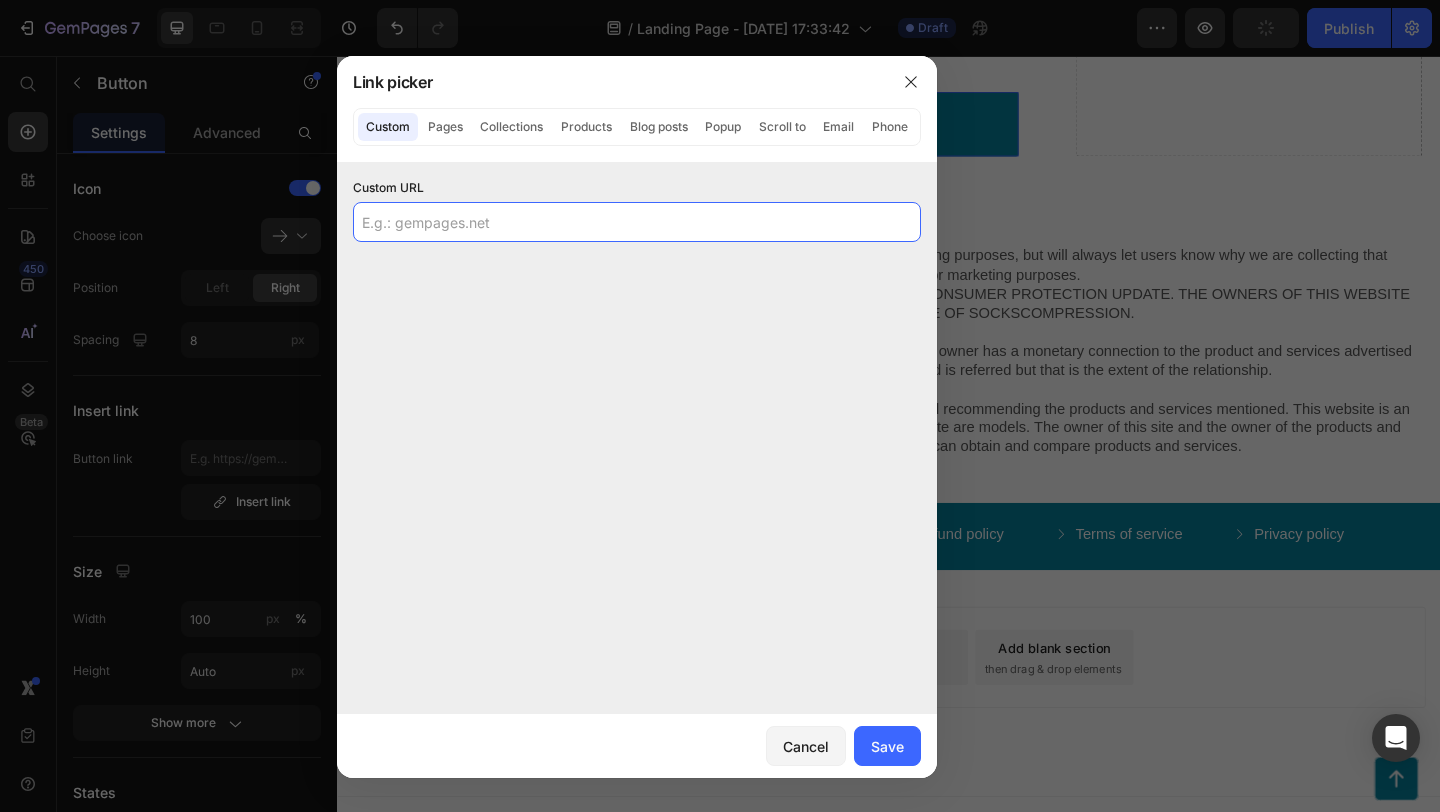 click 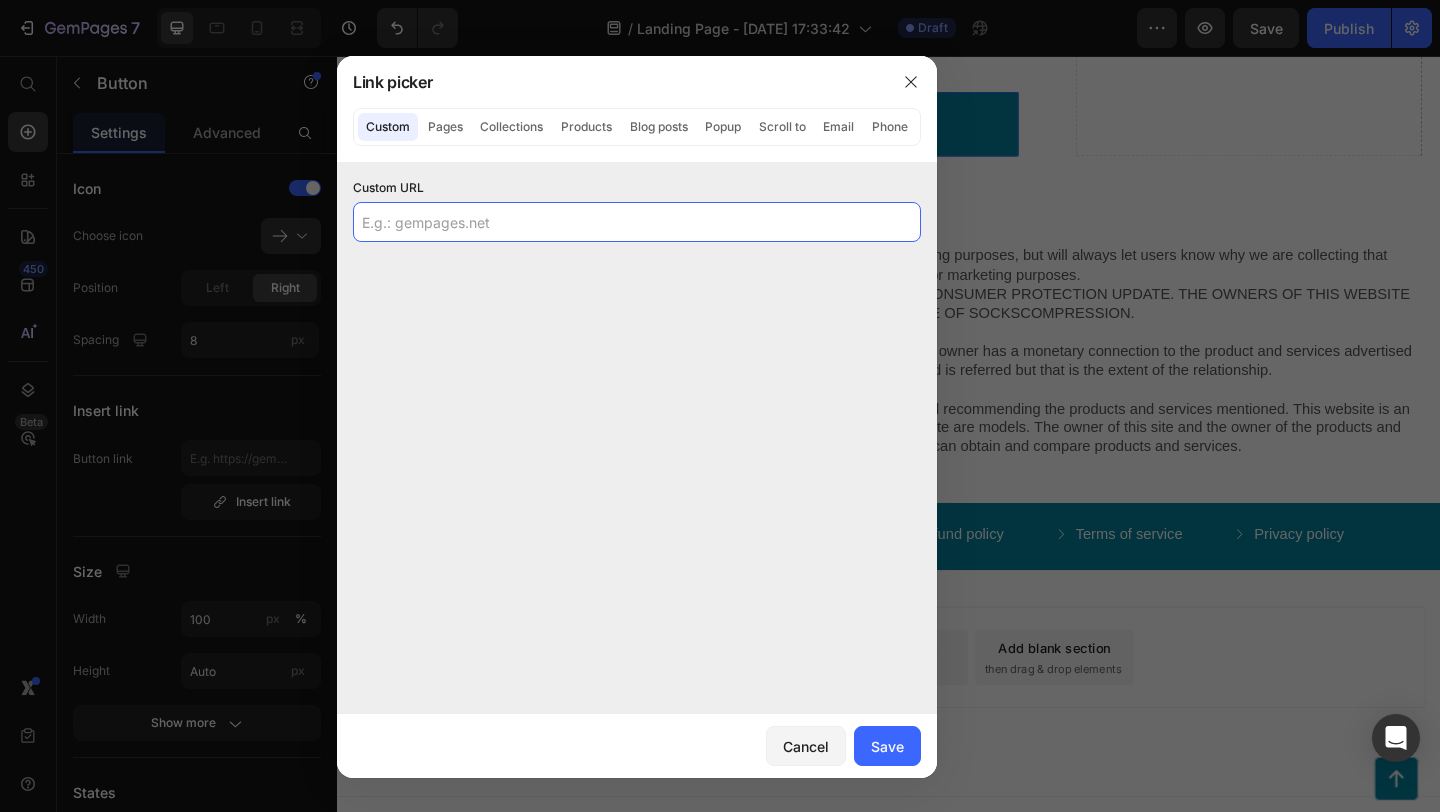 paste on "[URL][DOMAIN_NAME]" 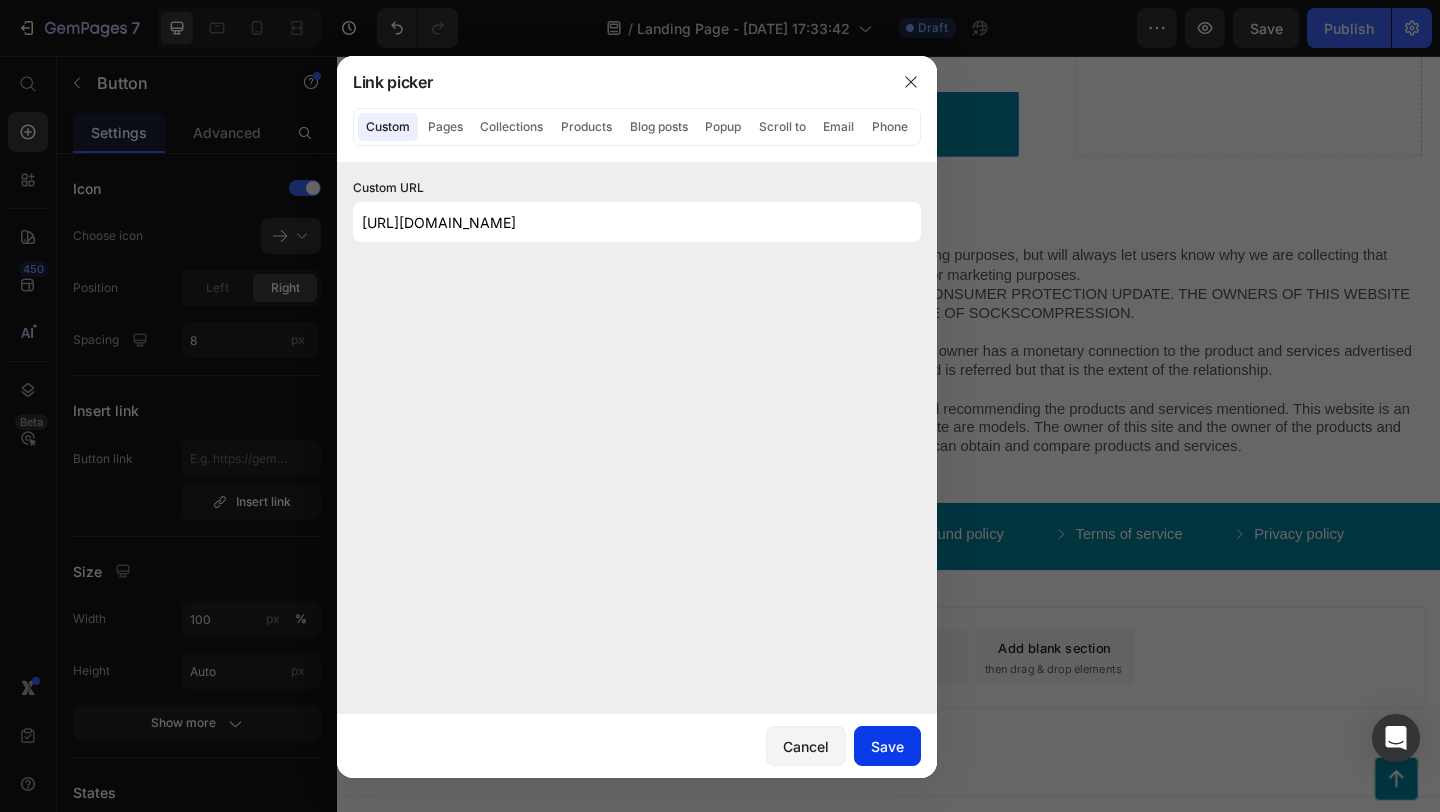 click on "Save" at bounding box center [887, 746] 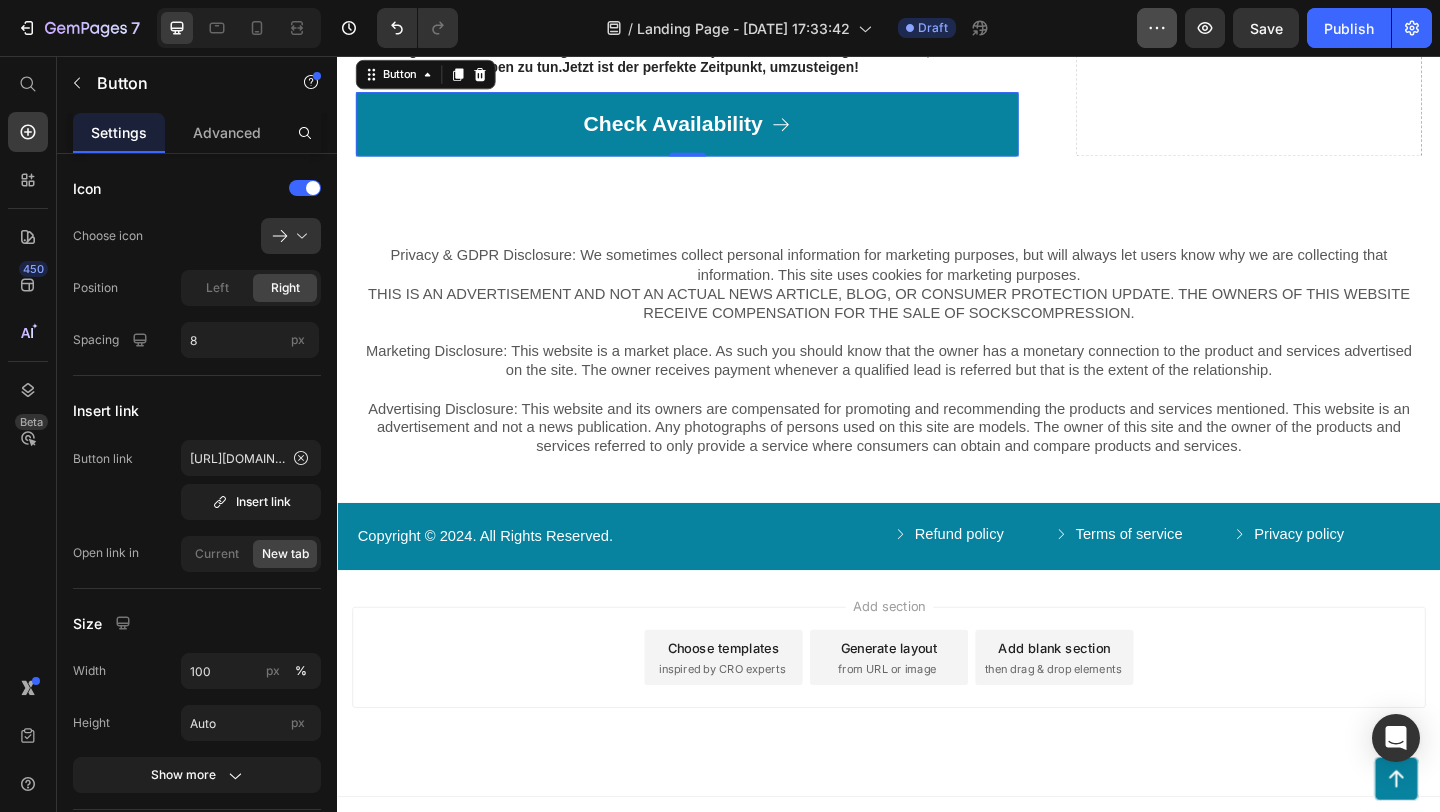click 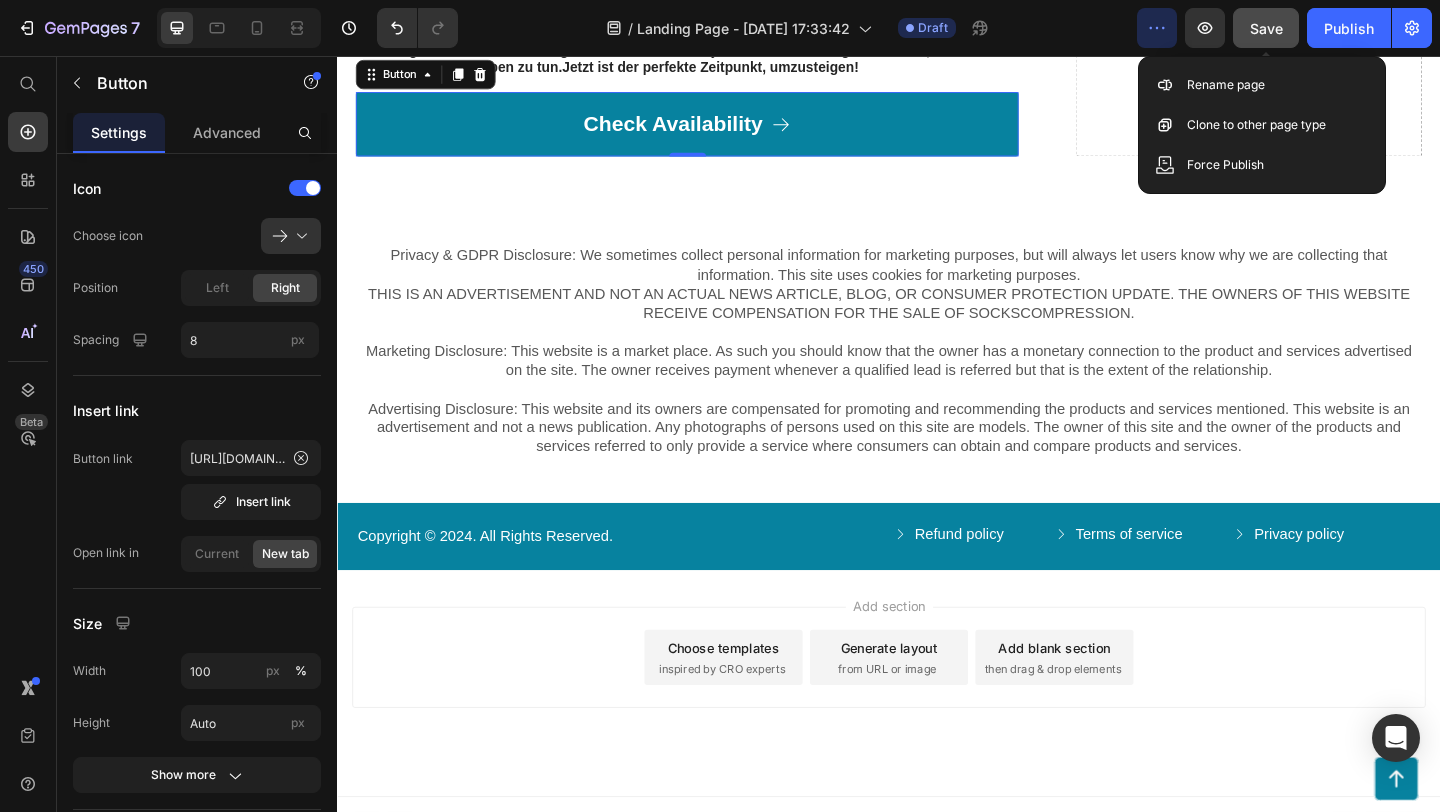 click on "Save" at bounding box center (1266, 28) 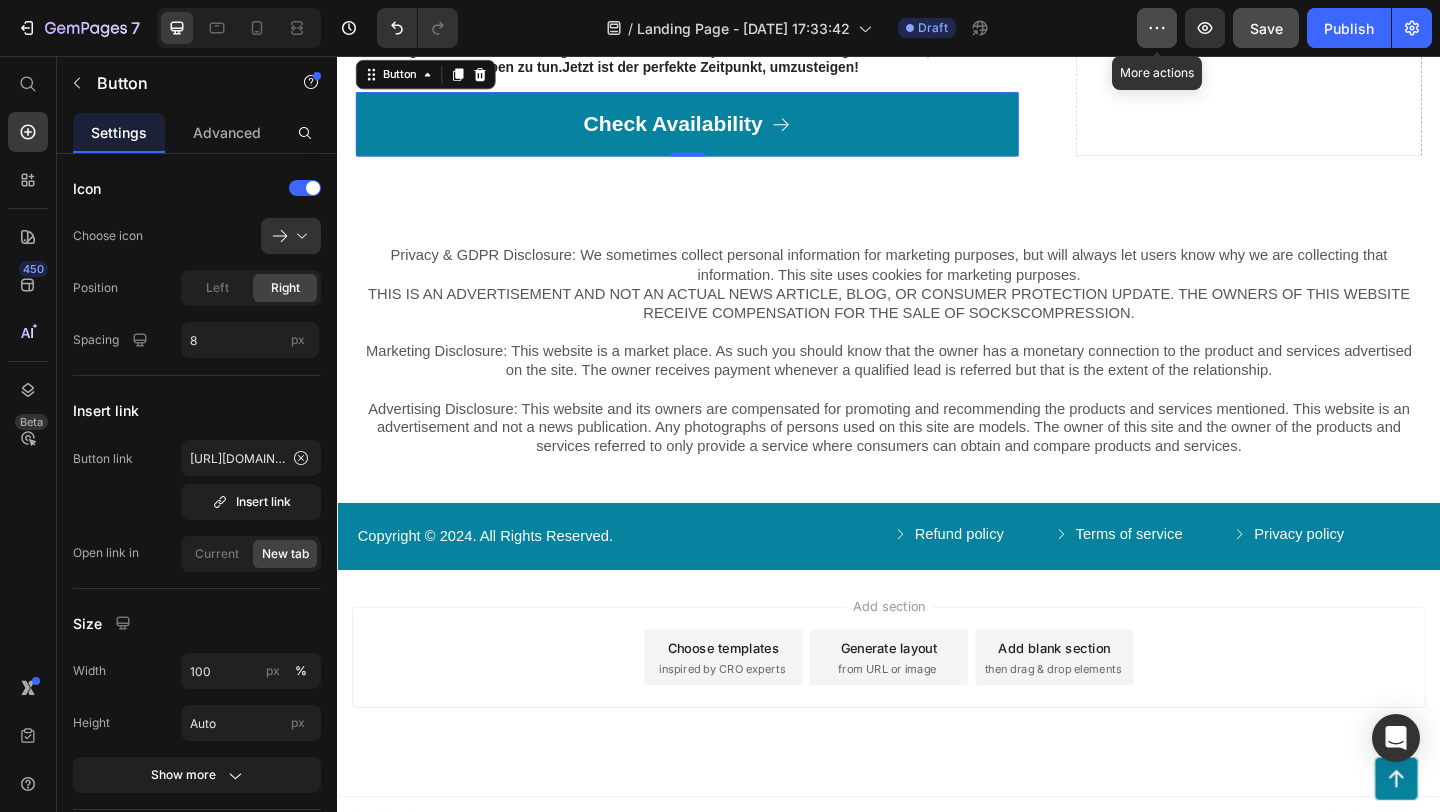 click 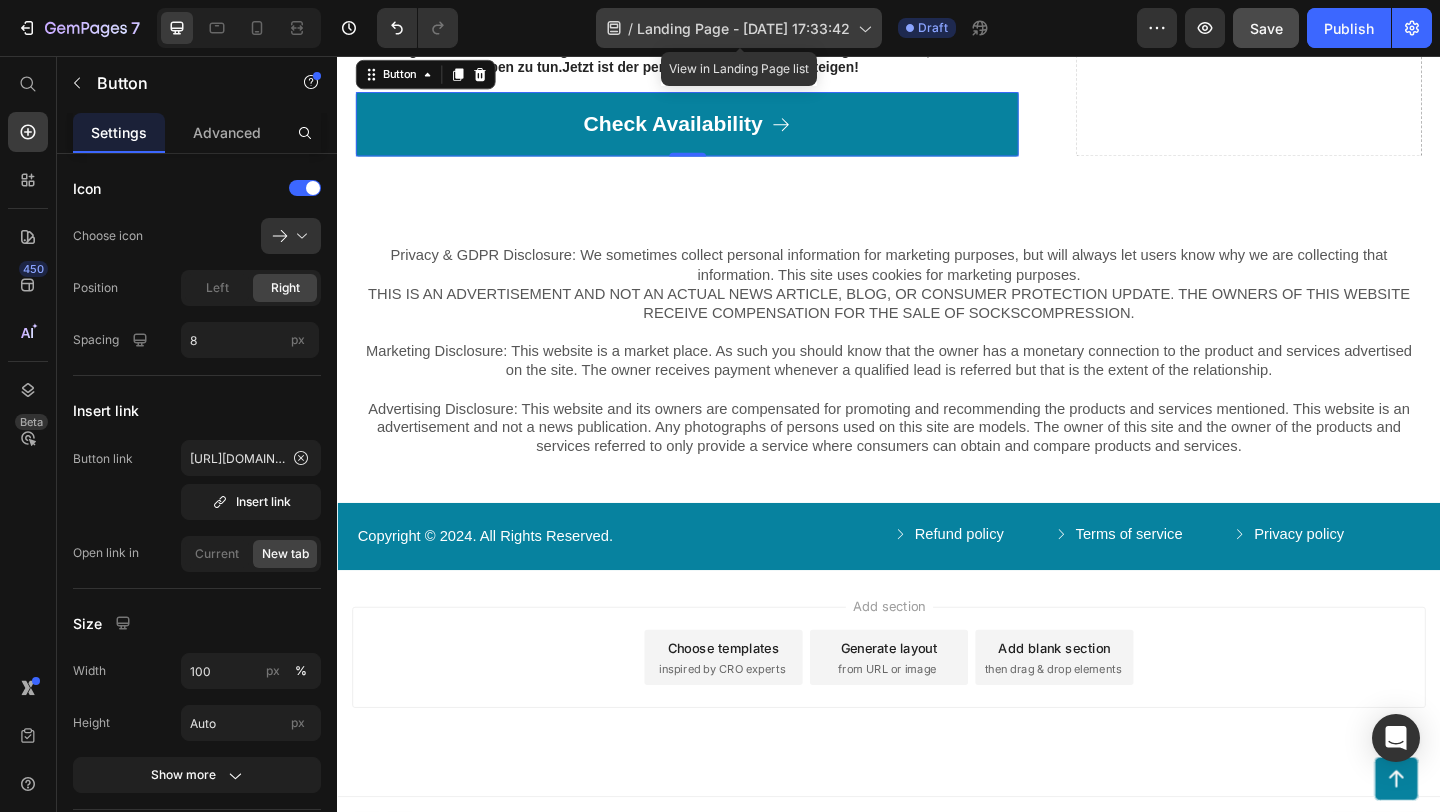 click 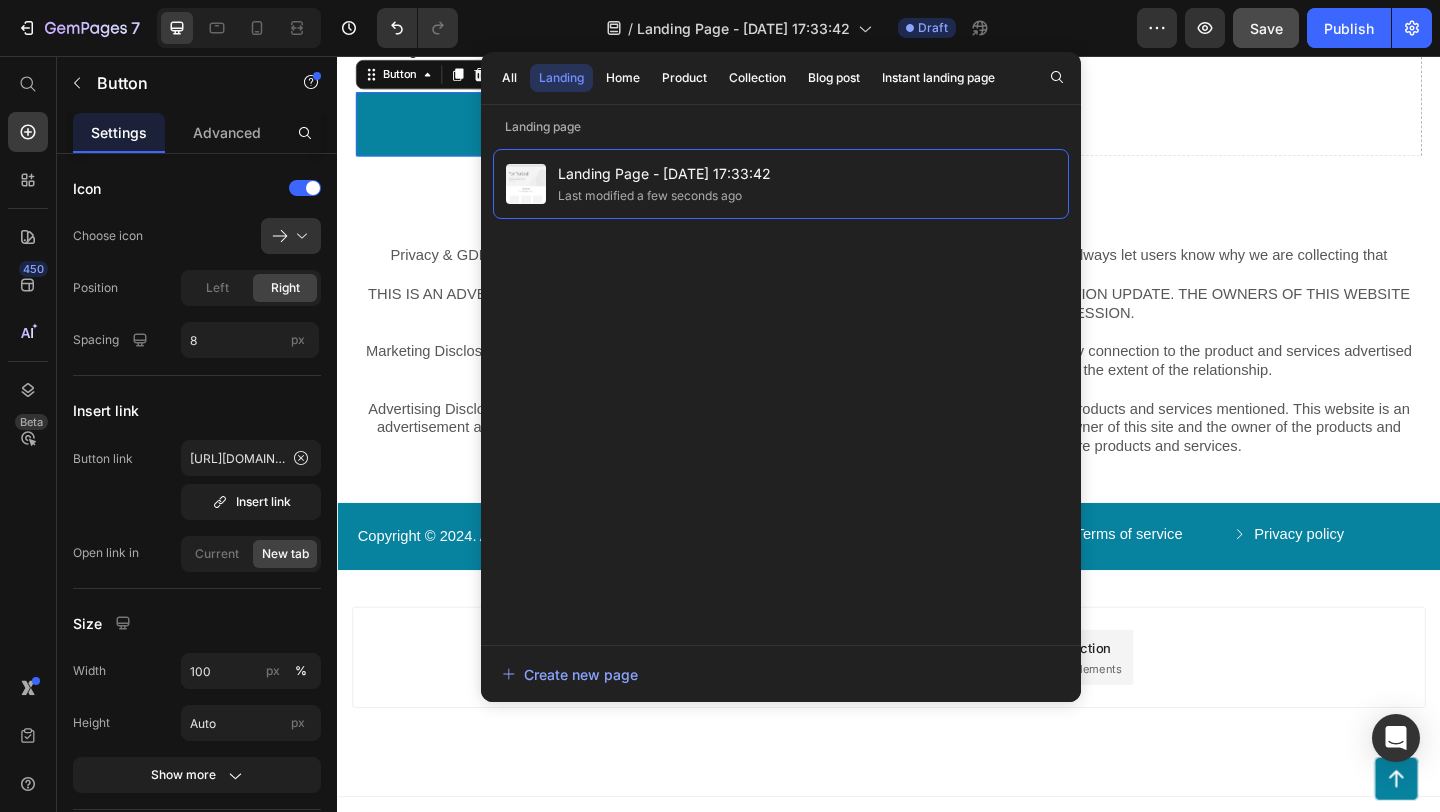 click on "/  Landing Page - [DATE] 17:33:42 Draft" 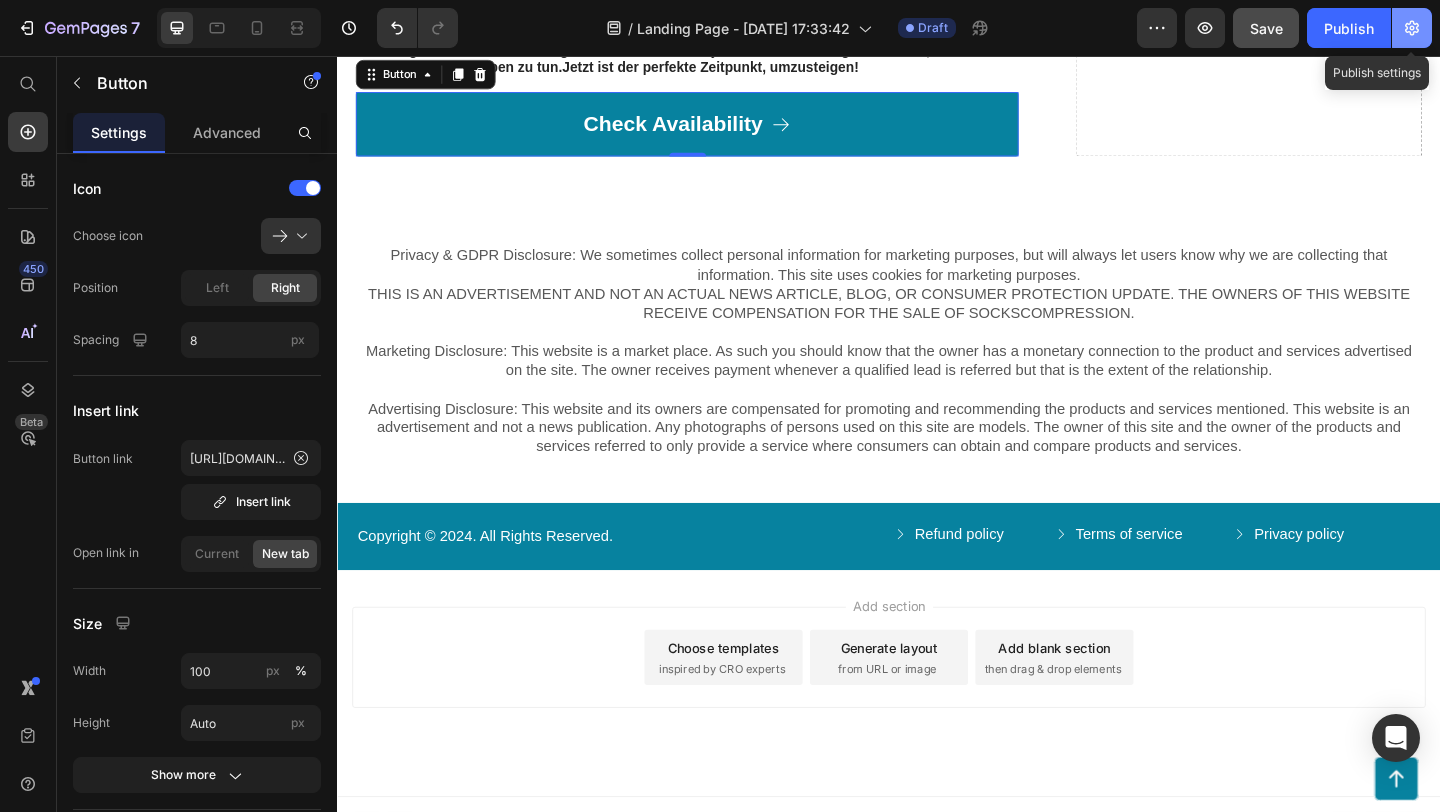 click 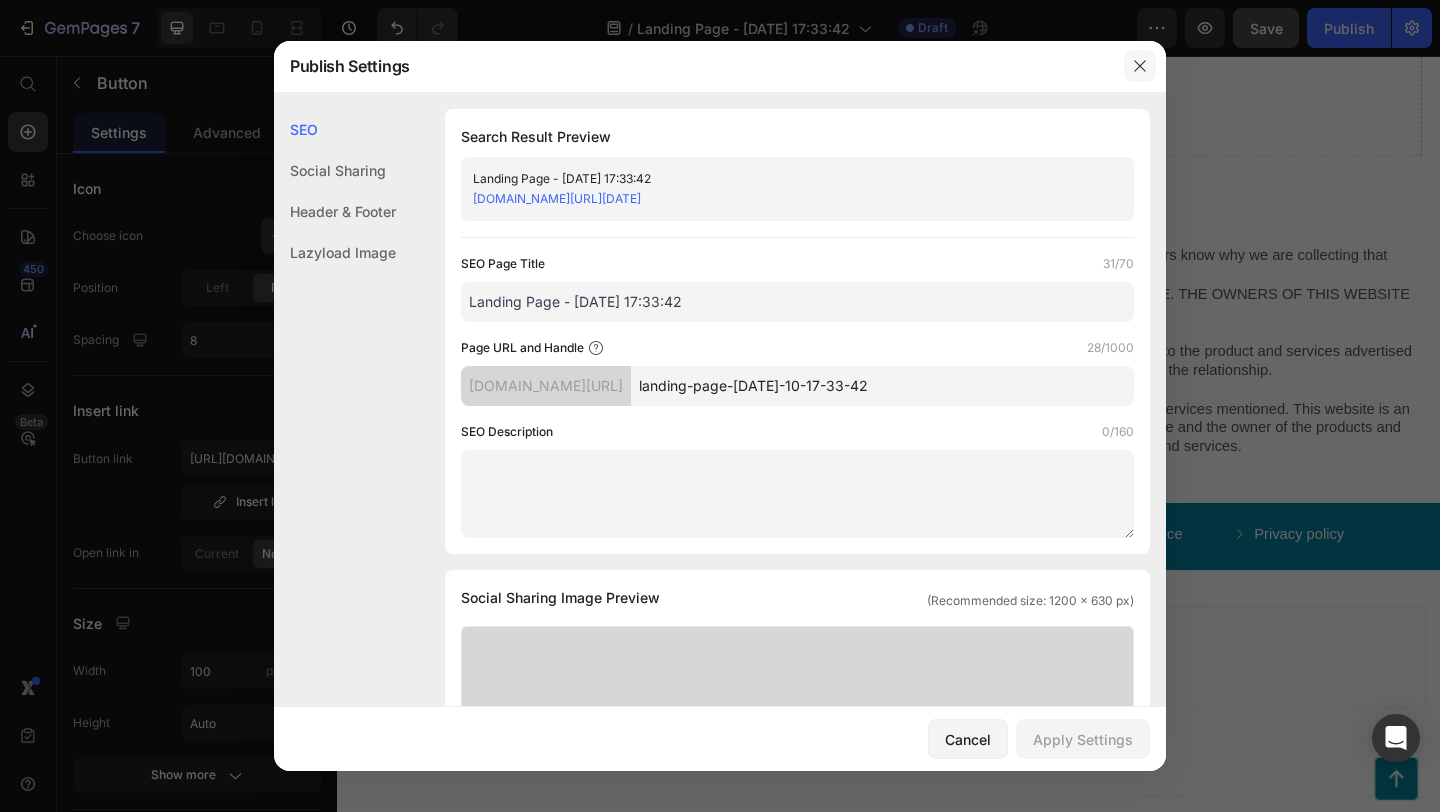 click 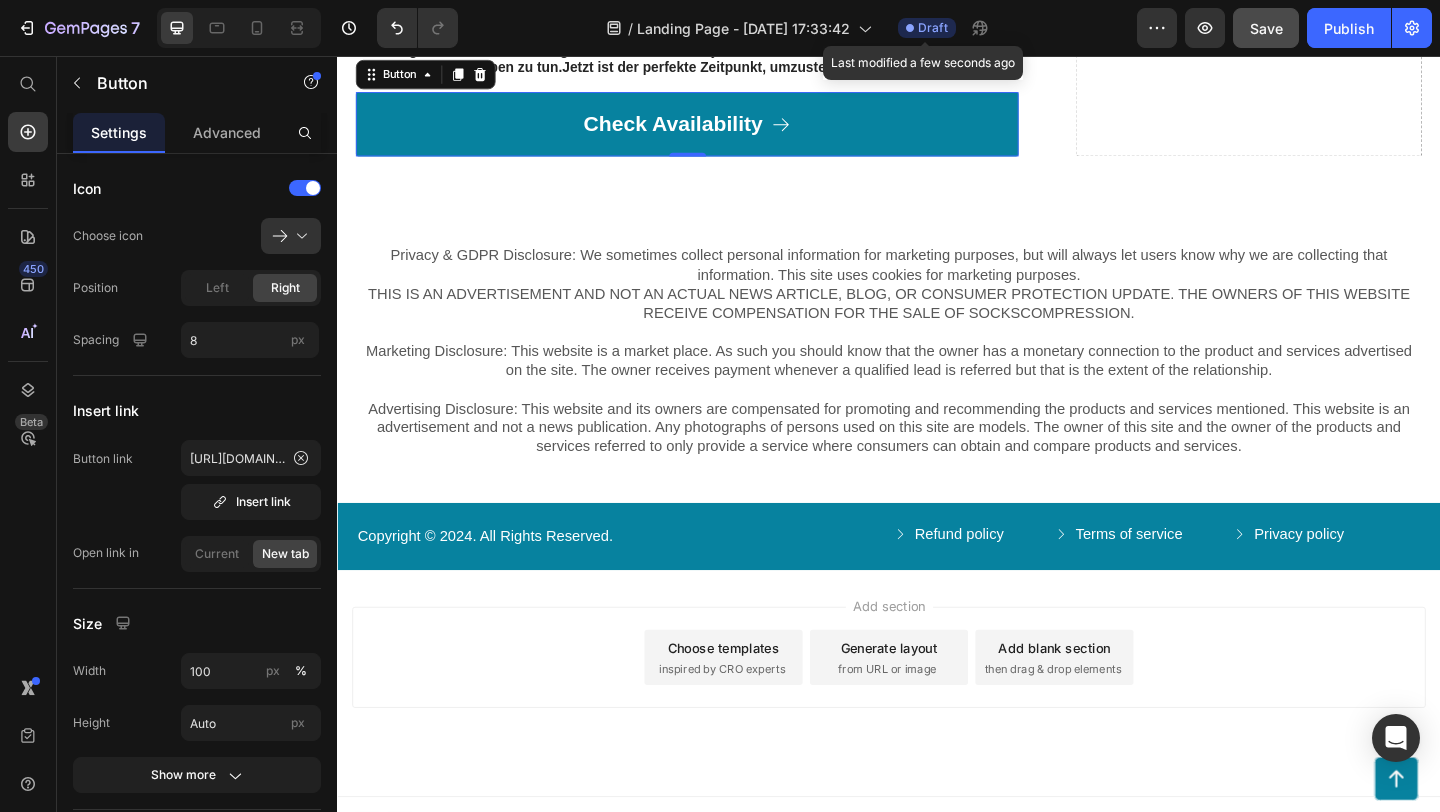 click on "Draft" at bounding box center [933, 28] 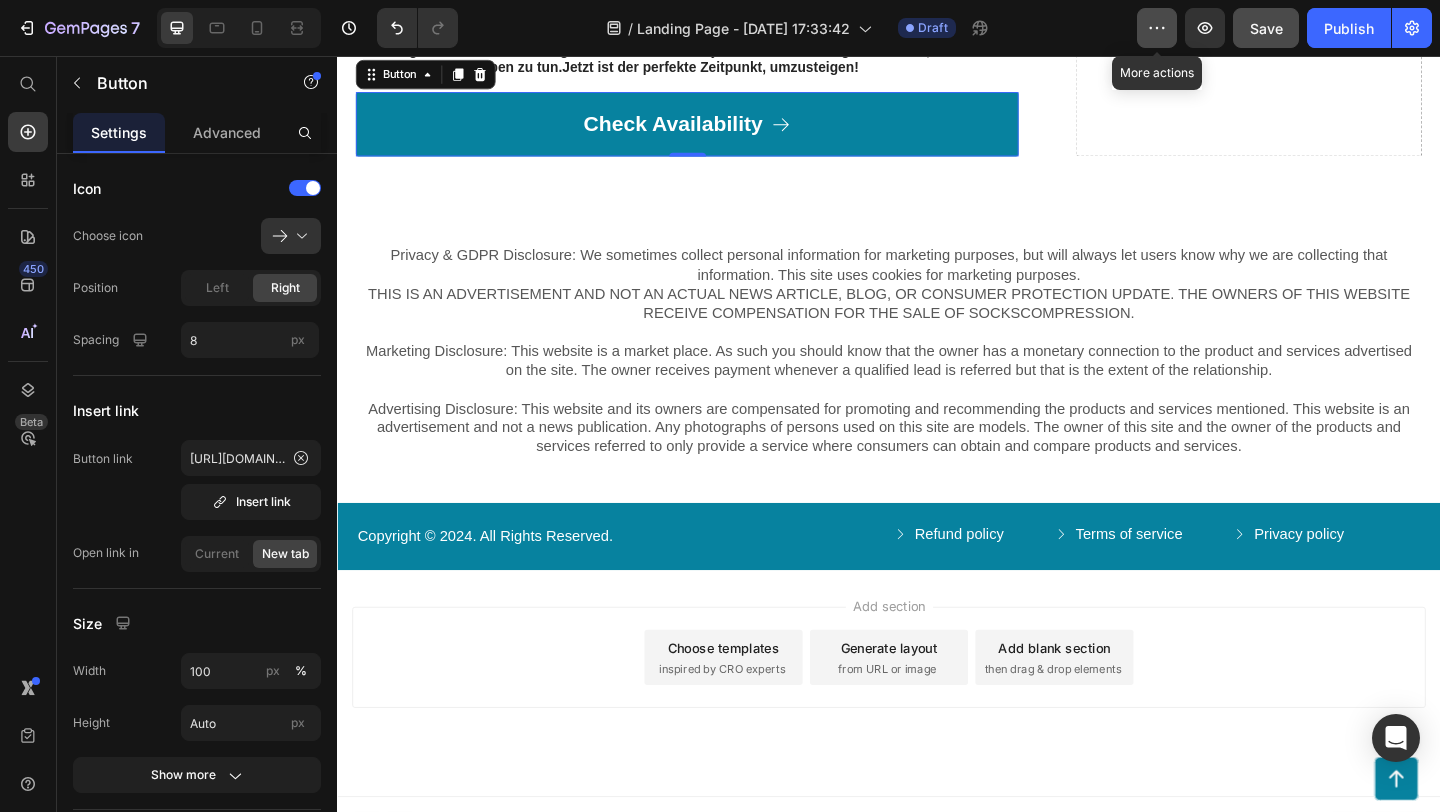 click 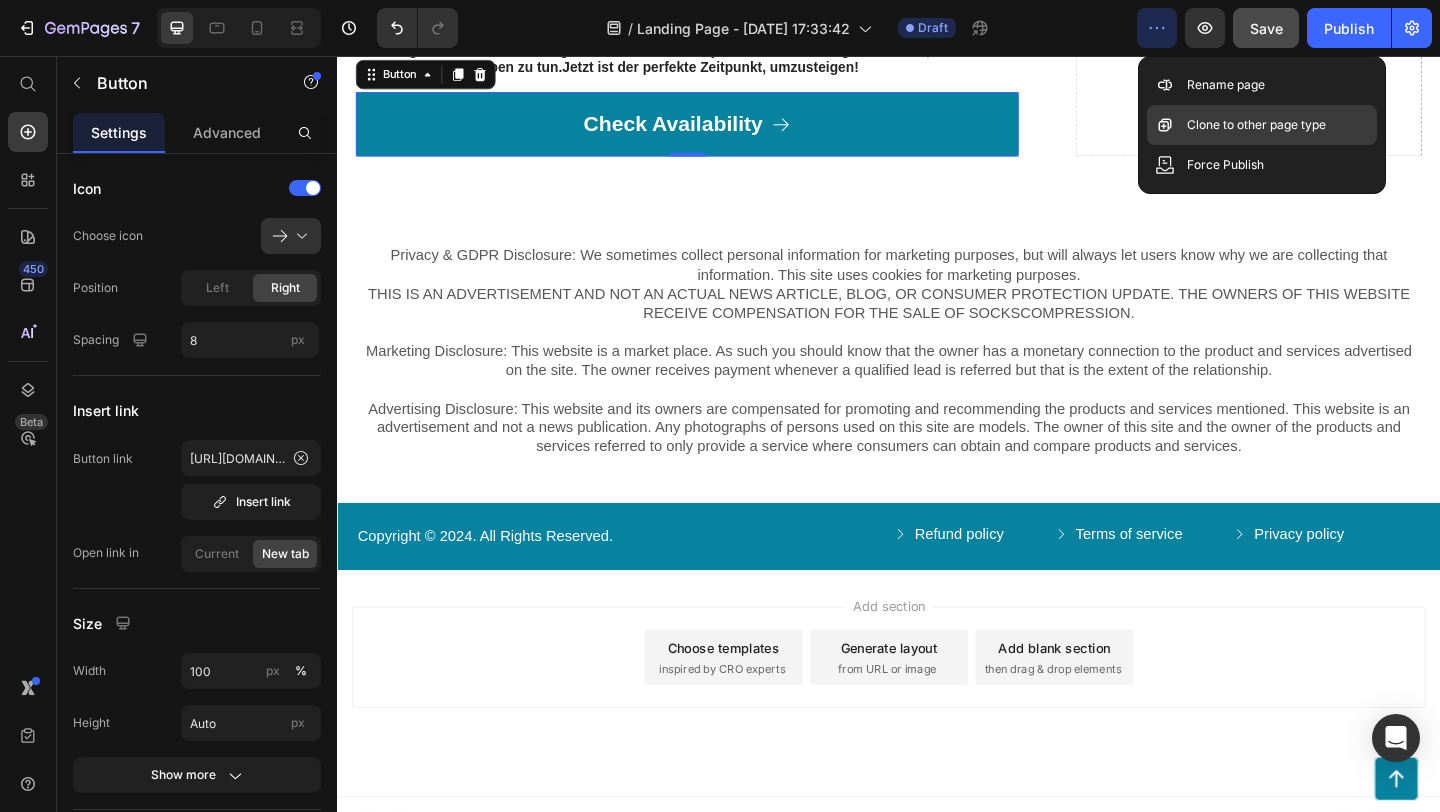 click on "Clone to other page type" 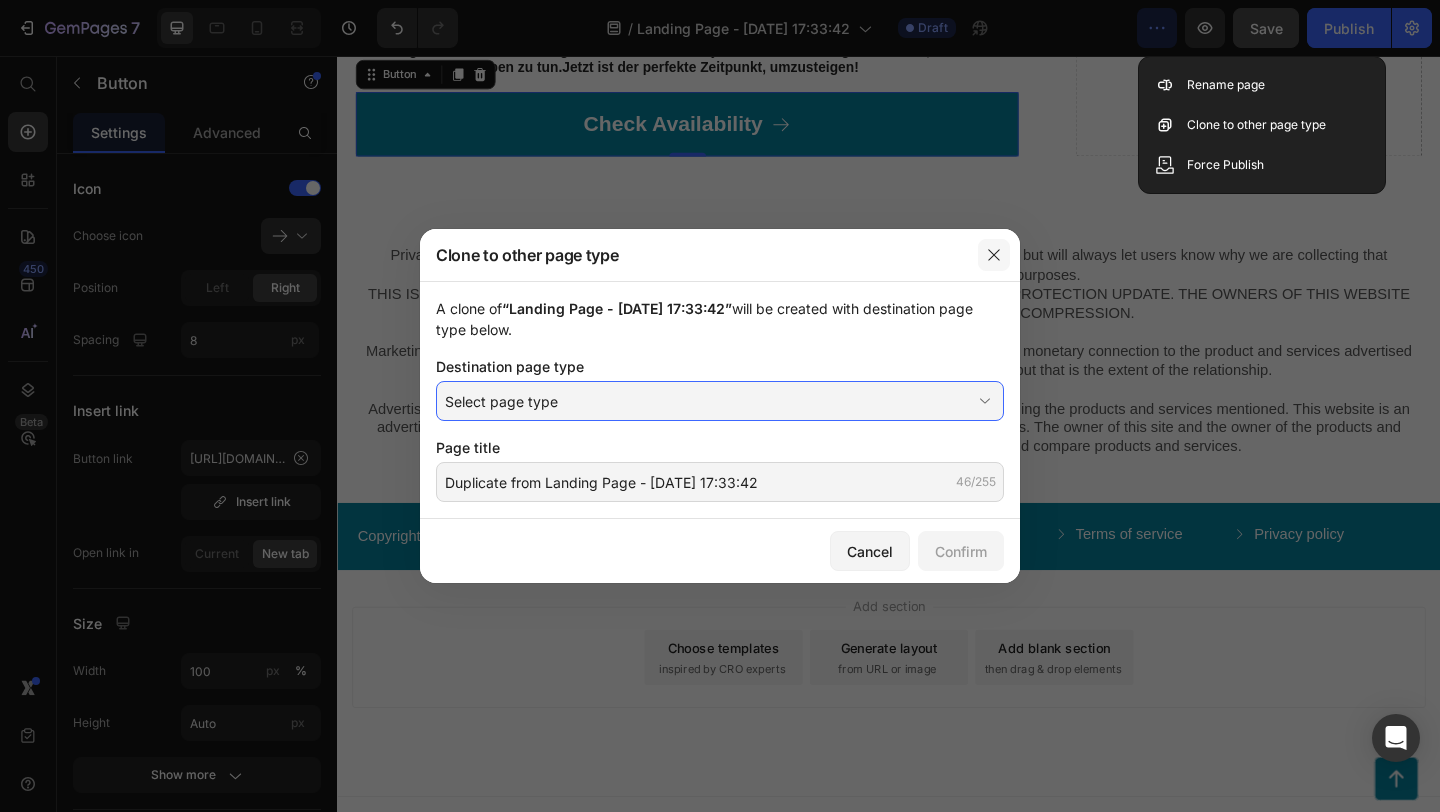 click 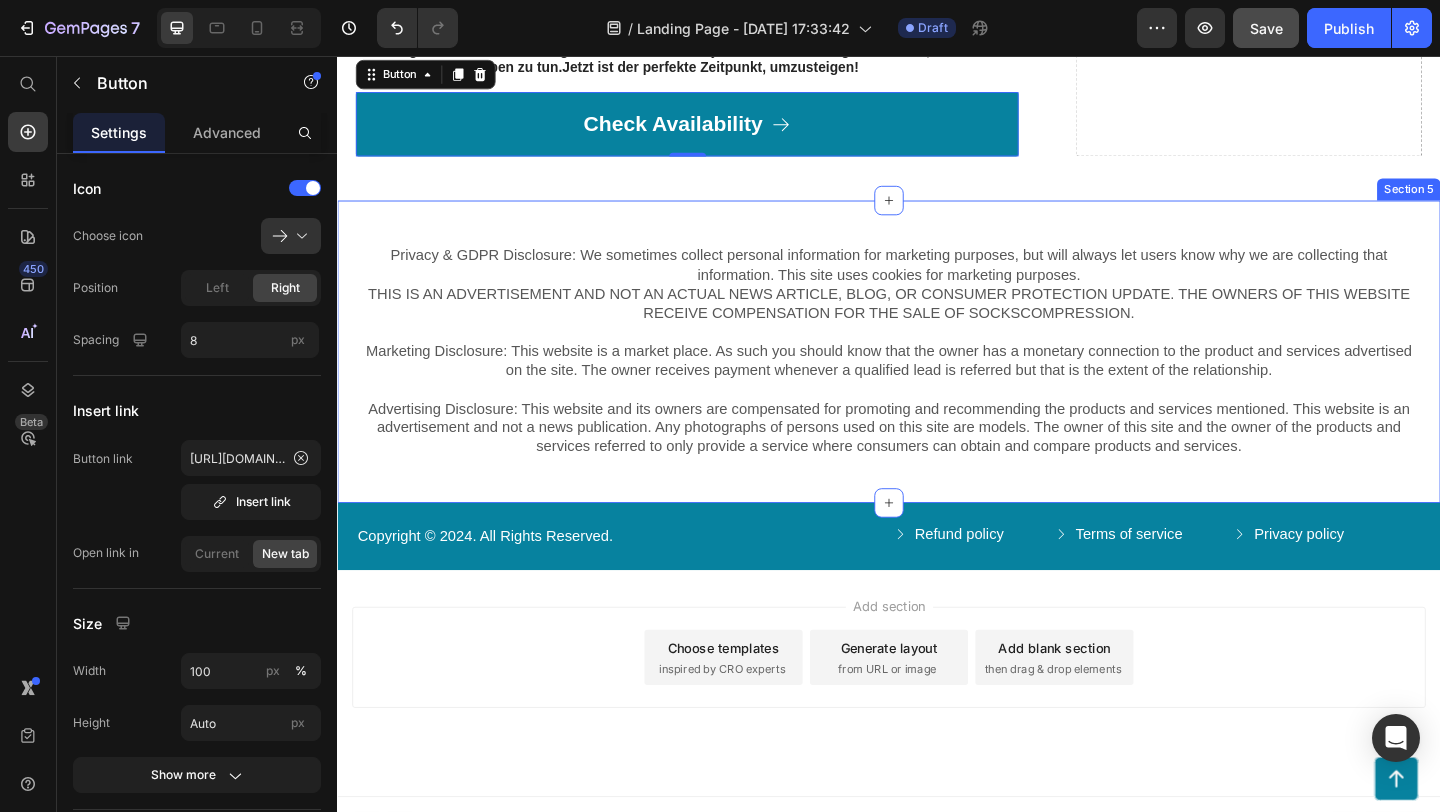 click on "Privacy & GDPR Disclosure: We sometimes collect personal information for marketing purposes, but will always let users know why we are collecting that information. This site uses cookies for marketing purposes. THIS IS AN ADVERTISEMENT AND NOT AN ACTUAL NEWS ARTICLE, BLOG, OR CONSUMER PROTECTION UPDATE. THE OWNERS OF THIS WEBSITE RECEIVE COMPENSATION FOR THE SALE OF SOCKSCOMPRESSION. Marketing Disclosure: This website is a market place. As such you should know that the owner has a monetary connection to the product and services advertised on the site. The owner receives payment whenever a qualified lead is referred but that is the extent of the relationship. Text Block Row Section 5" at bounding box center [937, 377] 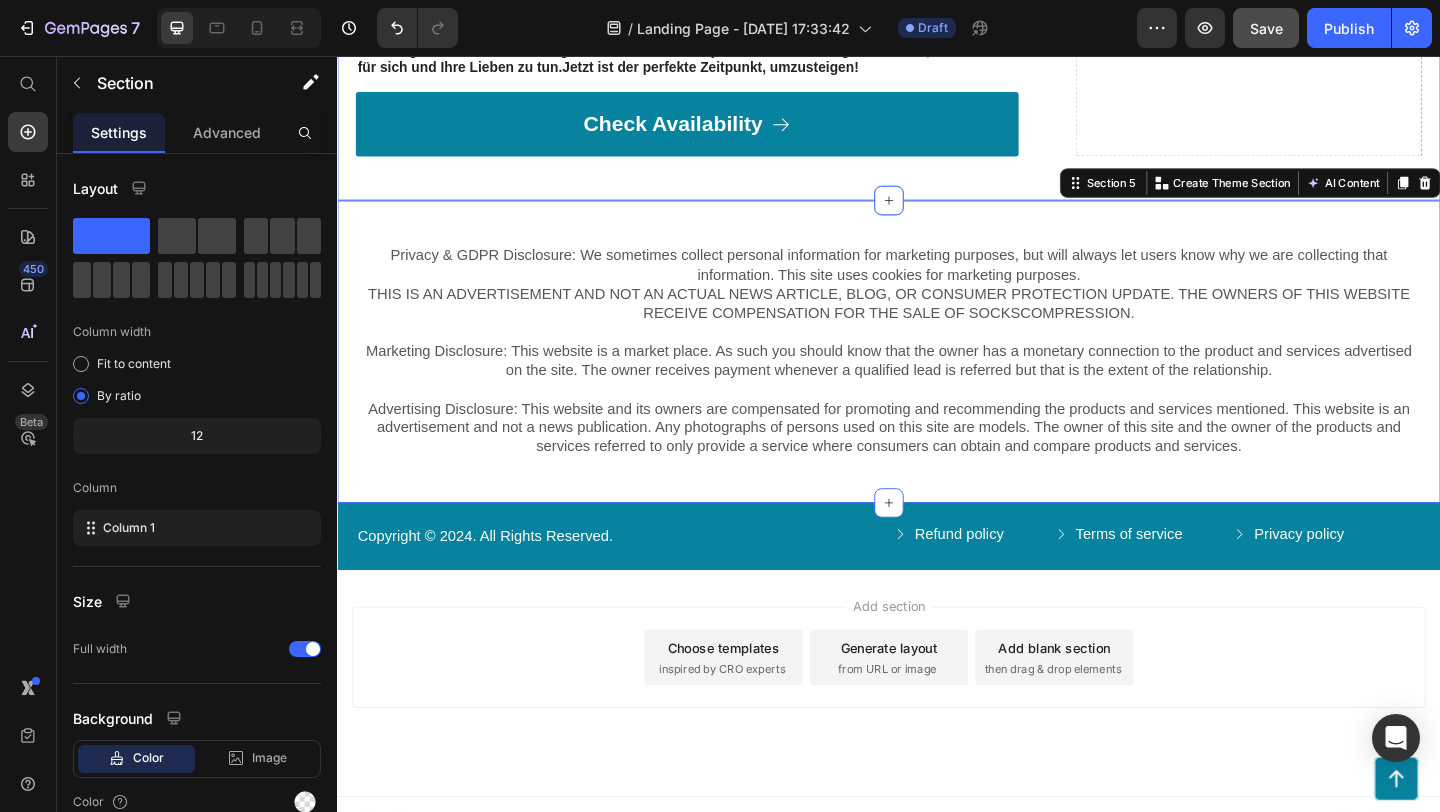 click on "Jetzt informieren und den Unterschied erleben! Heading Gesund, komfortabel, sparsam und umweltfreundlich – all das bietet KANGEN Pure. [PERSON_NAME] warten Sie also noch?  Sind Sie bereit, die Kraft des reinen Wassers selbst zu erleben?  Dann zögern Sie nicht: ➡️  Besuchen Sie jetzt unsere Webseite und vereinbaren Sie Ihren kostenlosen Wassertest!  ⬅️ Steigen auch Sie um auf die Revolution des Wassers und schließen Sie sich den vielen zufriedenen Anwendern an. Denken Sie daran:  Ändern Sie Ihr Wasser – und Sie verändern Ihr Leben!  🚰💙 Ihr Körper und die Umwelt werden es Ihnen danken. Holen Sie sich die  Quelle der Gesundheit  direkt in die eigenen vier Wände und genießen Sie ab sofort jedes Glas mit dem guten Gefühl, das Beste für sich und Ihre Lieben zu tun.  Jetzt ist der perfekte Zeitpunkt, umzusteigen! Heading
Check Availability Button Row
Drop element here Row Section 4" at bounding box center [937, 6] 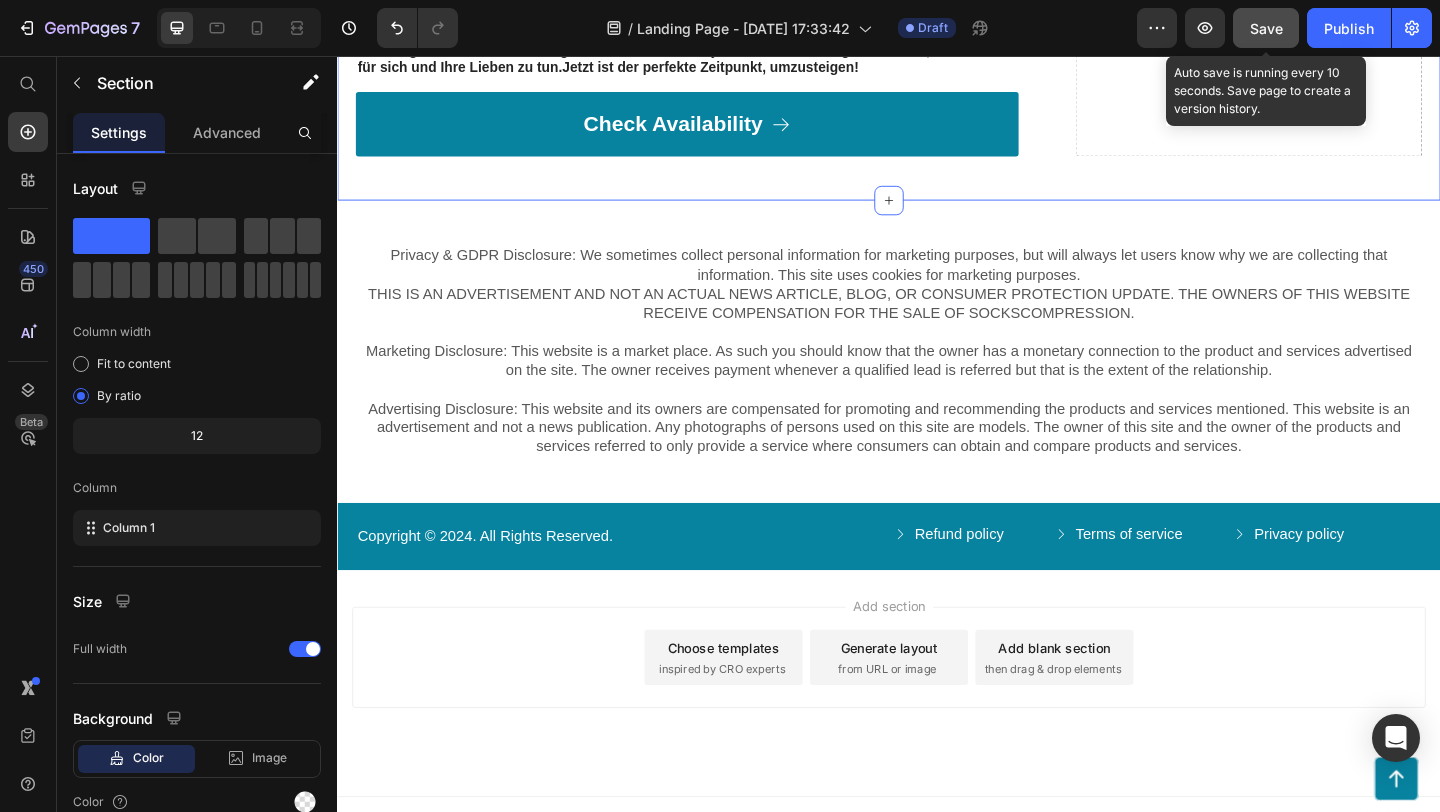 click on "Save" 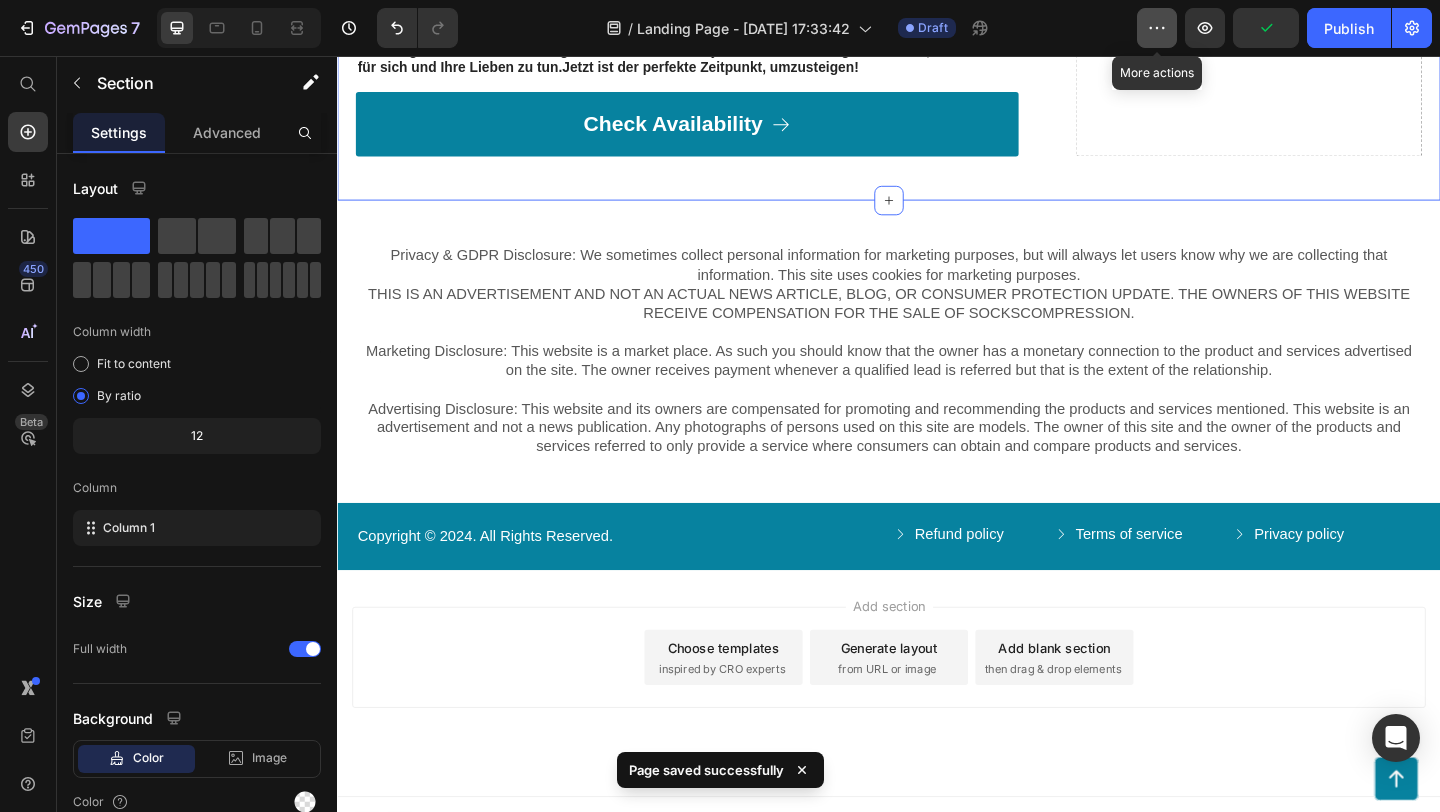 click 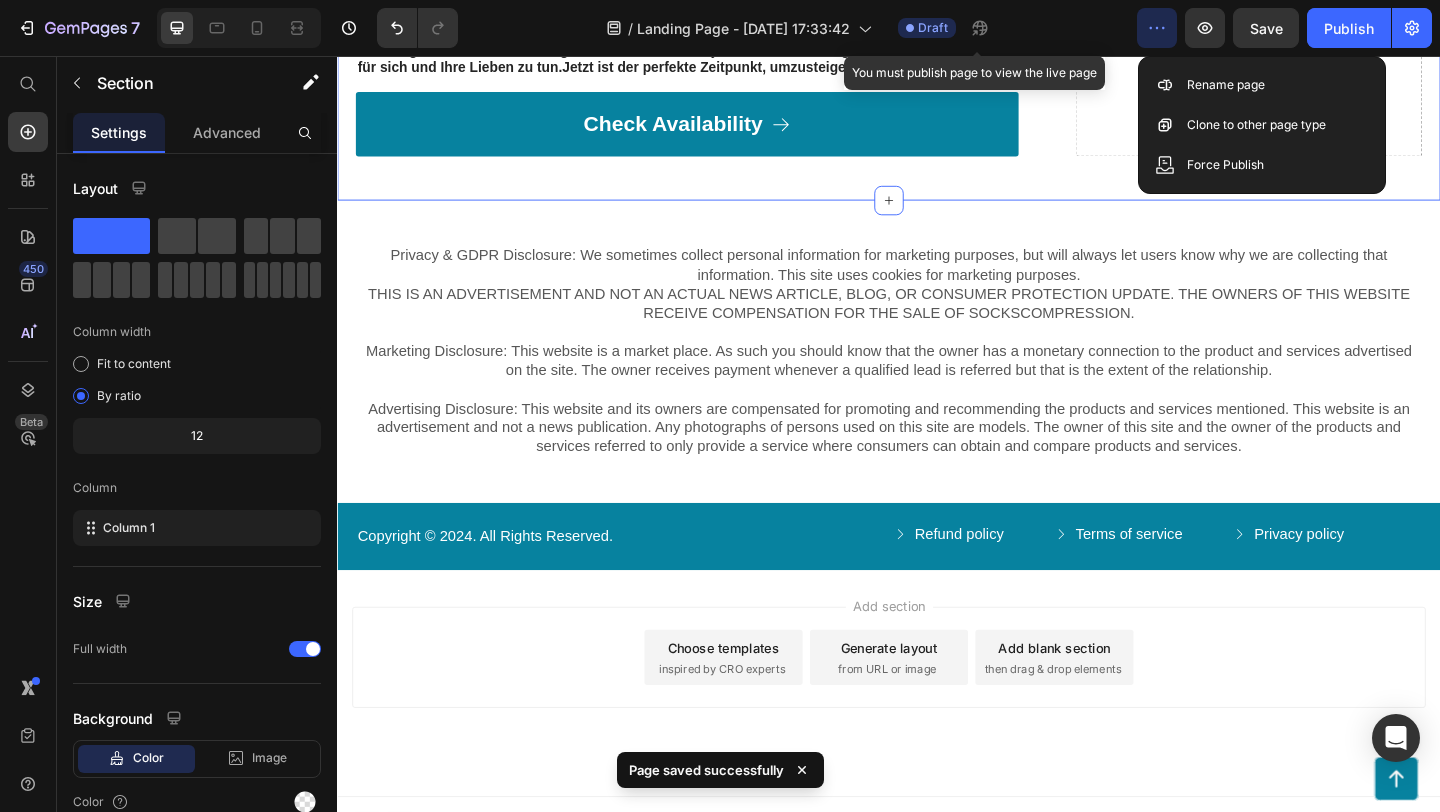 click on "Draft" at bounding box center [933, 28] 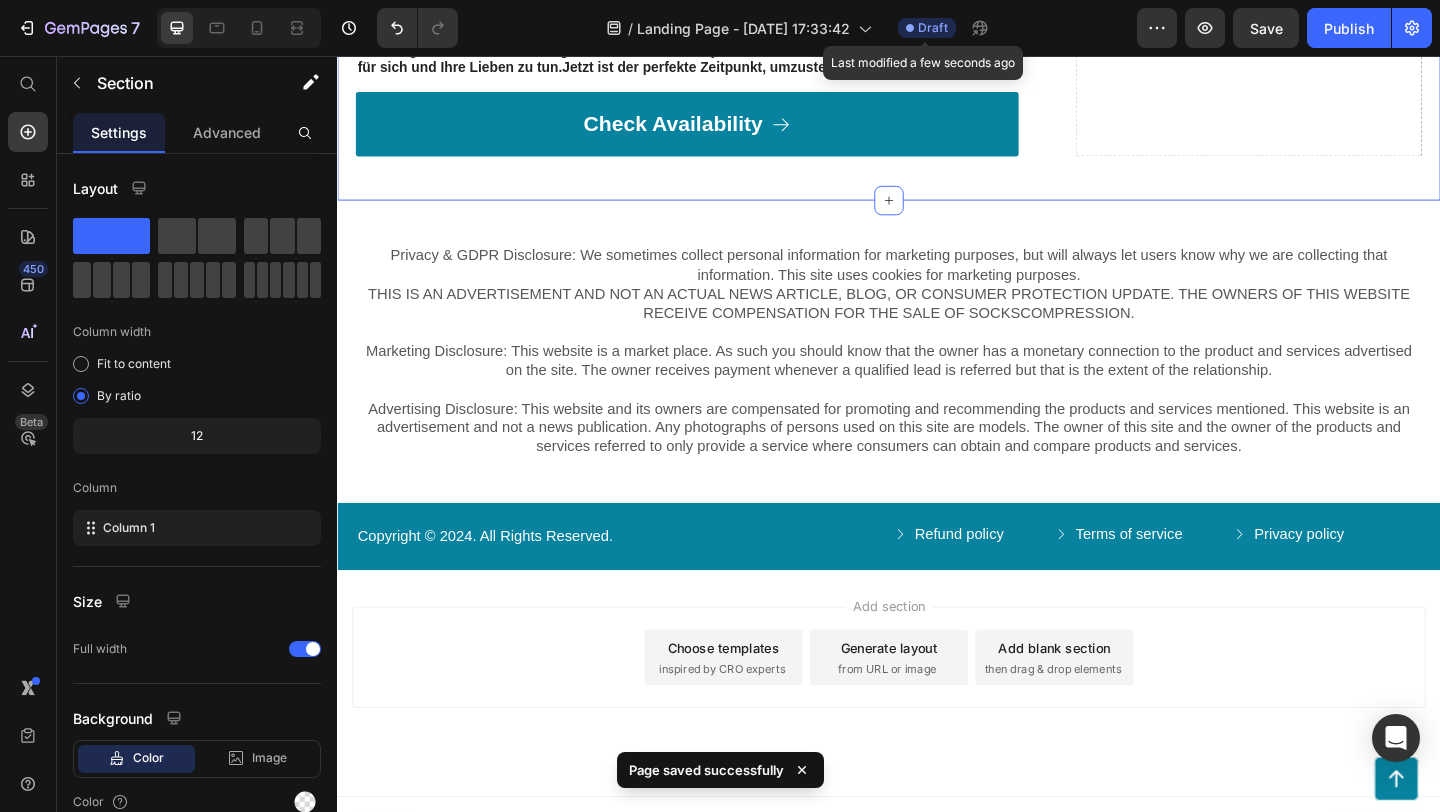 click on "Draft" at bounding box center (933, 28) 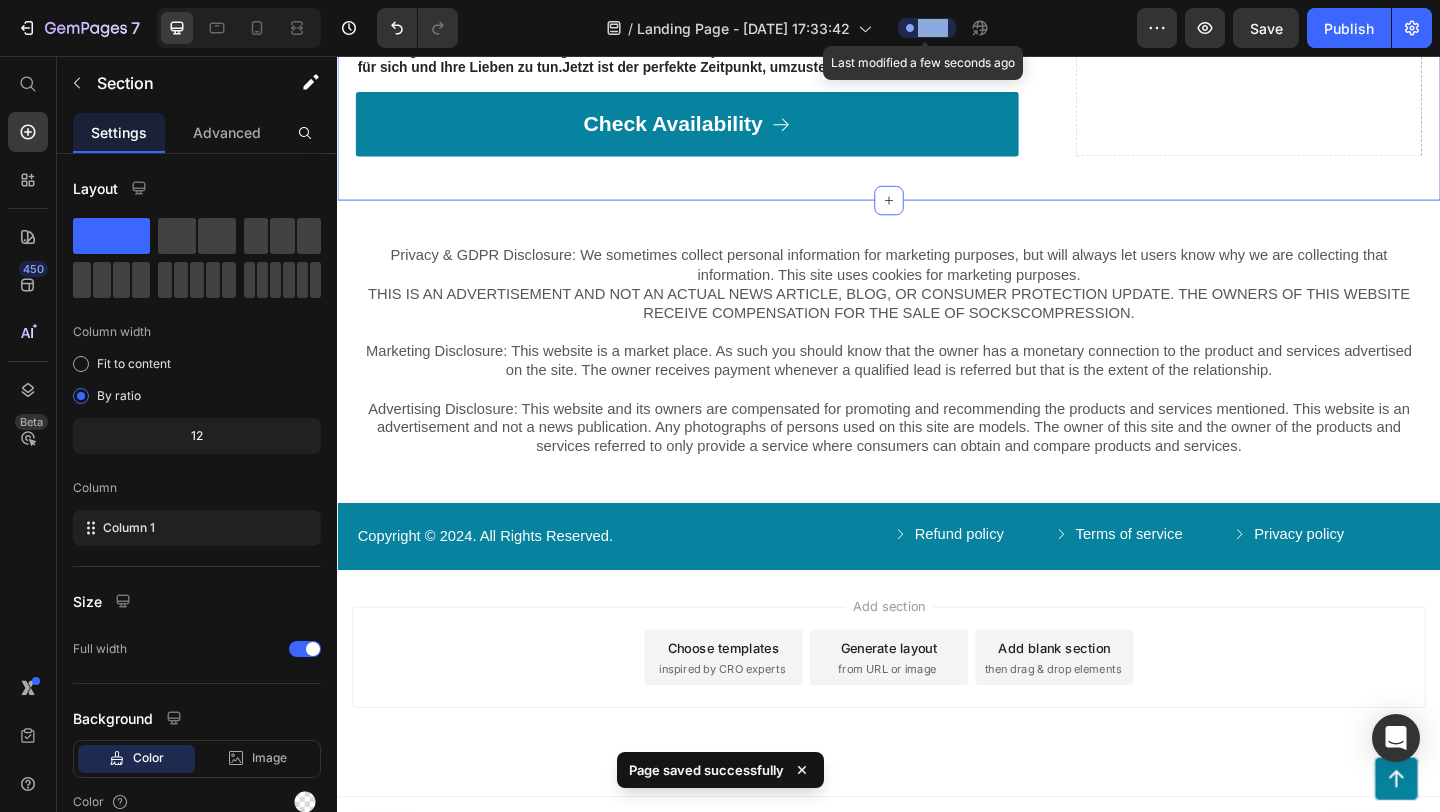 click on "Draft" at bounding box center [933, 28] 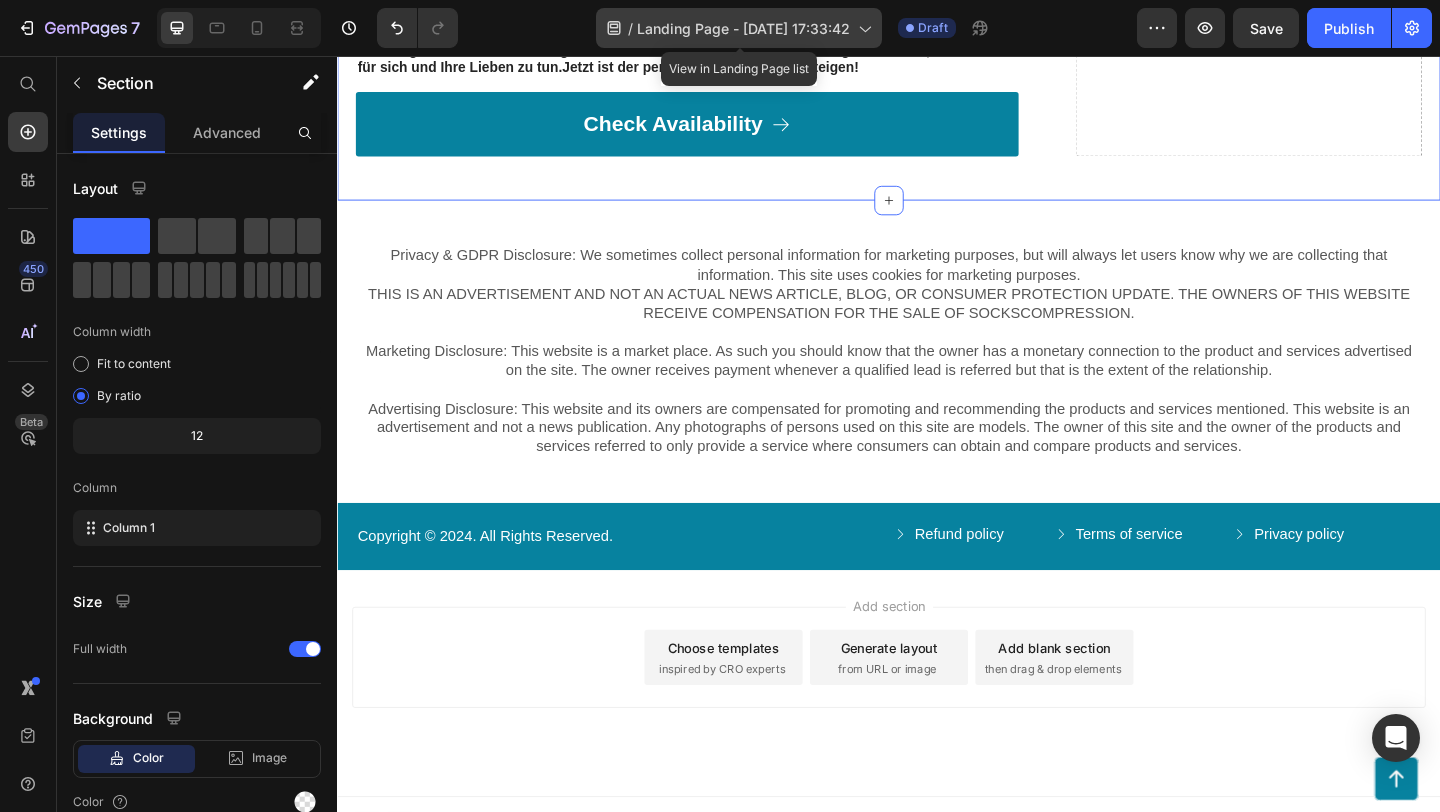 click on "/  Landing Page - [DATE] 17:33:42" 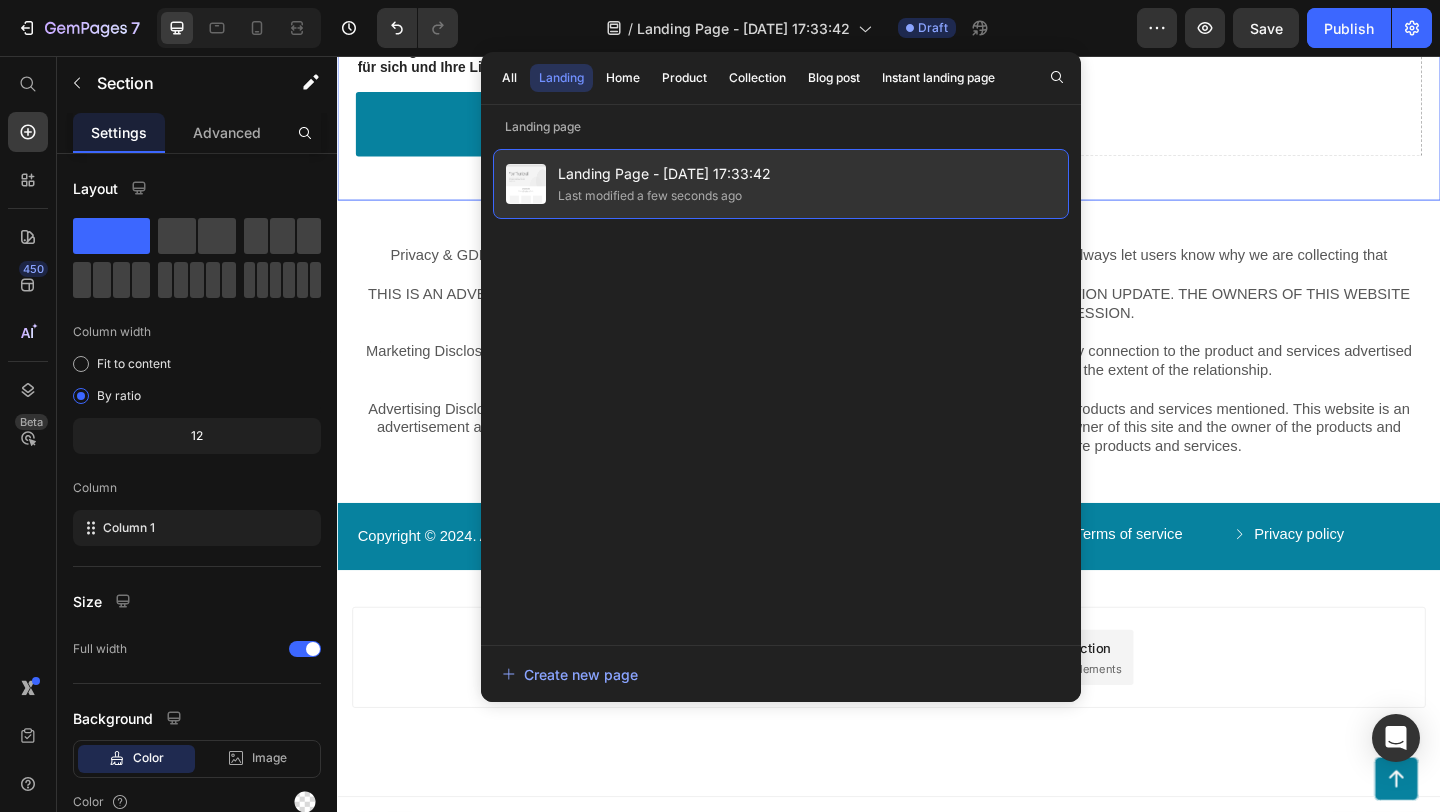 click on "Landing Page - [DATE] 17:33:42 Last modified a few seconds ago" 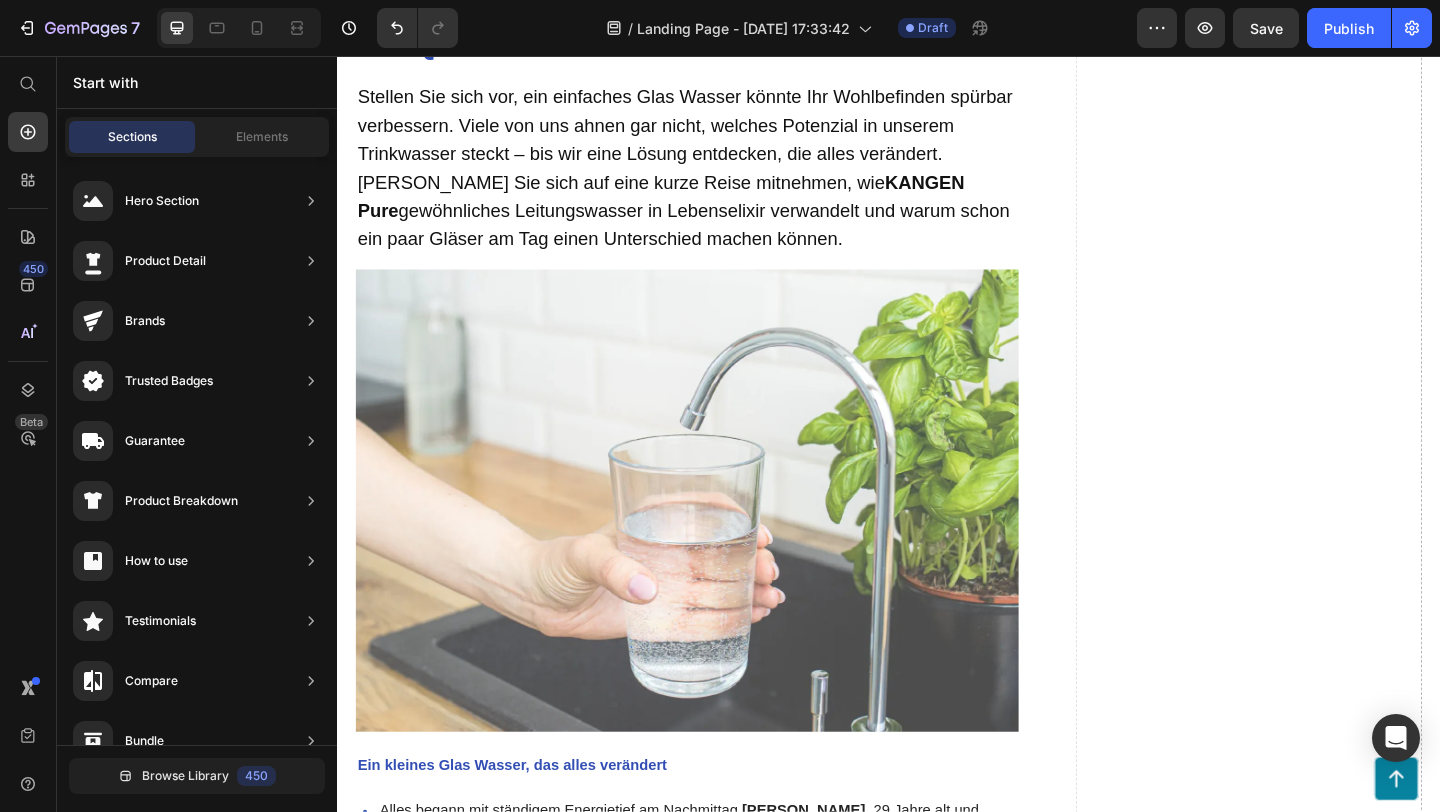 scroll, scrollTop: 0, scrollLeft: 0, axis: both 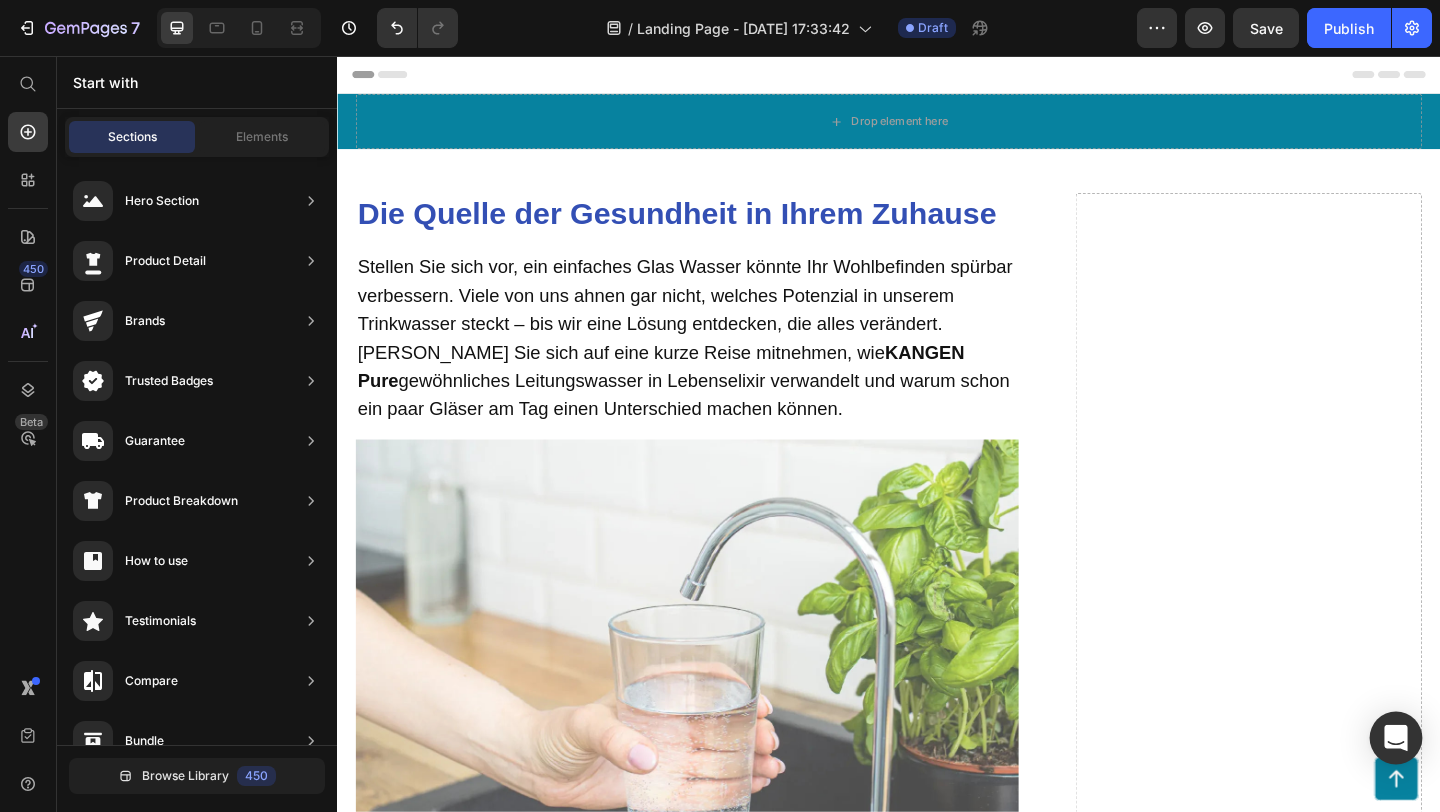click 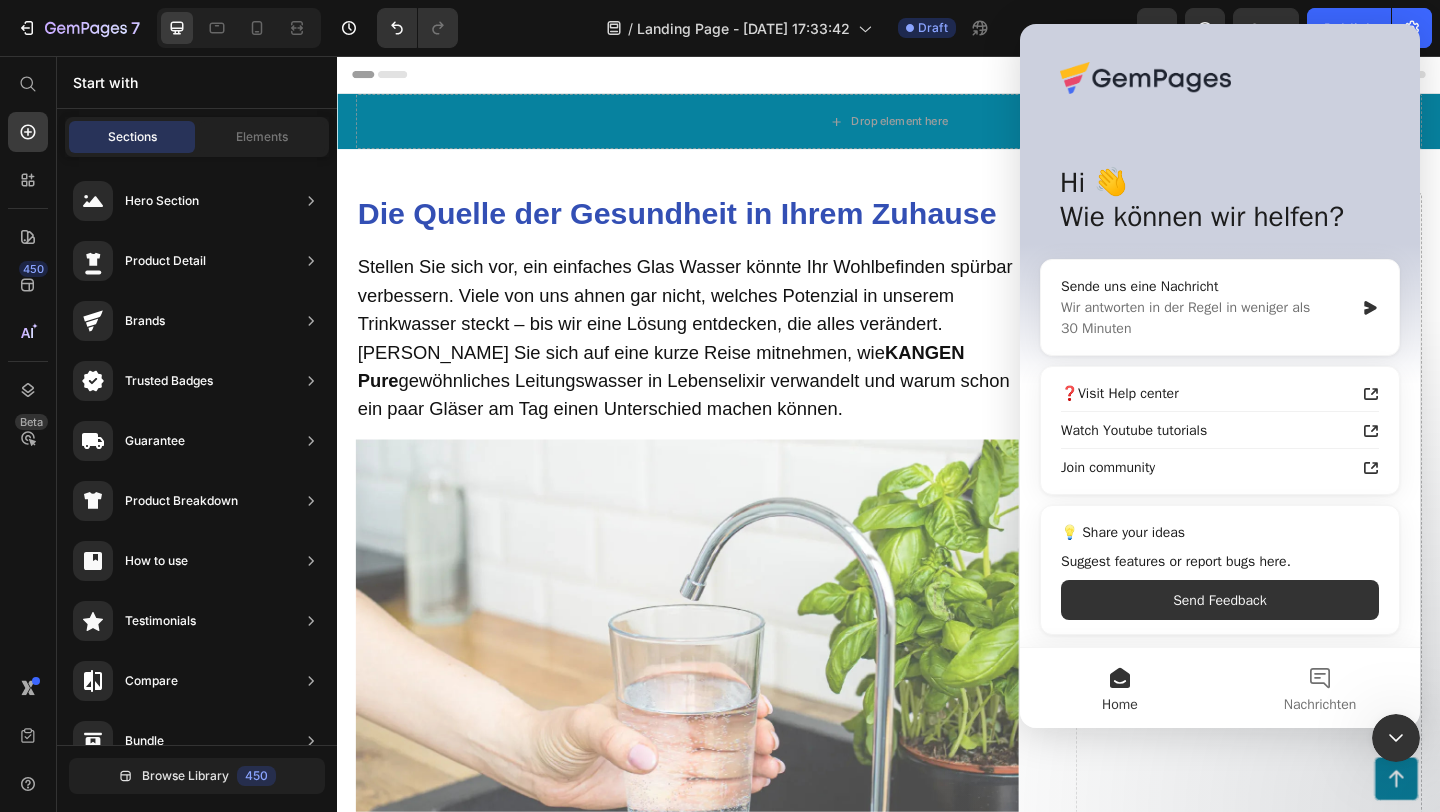 scroll, scrollTop: 0, scrollLeft: 0, axis: both 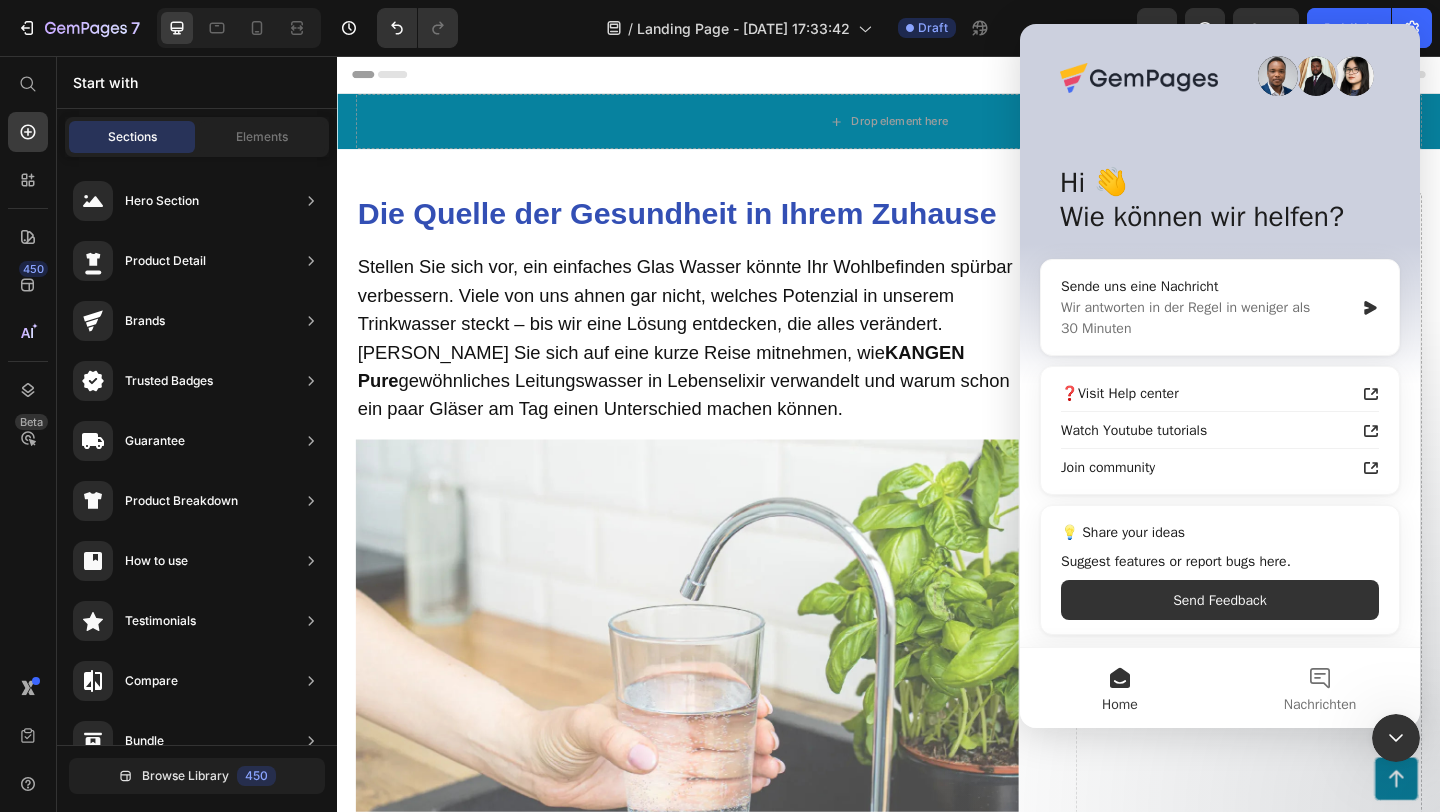 click 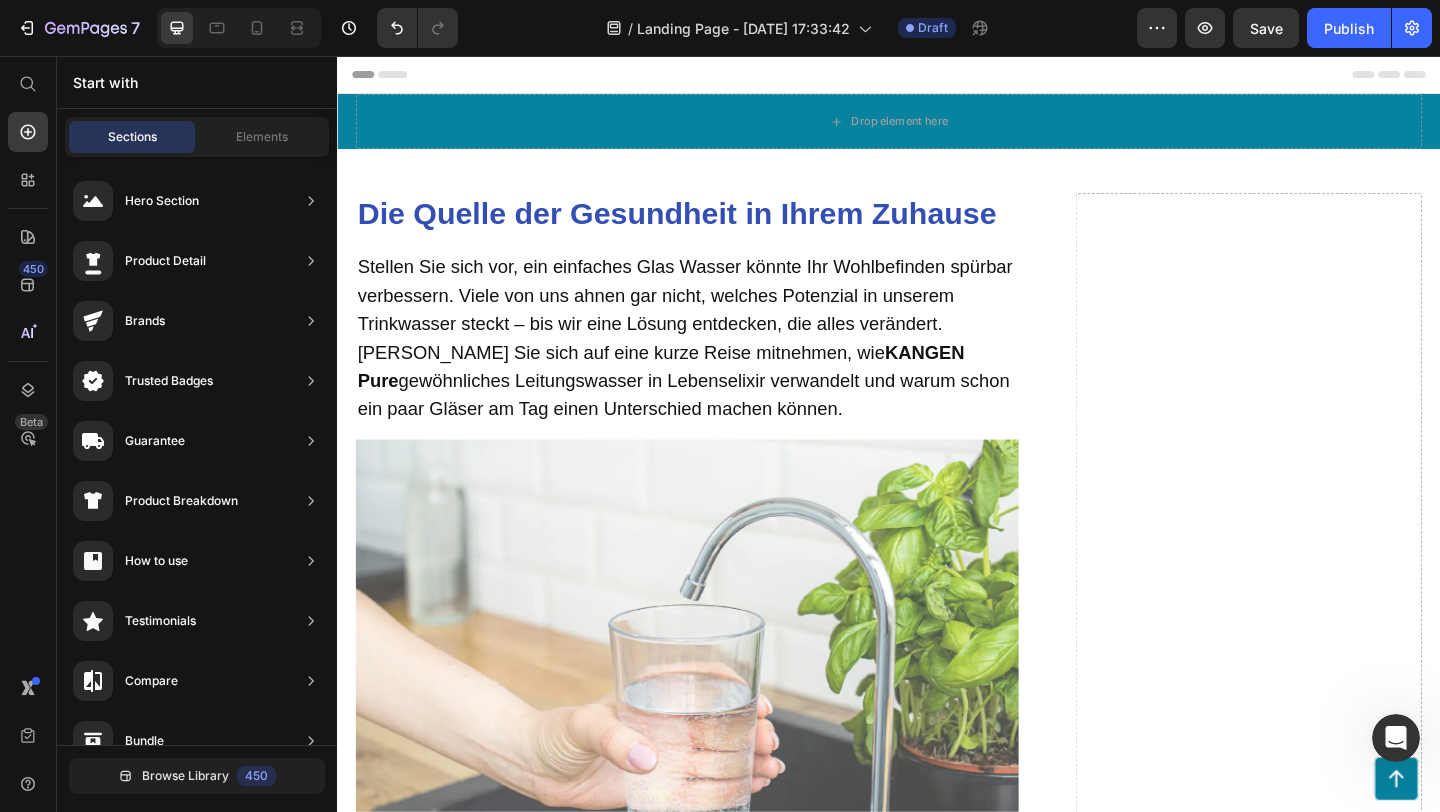 scroll, scrollTop: 0, scrollLeft: 0, axis: both 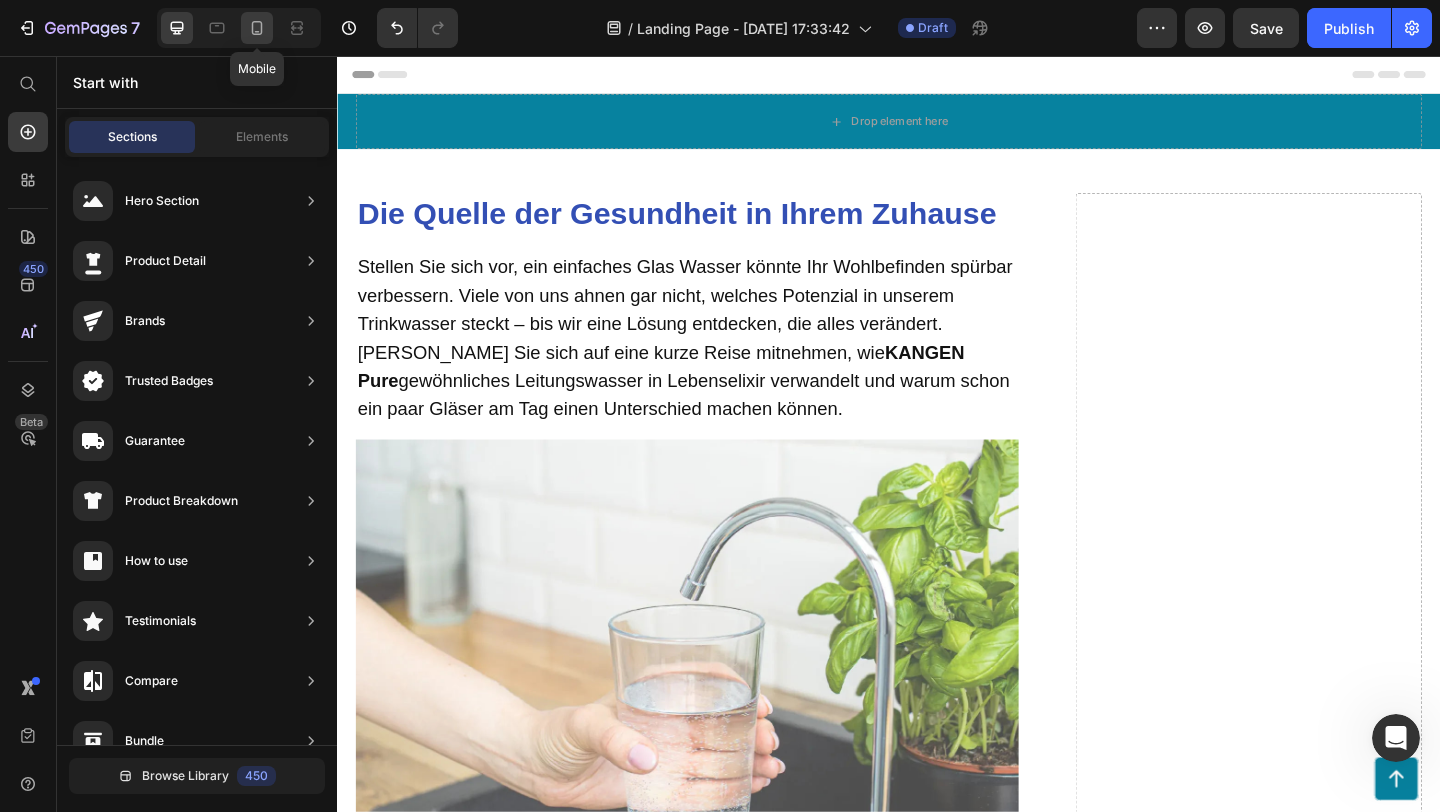 click 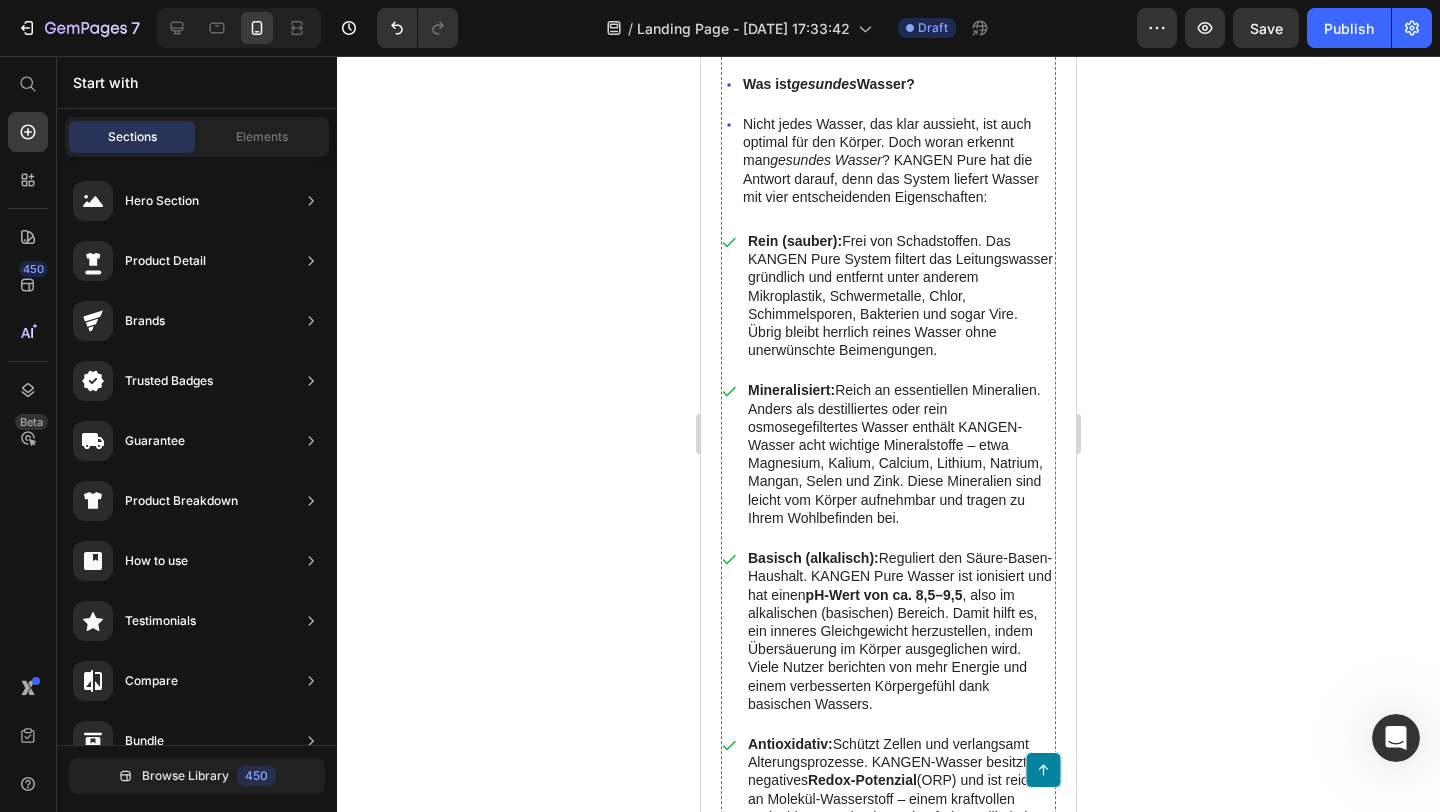 scroll, scrollTop: 1468, scrollLeft: 0, axis: vertical 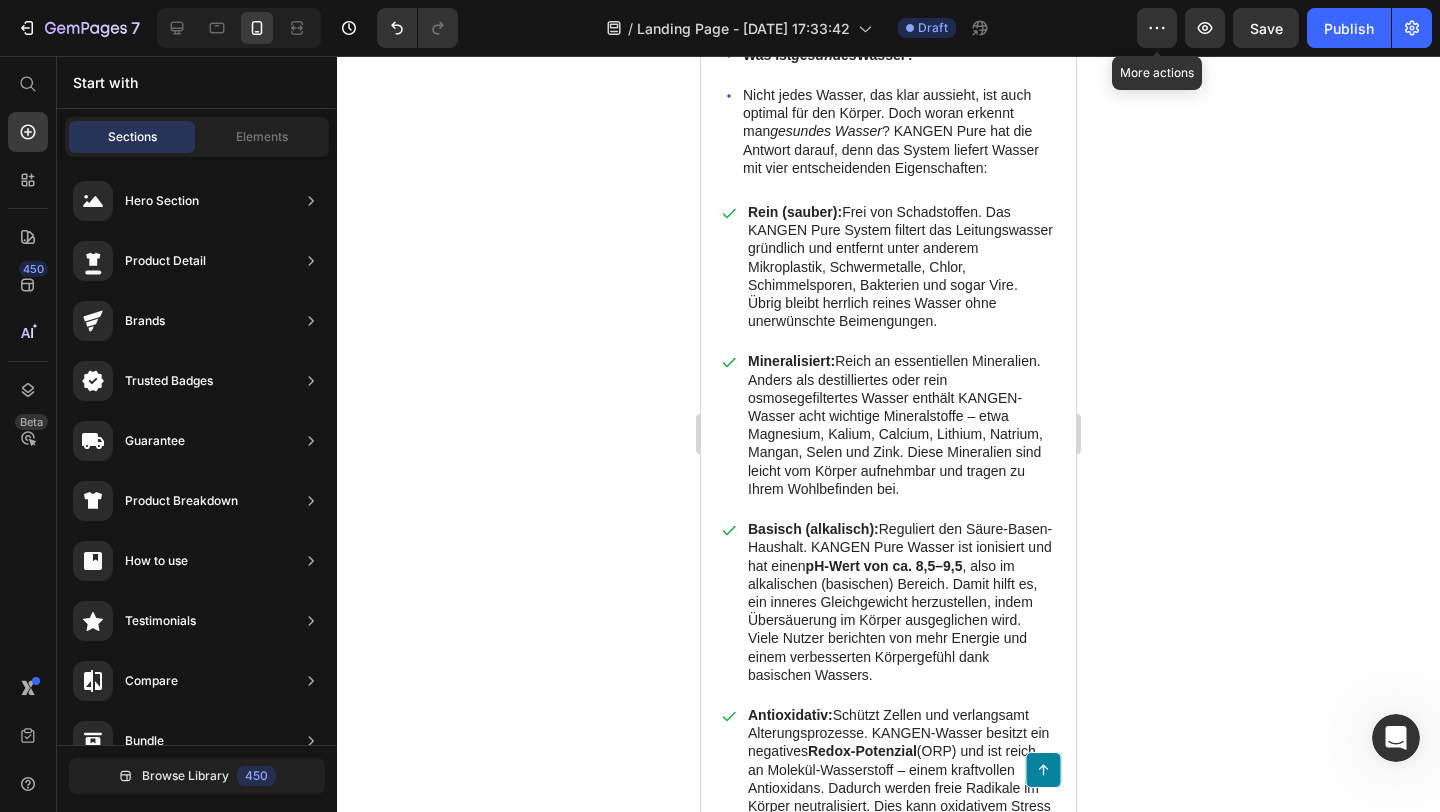 click 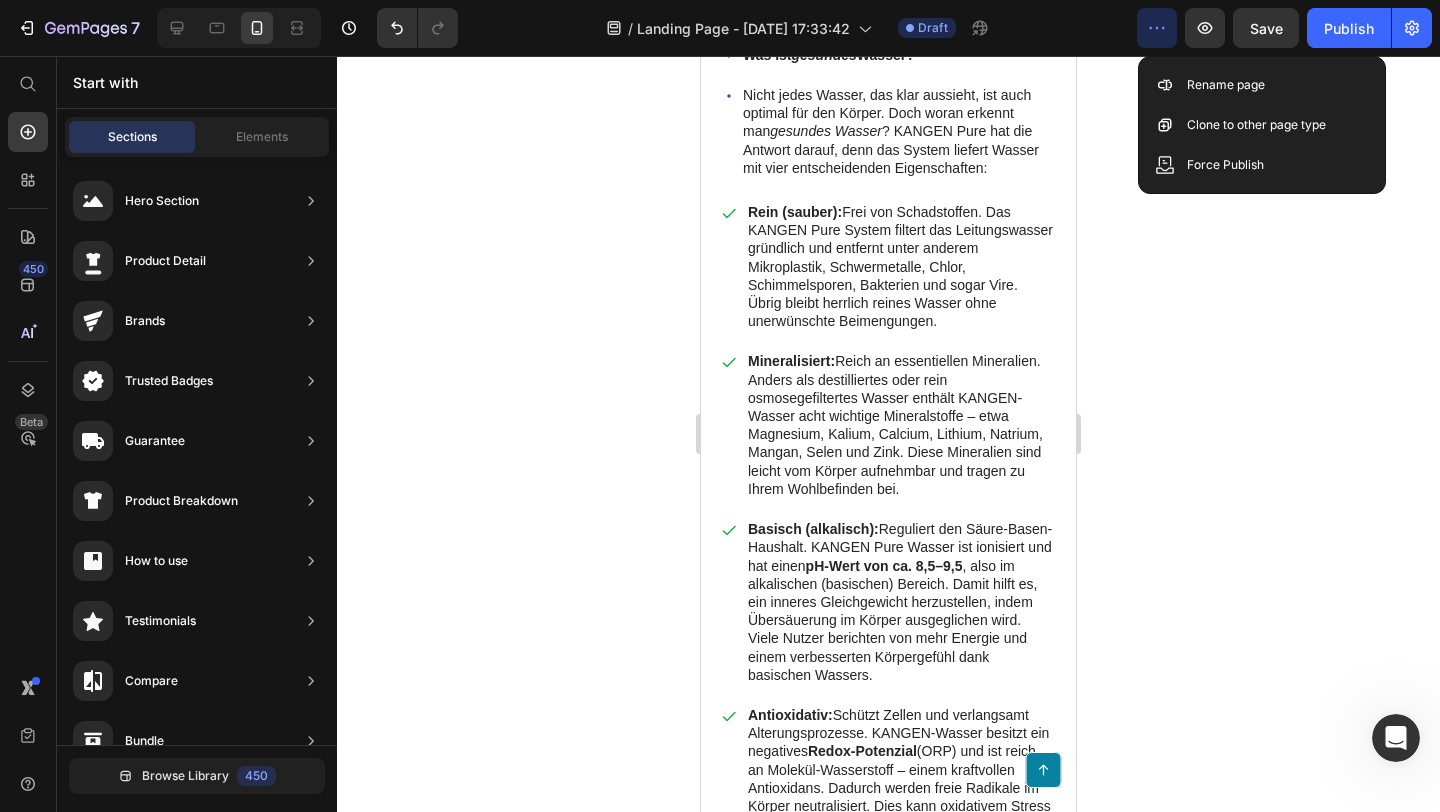 click 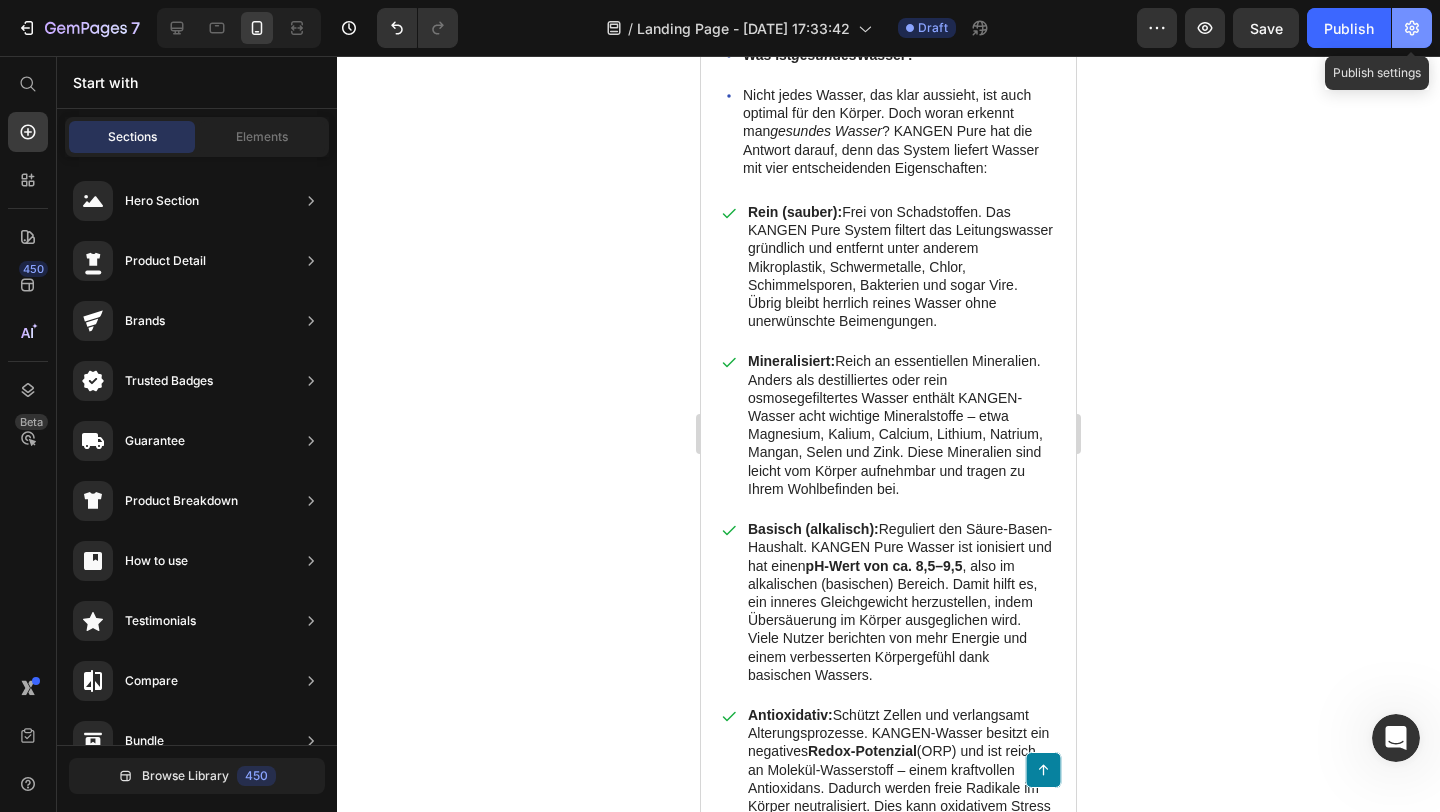 click 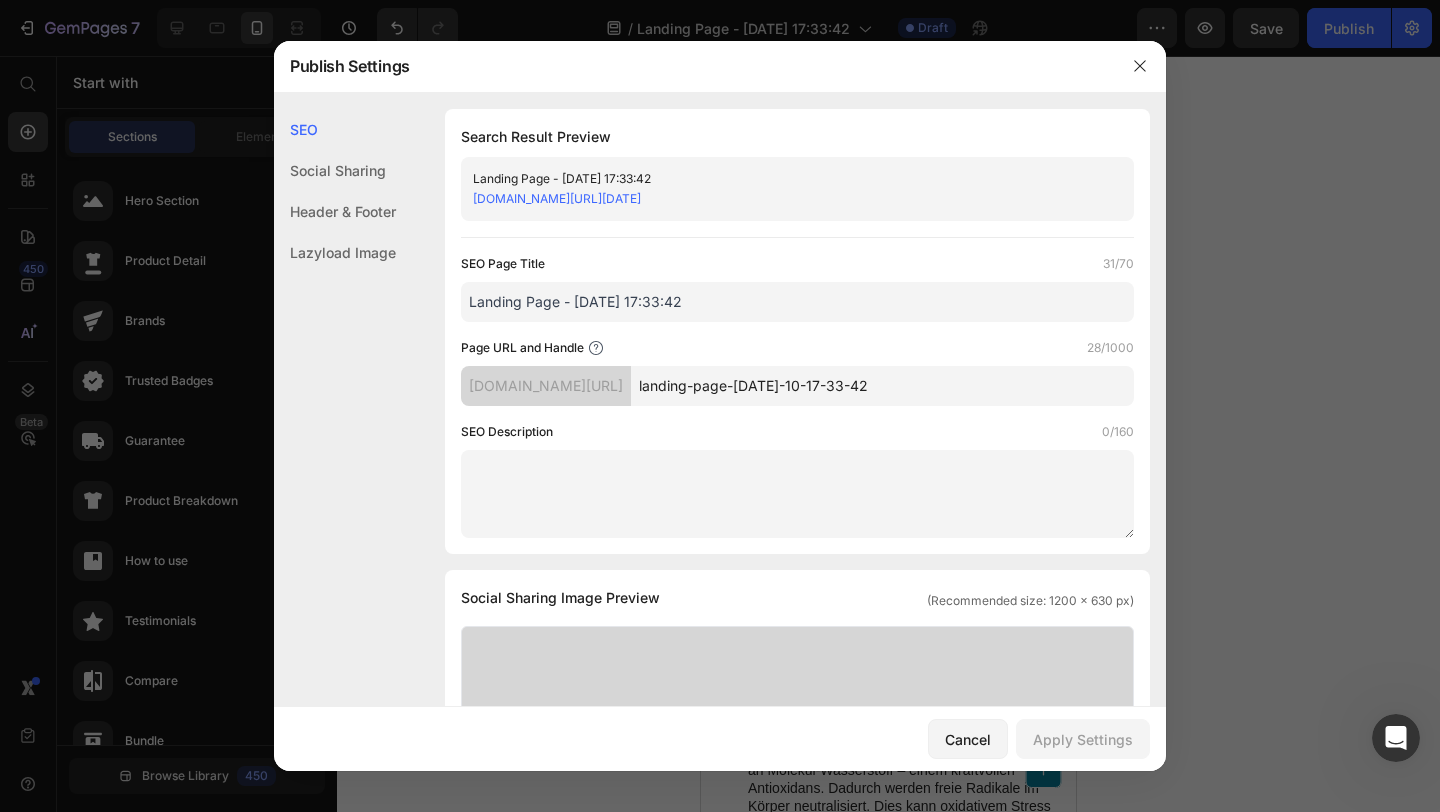 click on "Landing Page - [DATE] 17:33:42 [DOMAIN_NAME][URL][DATE]" 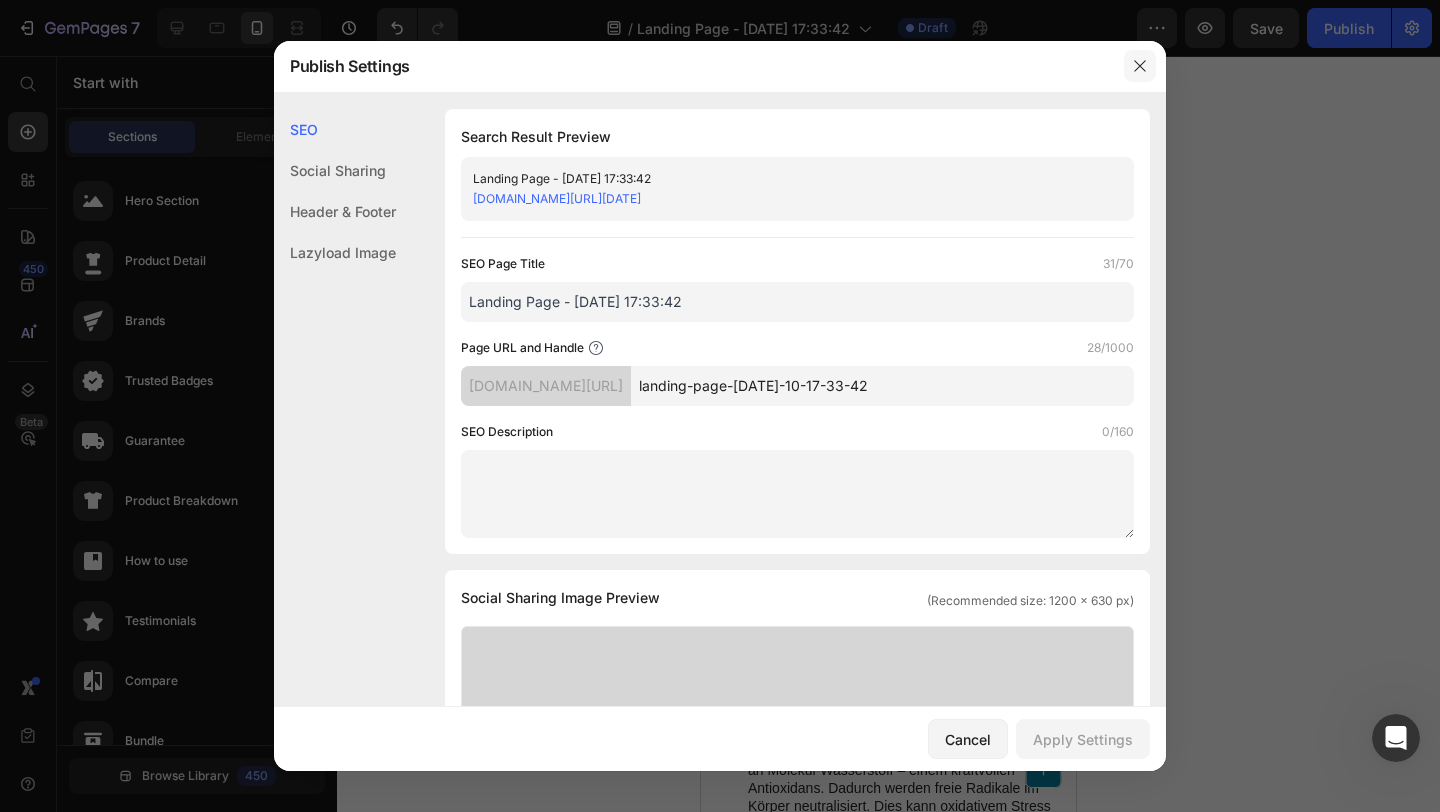 click 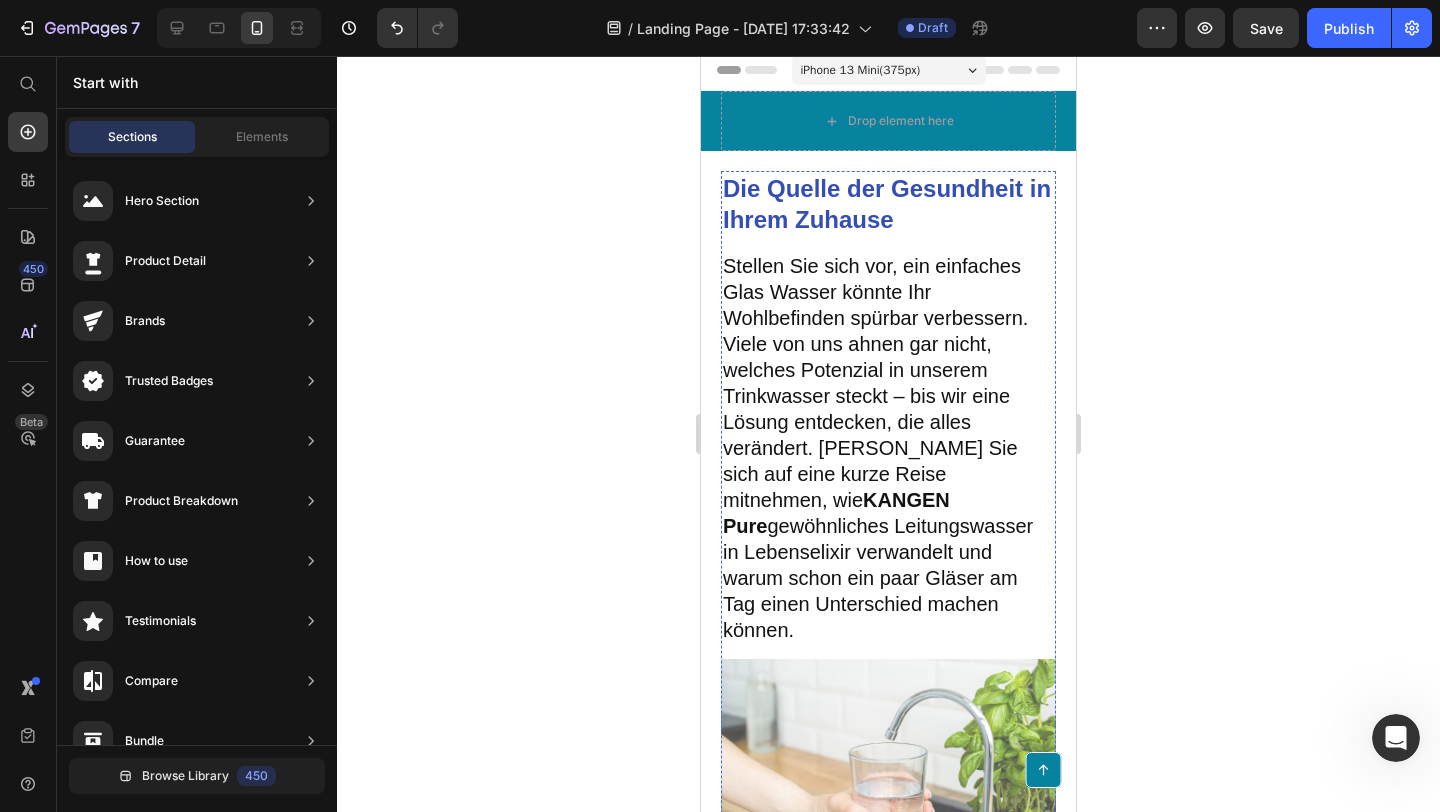 scroll, scrollTop: 0, scrollLeft: 0, axis: both 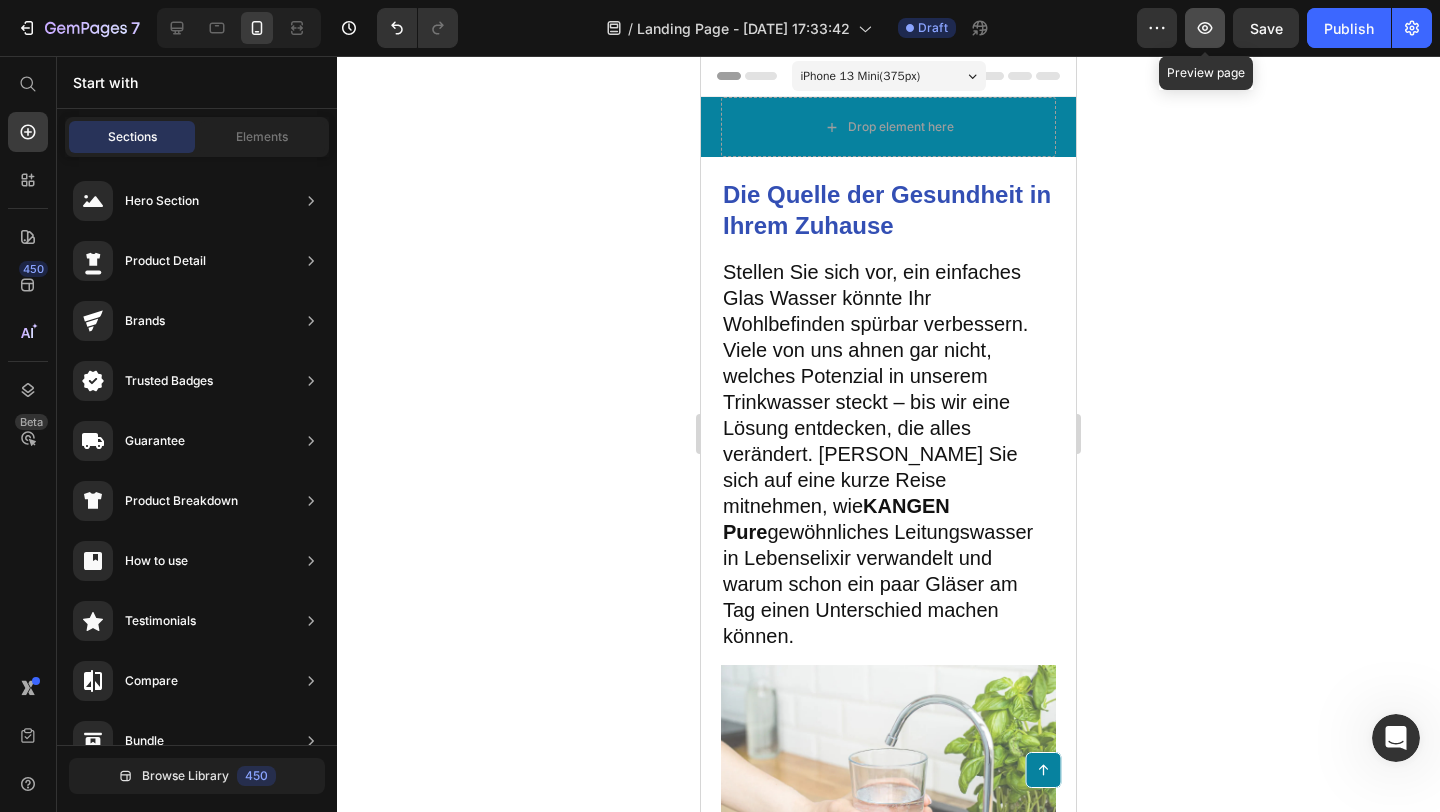 click 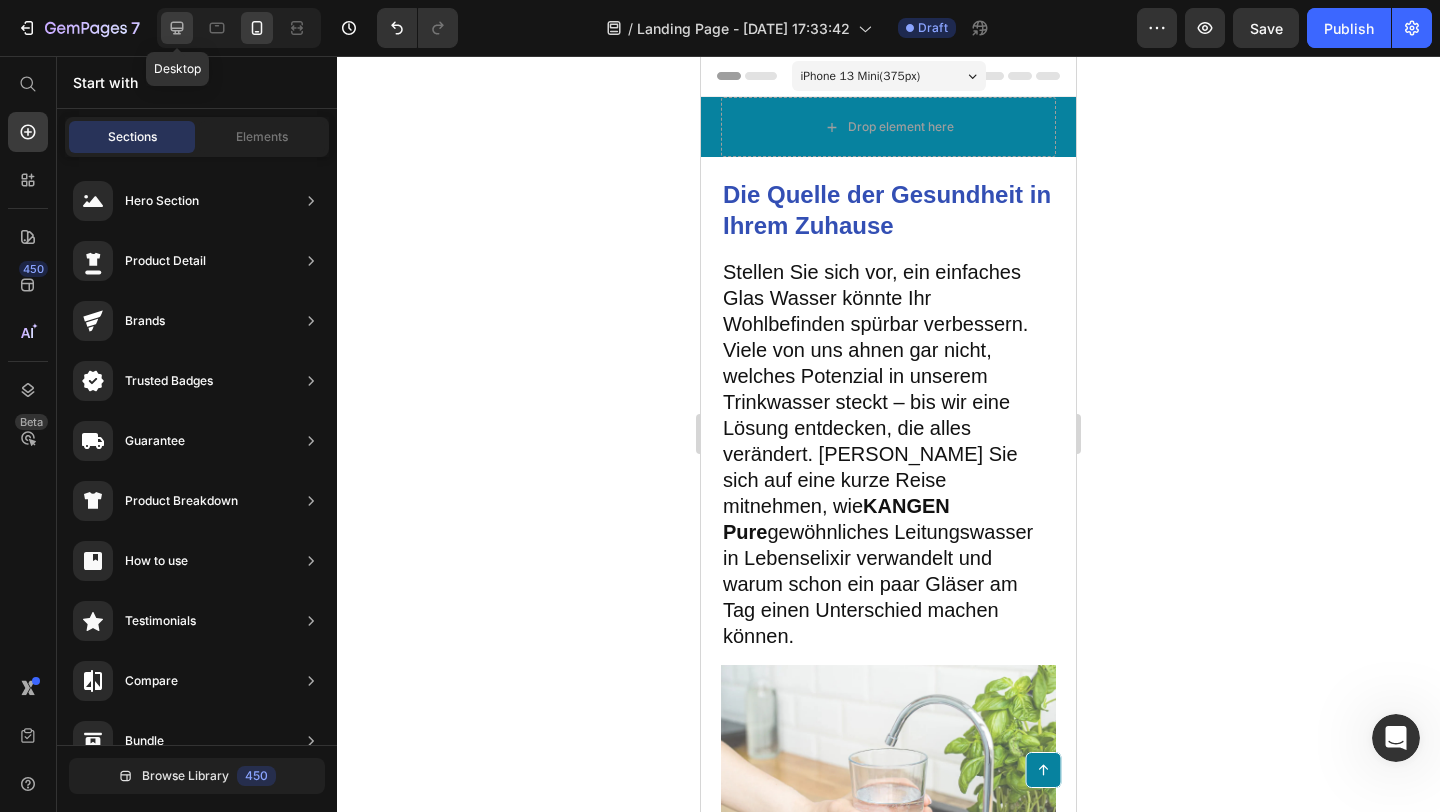 click 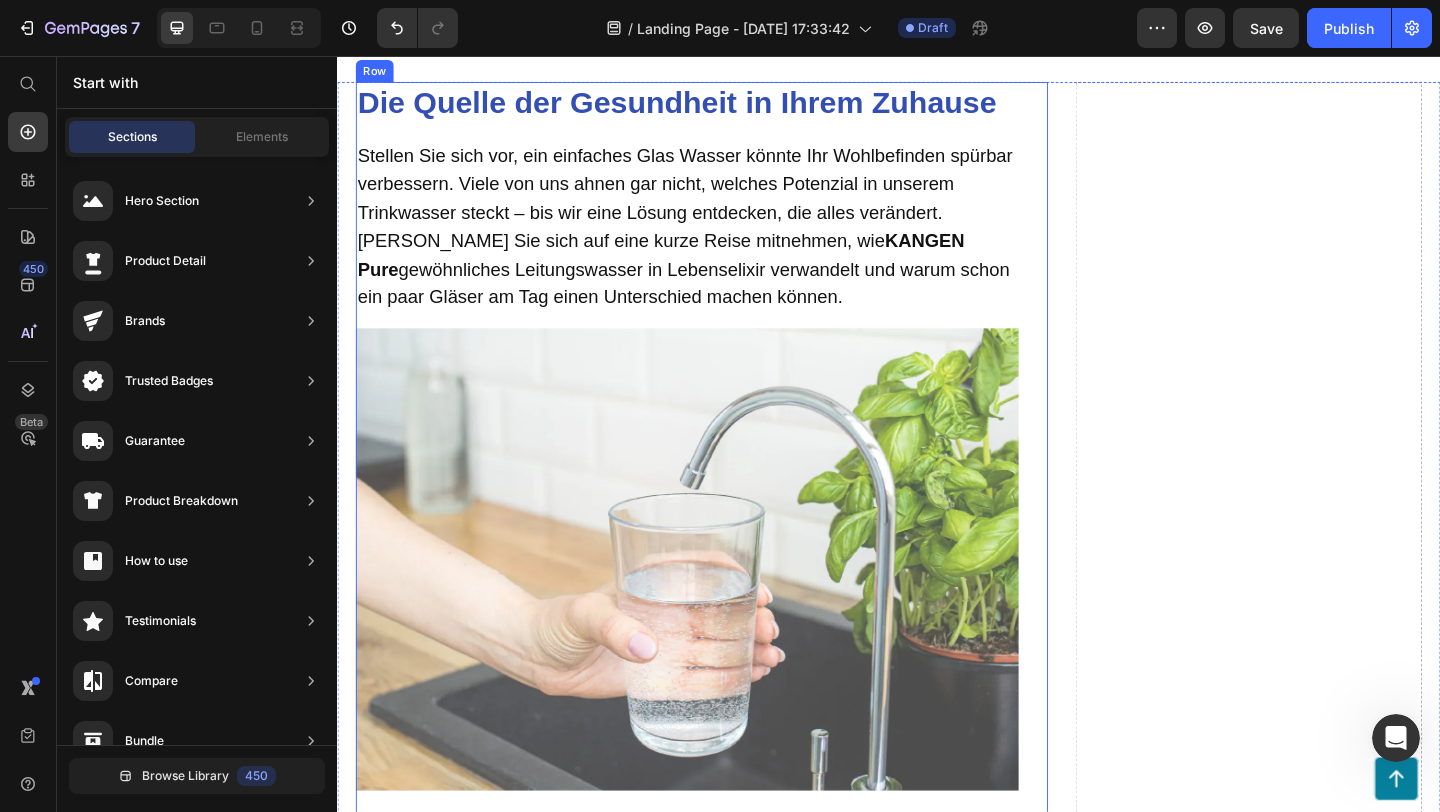 scroll, scrollTop: 0, scrollLeft: 0, axis: both 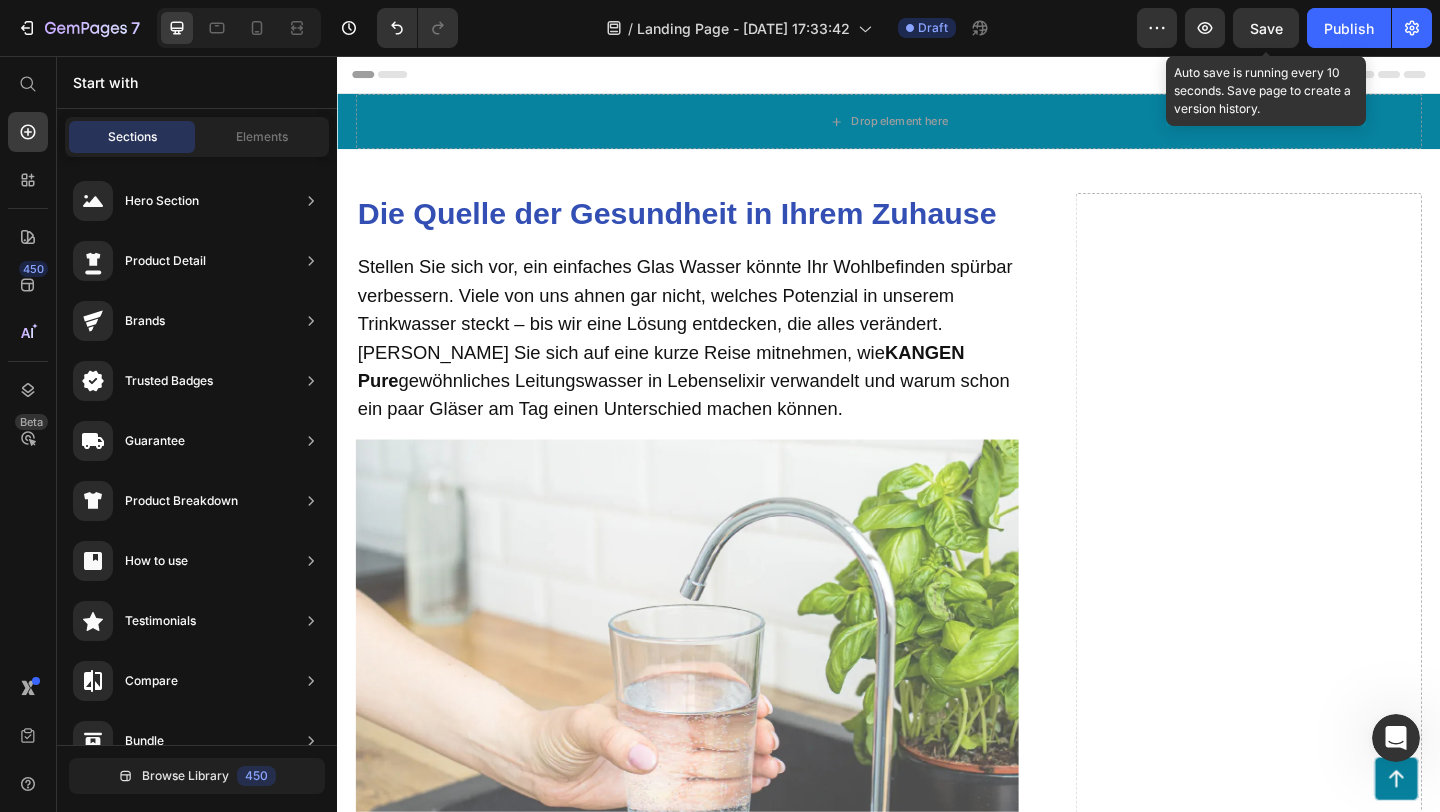 click on "Save" at bounding box center (1266, 28) 